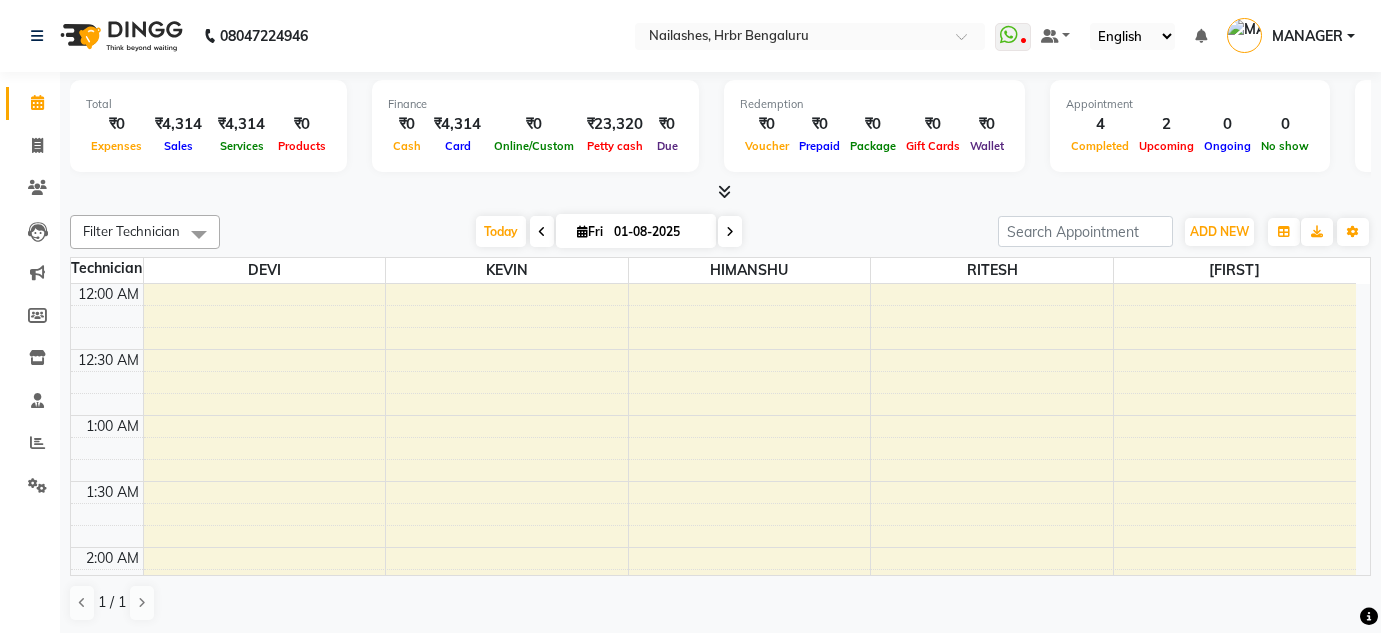 scroll, scrollTop: 0, scrollLeft: 0, axis: both 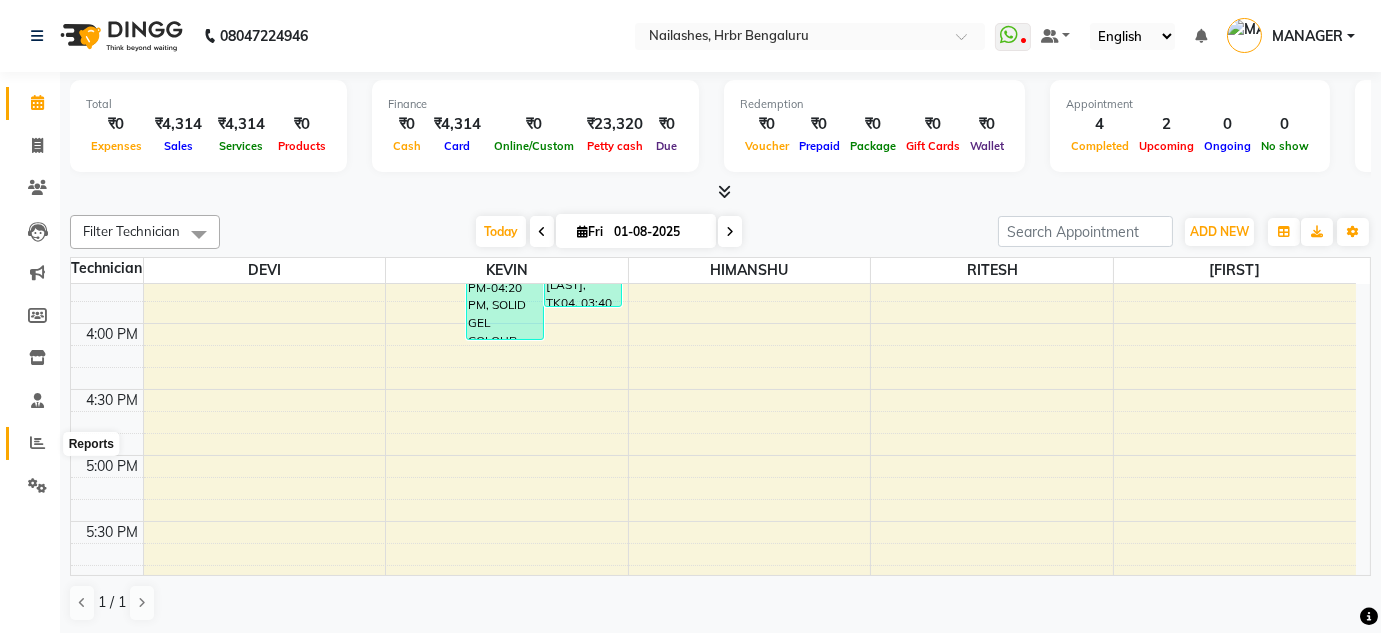 click 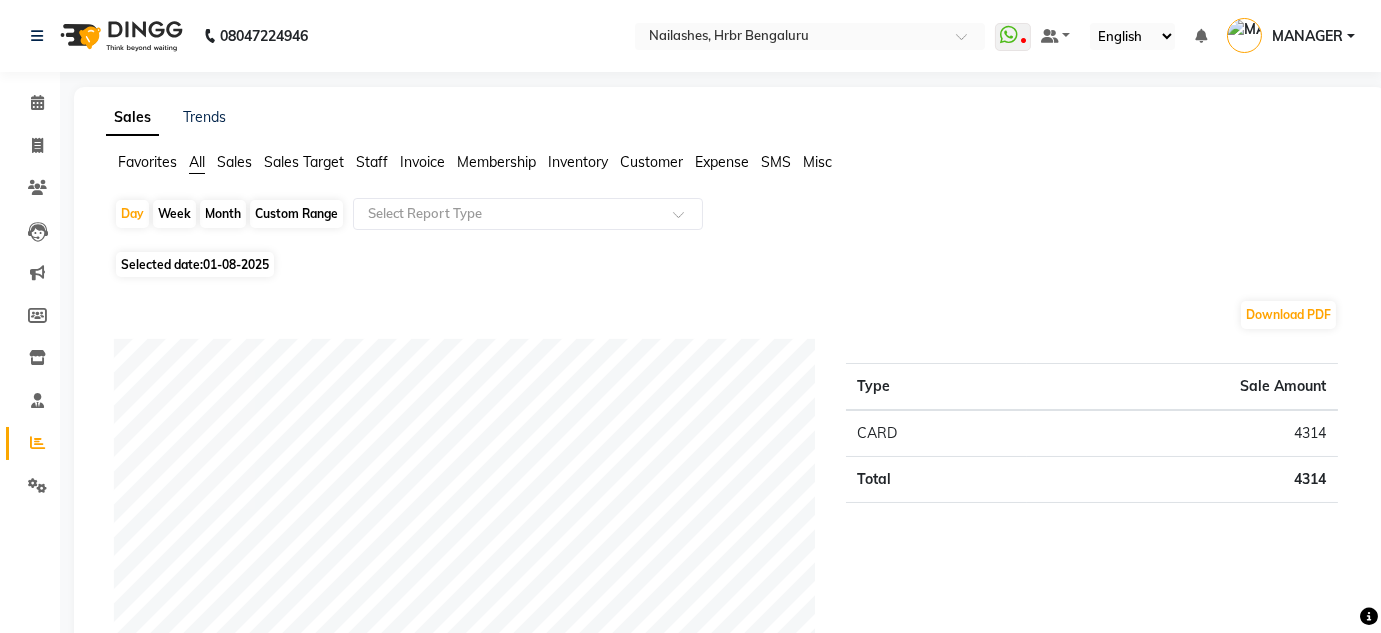 click on "Staff" 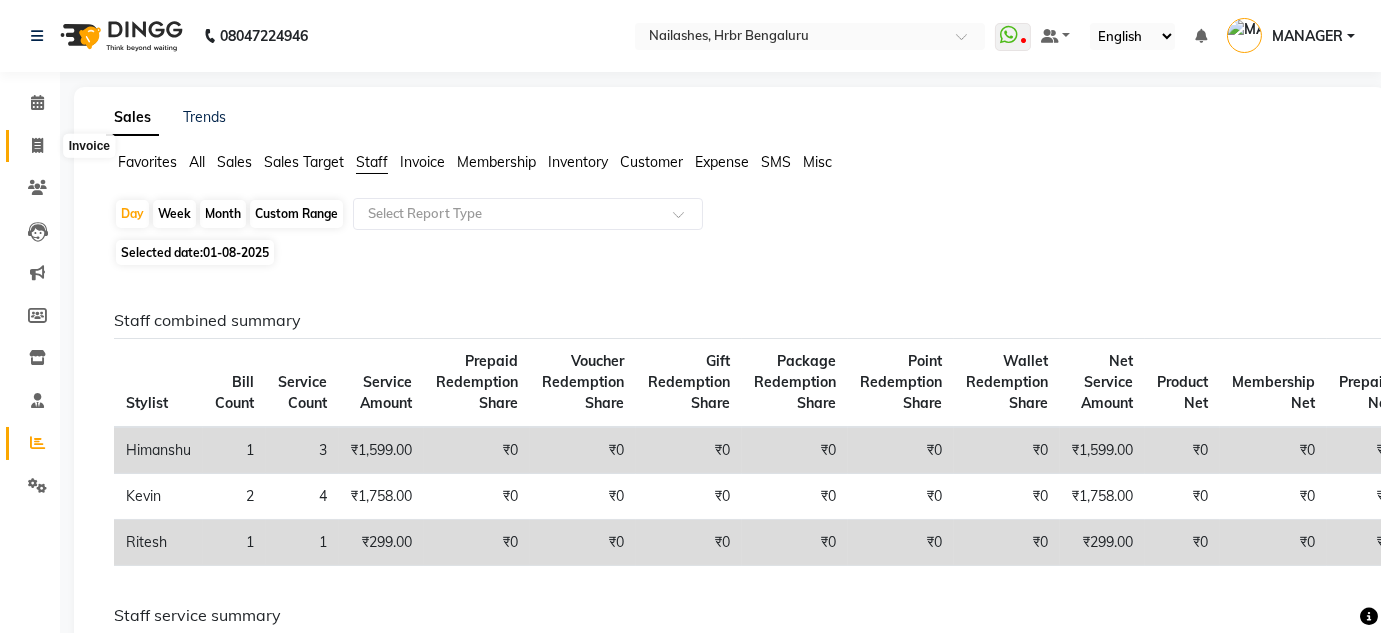 click 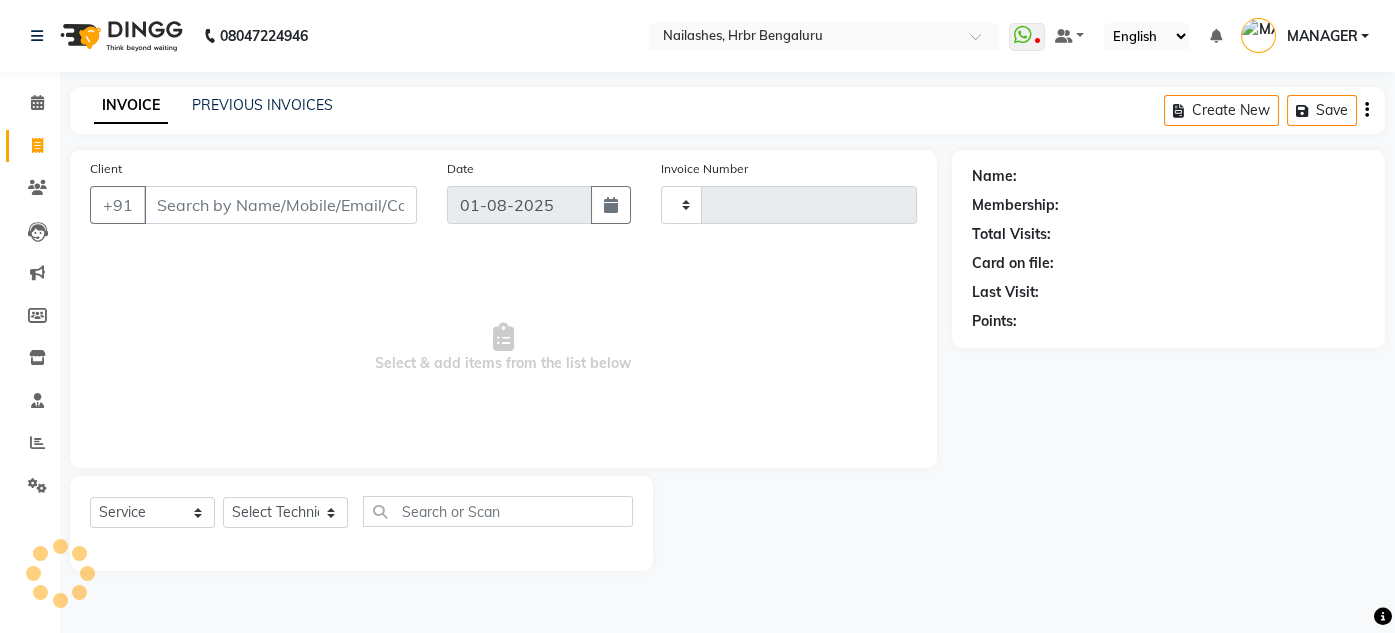 type on "0808" 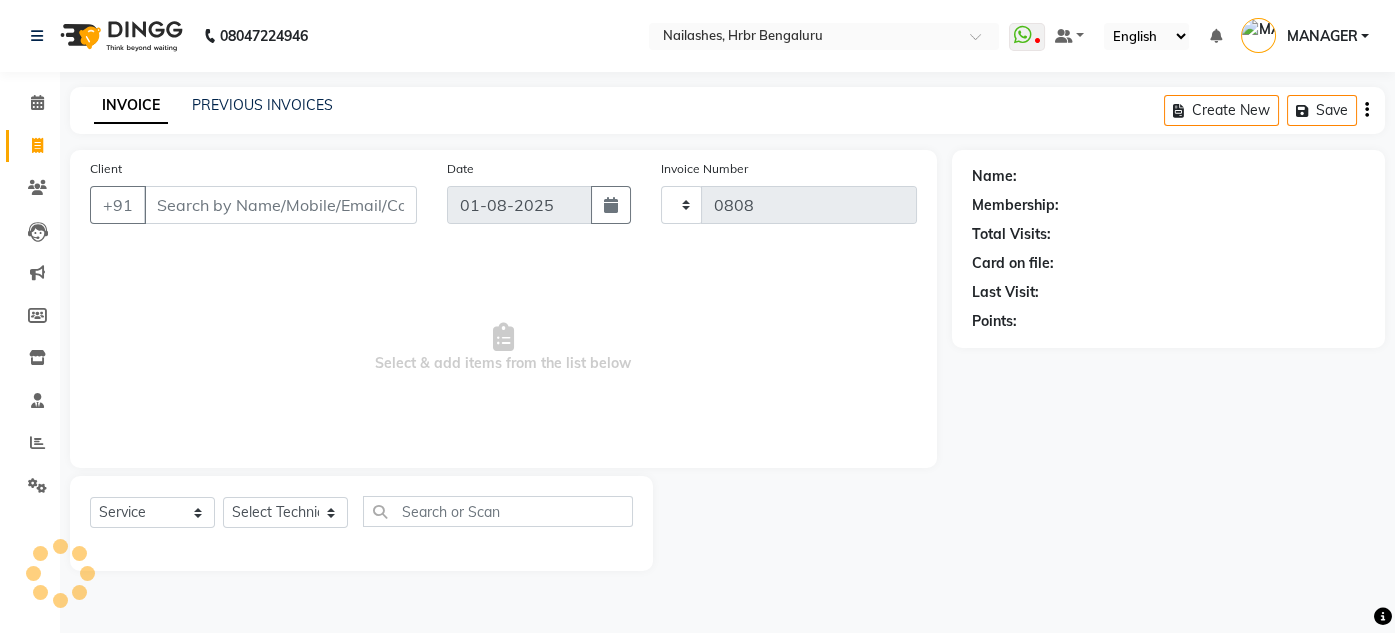 select on "3771" 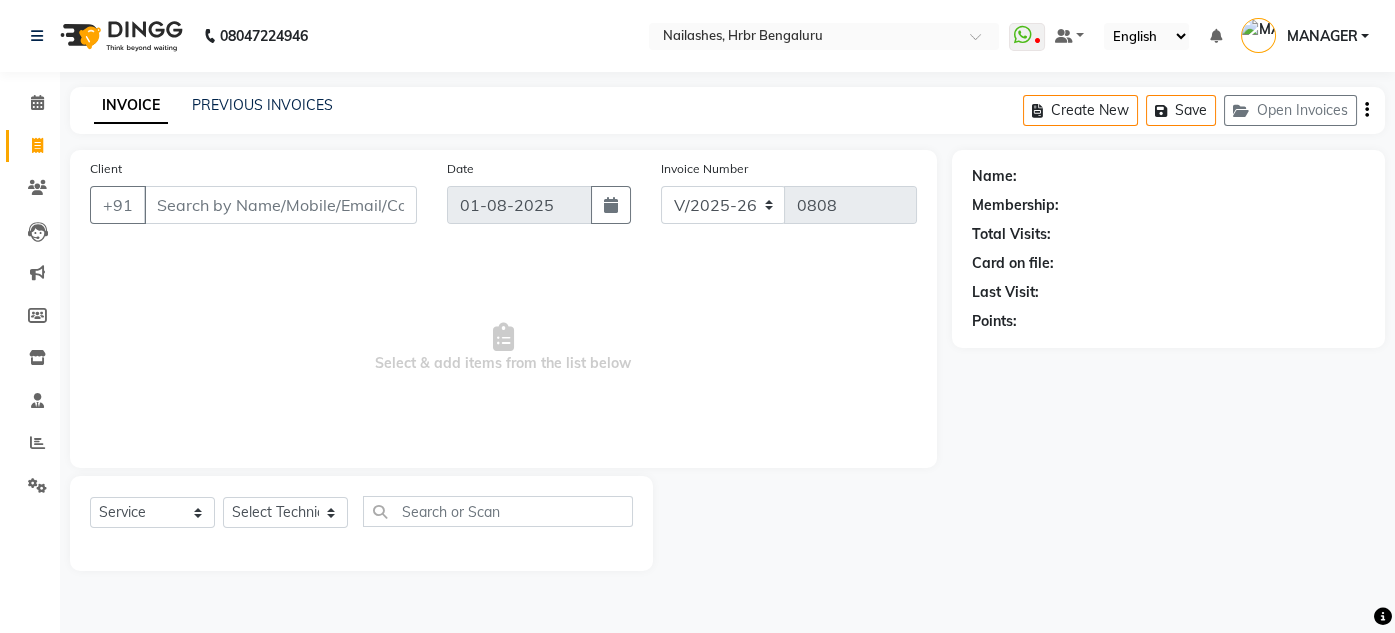 click on "Client +91" 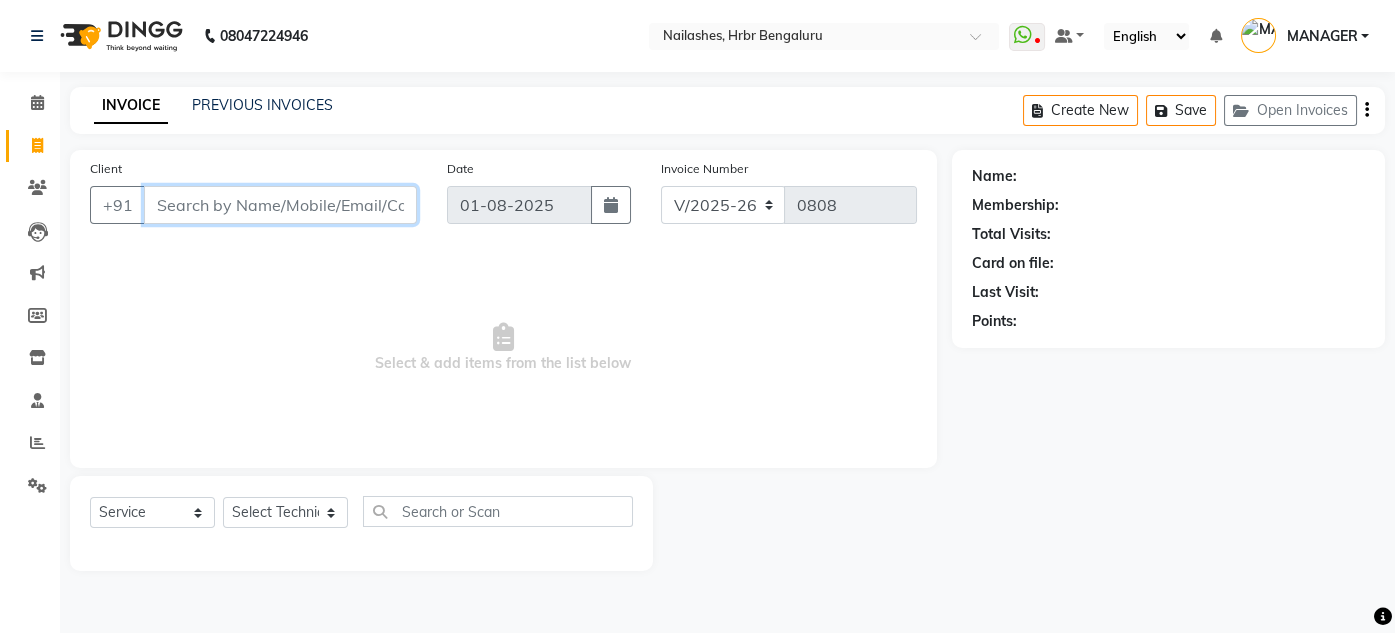 click on "Client" at bounding box center (280, 205) 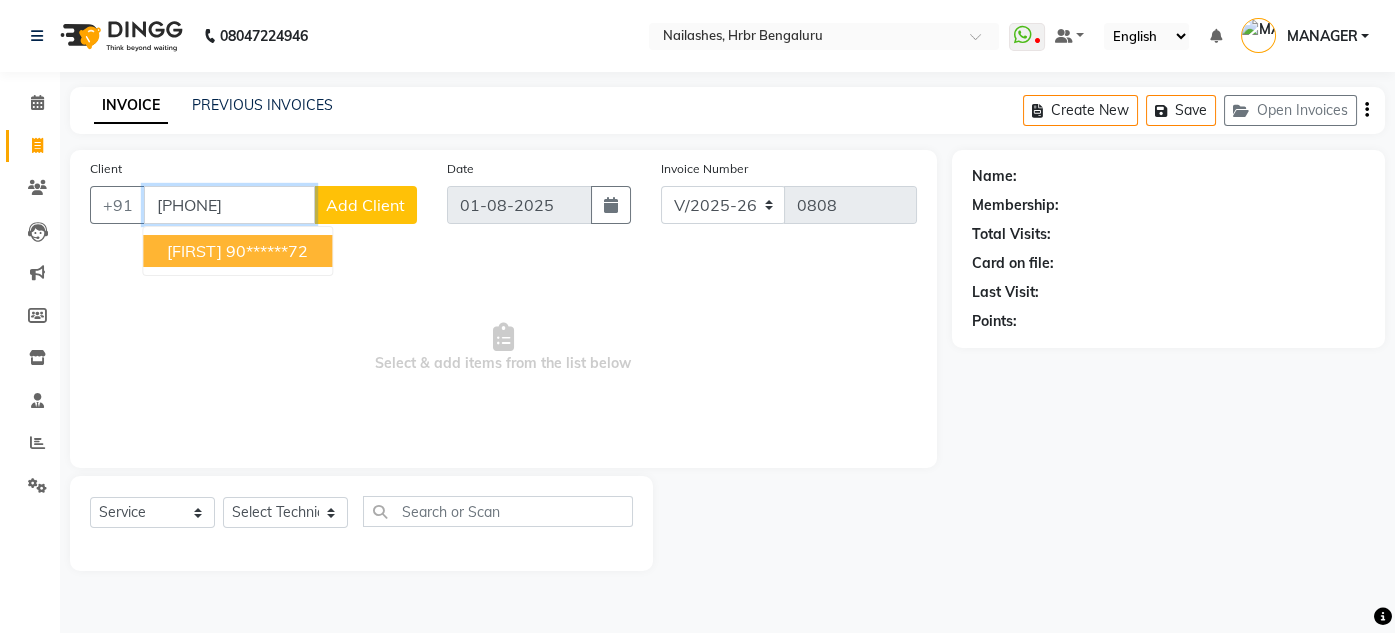 click on "DANYA  90******72" at bounding box center (237, 251) 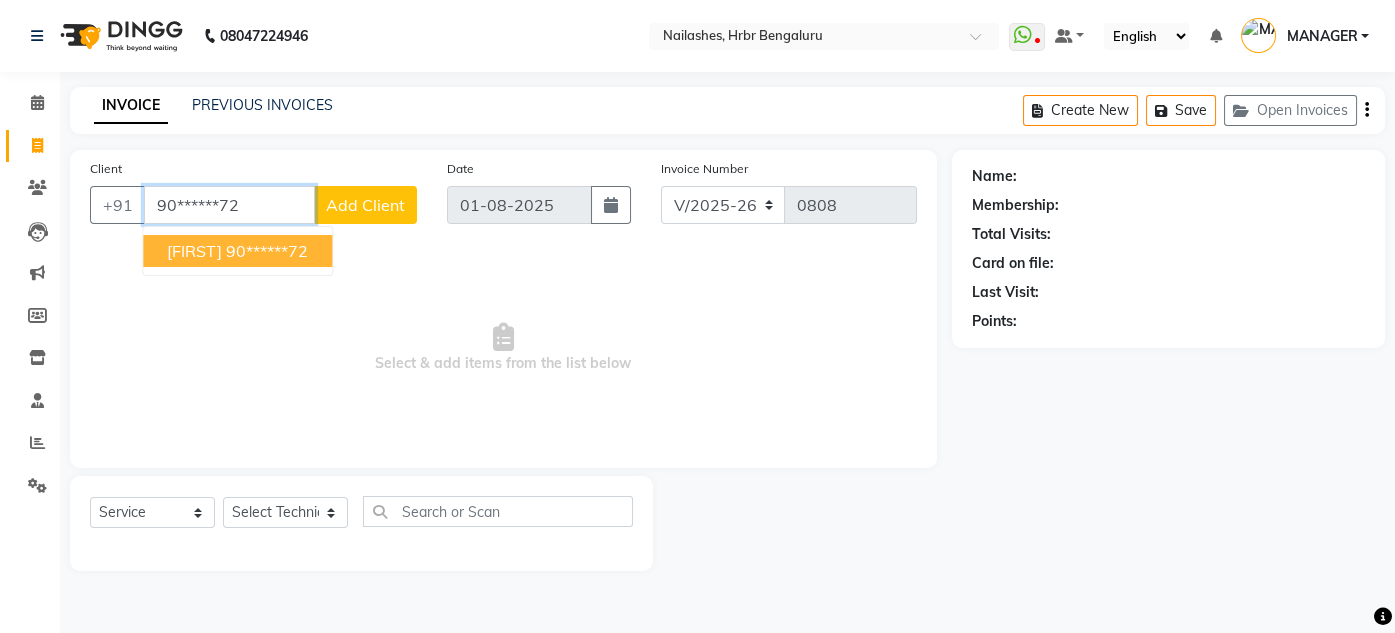 type on "90******72" 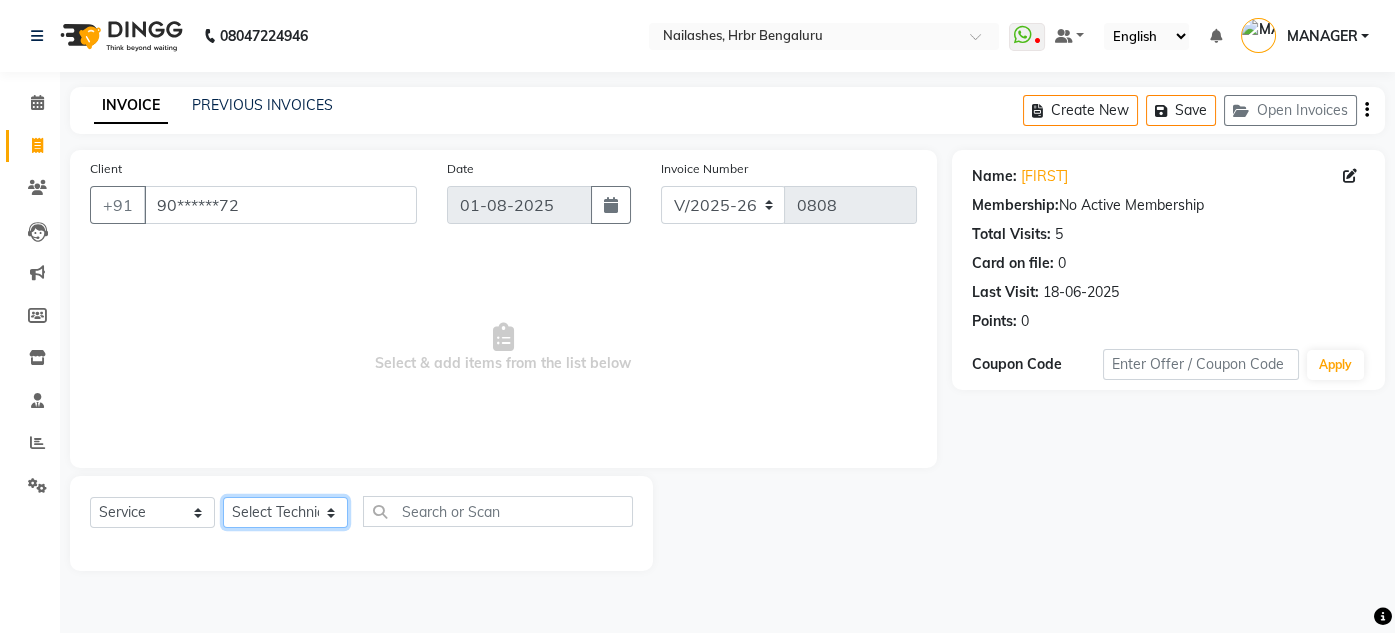 click on "Select Technician DEVI HIMANSHU KEVIN MANAGER RADIKA RITESH" 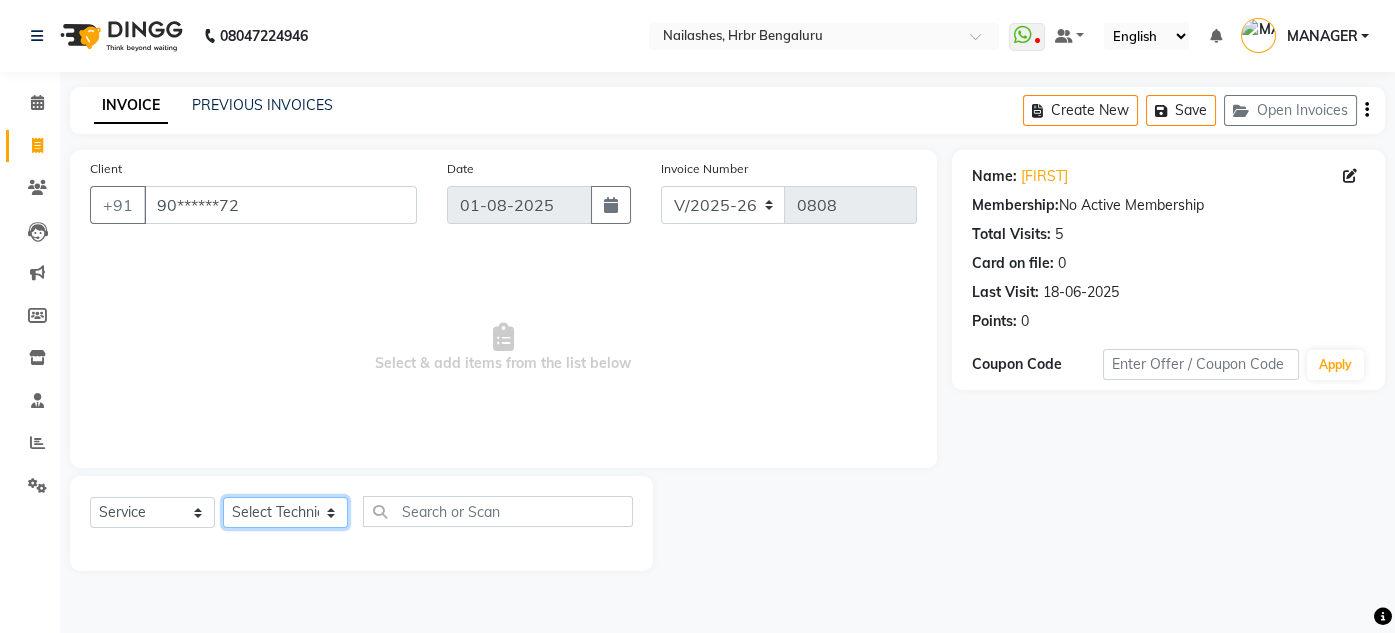 select on "82748" 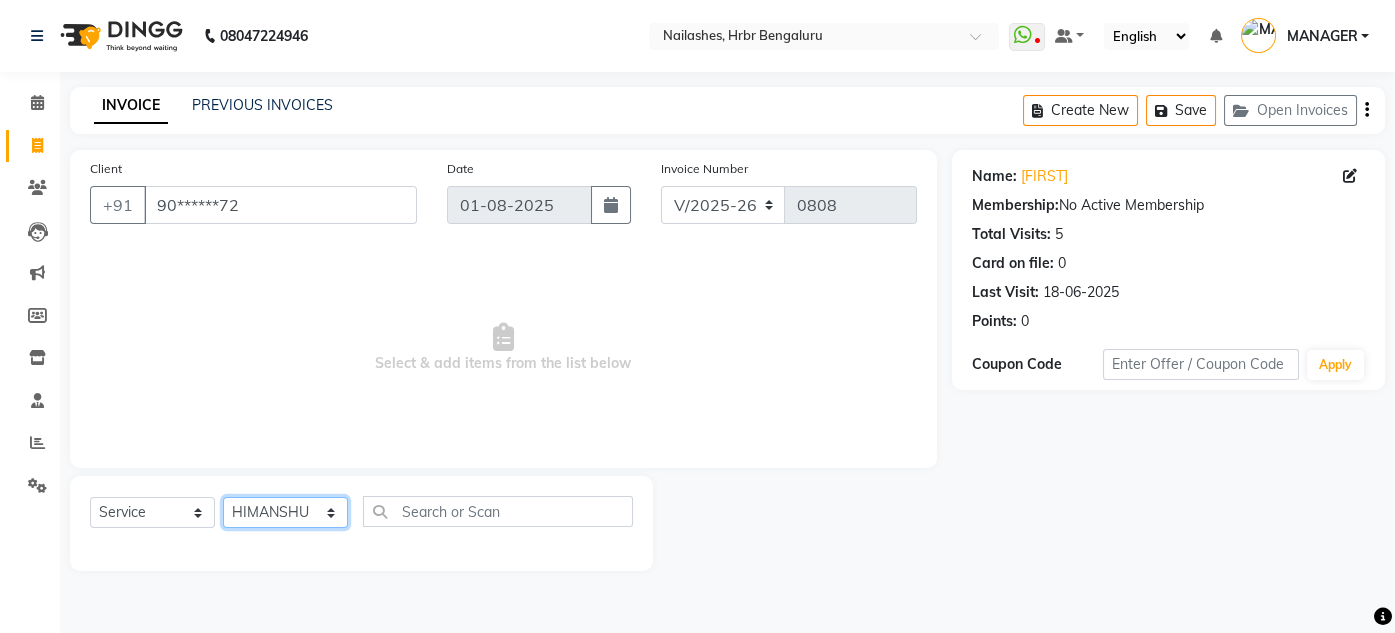 click on "Select Technician DEVI HIMANSHU KEVIN MANAGER RADIKA RITESH" 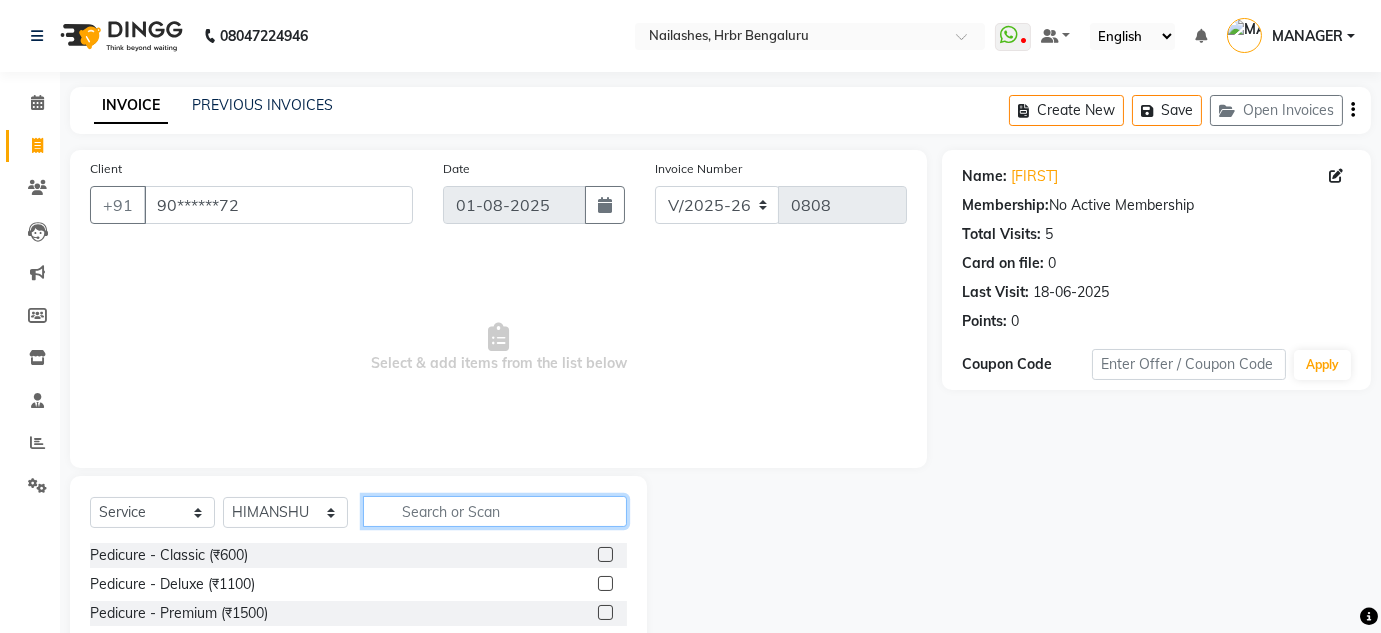 click 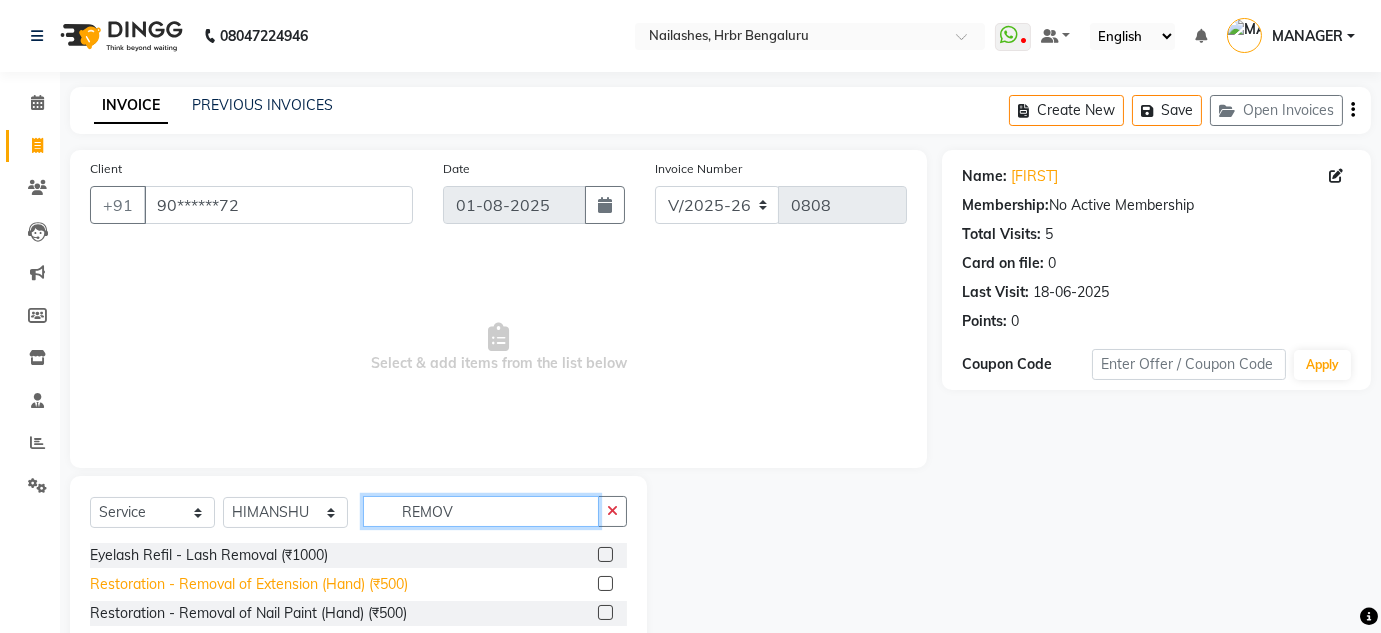 type on "REMOV" 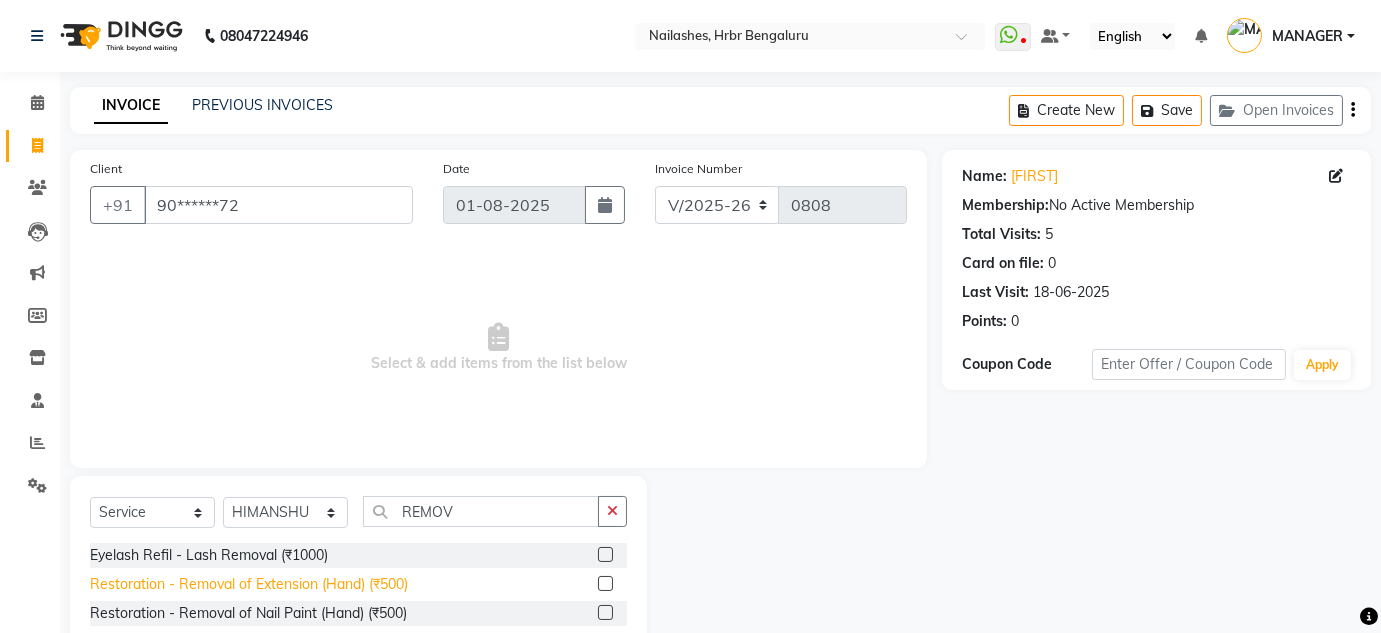 click on "Restoration - Removal of Extension (Hand) (₹500)" 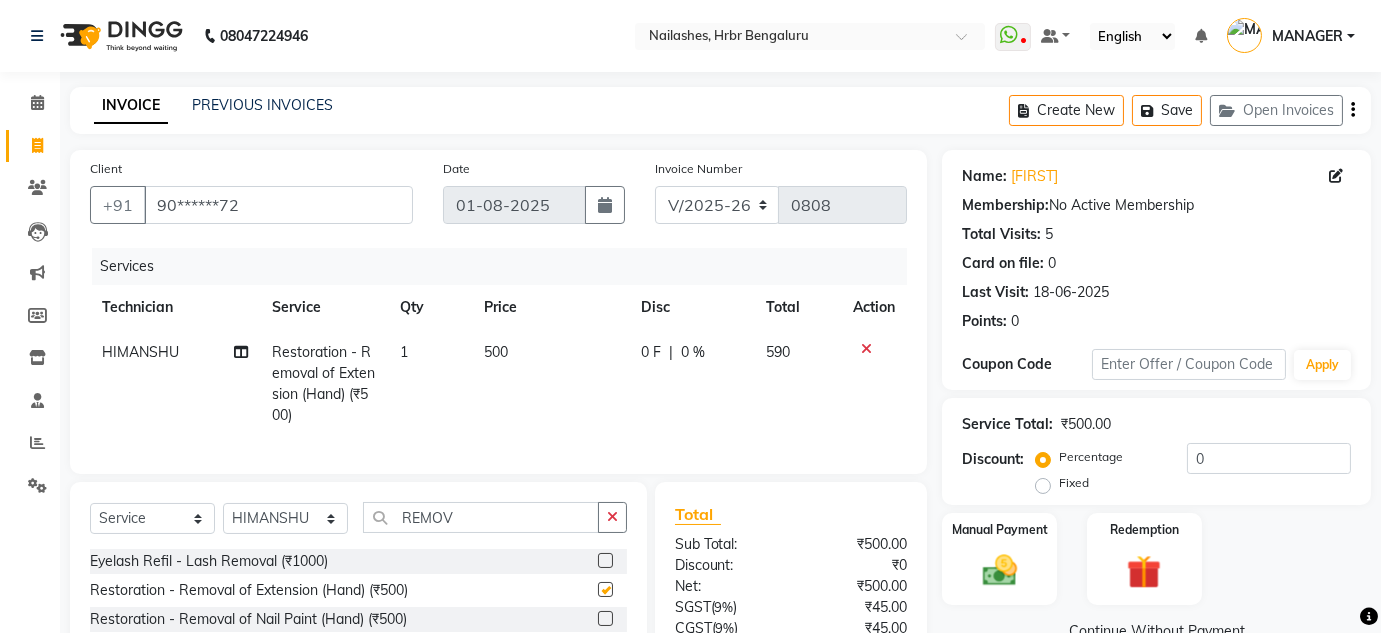 checkbox on "false" 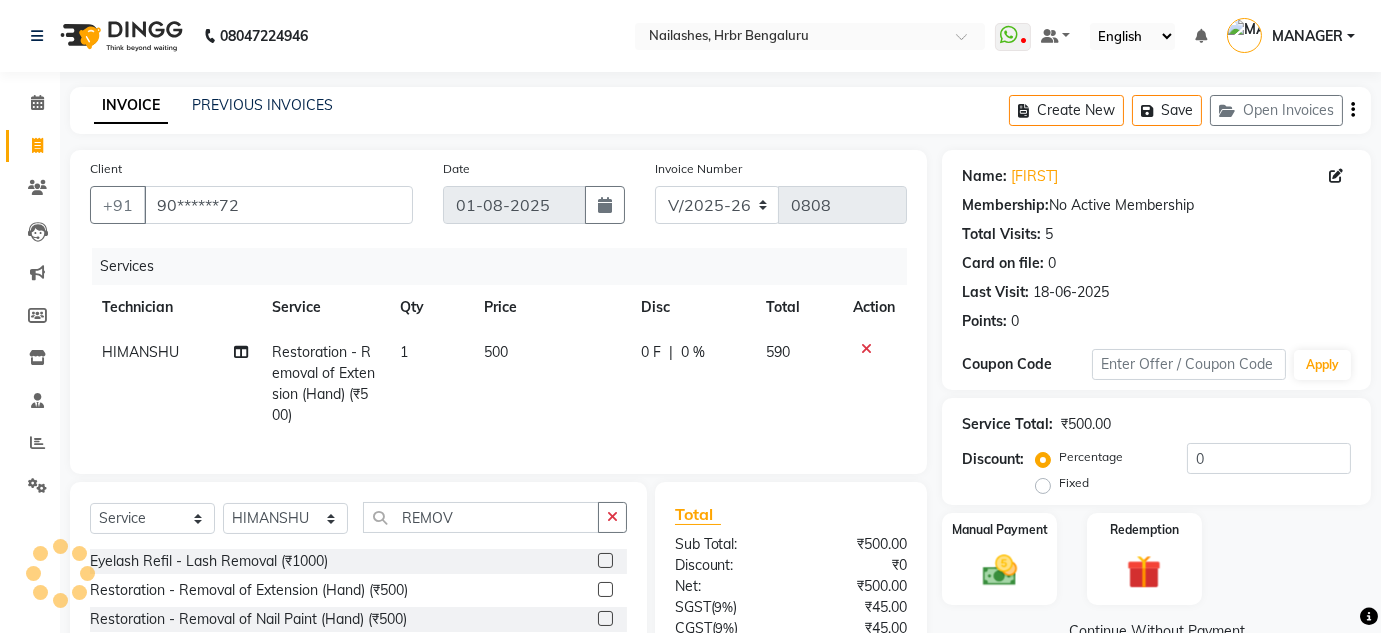 scroll, scrollTop: 187, scrollLeft: 0, axis: vertical 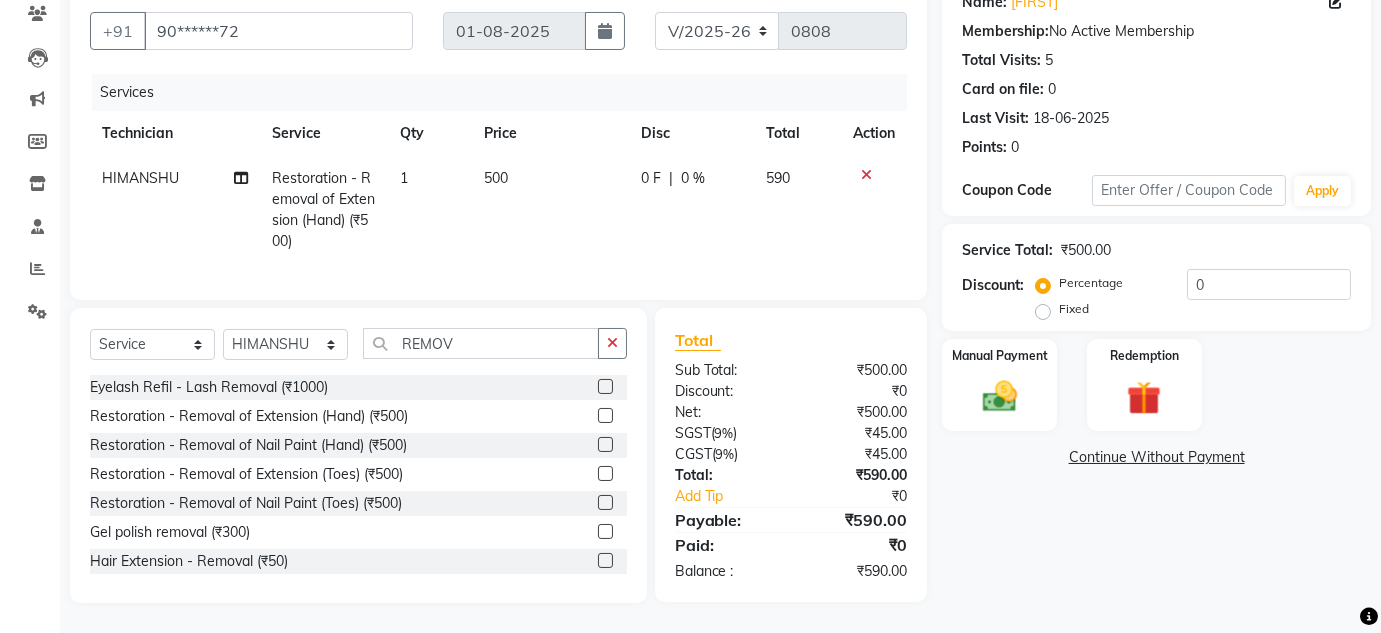click on "500" 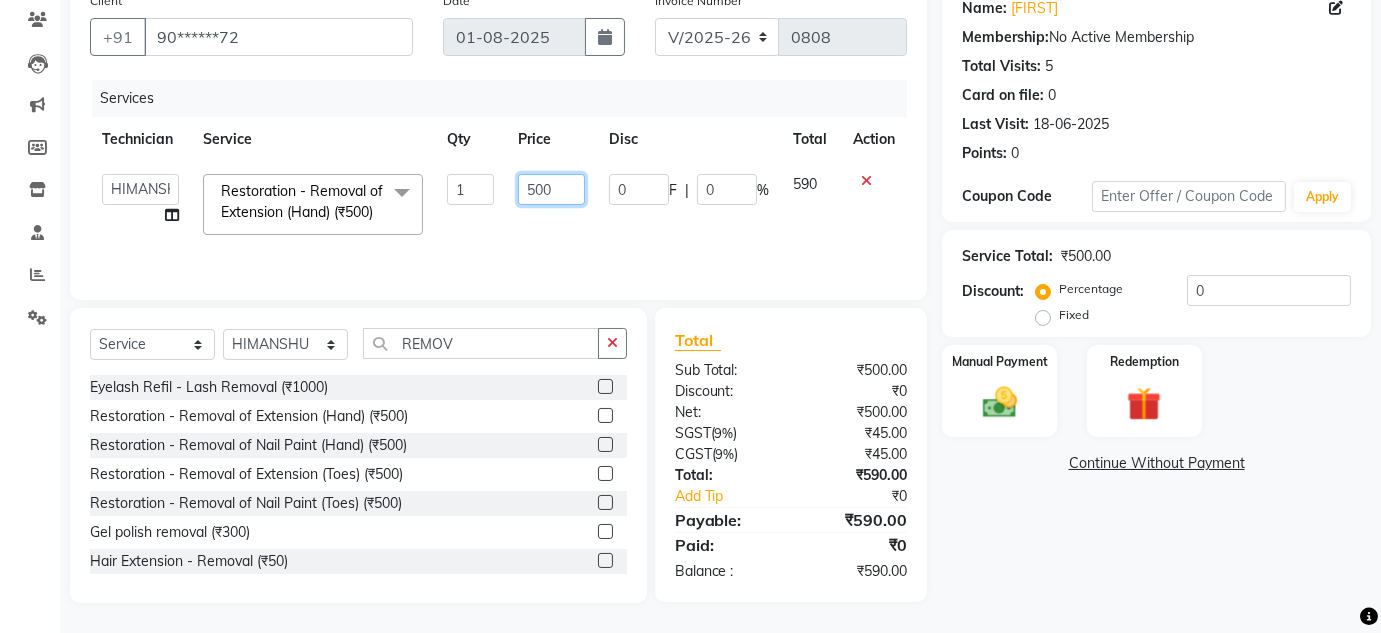 click on "500" 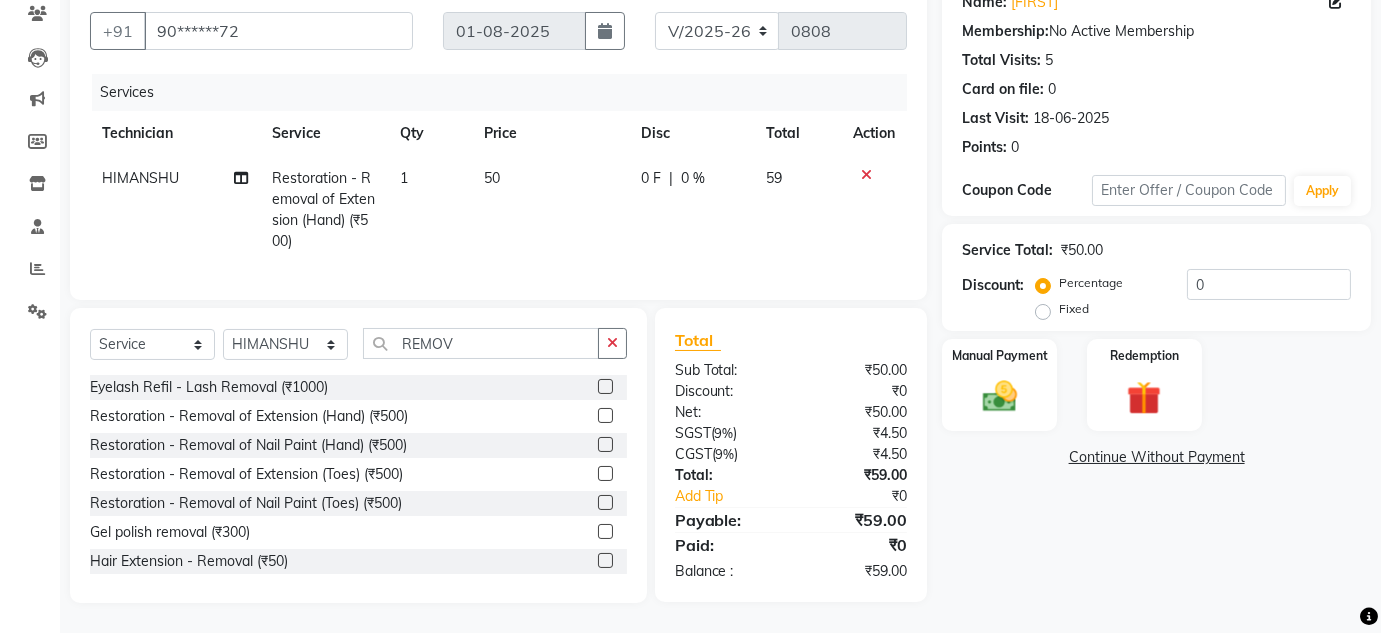 click on "50" 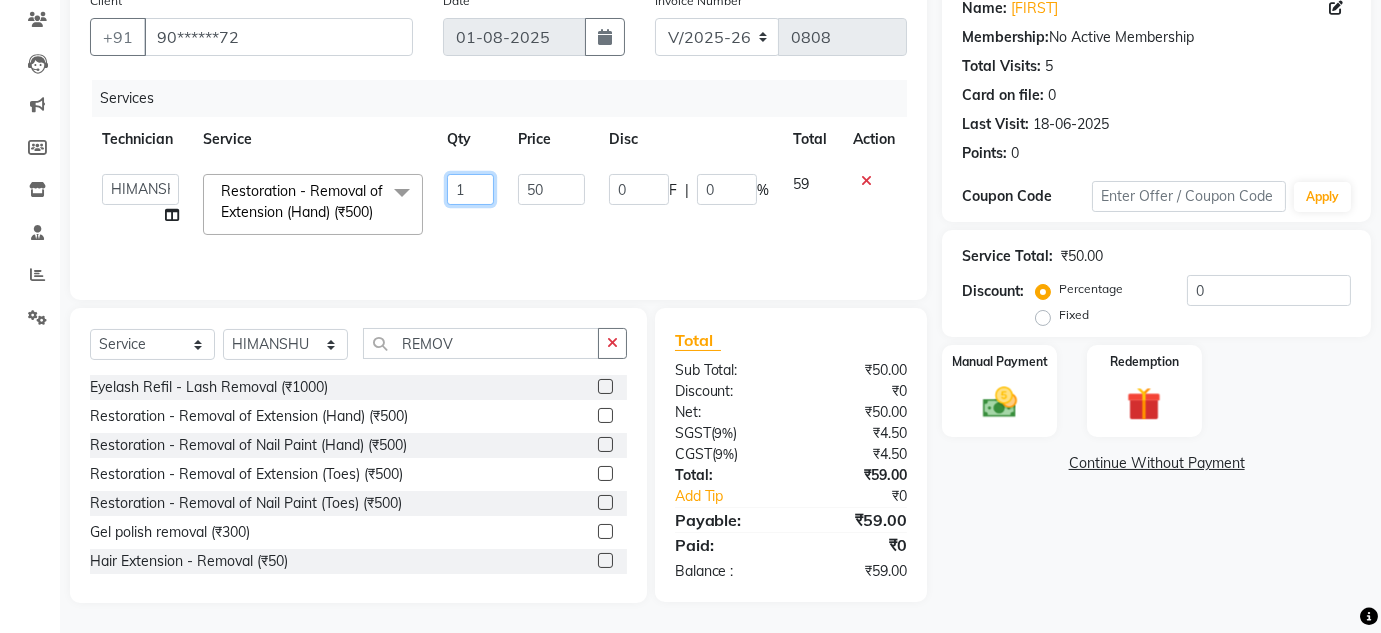 click on "1" 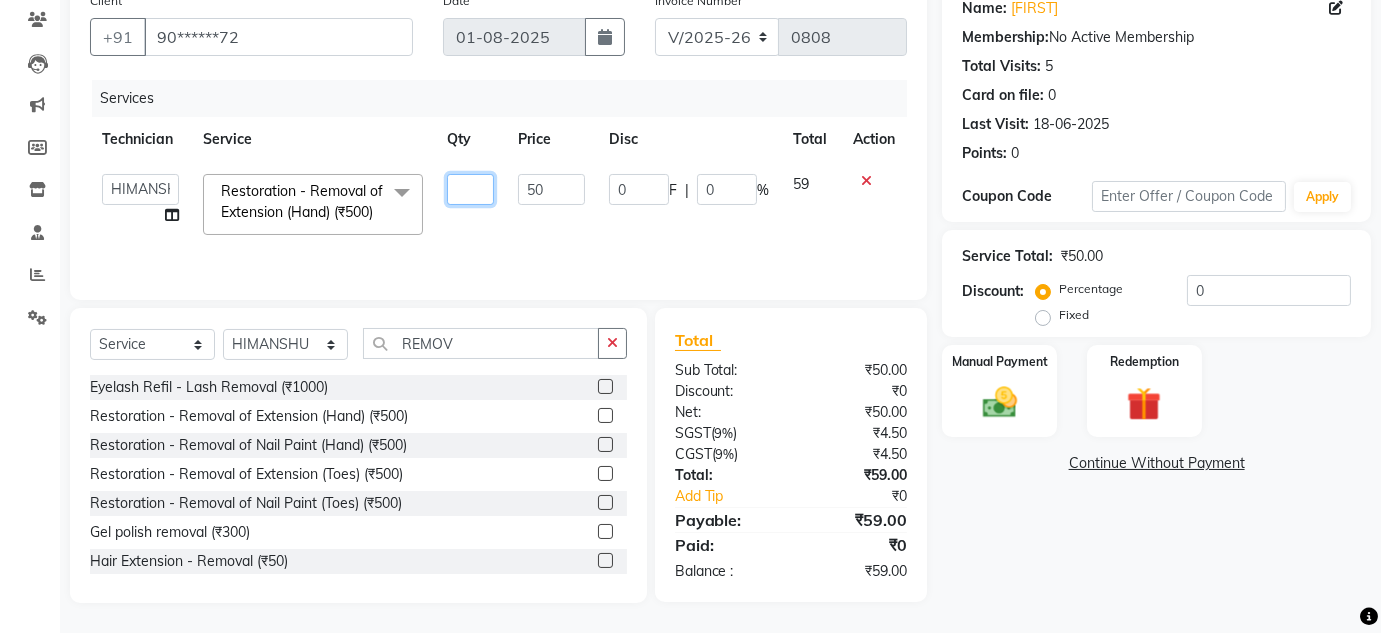 type on "9" 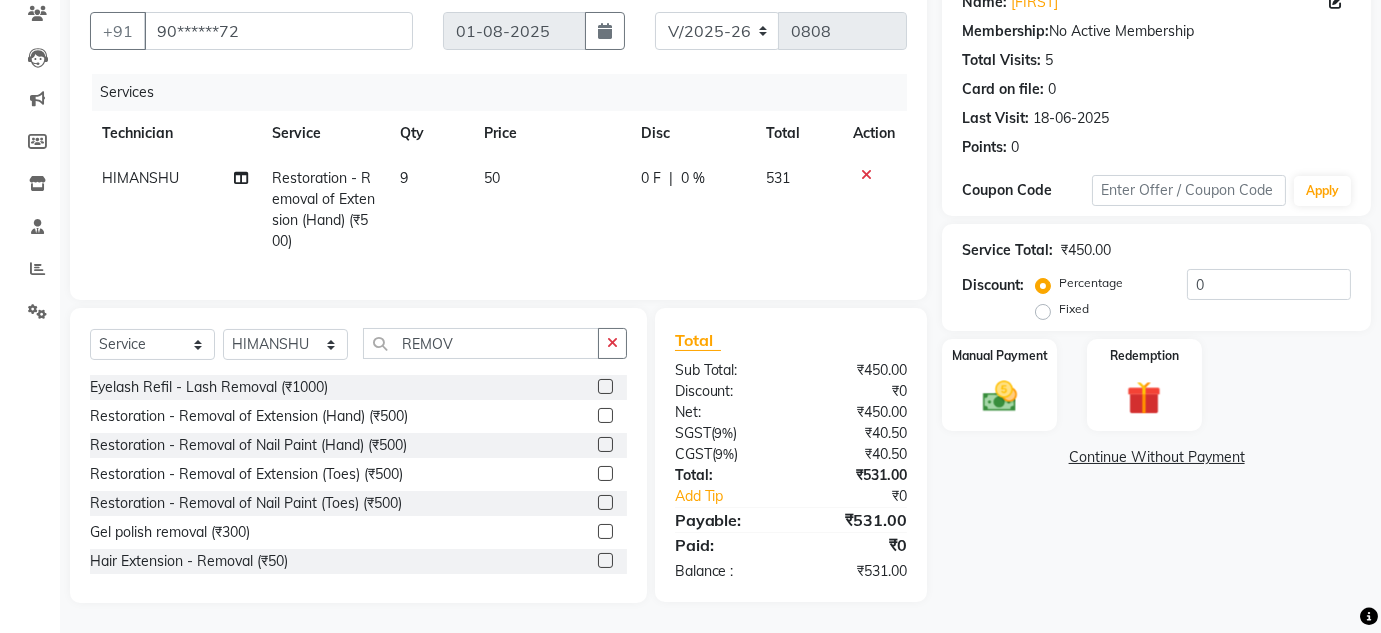 click on "HIMANSHU Restoration - Removal of Extension (Hand) (₹500) 9 50 0 F | 0 % 531" 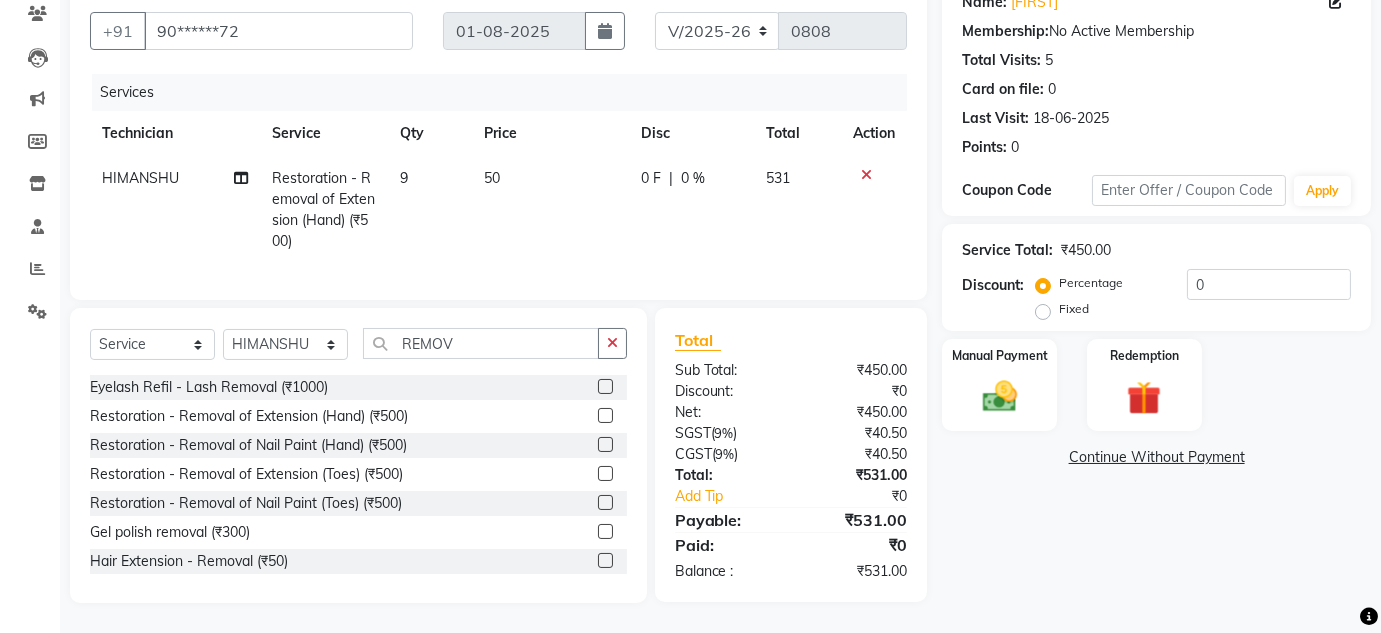 scroll, scrollTop: 187, scrollLeft: 0, axis: vertical 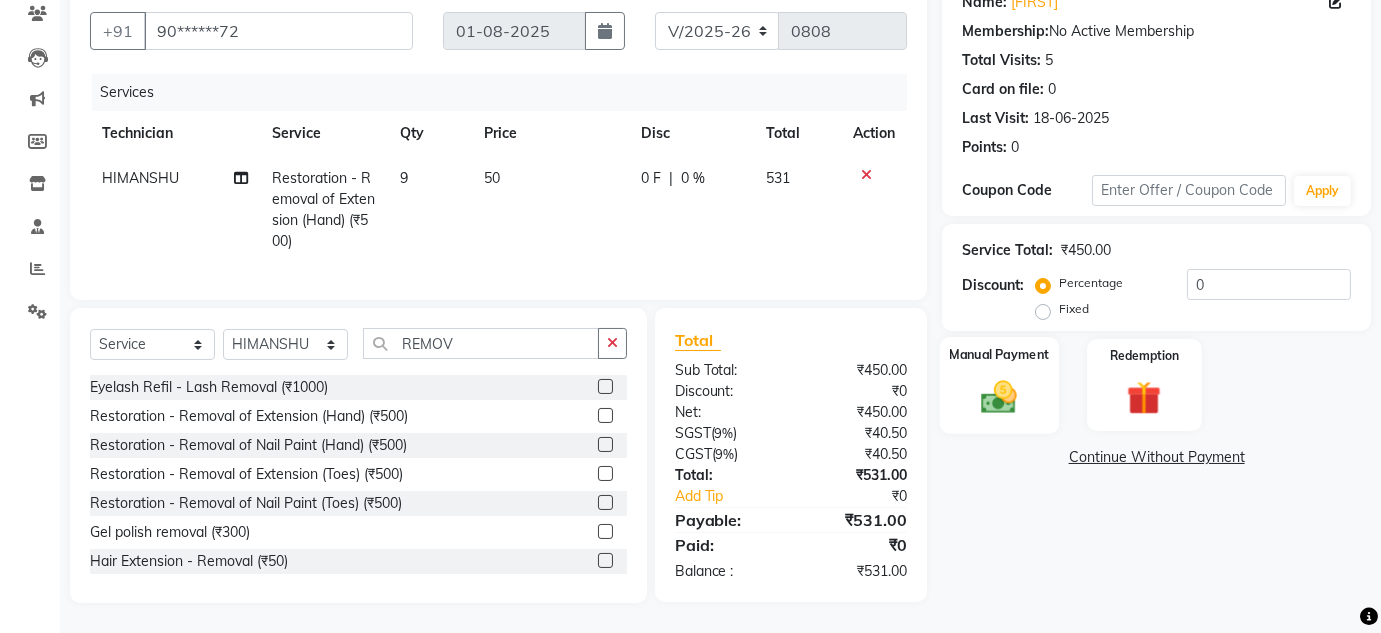 click 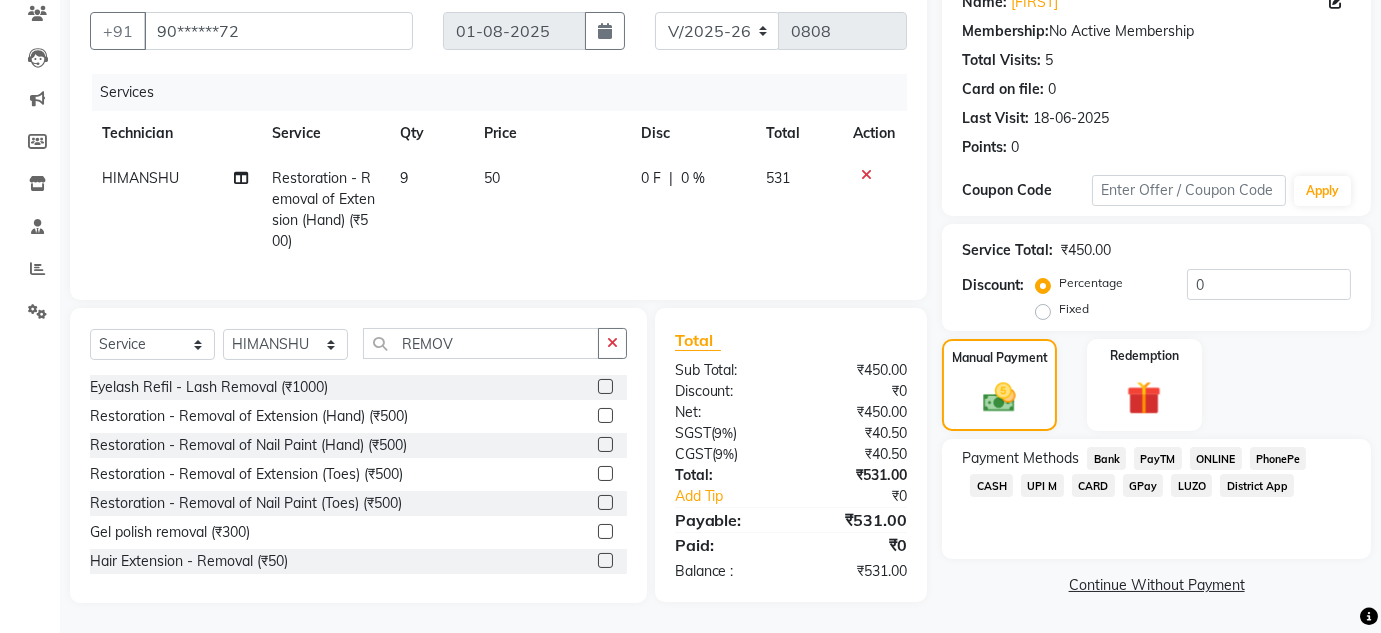 click on "ONLINE" 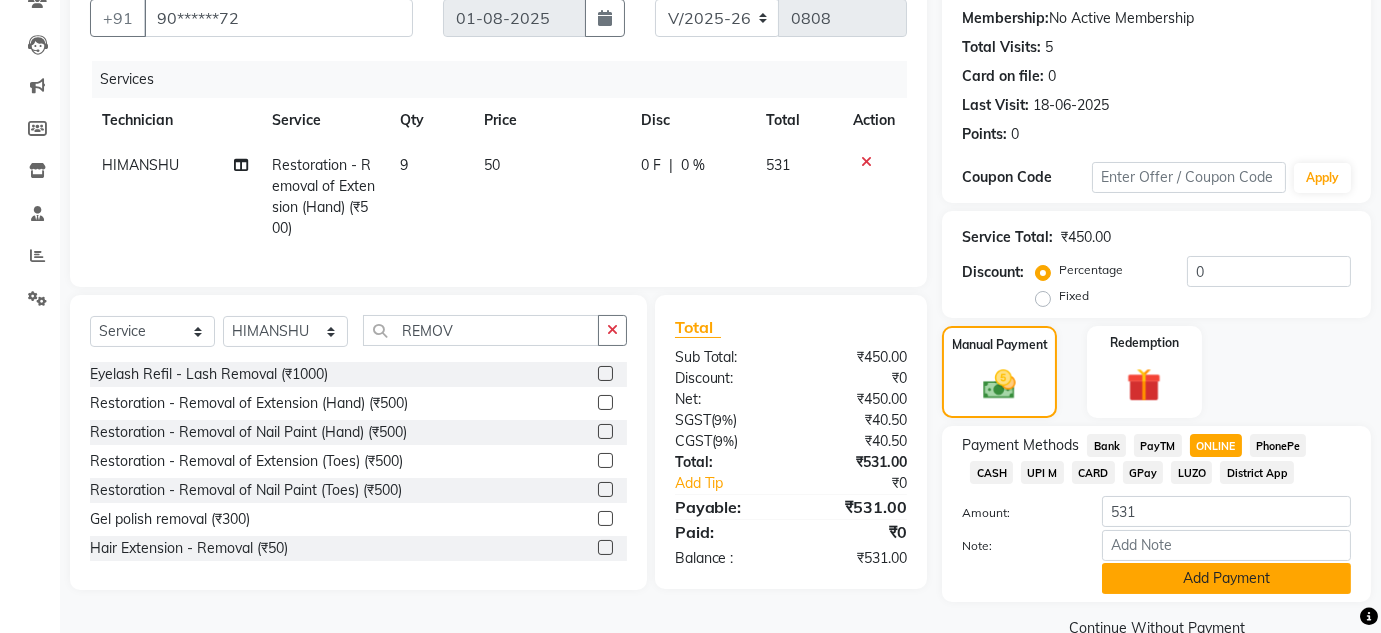 click on "Add Payment" 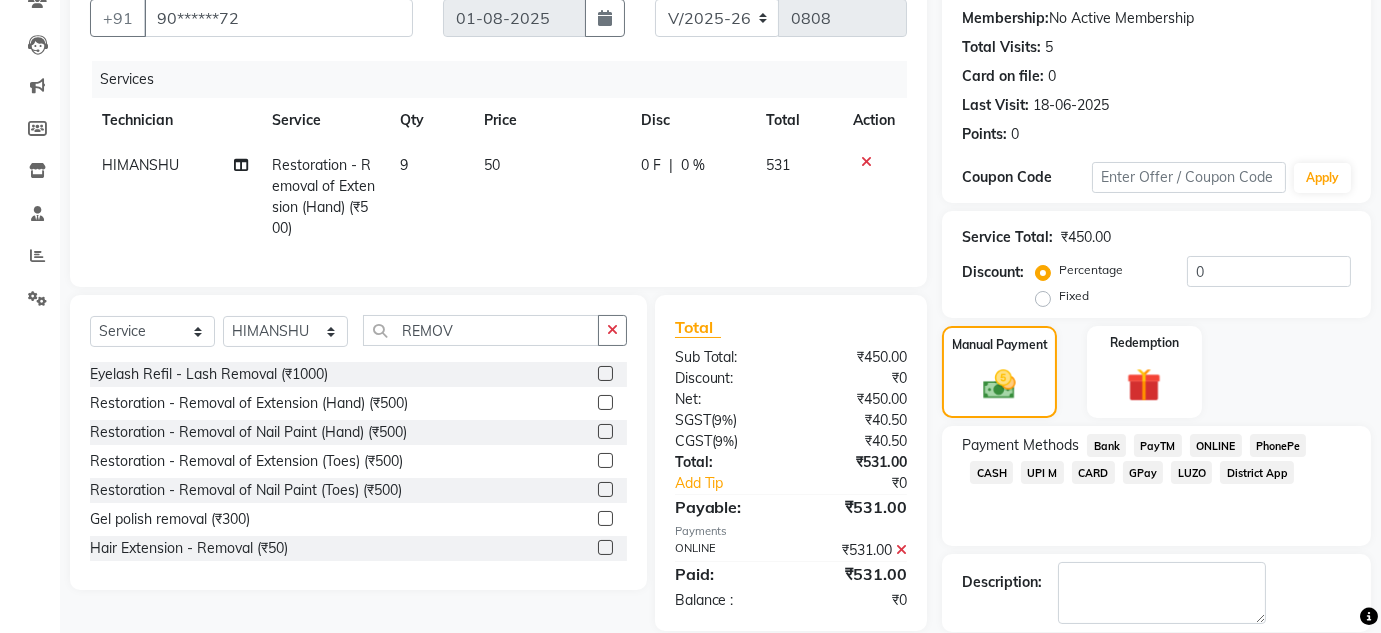 scroll, scrollTop: 282, scrollLeft: 0, axis: vertical 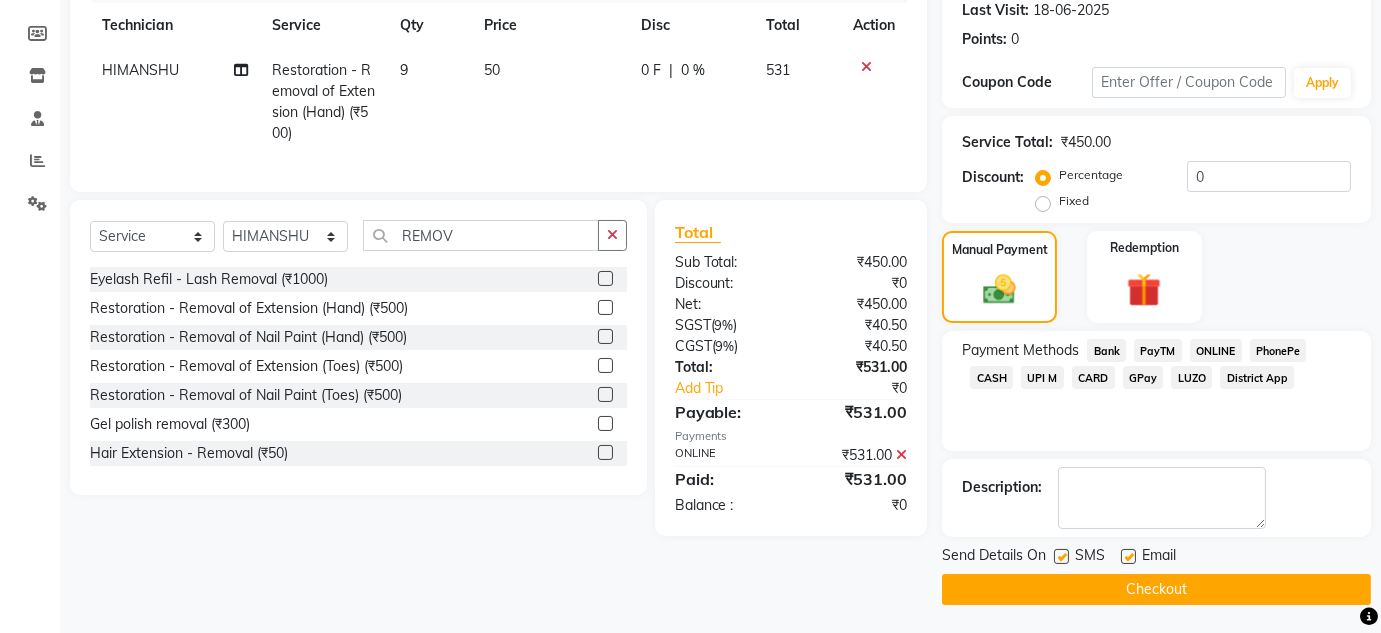 click on "Checkout" 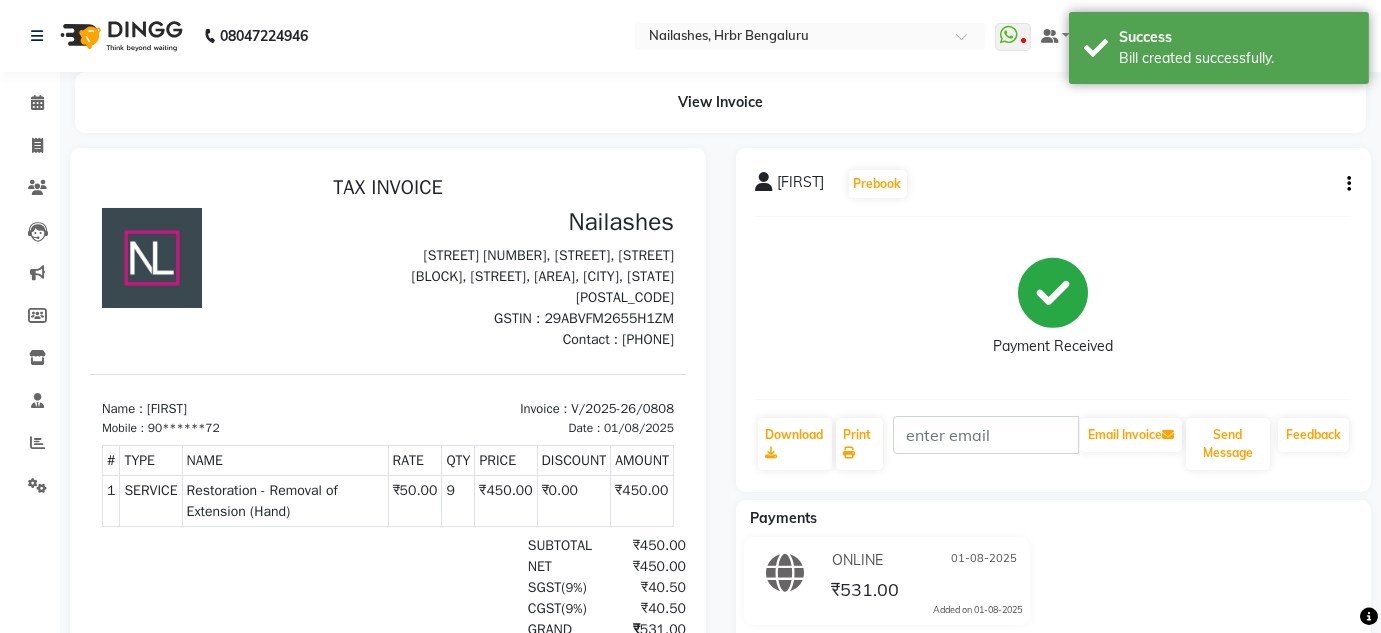 scroll, scrollTop: 0, scrollLeft: 0, axis: both 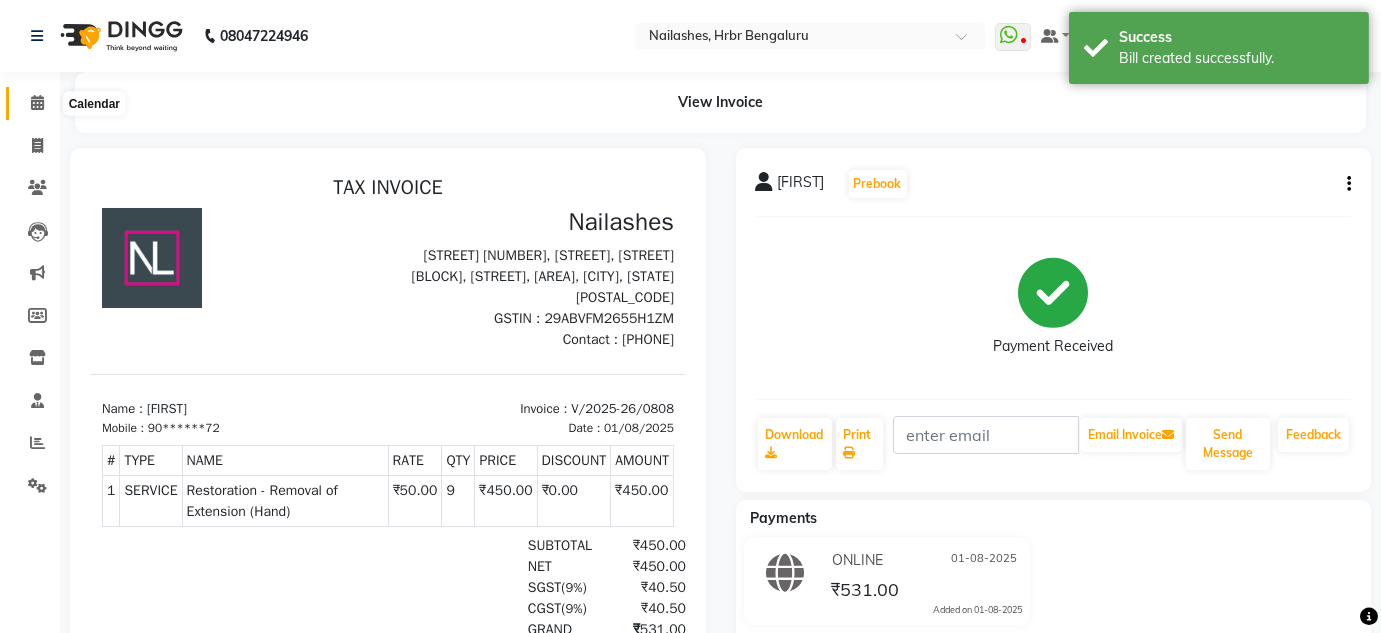 click 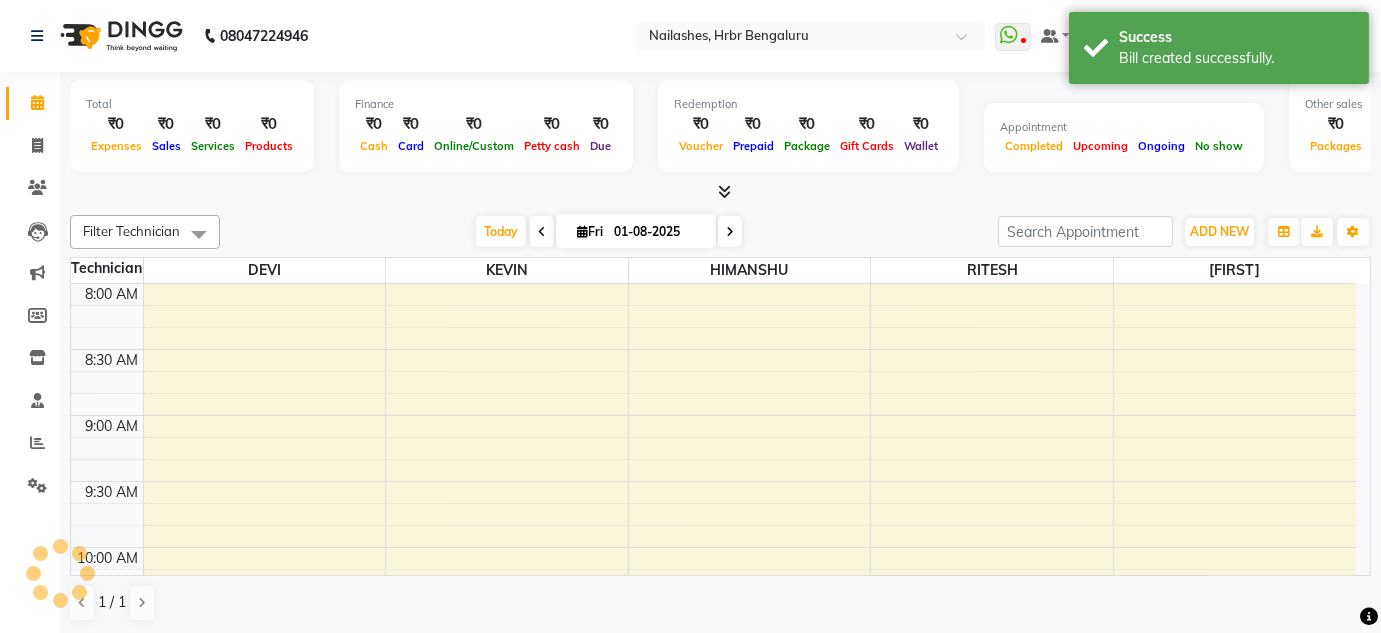 scroll, scrollTop: 0, scrollLeft: 0, axis: both 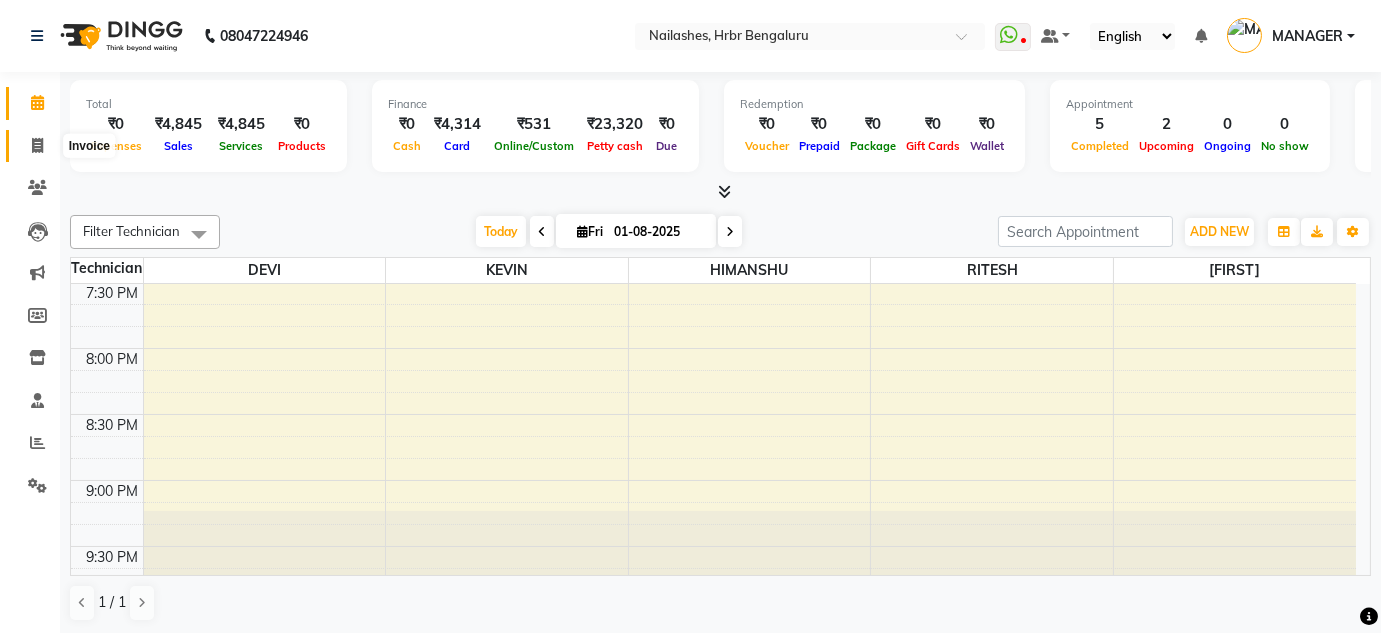 click 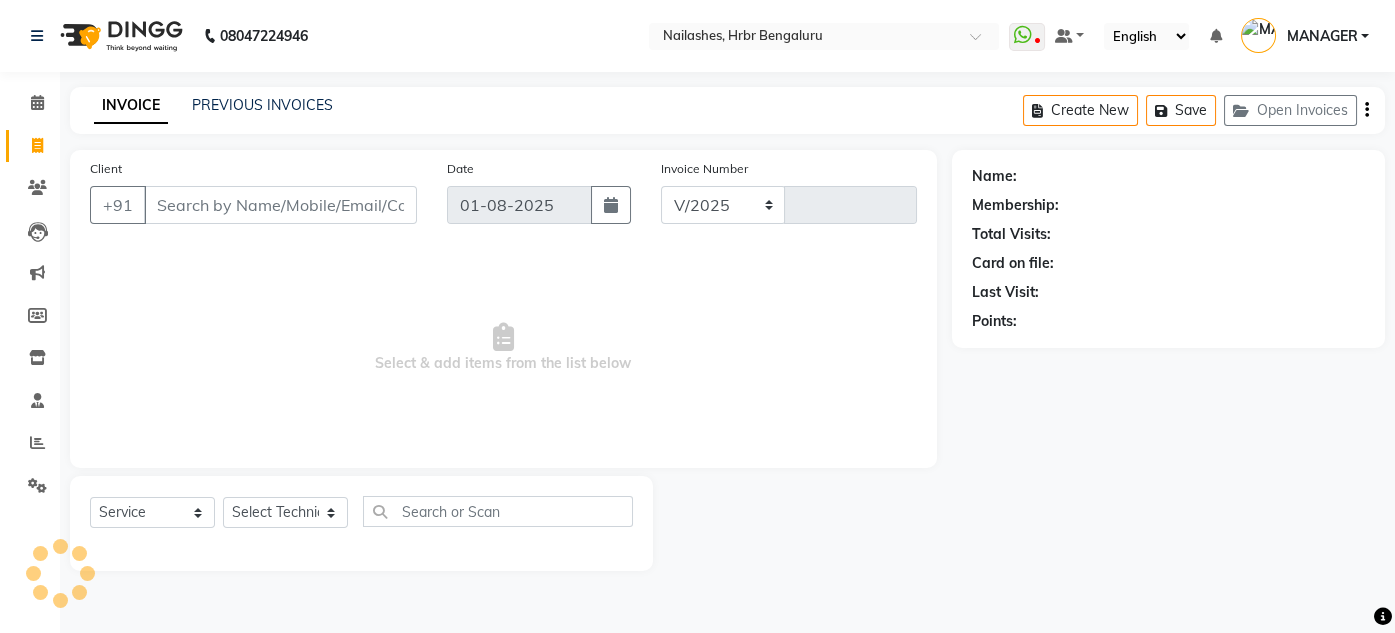 select on "3771" 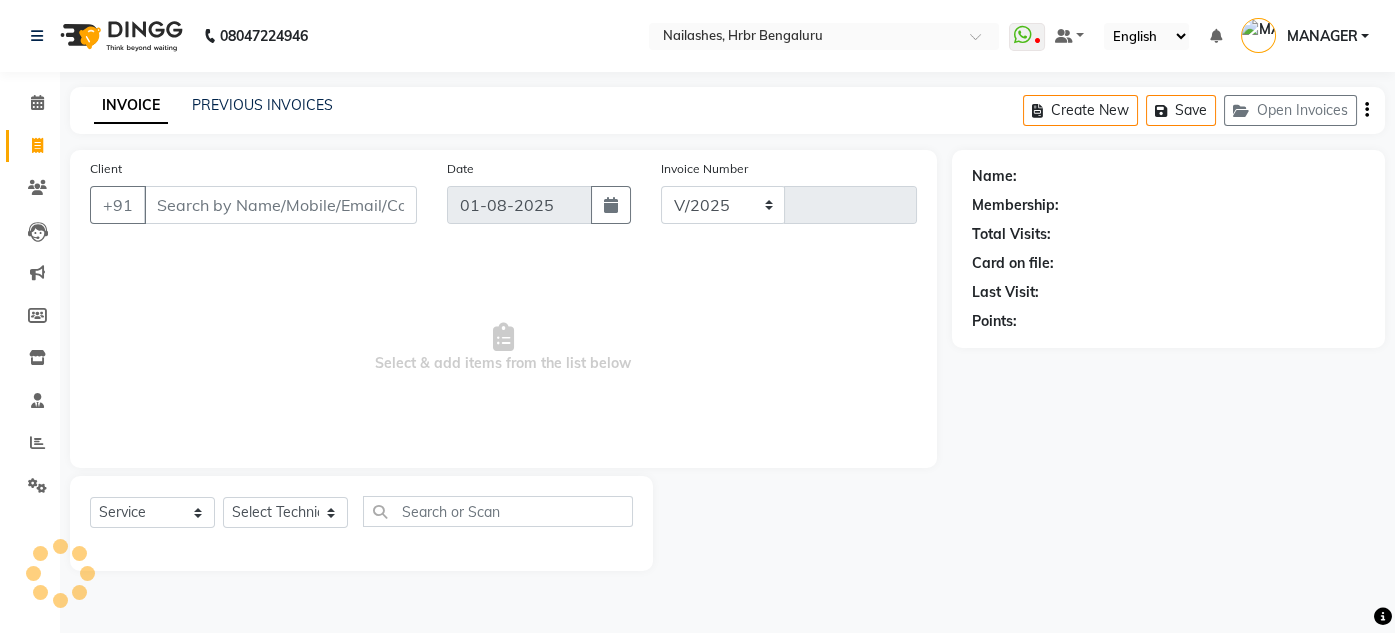 type on "0809" 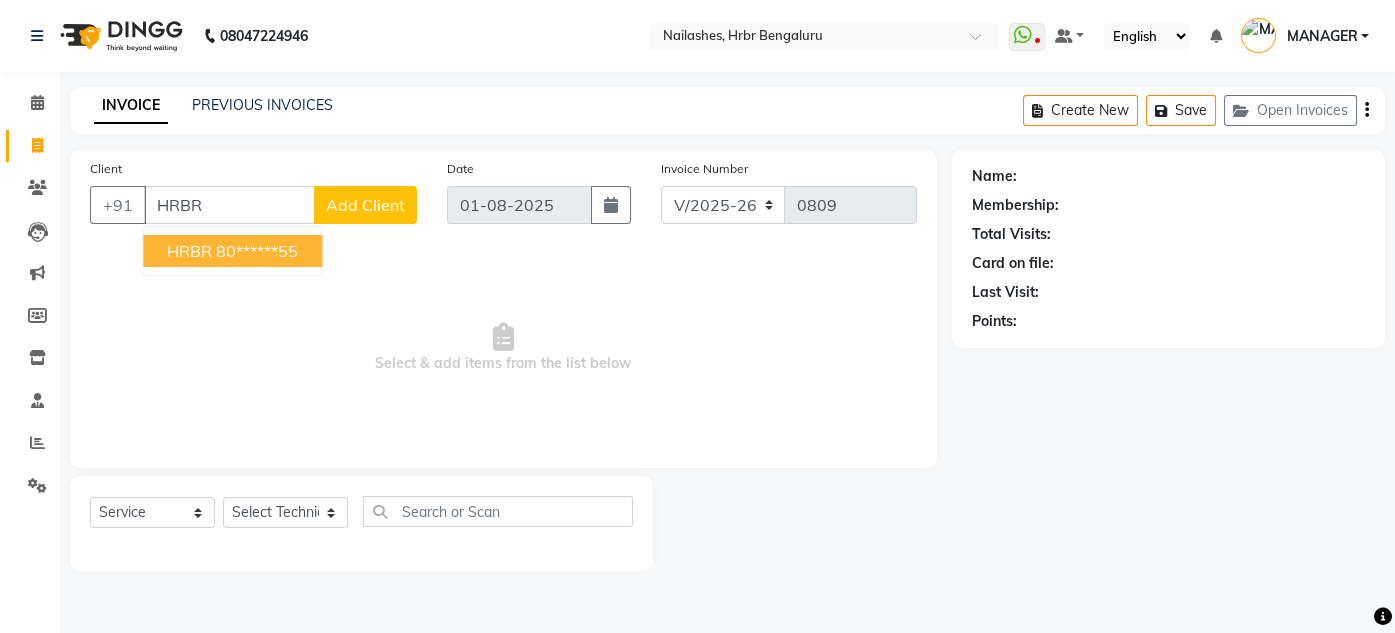 click on "80******55" at bounding box center (257, 251) 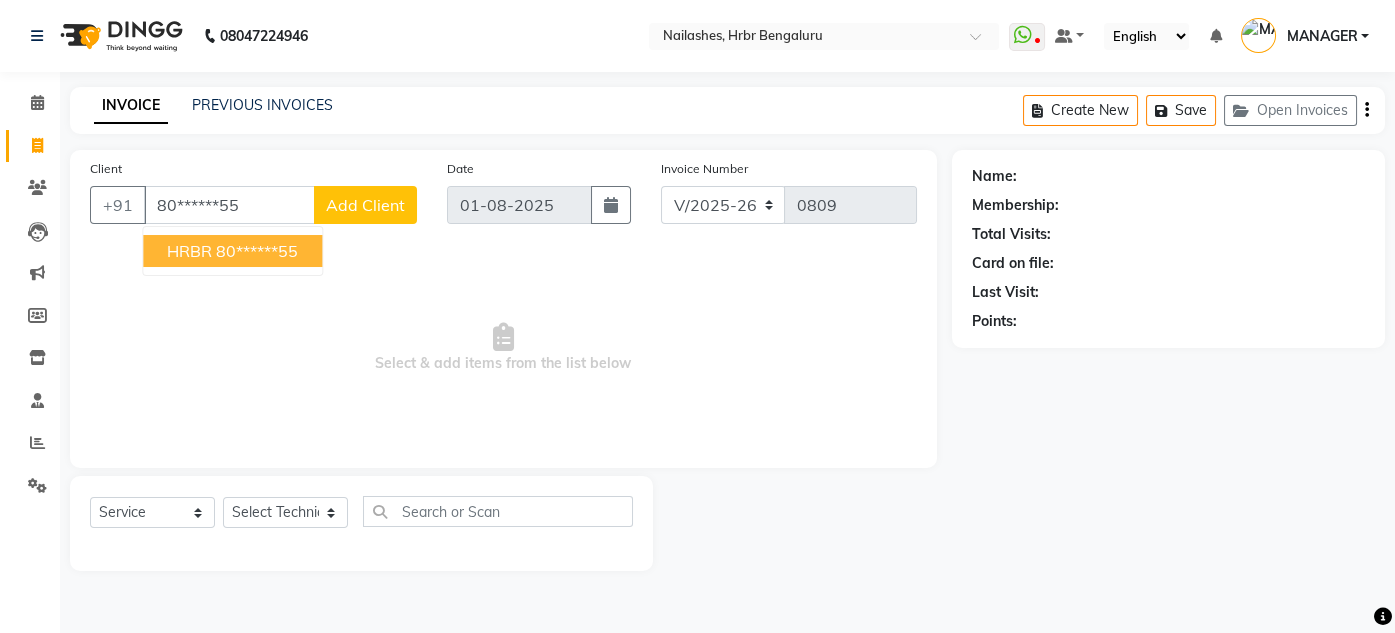 type on "80******55" 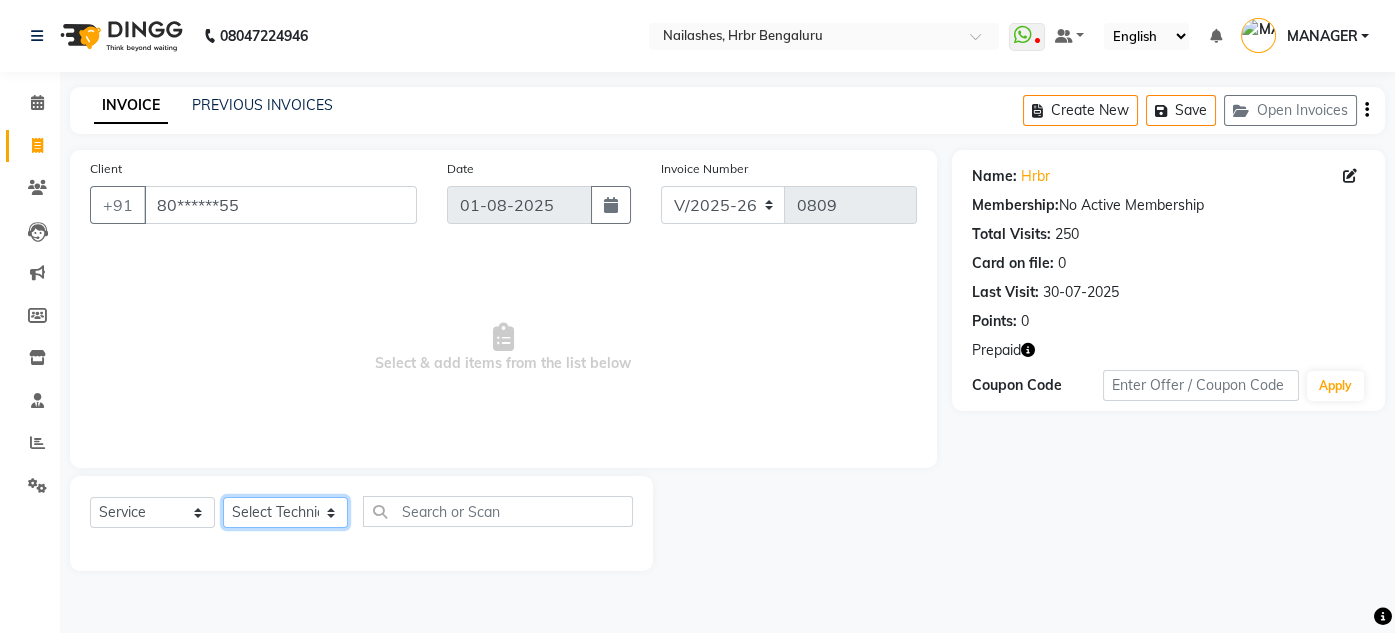 click on "Select Technician DEVI HIMANSHU KEVIN MANAGER RADIKA RITESH" 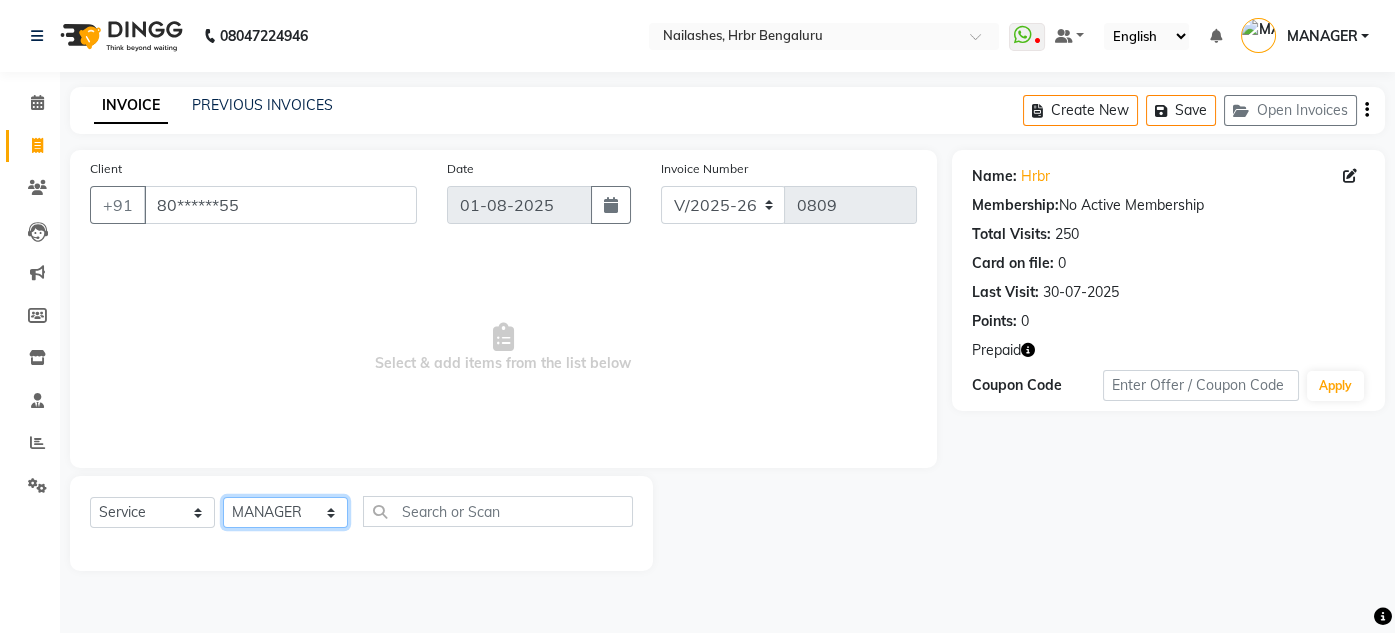 click on "Select Technician DEVI HIMANSHU KEVIN MANAGER RADIKA RITESH" 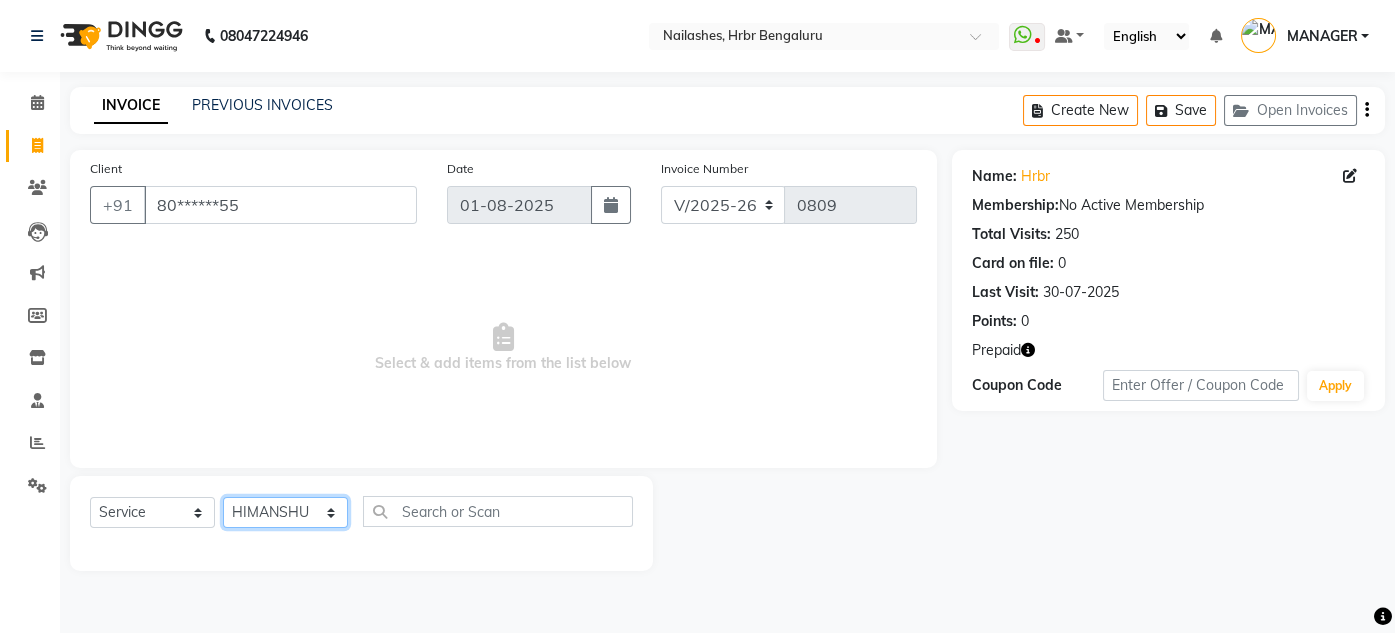 click on "Select Technician DEVI HIMANSHU KEVIN MANAGER RADIKA RITESH" 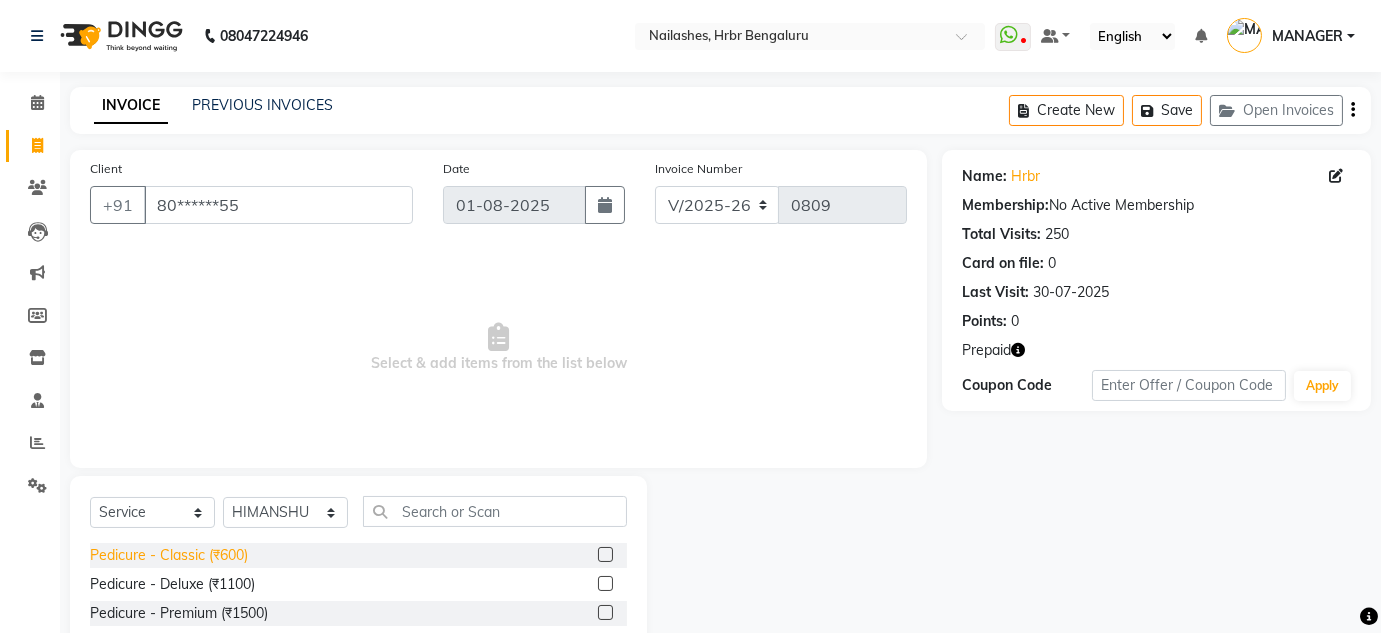 click on "Pedicure - Classic (₹600)" 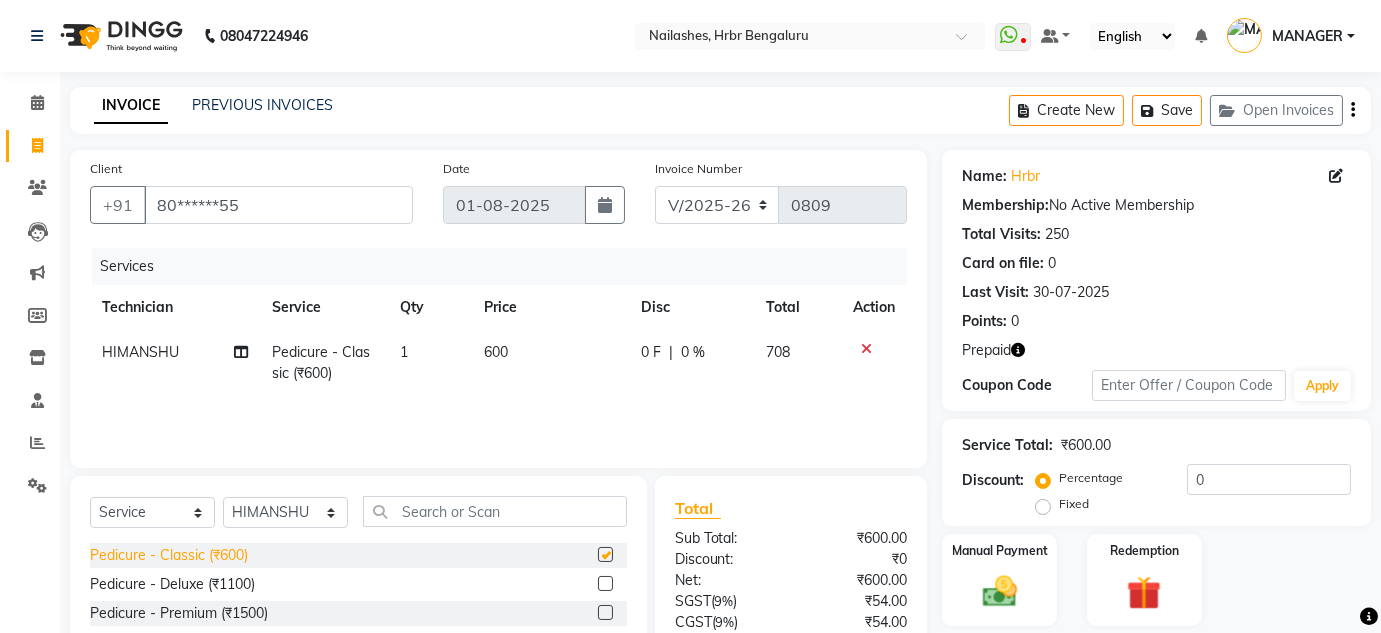 checkbox on "false" 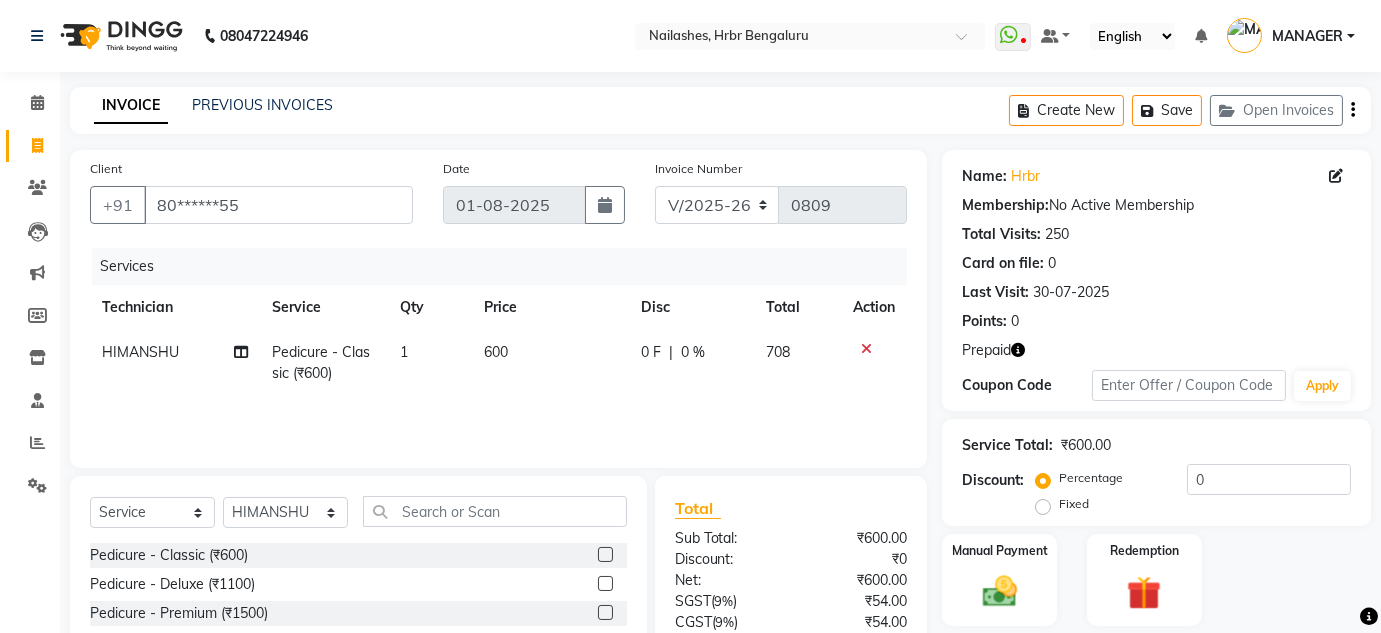 scroll, scrollTop: 168, scrollLeft: 0, axis: vertical 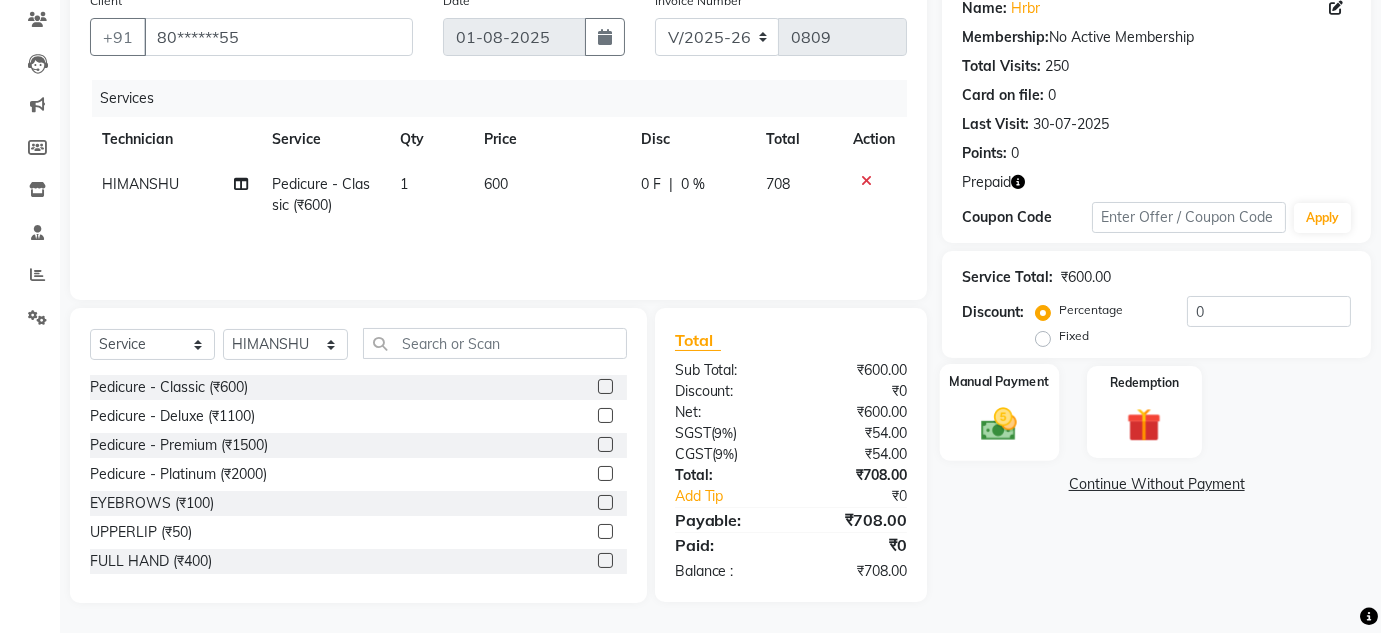 click 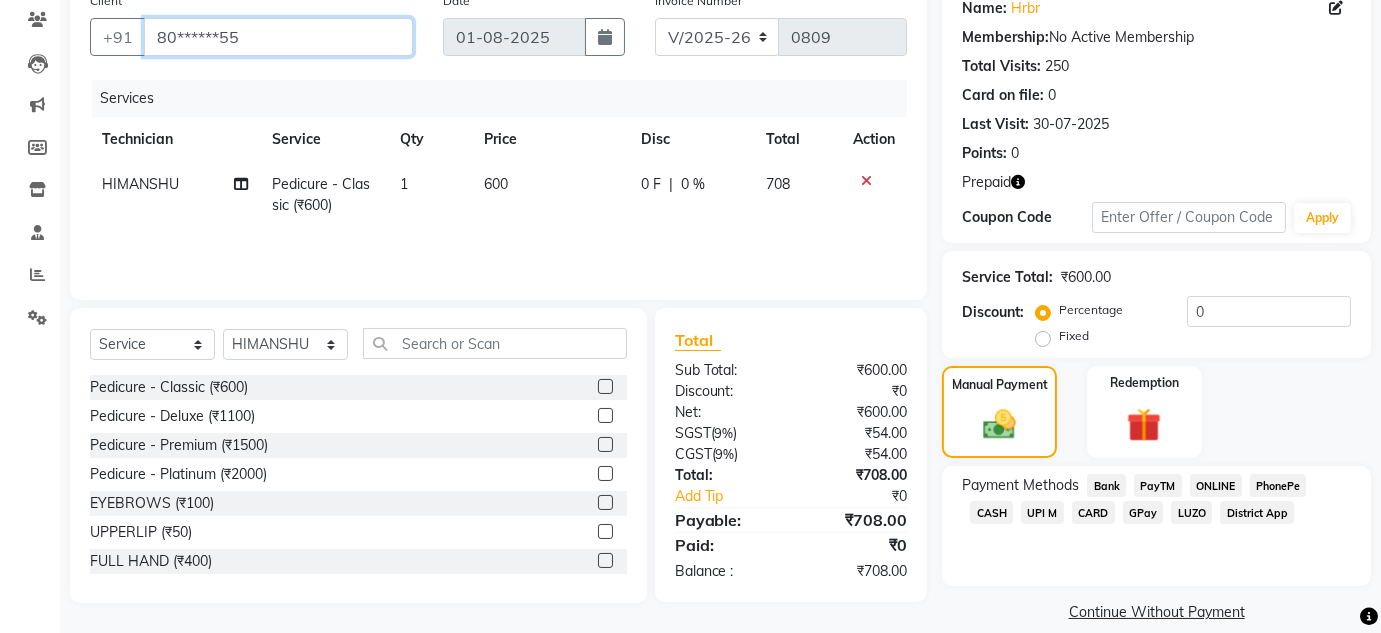 click on "80******55" at bounding box center [278, 37] 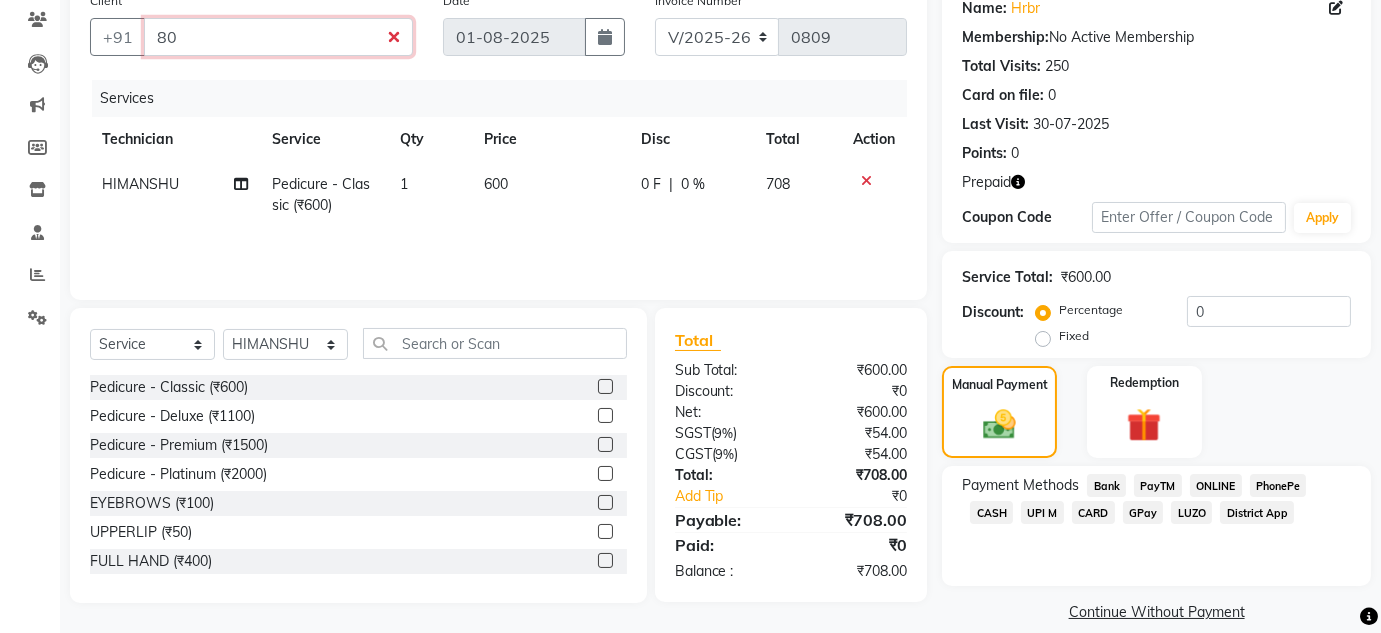 type on "8" 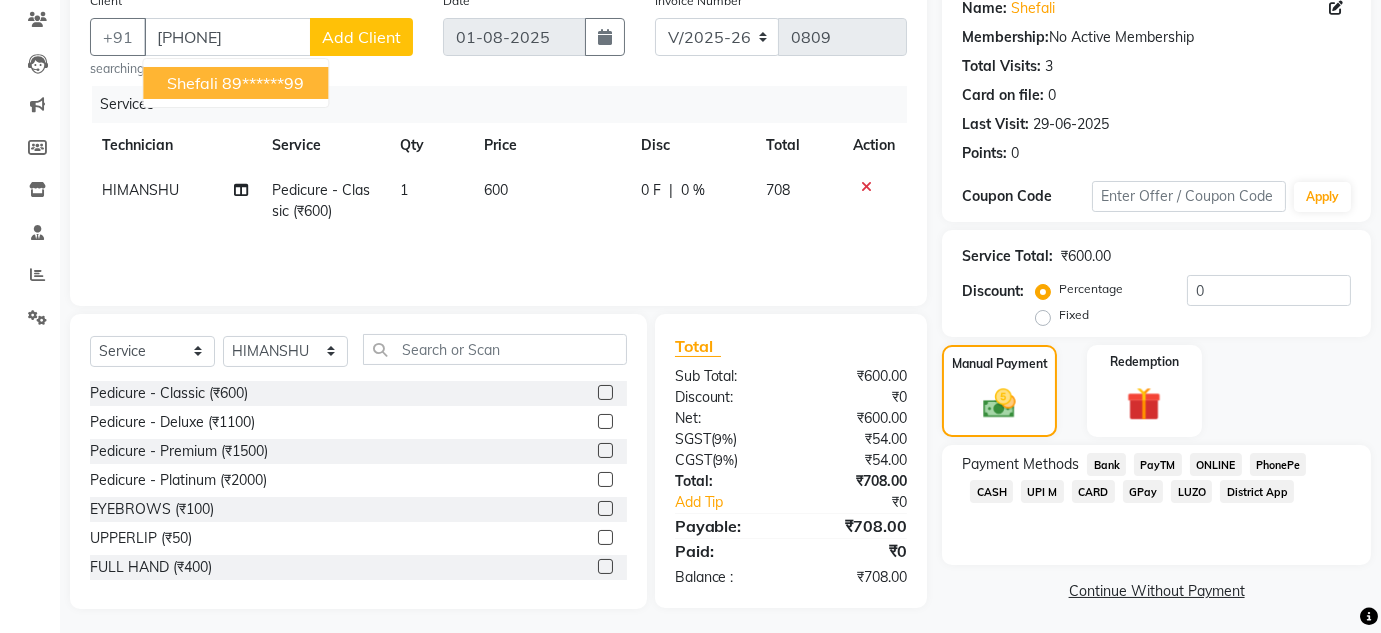 click on "89******99" at bounding box center [263, 83] 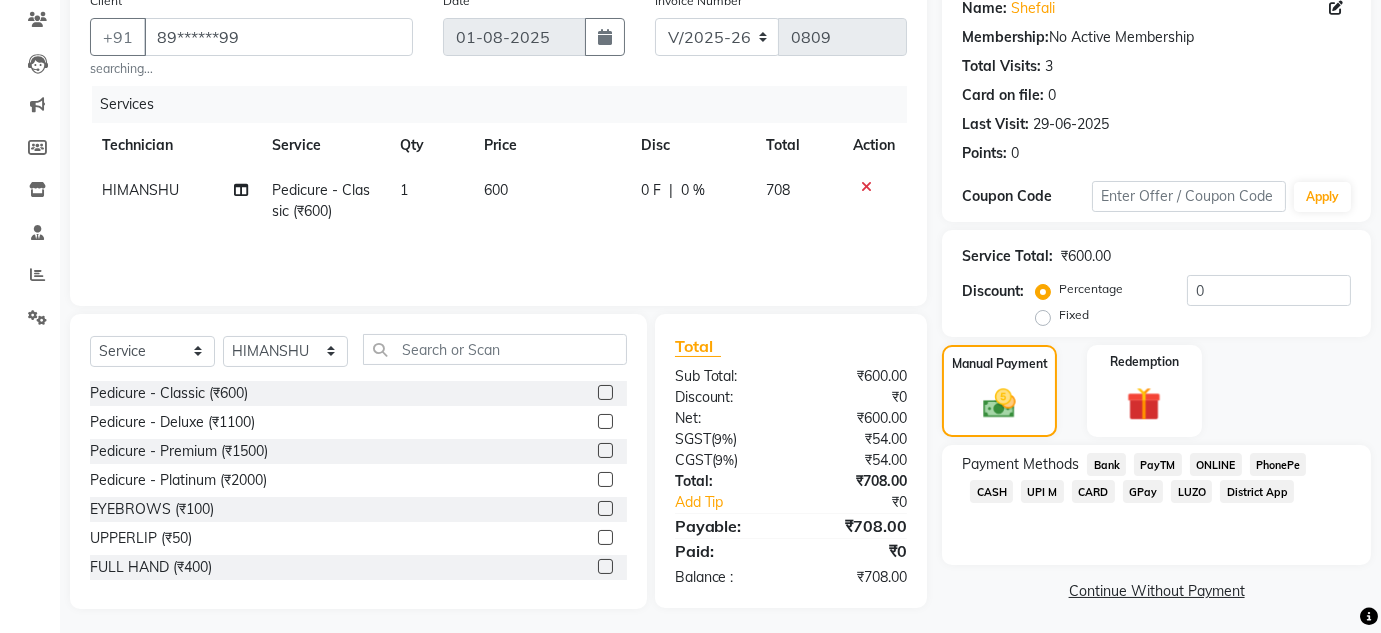 click on "HIMANSHU" 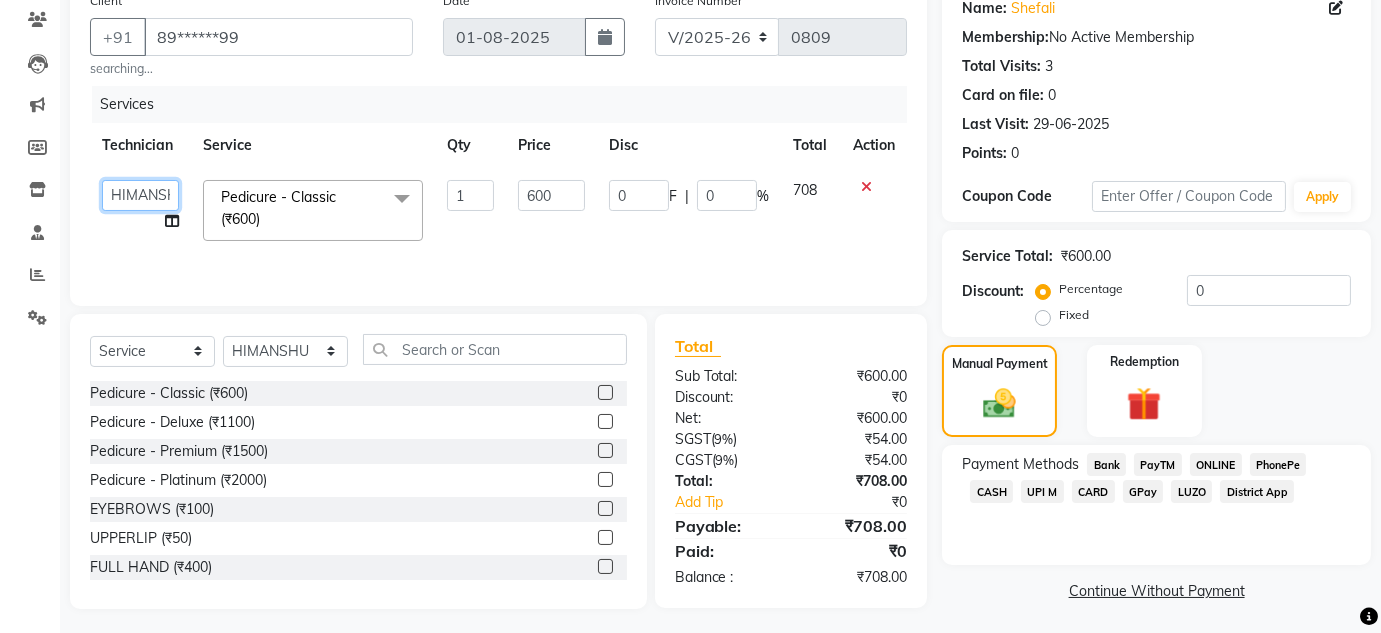 click on "DEVI   HIMANSHU   KEVIN   MANAGER   RADIKA   RITESH" 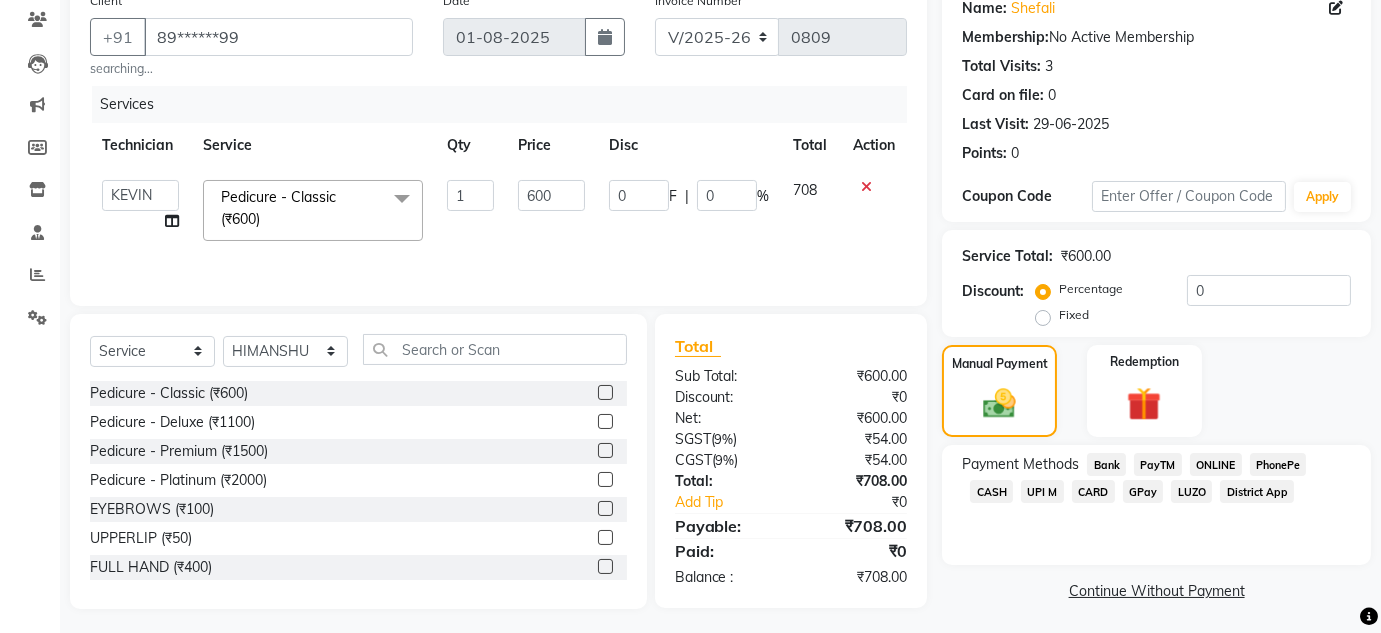 select on "77431" 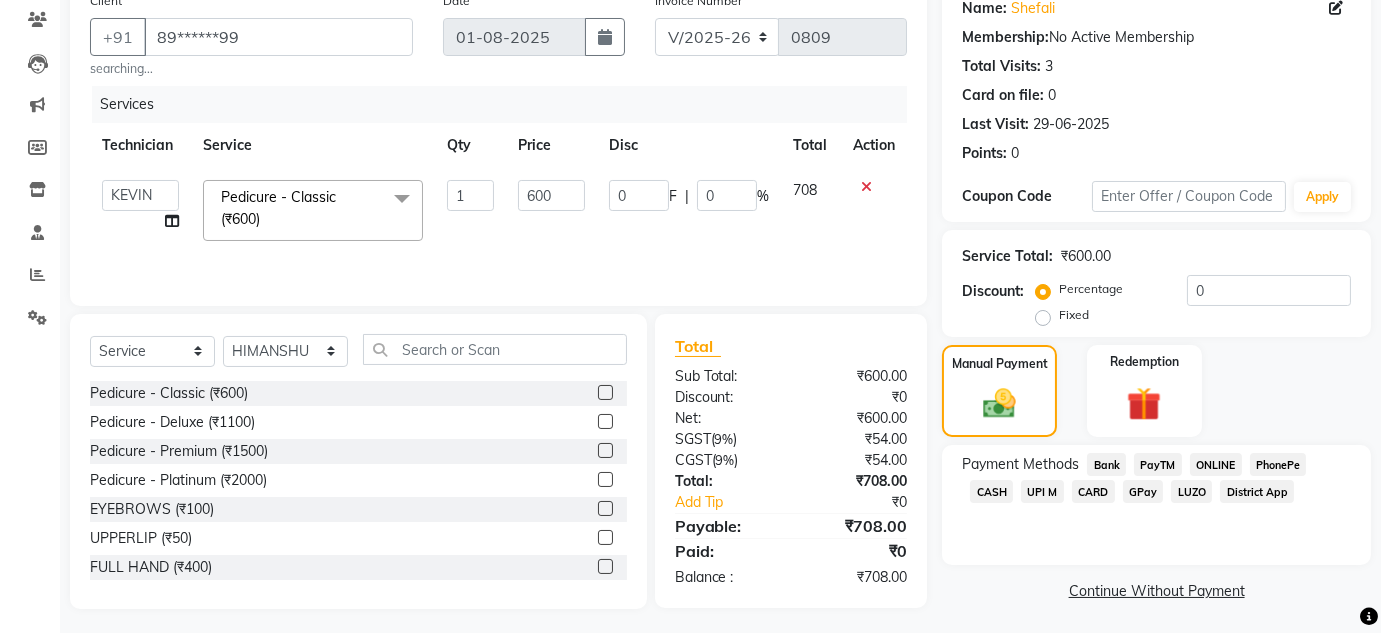click on "Pedicure - Classic (₹600)  x" 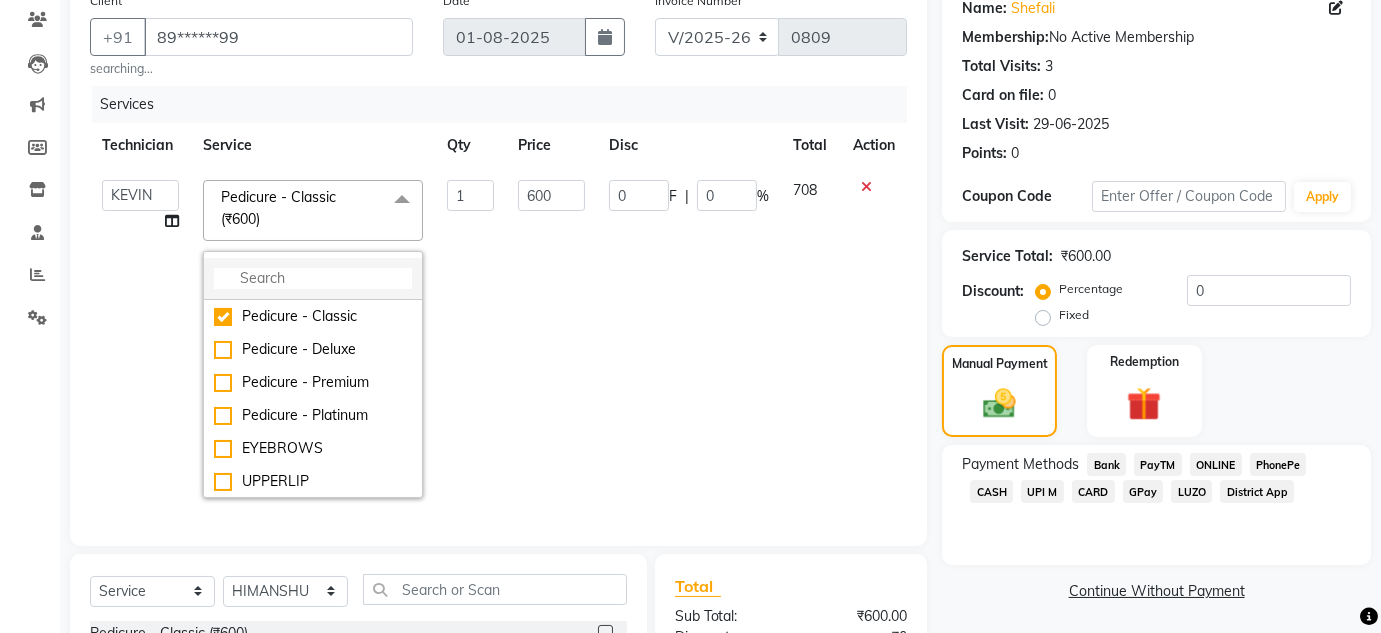 click 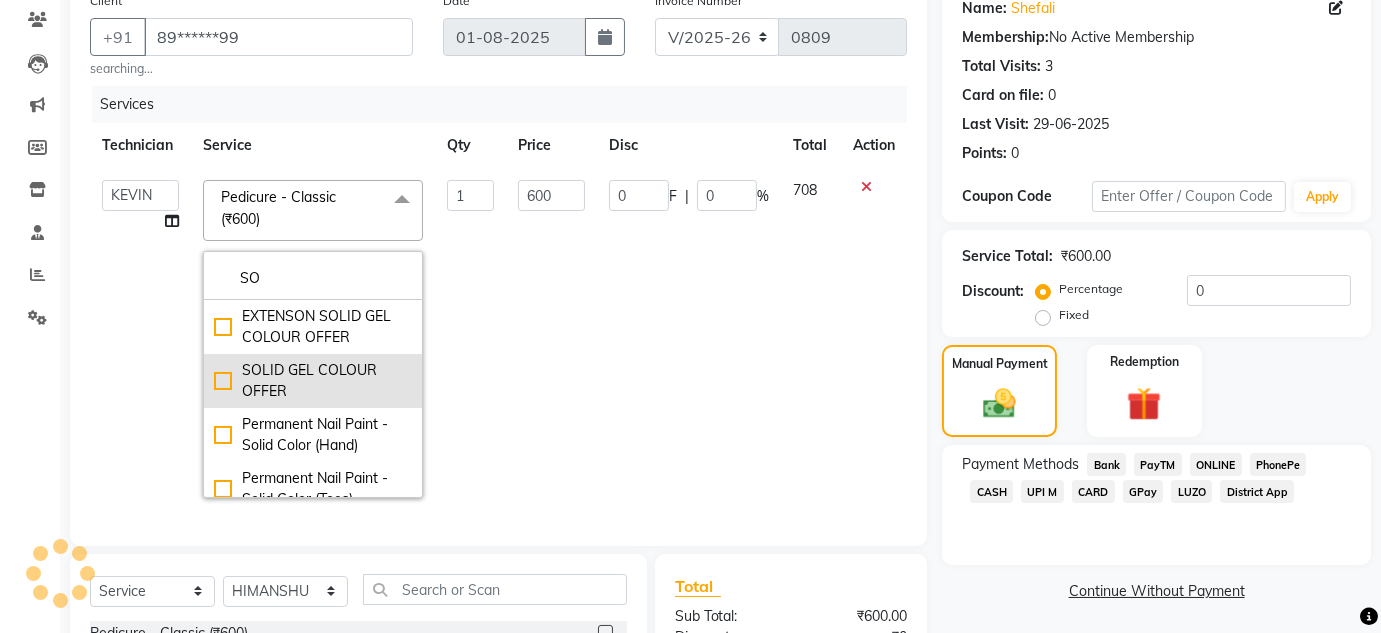 type on "SO" 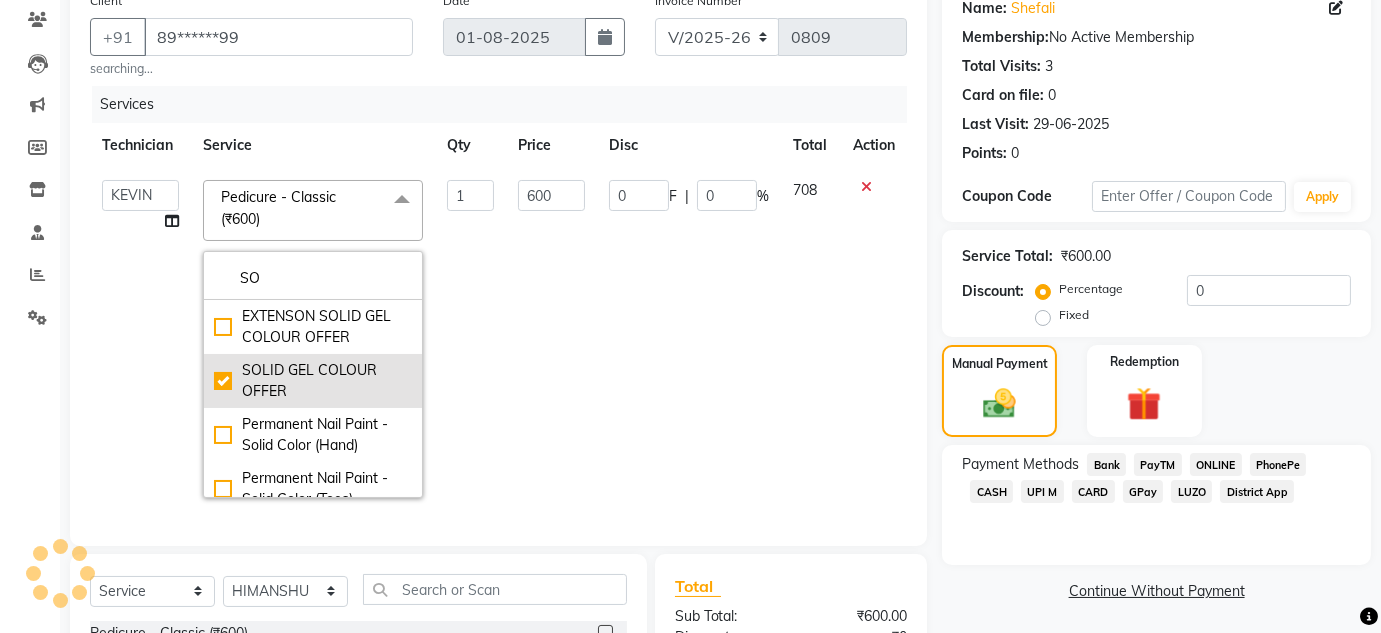 checkbox on "true" 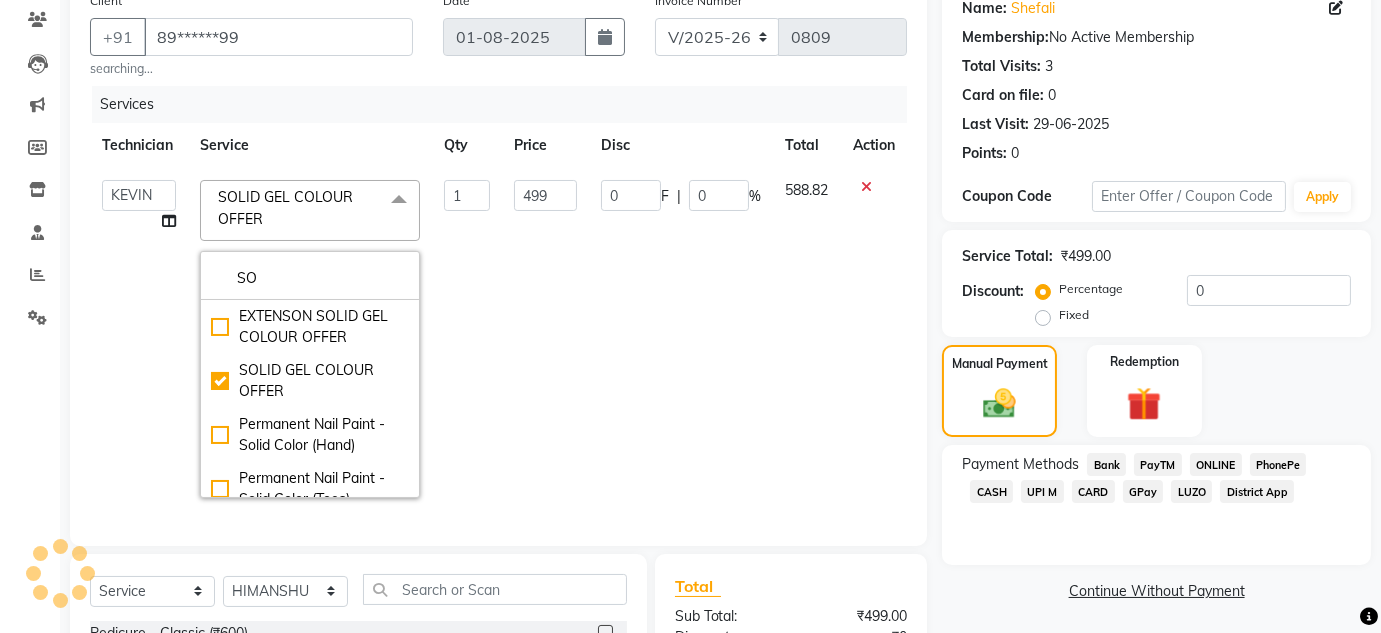 click on "1" 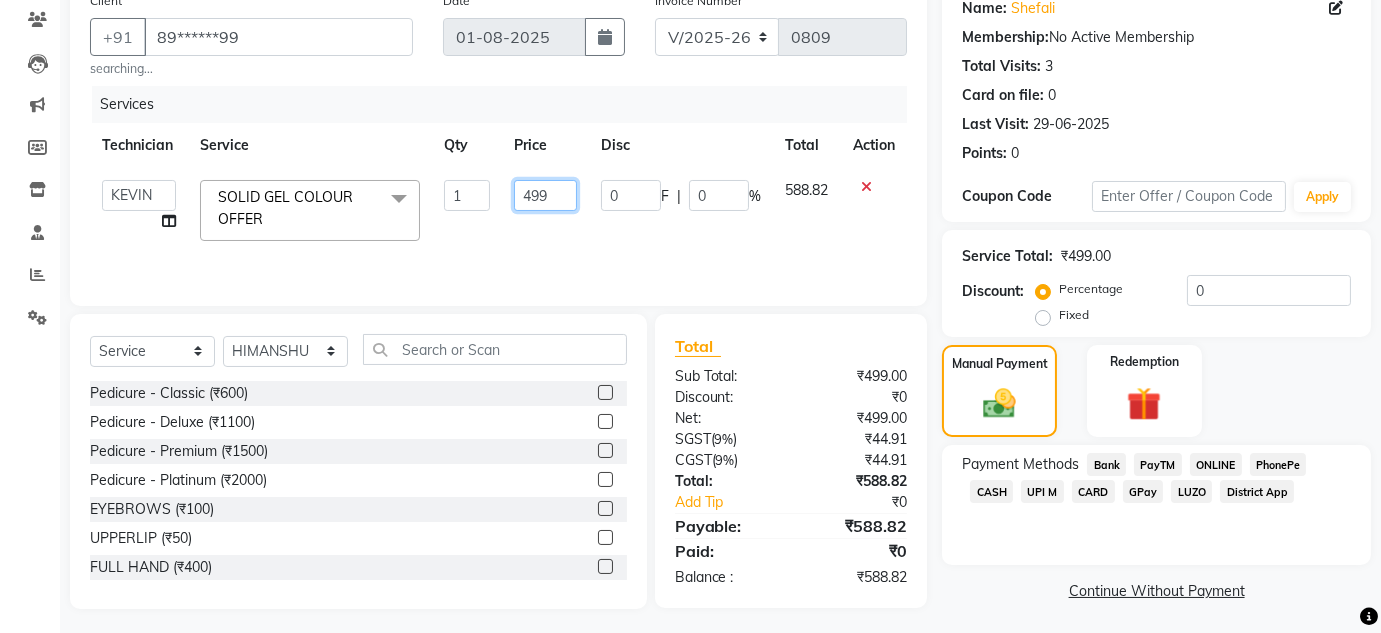 click on "499" 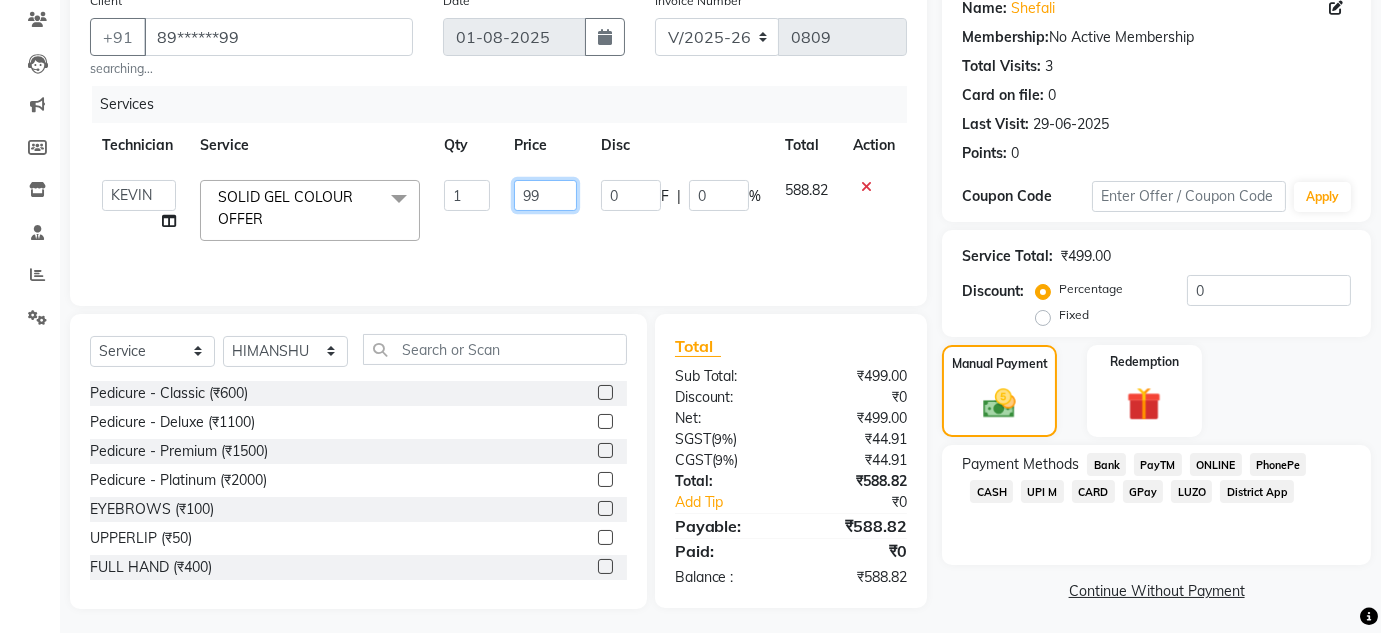type on "599" 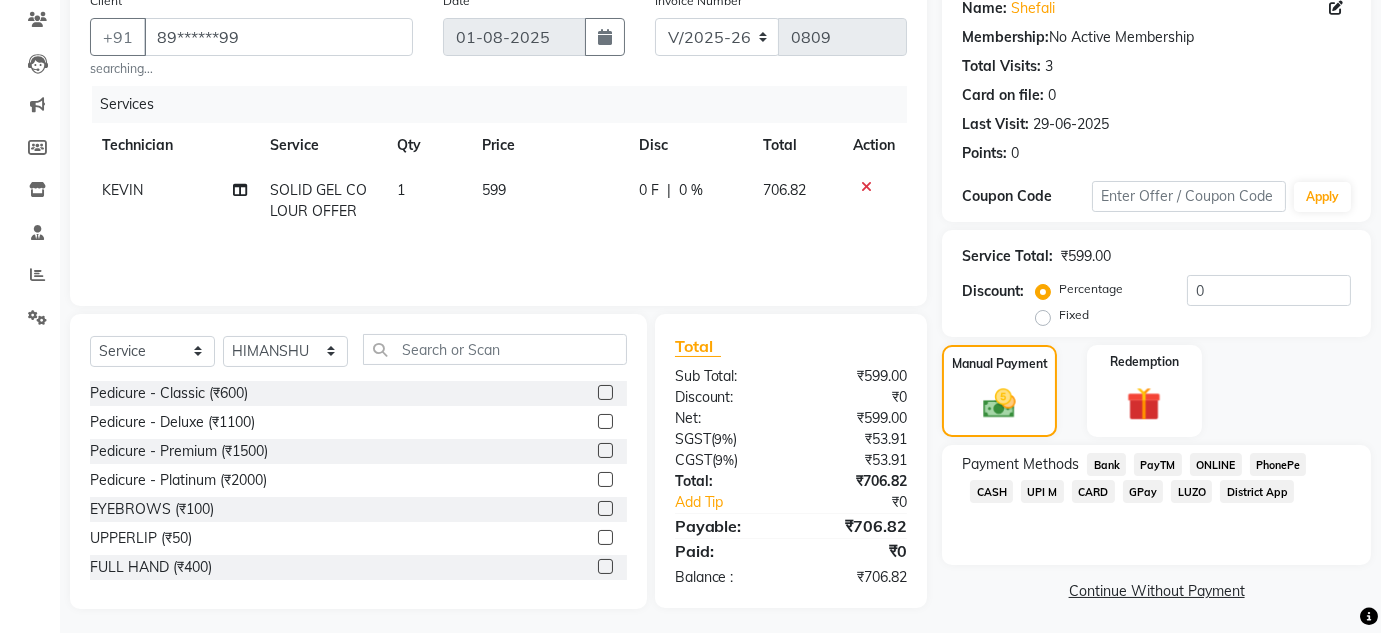 click on "599" 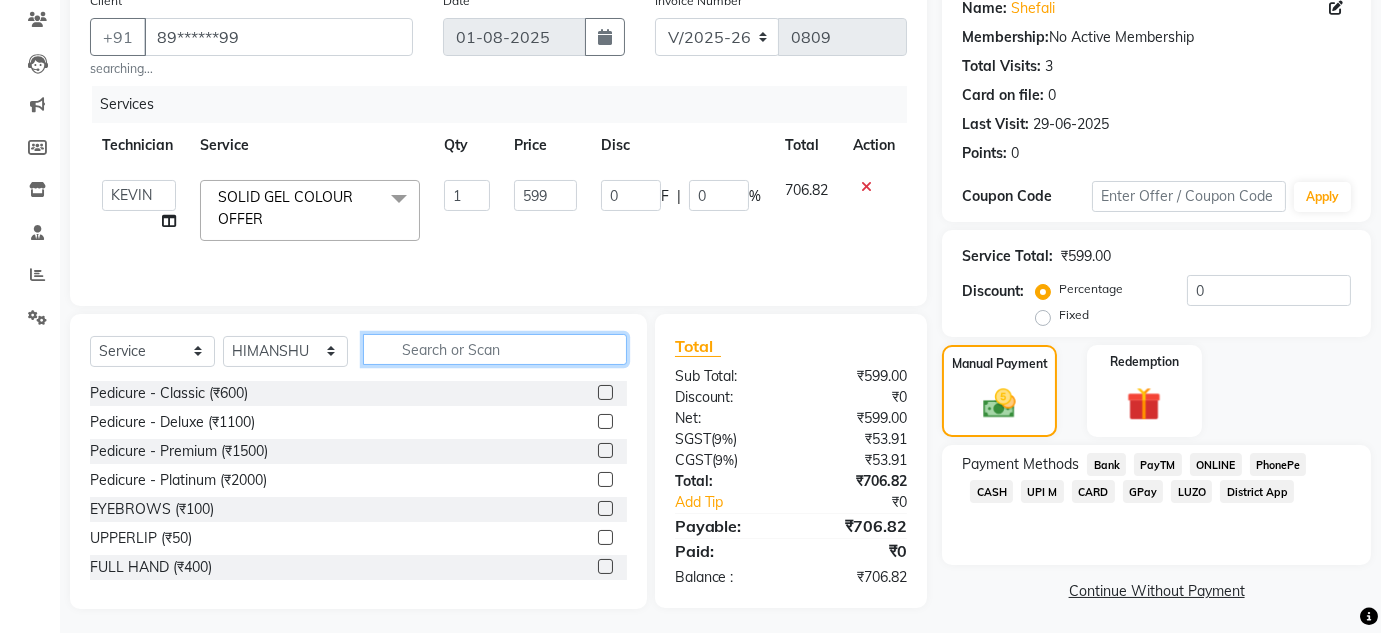 click 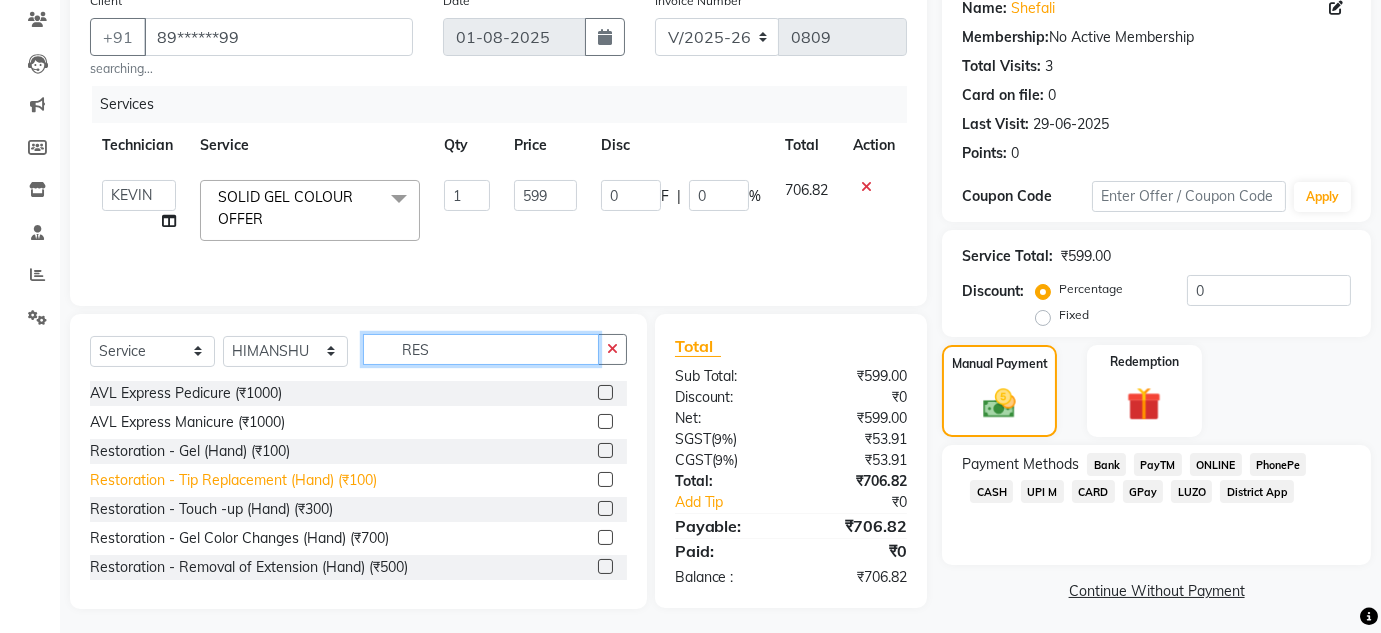 type on "RES" 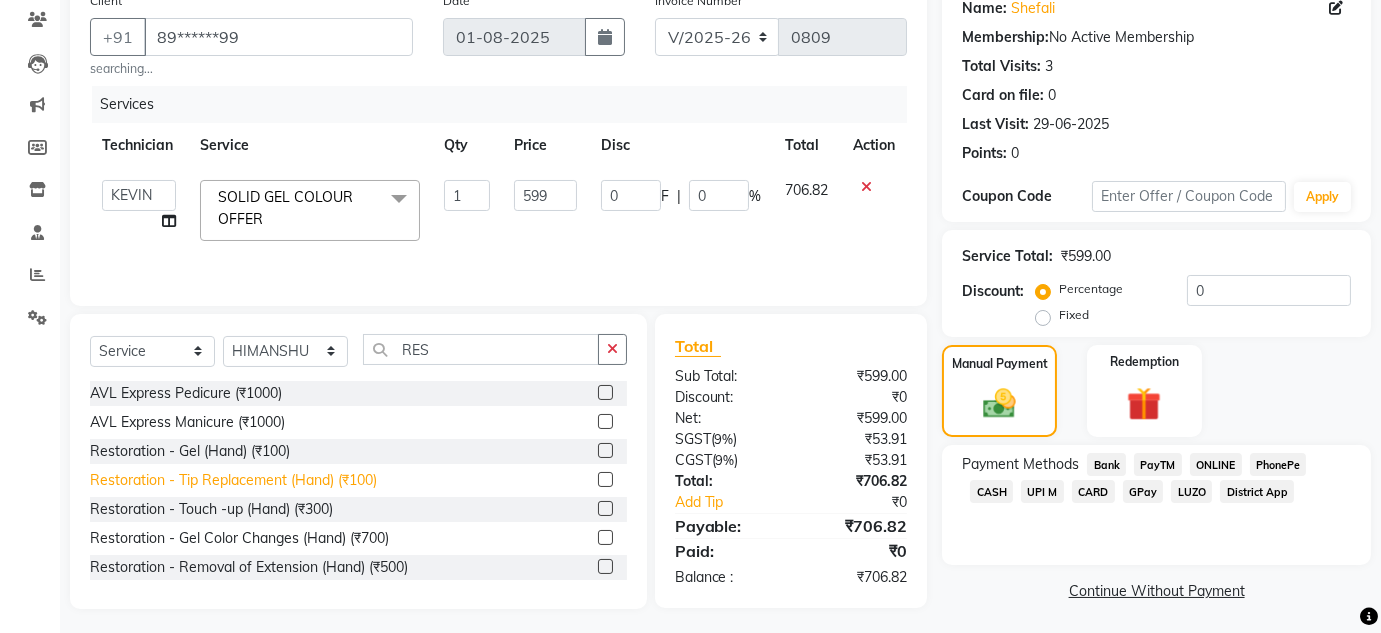click on "Restoration - Tip Replacement (Hand) (₹100)" 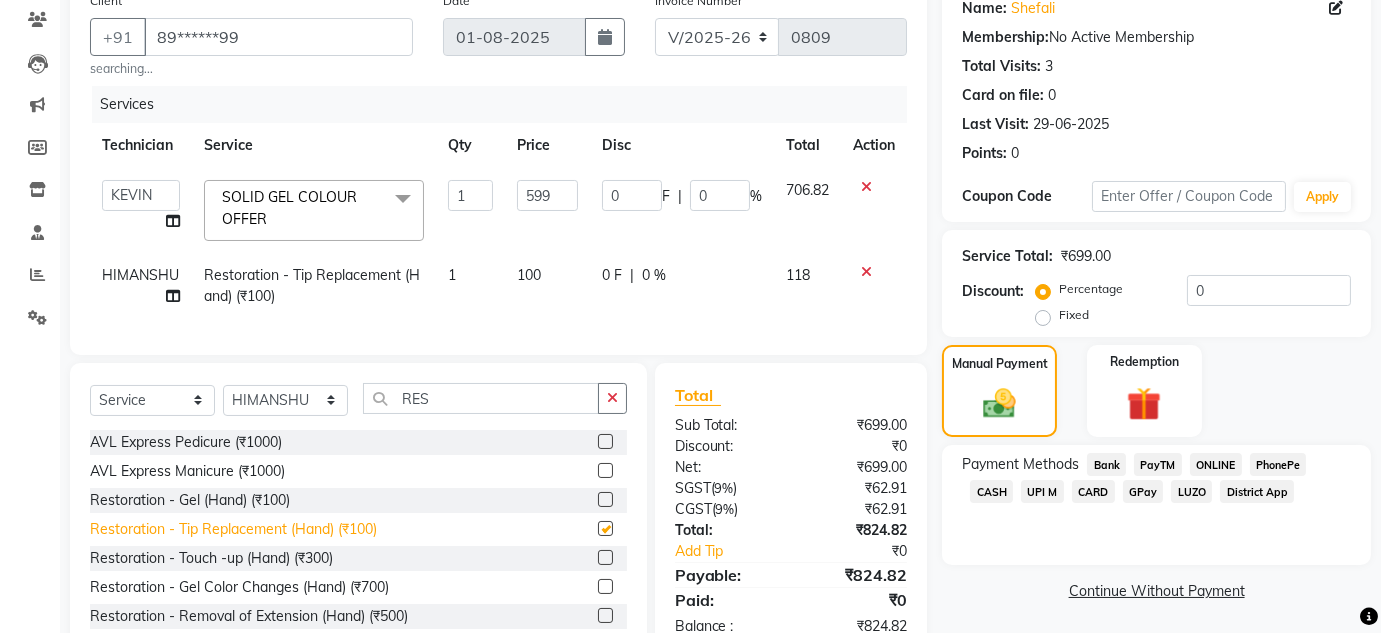 checkbox on "false" 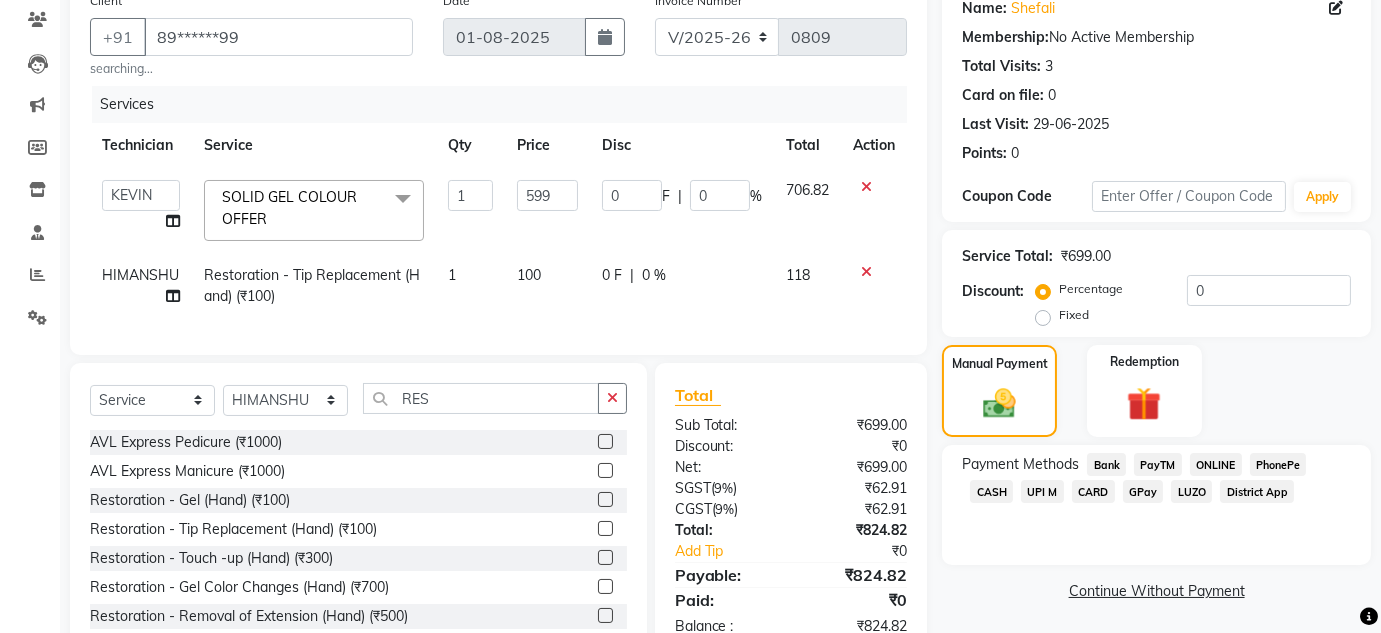 click on "100" 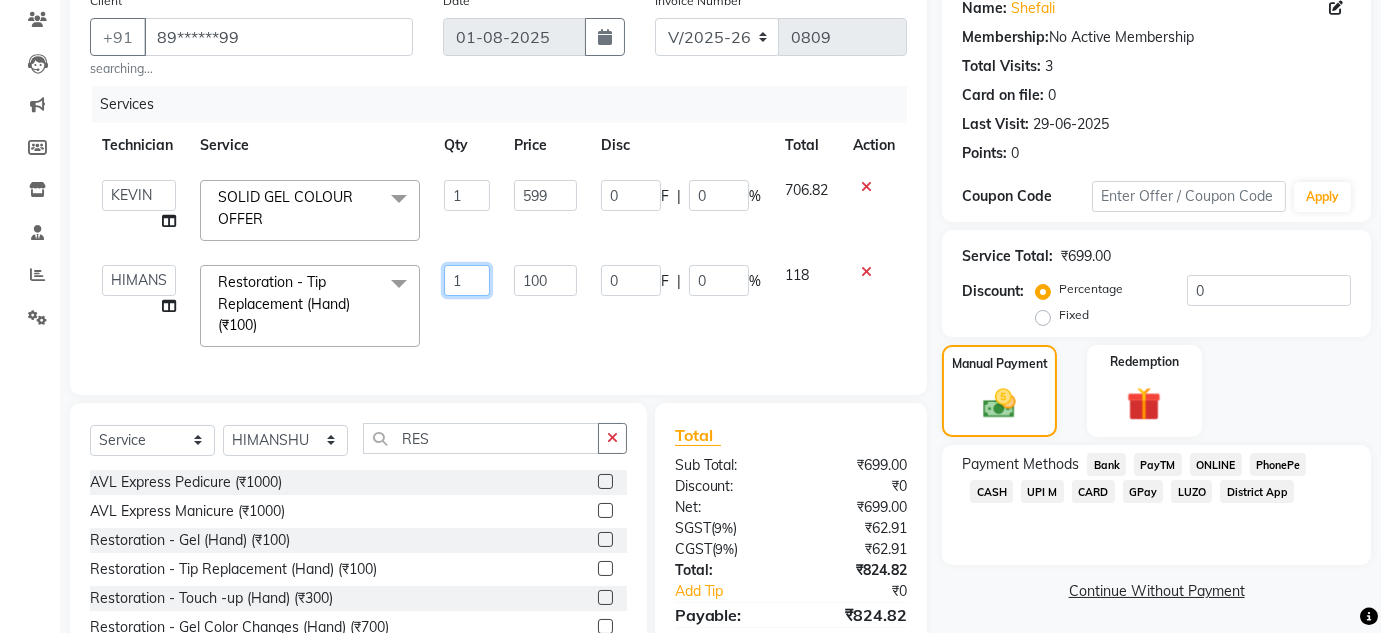 click on "1" 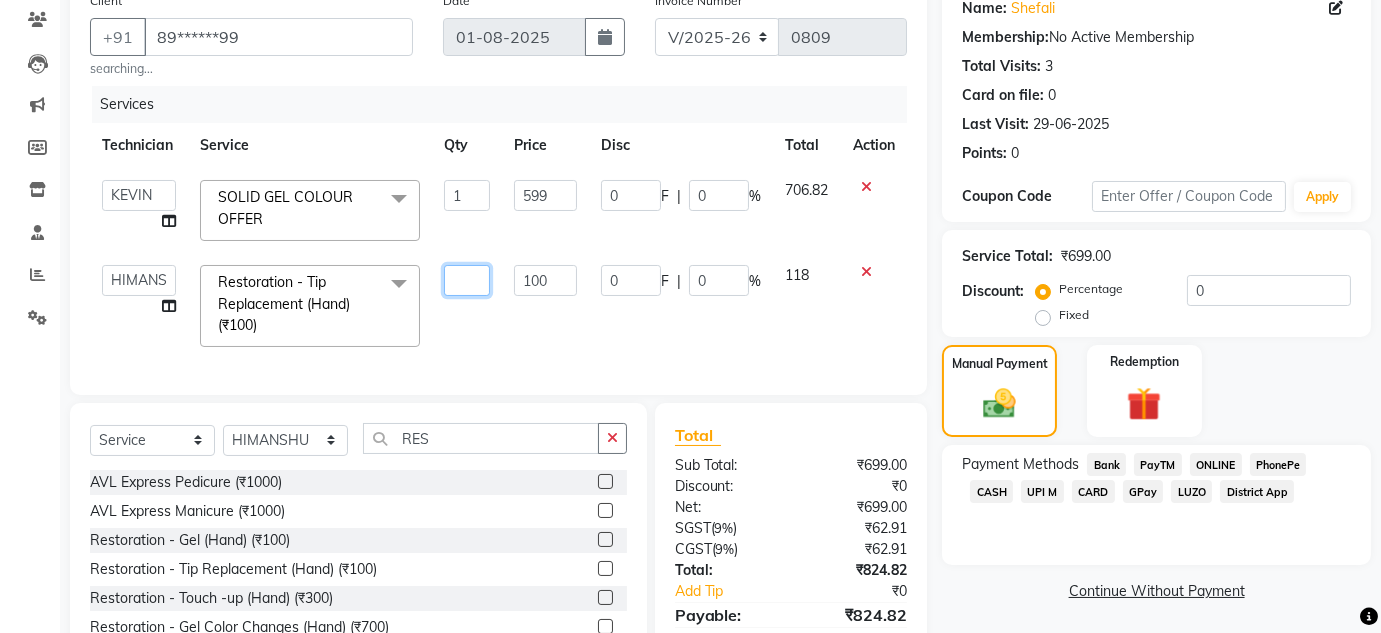 type on "2" 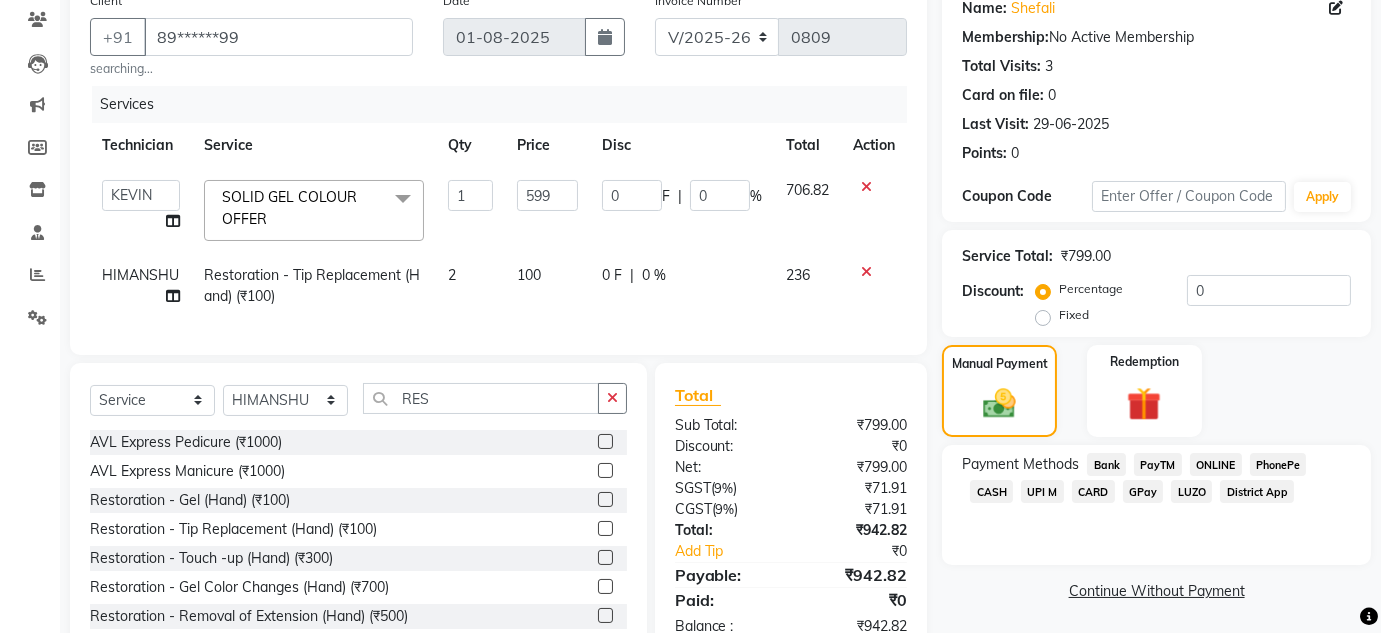 click on "Services Technician Service Qty Price Disc Total Action  DEVI   HIMANSHU   KEVIN   MANAGER   RADIKA   RITESH  SOLID GEL COLOUR OFFER  x Pedicure - Classic Pedicure - Deluxe Pedicure - Premium Pedicure - Platinum EYEBROWS UPPERLIP FULL HAND  FULL LEG  UNDERARMS HALF LEG HALF HAND EXTENSON SOLID GEL COLOUR OFFER SOLID GEL COLOUR OFFER upperlip wax upperlip & chin wax O3+ Café H&F Pedicure AVL Express Pedicure Bombini Pedicure AVL Luxury Pedicure Pedipure Luxury Pedicure Foot Massage Pedicure Nail Paint Pedicure Nail Cut & File Pedicure Eyelash Extension - Classic Eyelash Extension - Hybrid Eyelash Extension - Volume Eyelash Extension - Mega Volume Eyelash Extension - Eyelash Lifeting Permanent Nail Paint - Solid Color (Hand) Permanent Nail Paint - French (Hand) Permanent Nail Paint - Solid Color (Toes) Permanent Nail Paint - French (Toes) Matte Coat Manicure  - Classic Manicure  - Deluxe Manicure  - Premium Café H&F Manicure AVL Express Manicure Bombini Manicure AVL Luxury Manicure Pedipure Luxury Manicure 1" 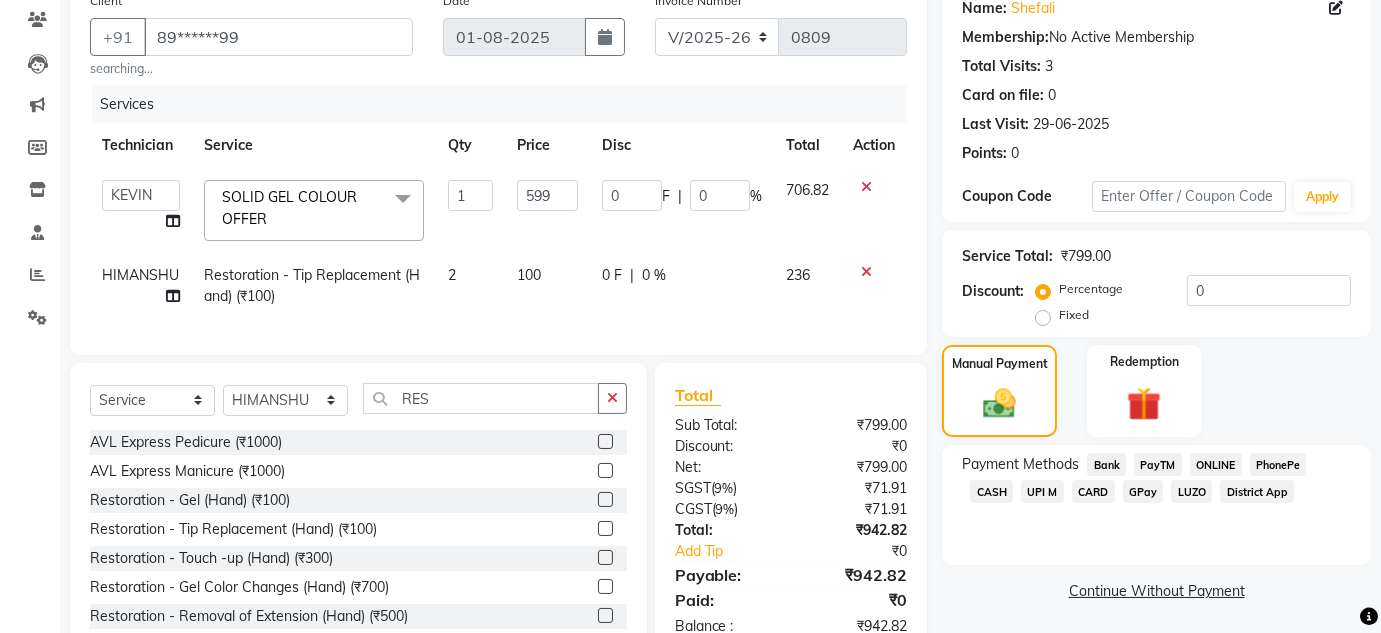scroll, scrollTop: 236, scrollLeft: 0, axis: vertical 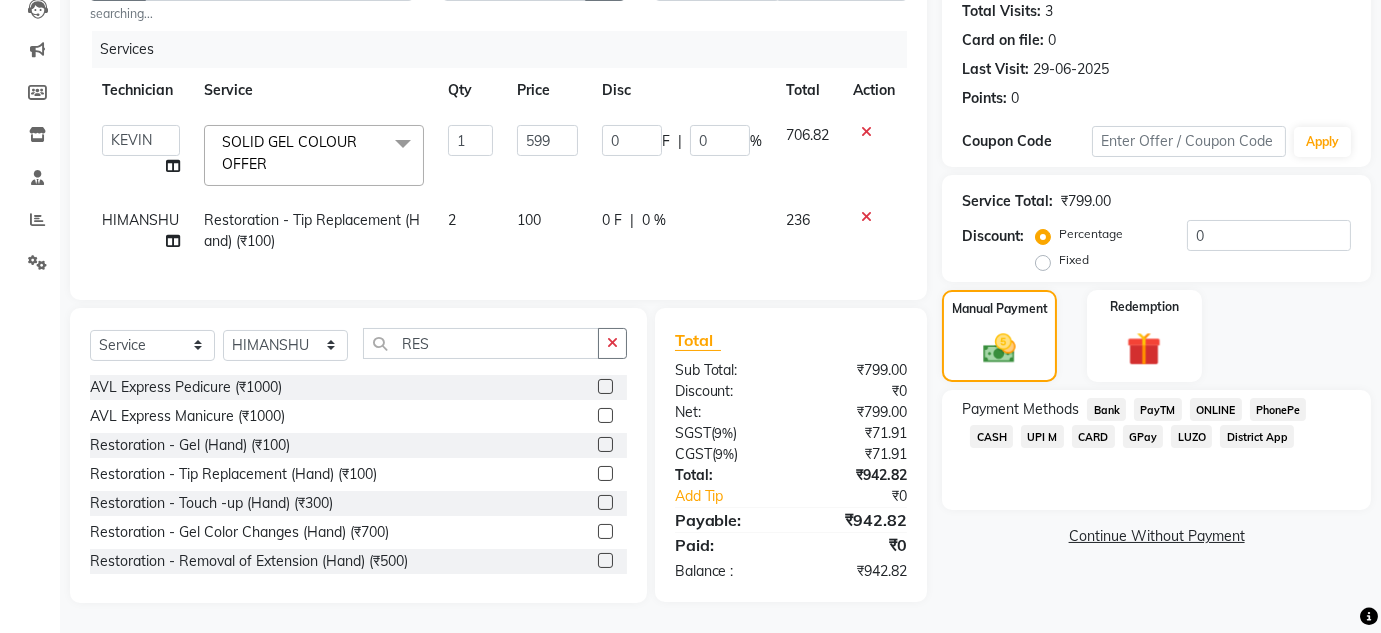 click on "ONLINE" 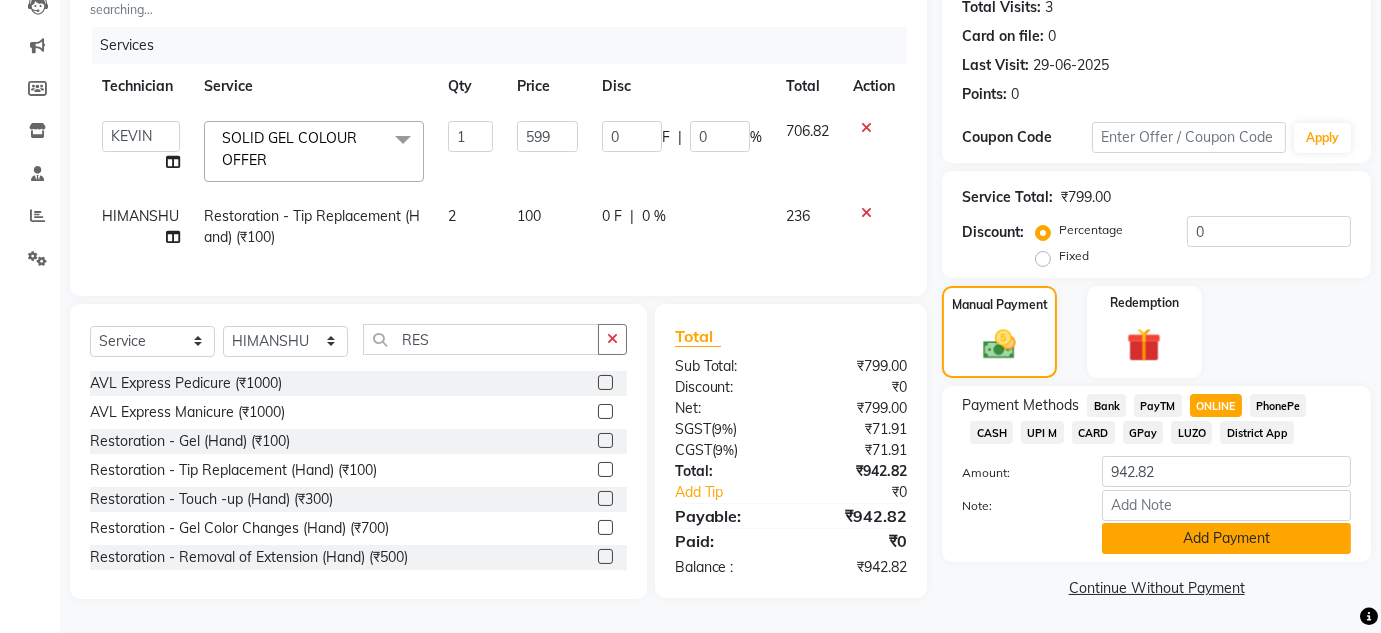 click on "Add Payment" 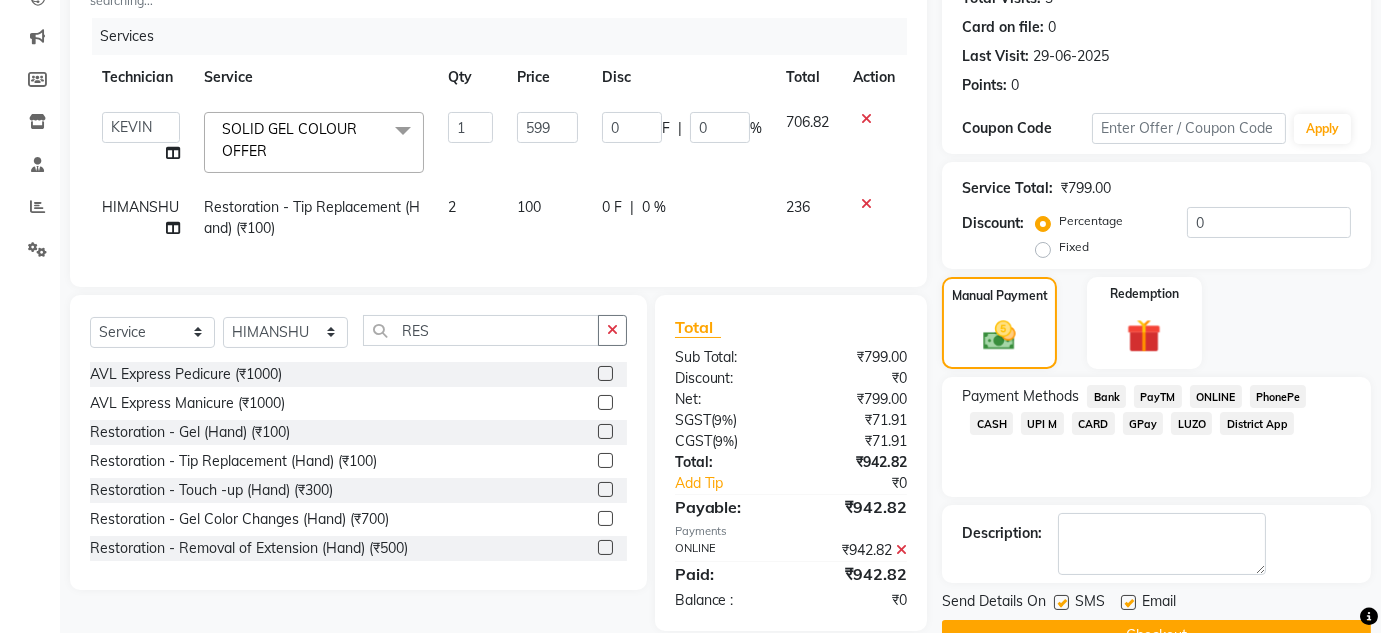 scroll, scrollTop: 282, scrollLeft: 0, axis: vertical 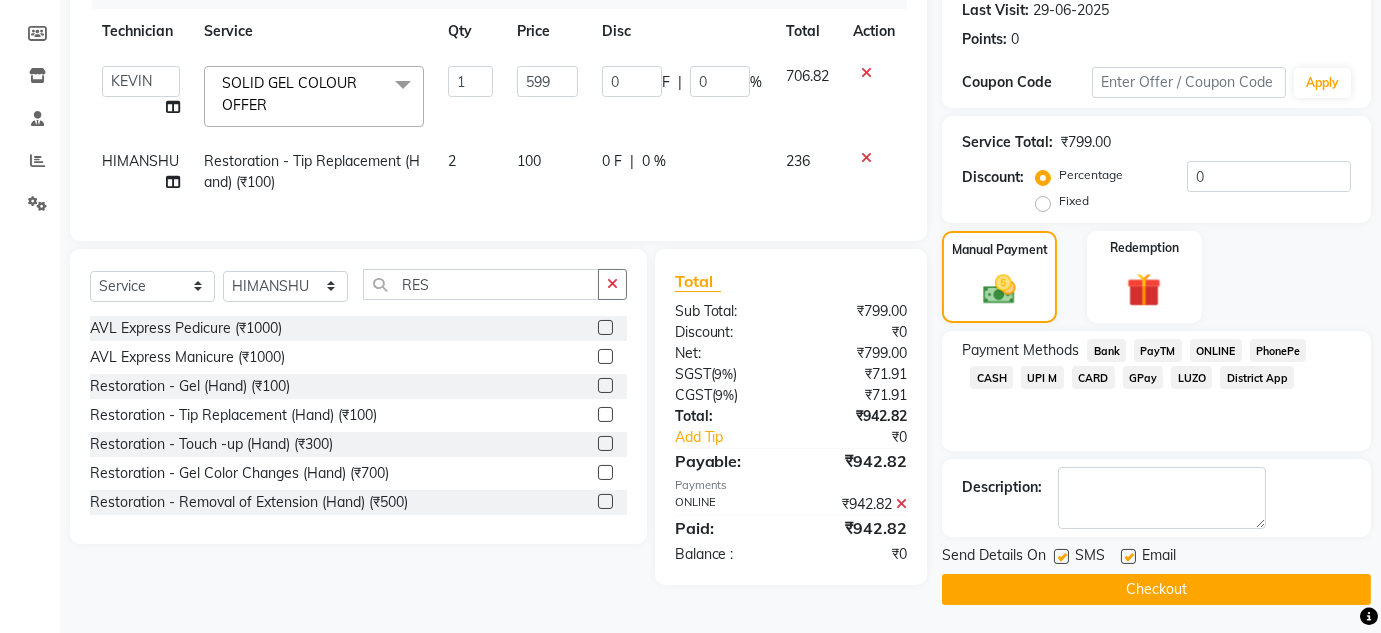 click on "Checkout" 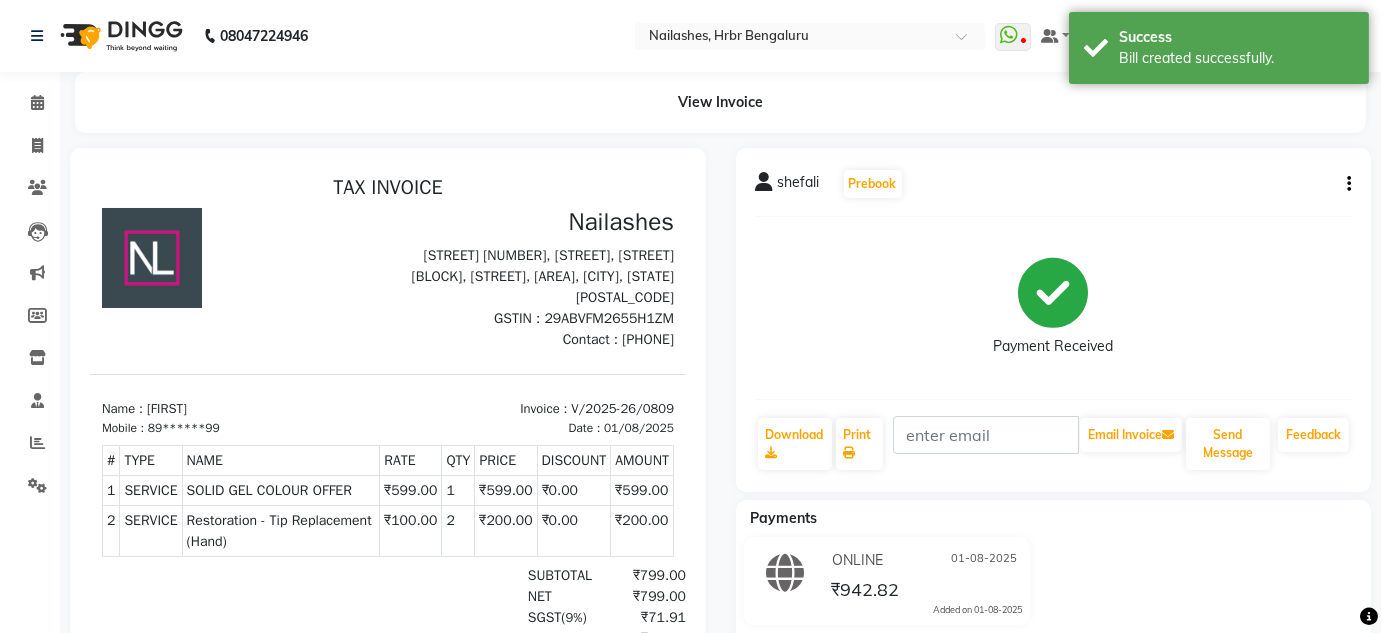 scroll, scrollTop: 0, scrollLeft: 0, axis: both 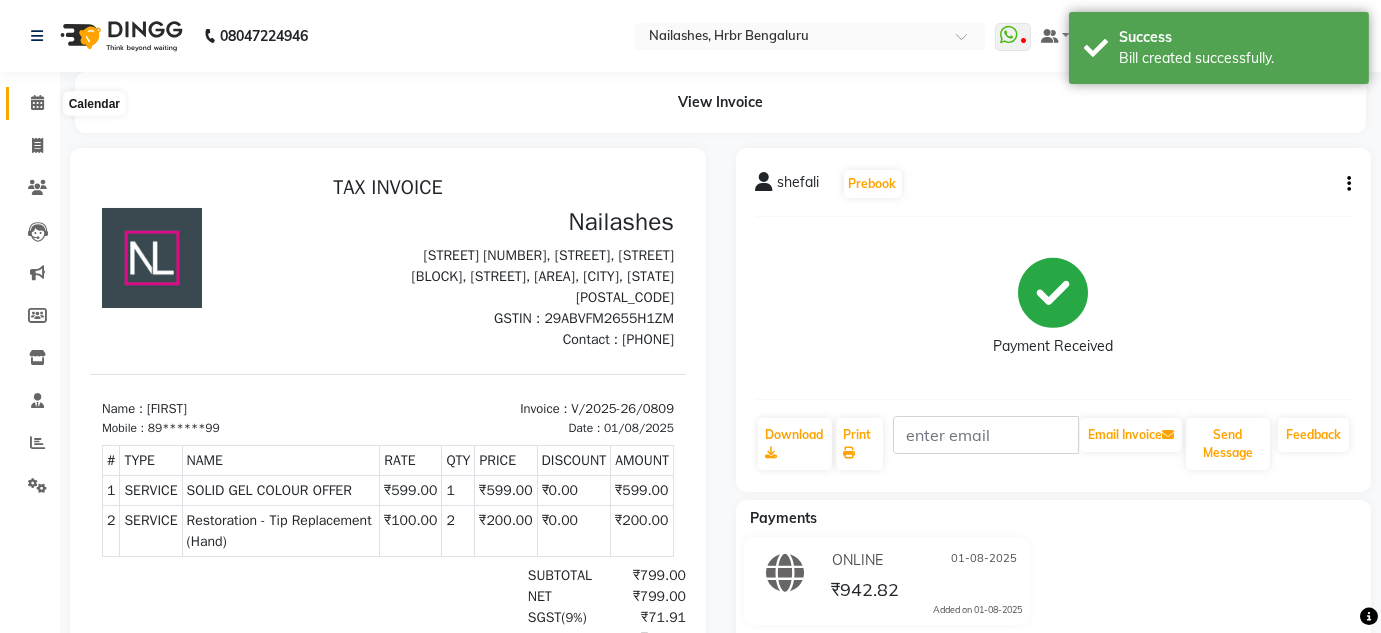 click 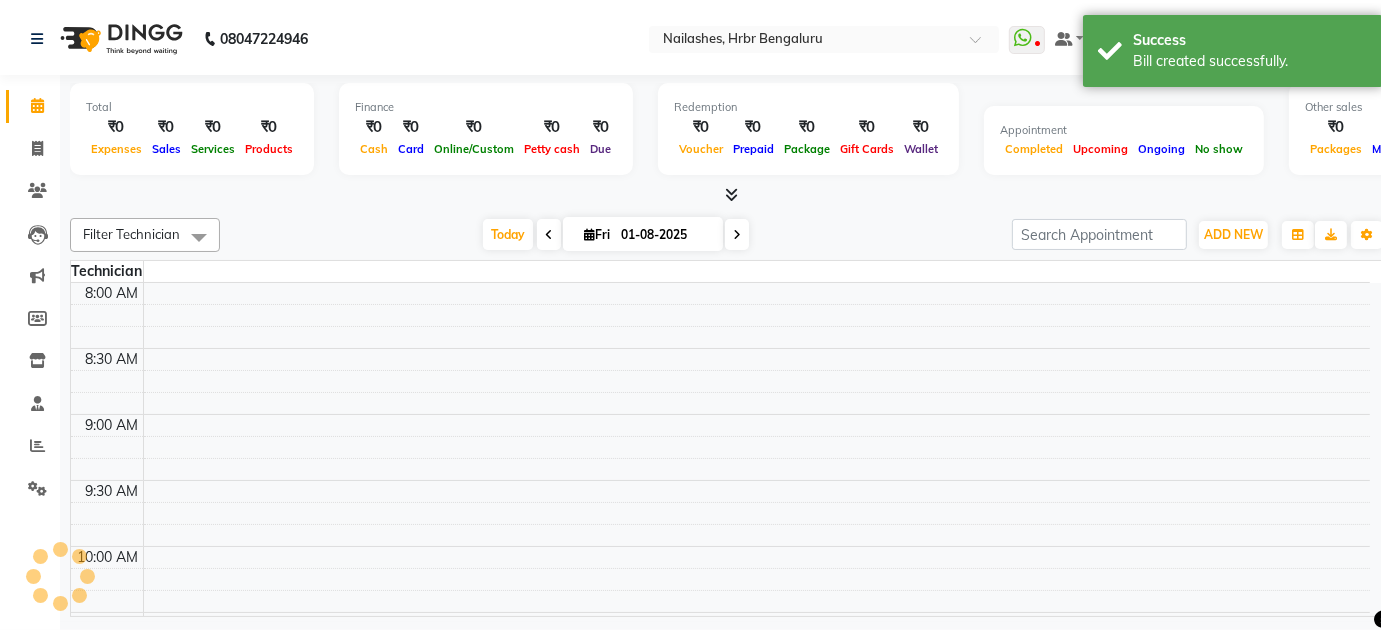 scroll, scrollTop: 0, scrollLeft: 0, axis: both 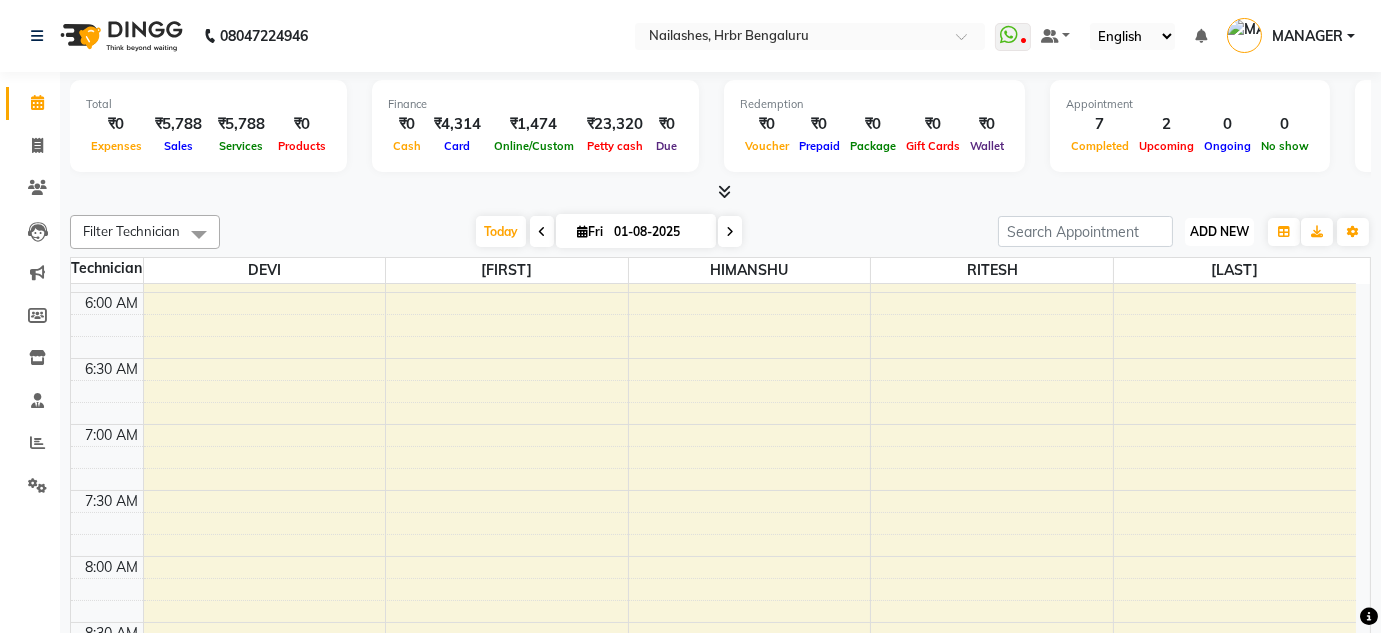 click on "ADD NEW" at bounding box center [1219, 231] 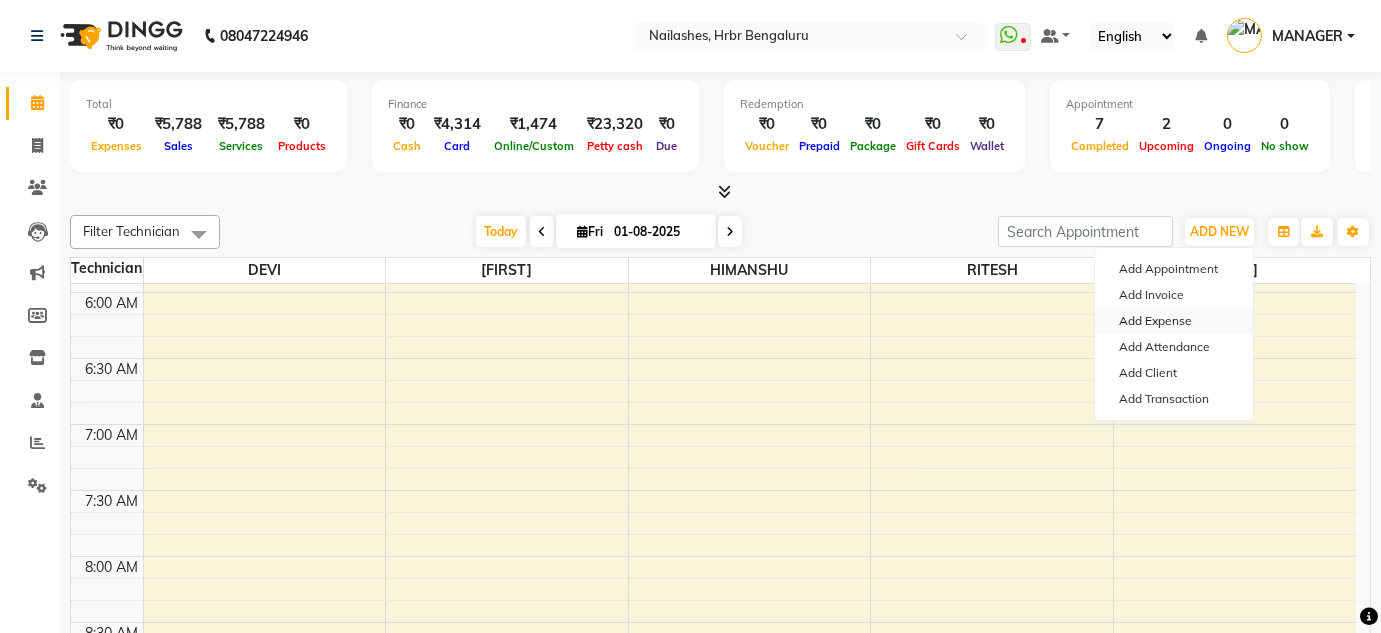 click on "Add Expense" at bounding box center (1174, 321) 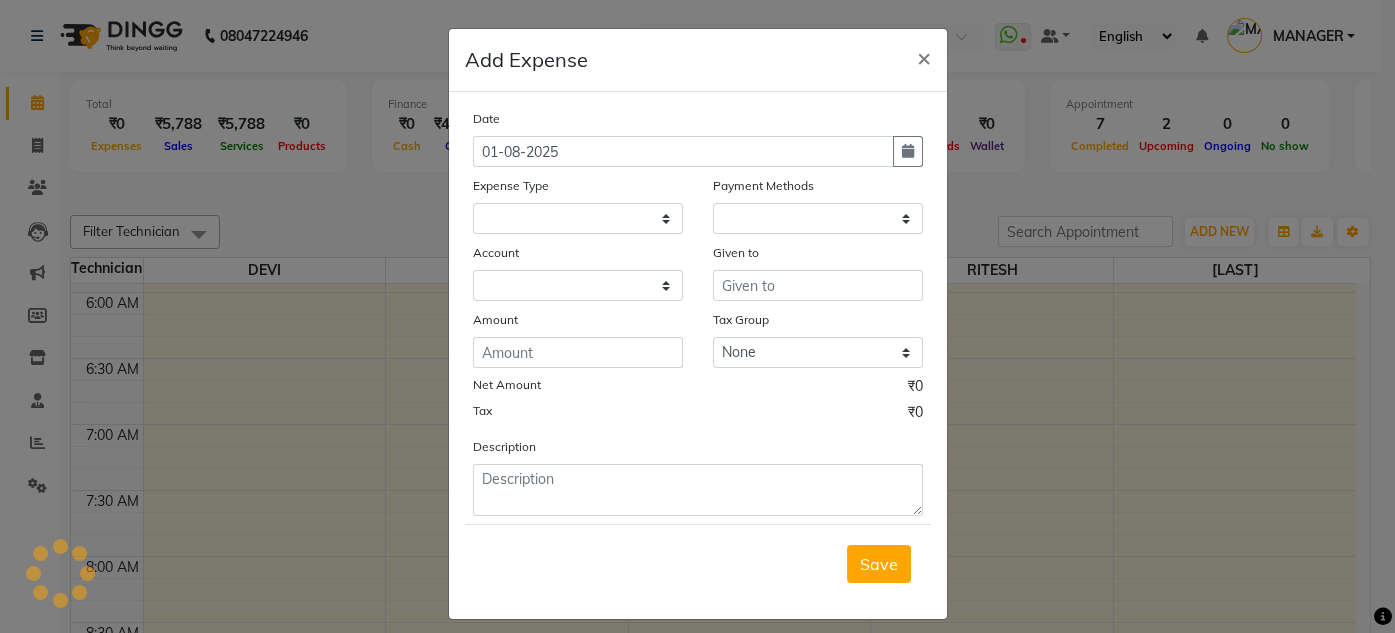 select 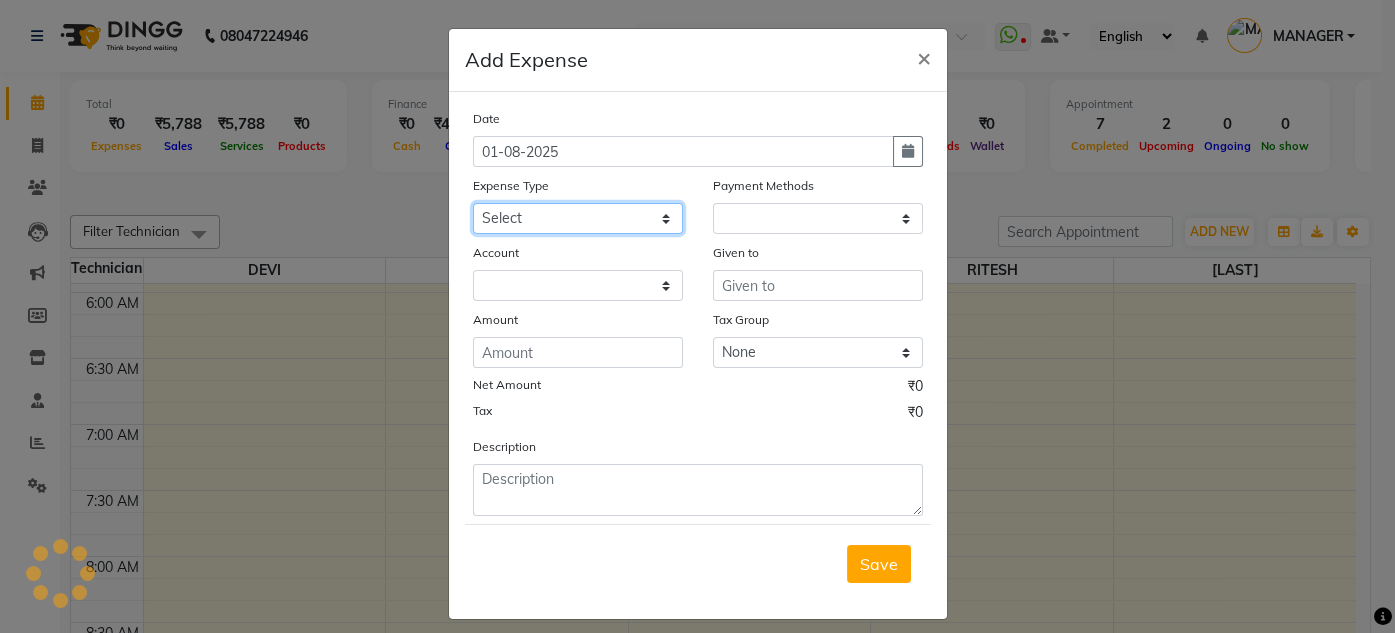 select on "1" 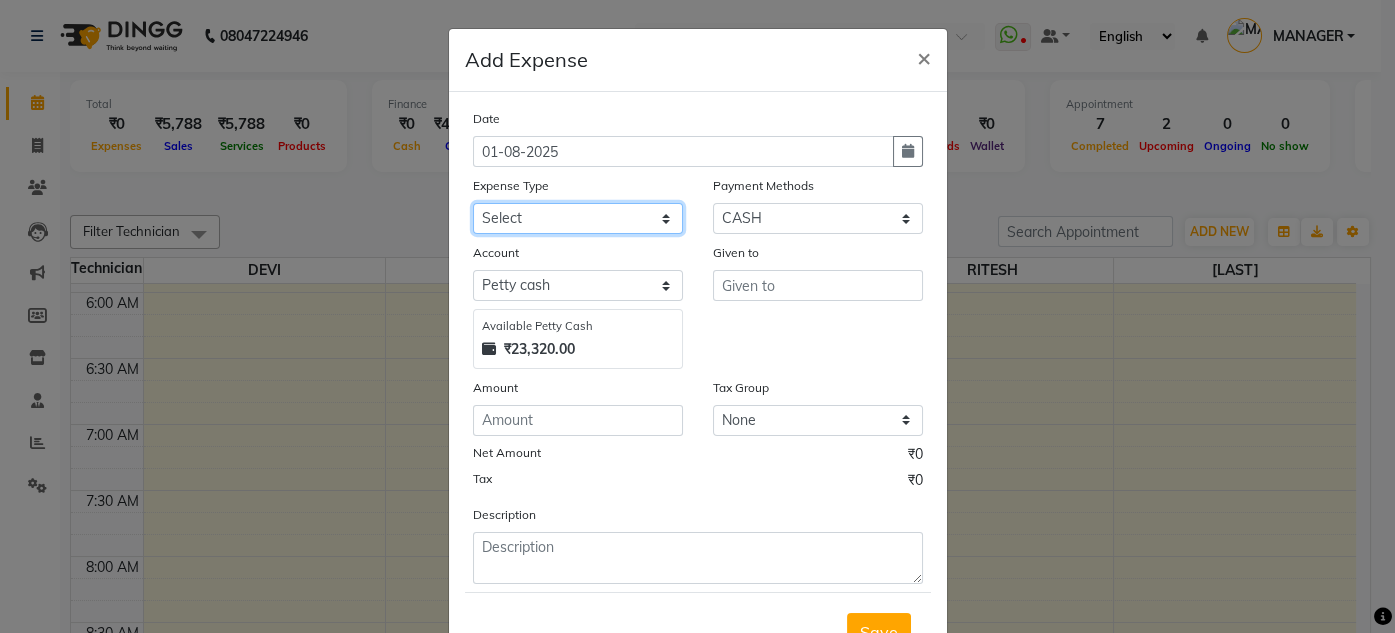 click on "Select acetone Advance Salary bank deposite BBMP Beauty products Bed charges BIRTHDAY CAKE Bonus Carpenter CASH EXPENSE VOUCHER Cash handover chocolate for store cleaning things Client Refreshment coconut water for clients COFFEE coffee cup coffee powder Commission Conveyance Cotton Courier decoration Diesel for generator Donation Drinking Water Electricity Eyelashes return Face mask floor cleaner flowers daily garbage generator diesel green tea GST handover HANDWASH House Keeping Material House keeping Salary Incentive Internet Bill juice LAUNDRY Maintainance Marketing Medical Membership Milk Milk miscelleneous Naturals salon NEWSPAPER O T Other Pantry PETROL Phone Bill Plants plumber pooja items Porter priest Product Purchase product return Product sale puja items RAPIDO Refund Rent Shop Rent Staff Accommodation Royalty Salary Staff cab charges Staff dinner Staff Flight Ticket Staff  Hiring from another Branch Staff Snacks Stationary STORE OPENING CHARGE sugar sweets TEAM DINNER TIPS Tissue Transgender" 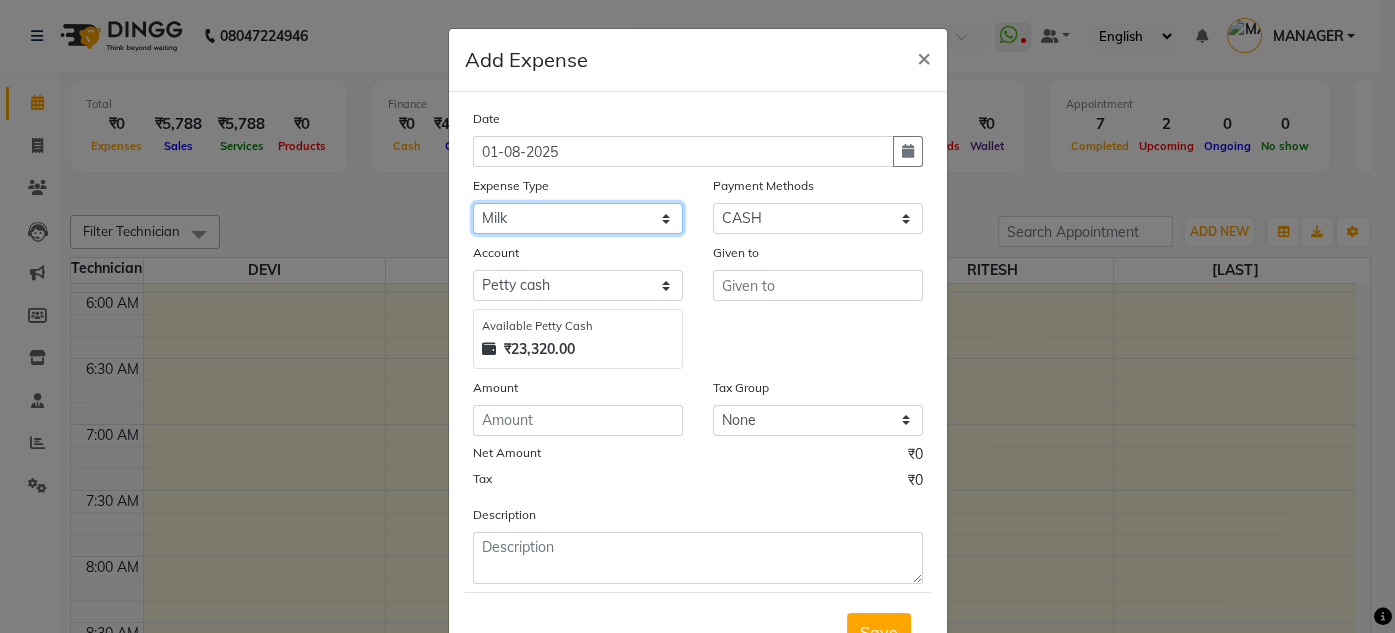 click on "Select acetone Advance Salary bank deposite BBMP Beauty products Bed charges BIRTHDAY CAKE Bonus Carpenter CASH EXPENSE VOUCHER Cash handover chocolate for store cleaning things Client Refreshment coconut water for clients COFFEE coffee cup coffee powder Commission Conveyance Cotton Courier decoration Diesel for generator Donation Drinking Water Electricity Eyelashes return Face mask floor cleaner flowers daily garbage generator diesel green tea GST handover HANDWASH House Keeping Material House keeping Salary Incentive Internet Bill juice LAUNDRY Maintainance Marketing Medical Membership Milk Milk miscelleneous Naturals salon NEWSPAPER O T Other Pantry PETROL Phone Bill Plants plumber pooja items Porter priest Product Purchase product return Product sale puja items RAPIDO Refund Rent Shop Rent Staff Accommodation Royalty Salary Staff cab charges Staff dinner Staff Flight Ticket Staff  Hiring from another Branch Staff Snacks Stationary STORE OPENING CHARGE sugar sweets TEAM DINNER TIPS Tissue Transgender" 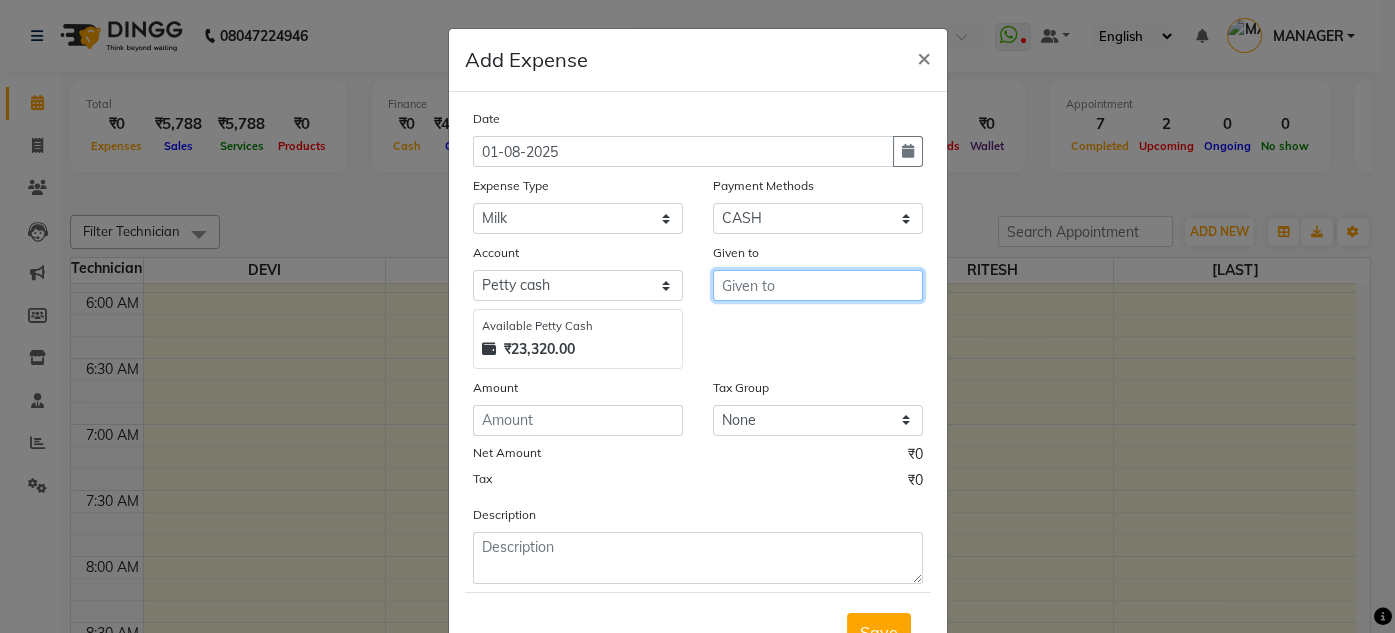 click at bounding box center (818, 285) 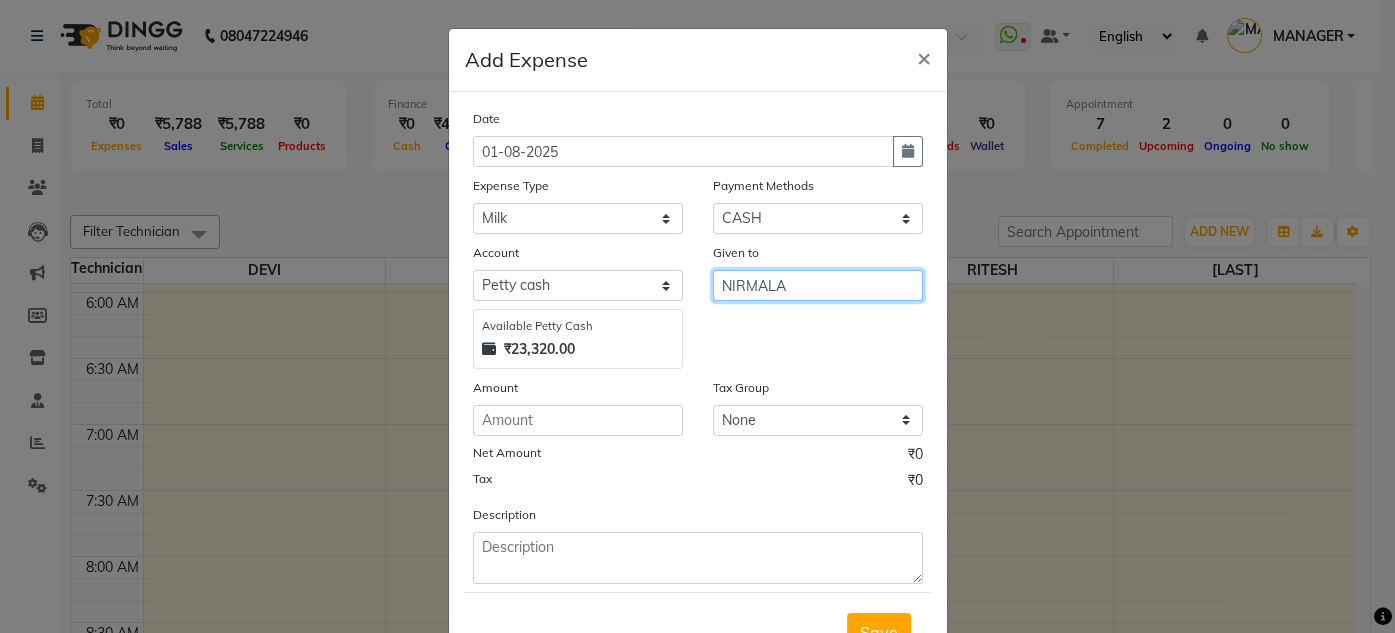 type on "NIRMALA" 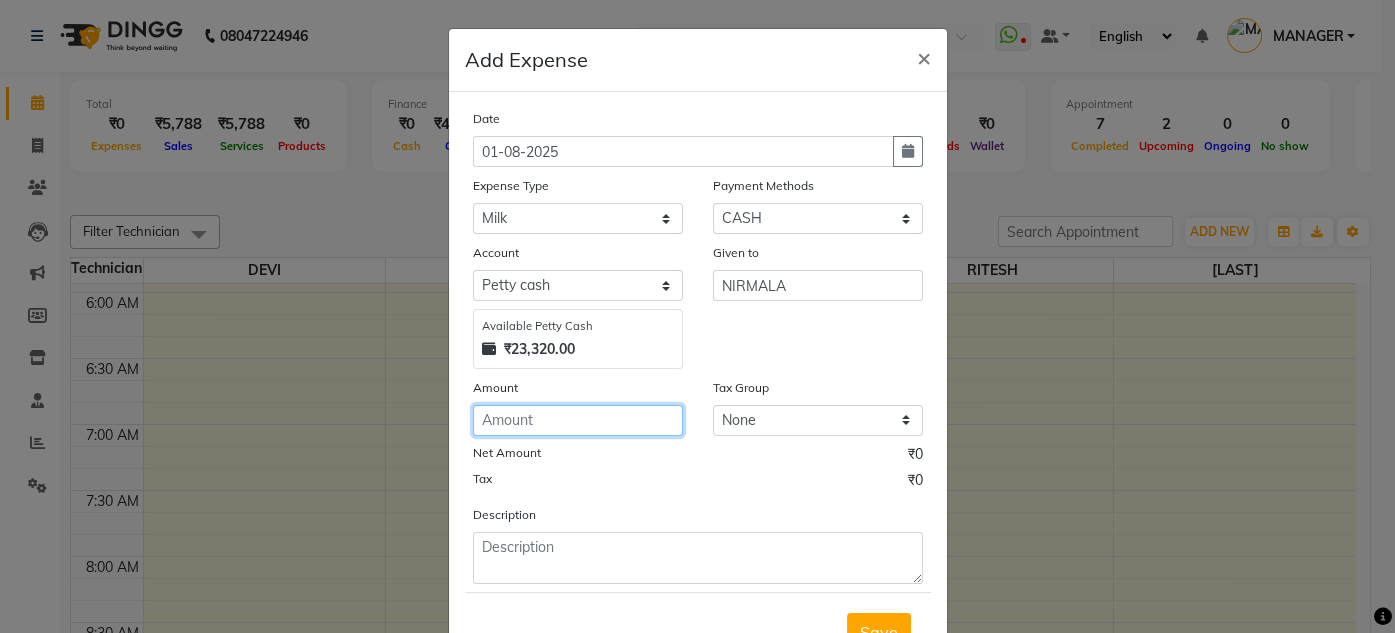 click 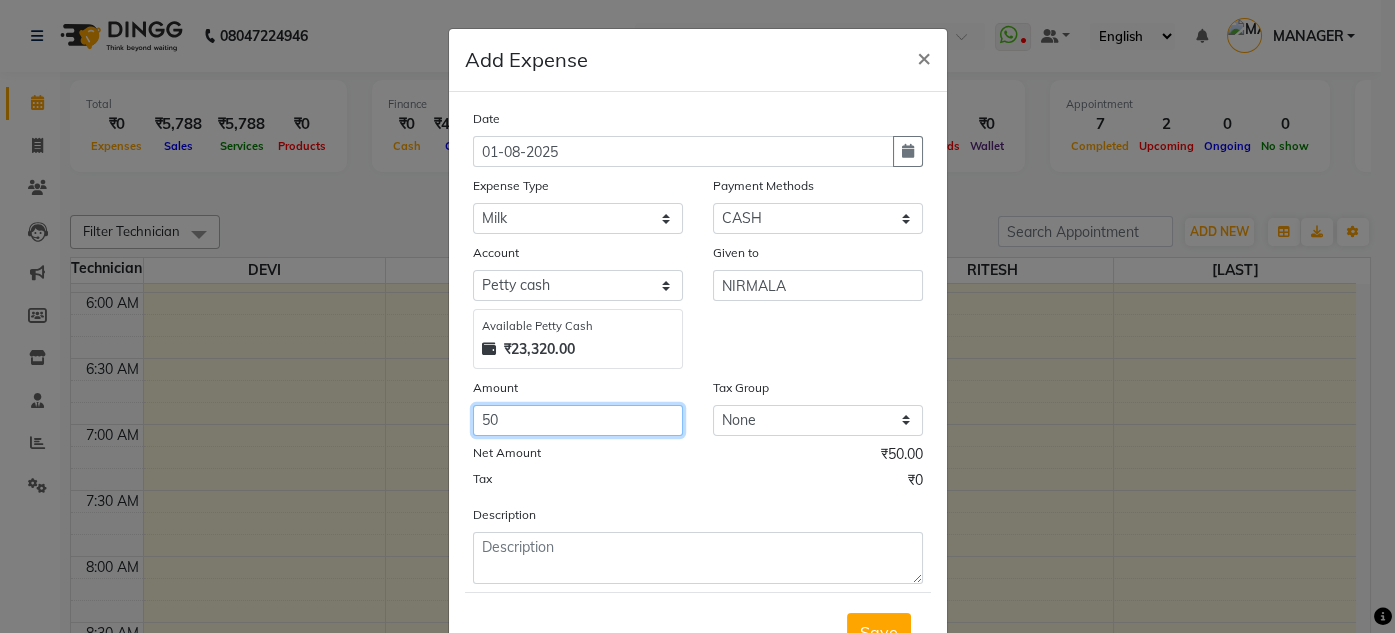type on "50" 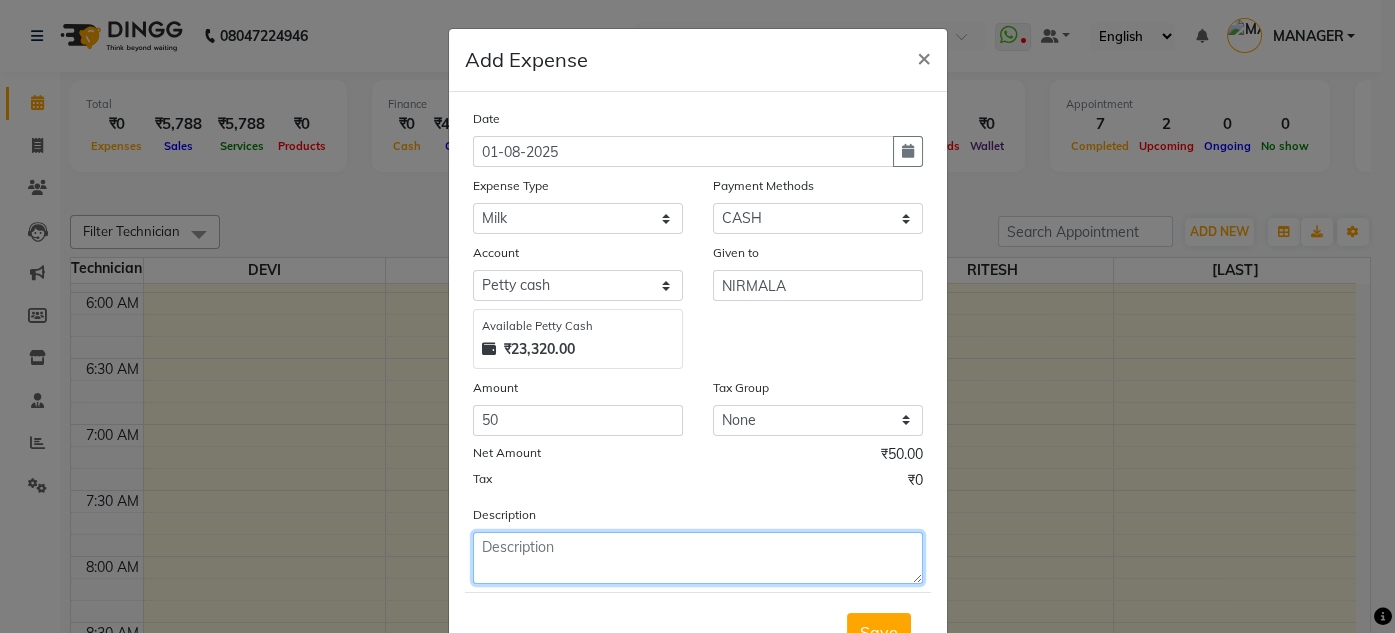 click 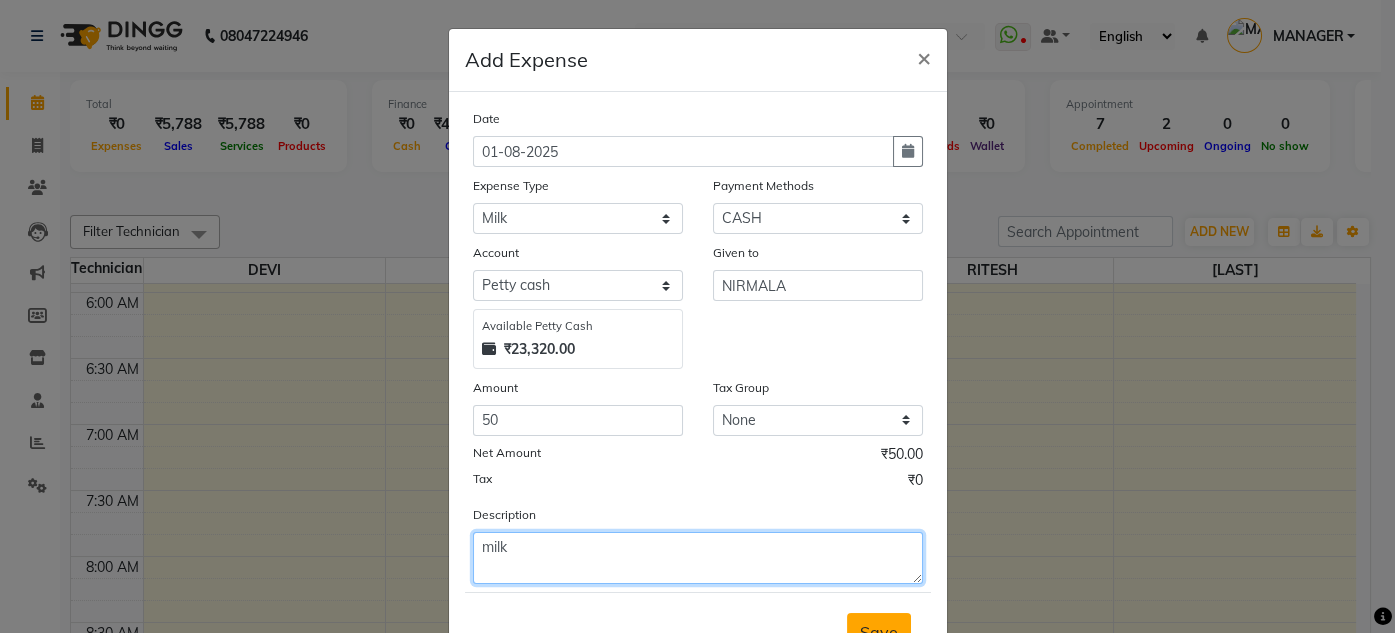 type on "milk" 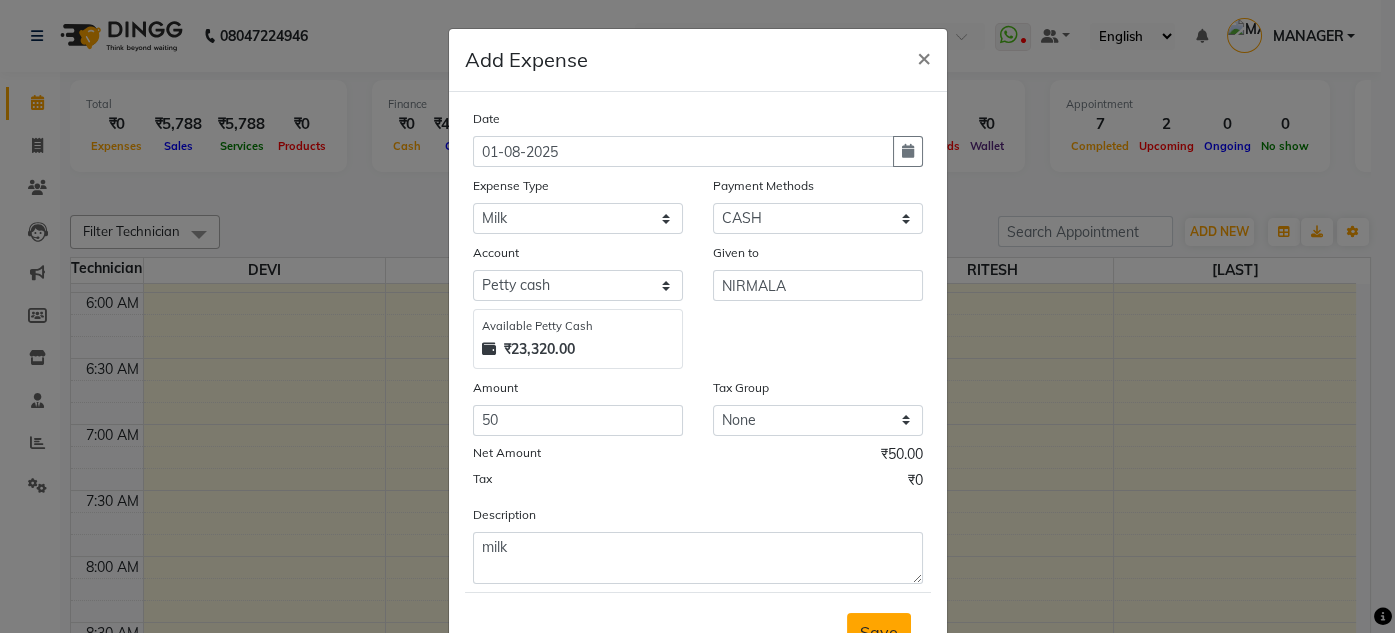 click on "Save" at bounding box center [879, 632] 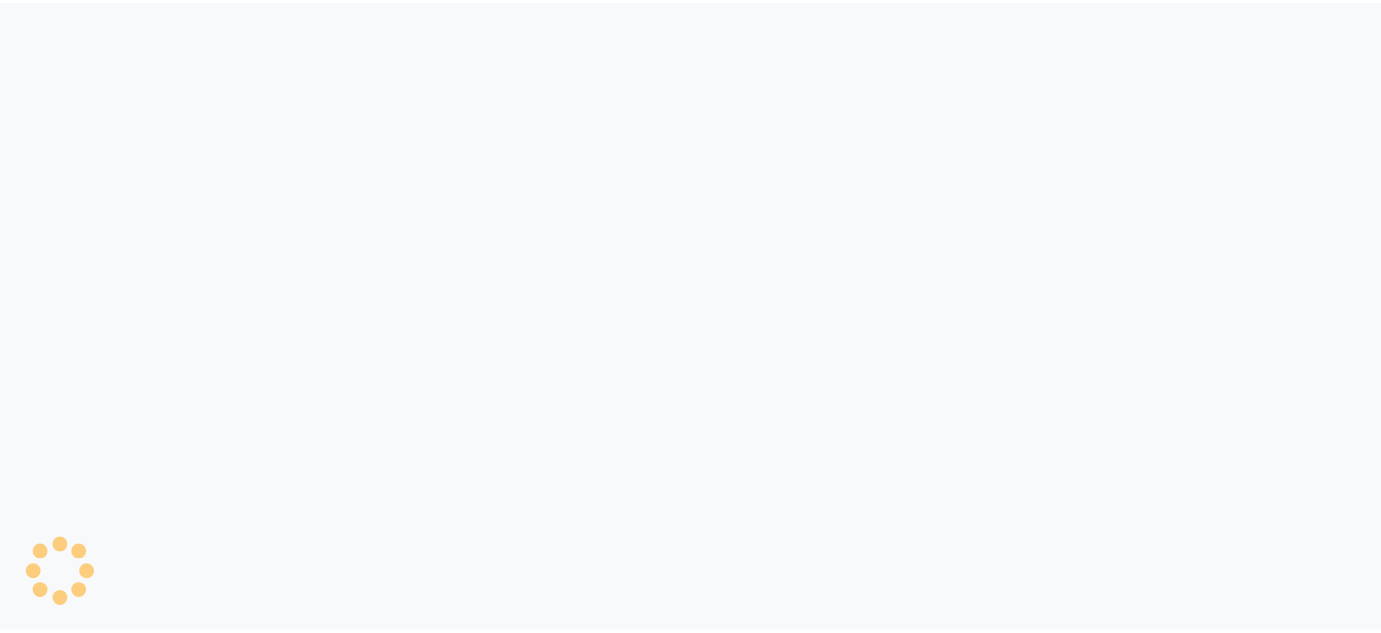 scroll, scrollTop: 0, scrollLeft: 0, axis: both 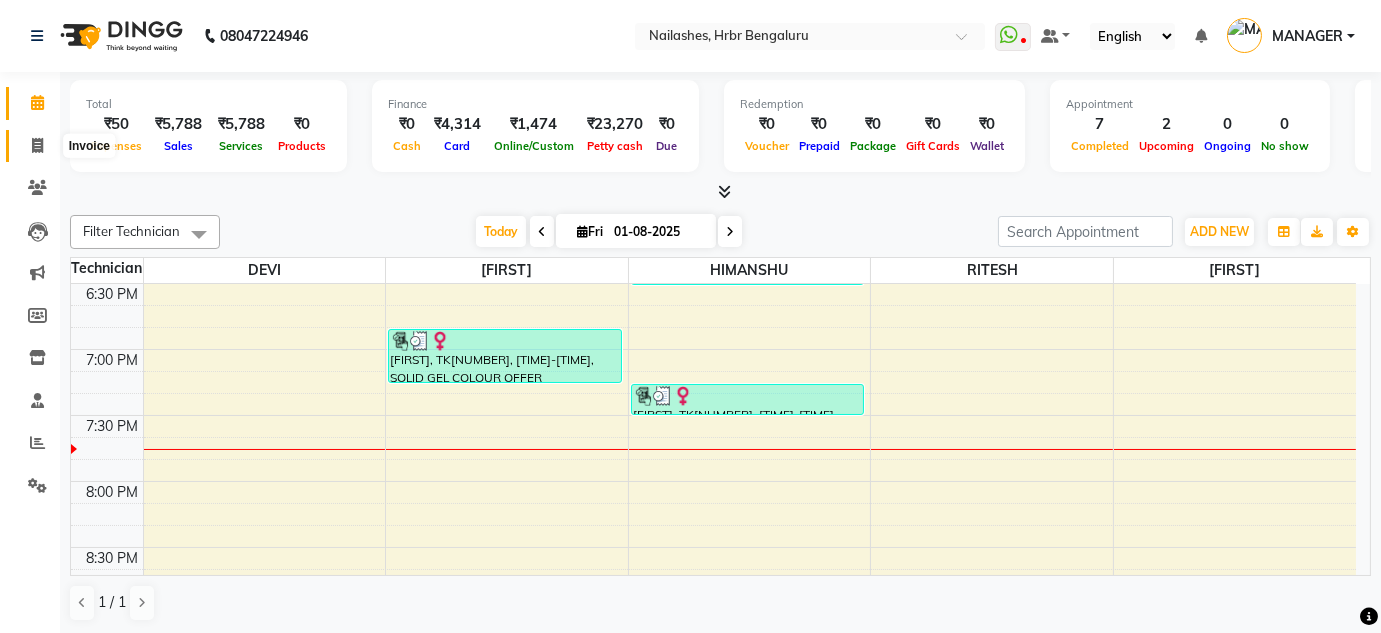 click 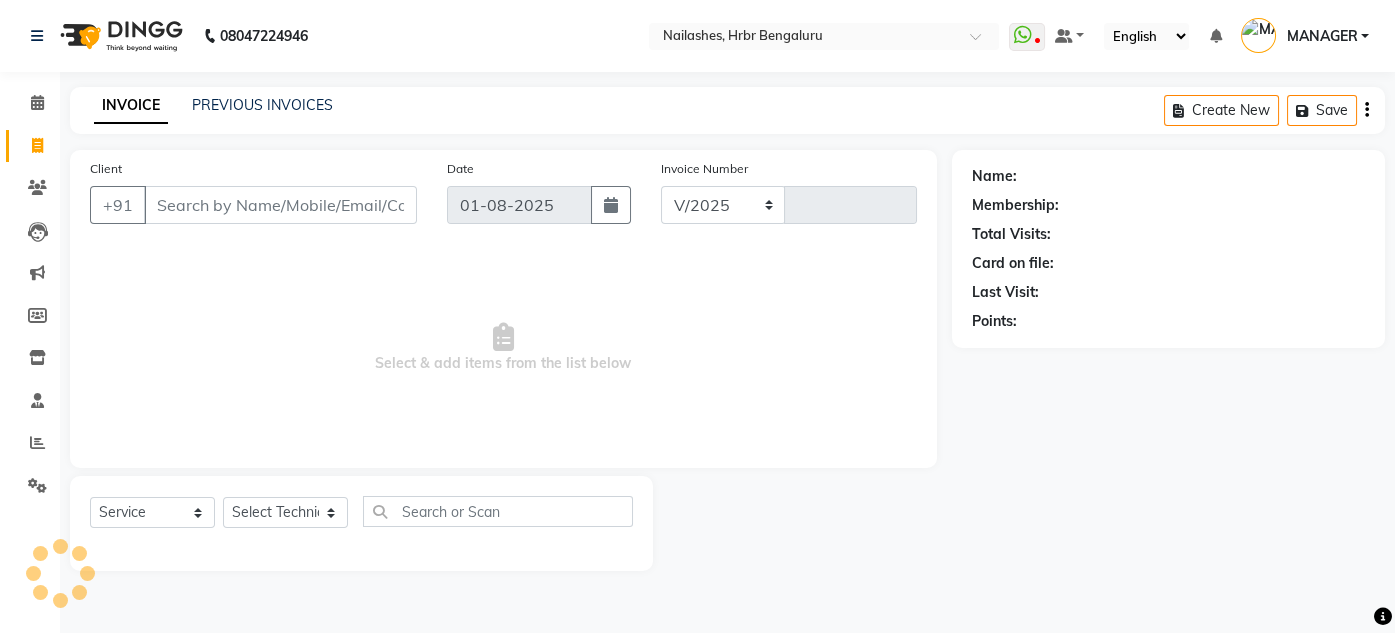 select on "3771" 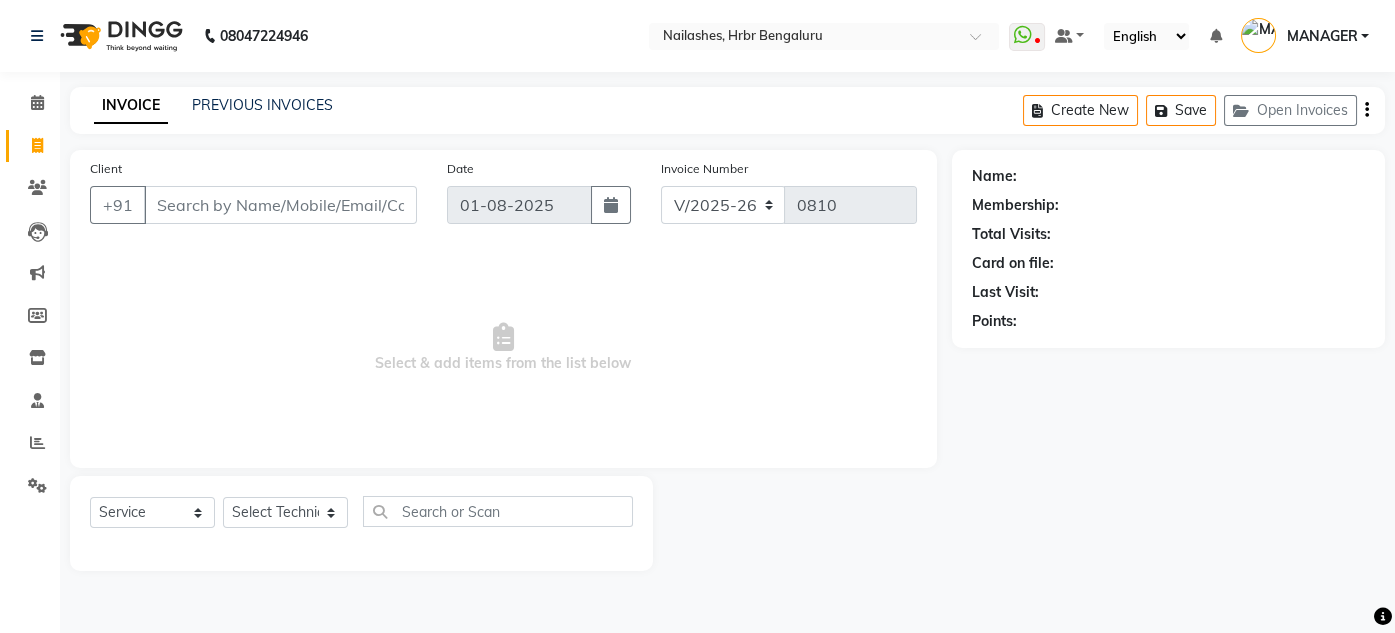 click on "Client" at bounding box center [280, 205] 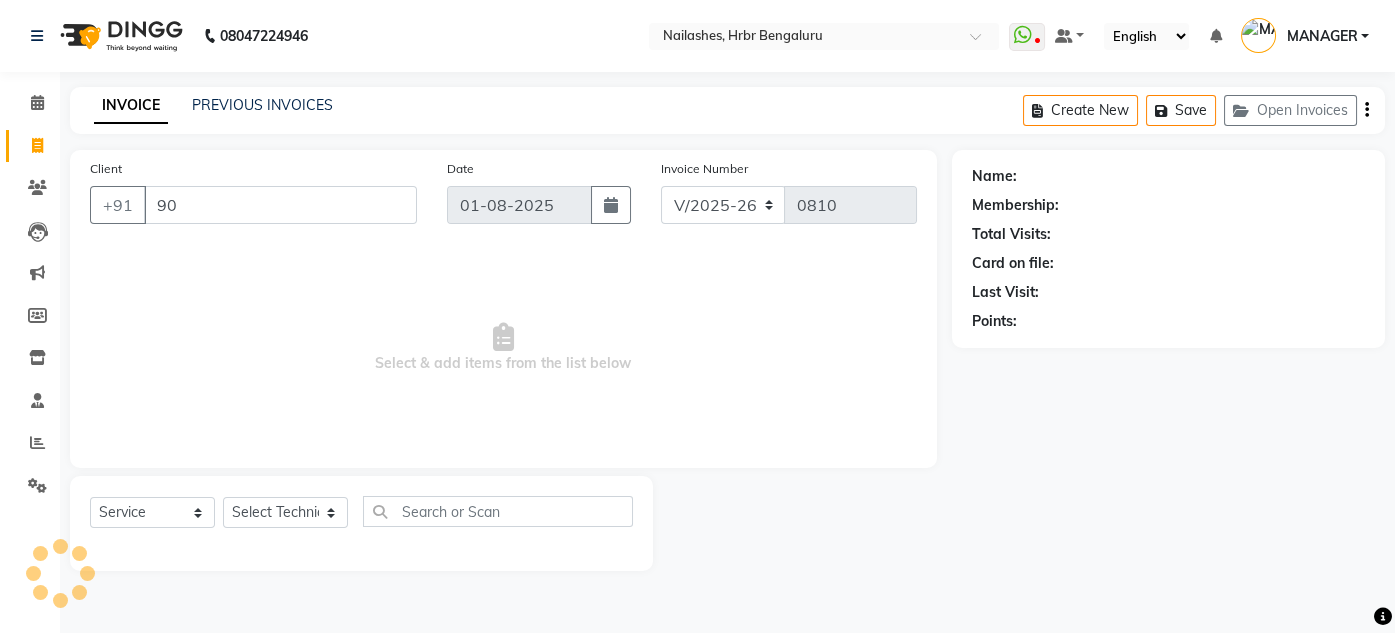 type on "9" 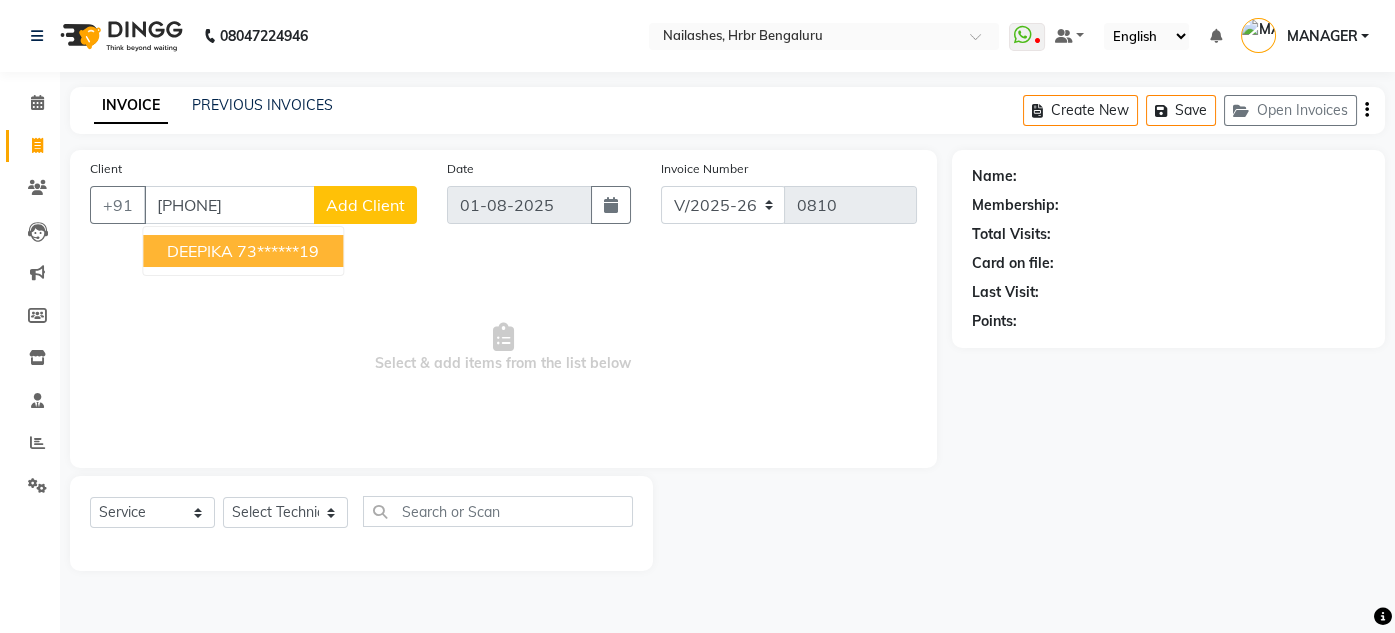 click on "73******19" at bounding box center [278, 251] 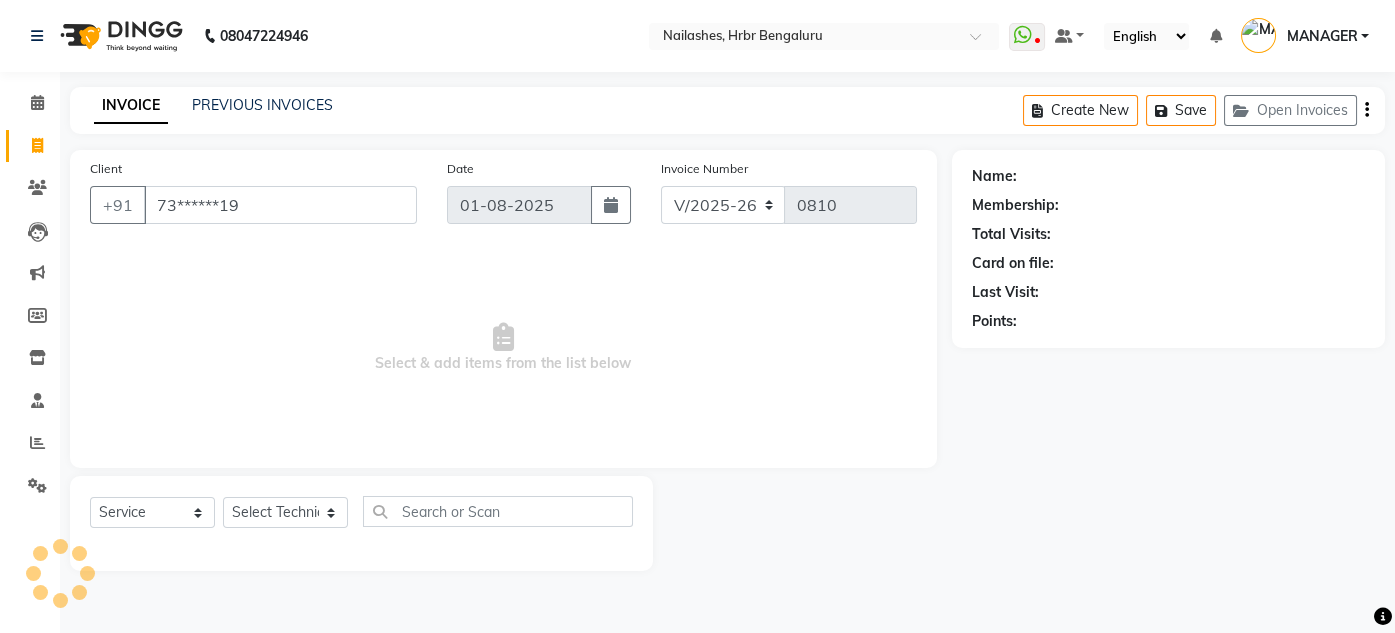 type on "73******19" 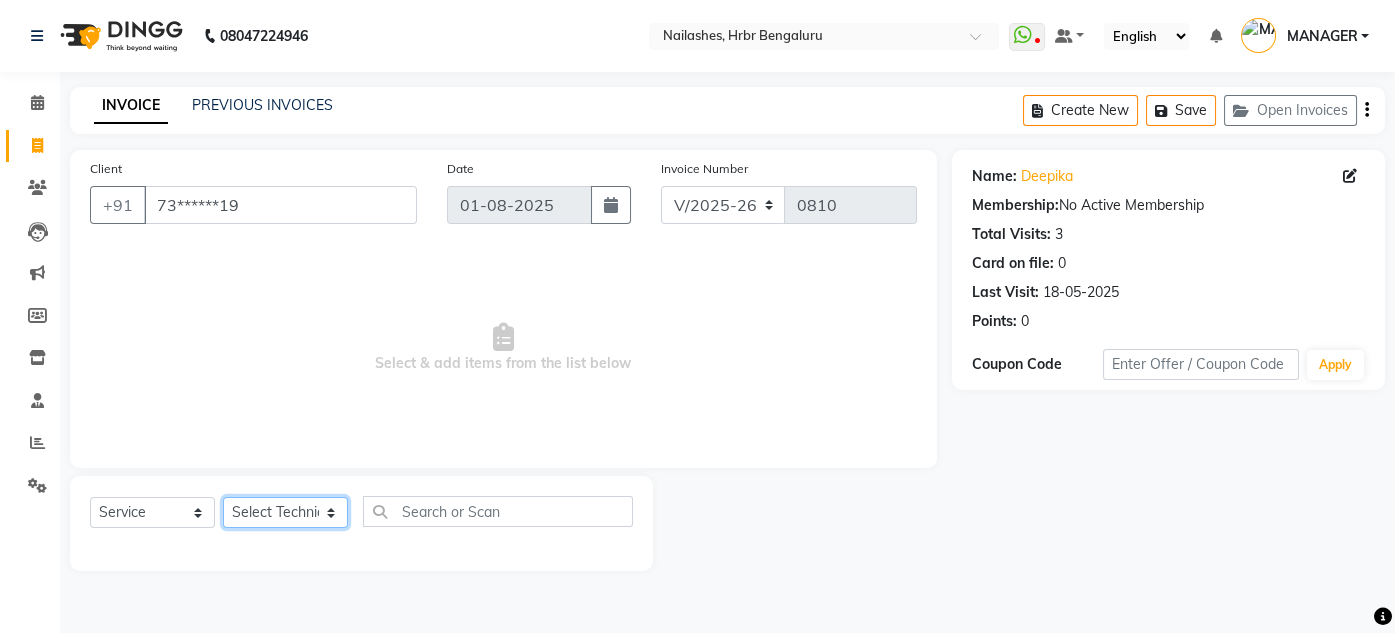 click on "Select Technician DEVI HIMANSHU KEVIN MANAGER RADIKA RITESH" 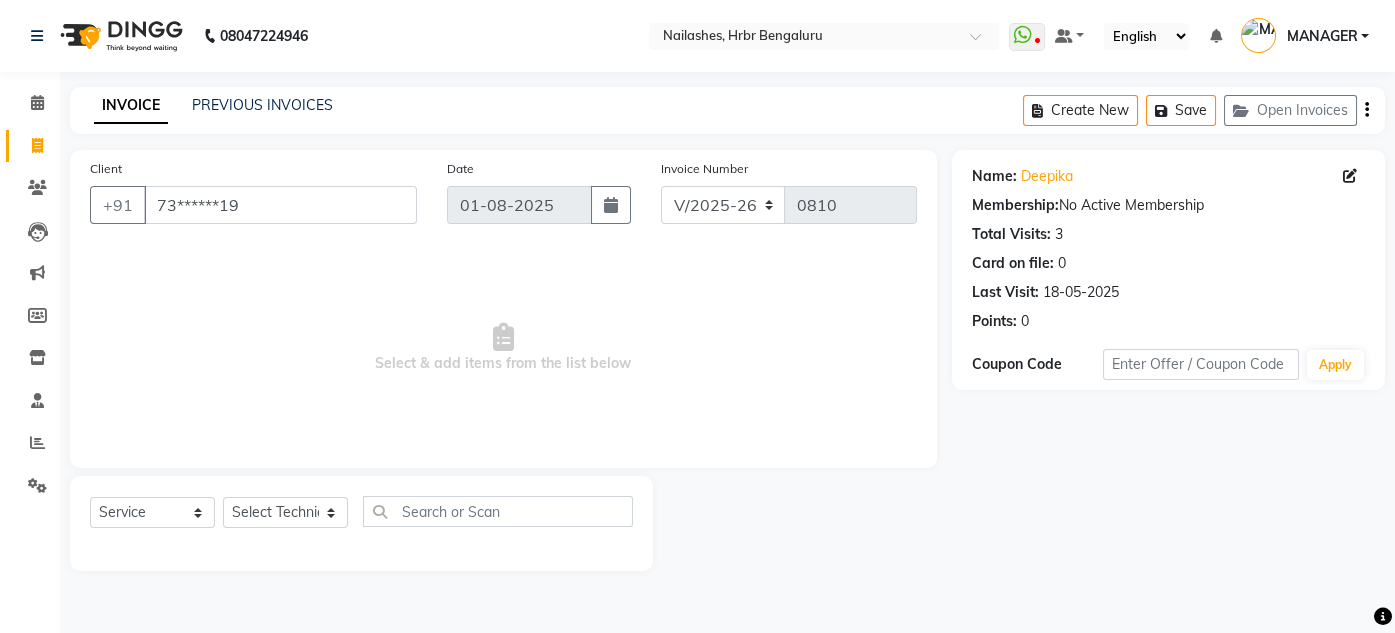 click on "Select & add items from the list below" at bounding box center (503, 348) 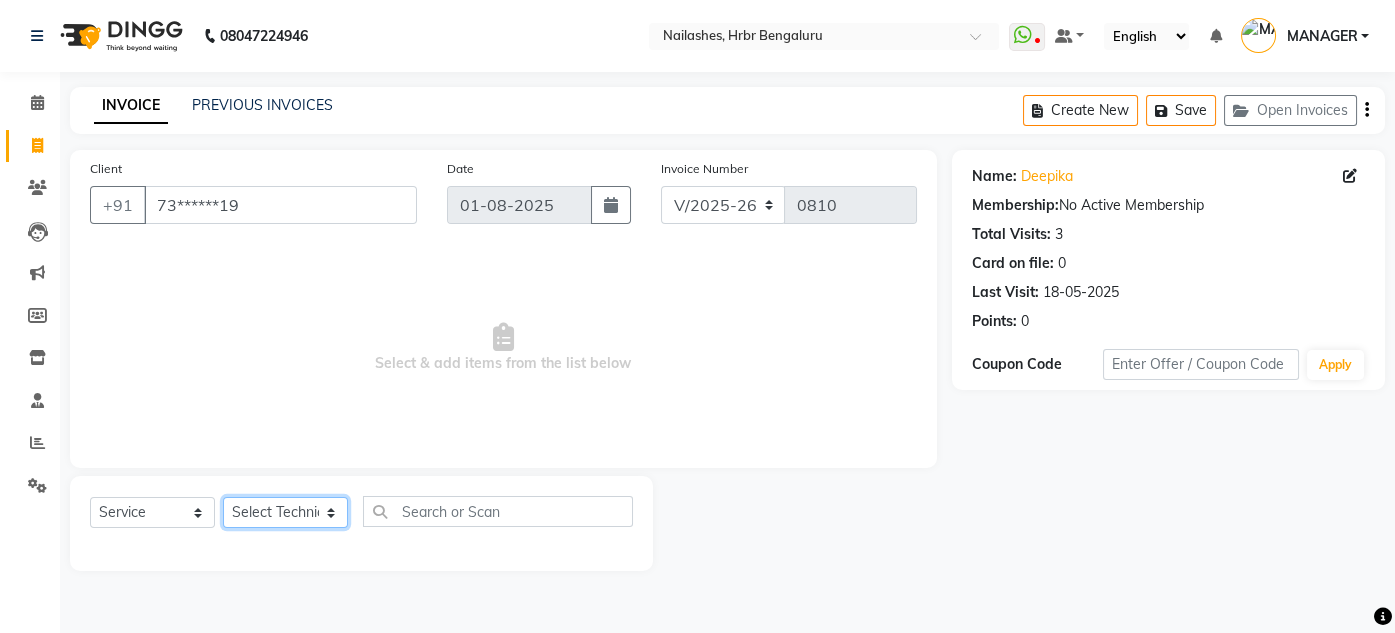 click on "Select Technician DEVI HIMANSHU KEVIN MANAGER RADIKA RITESH" 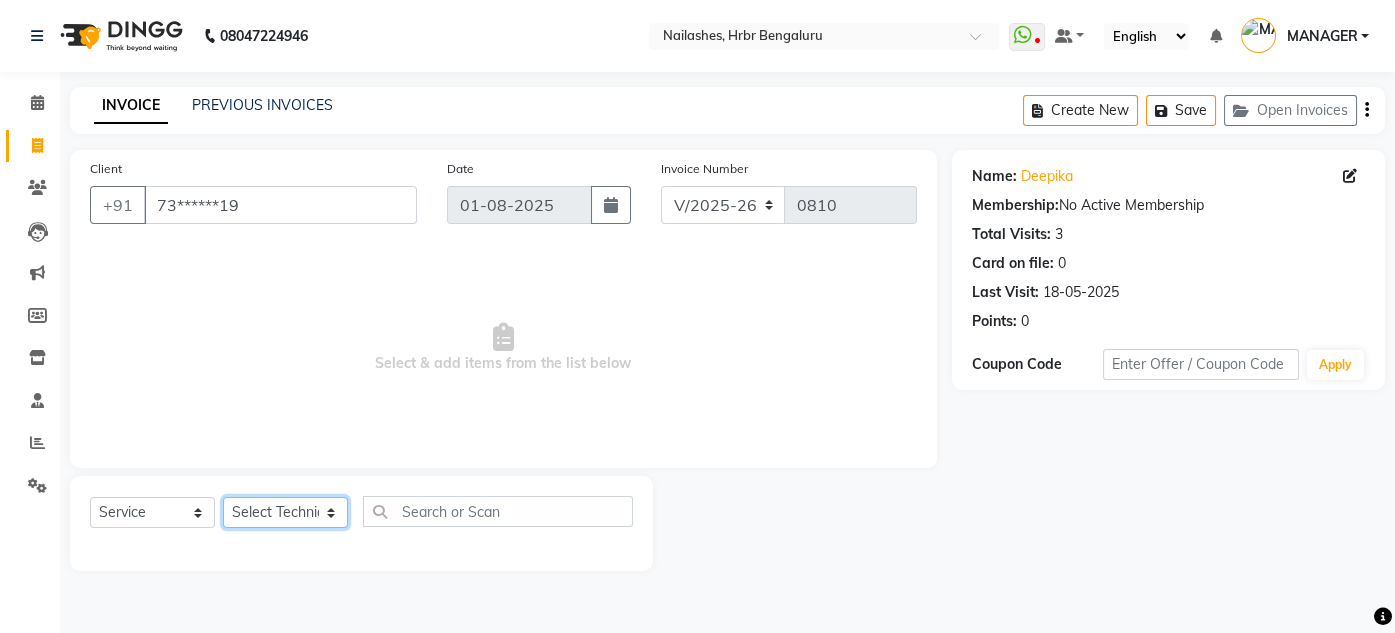 select on "18952" 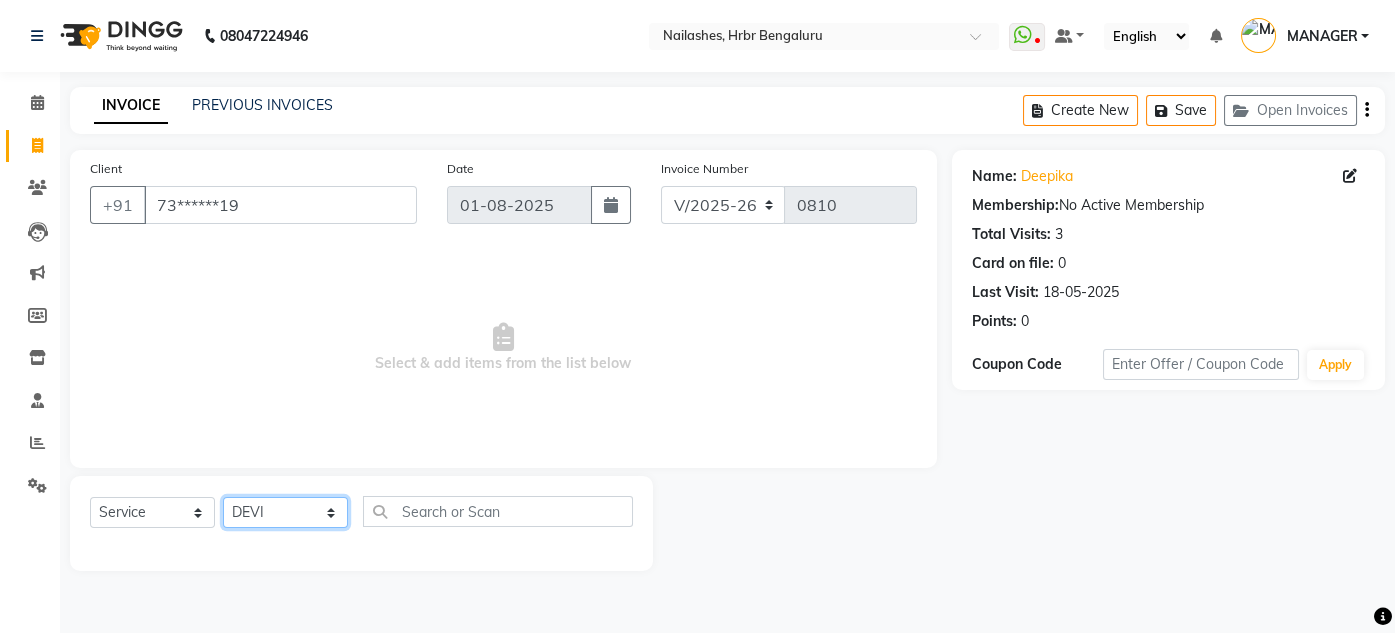 click on "Select Technician DEVI HIMANSHU KEVIN MANAGER RADIKA RITESH" 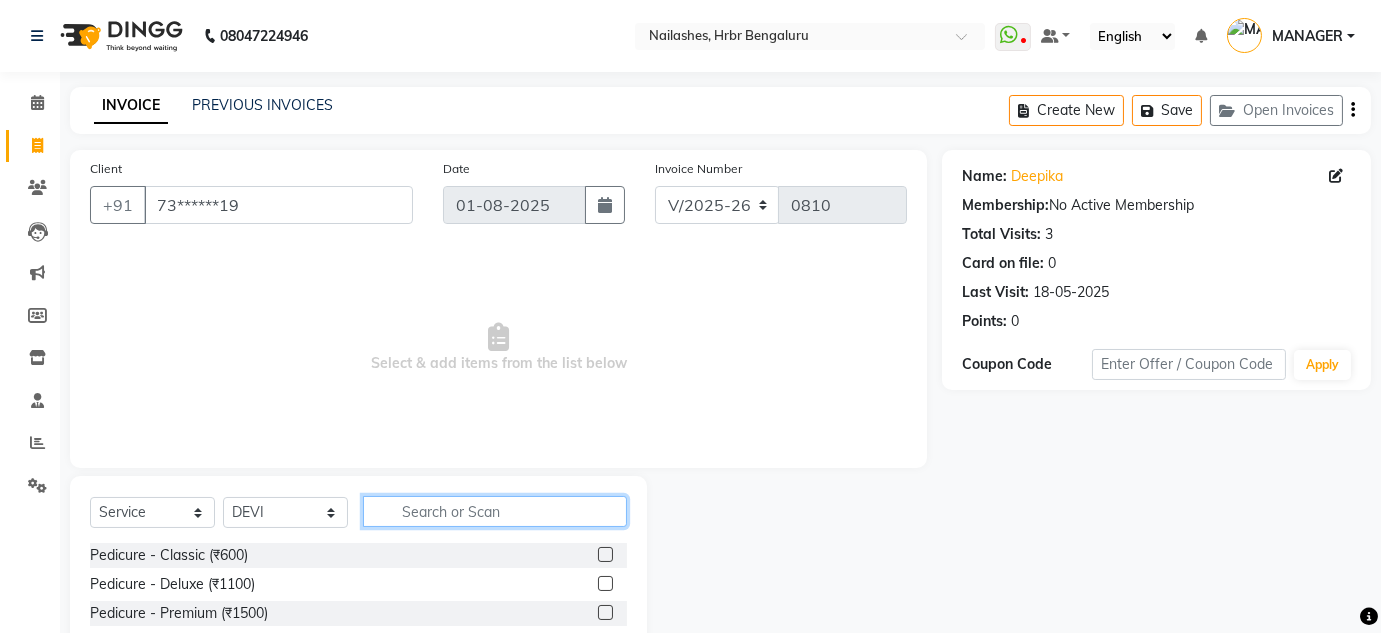 click 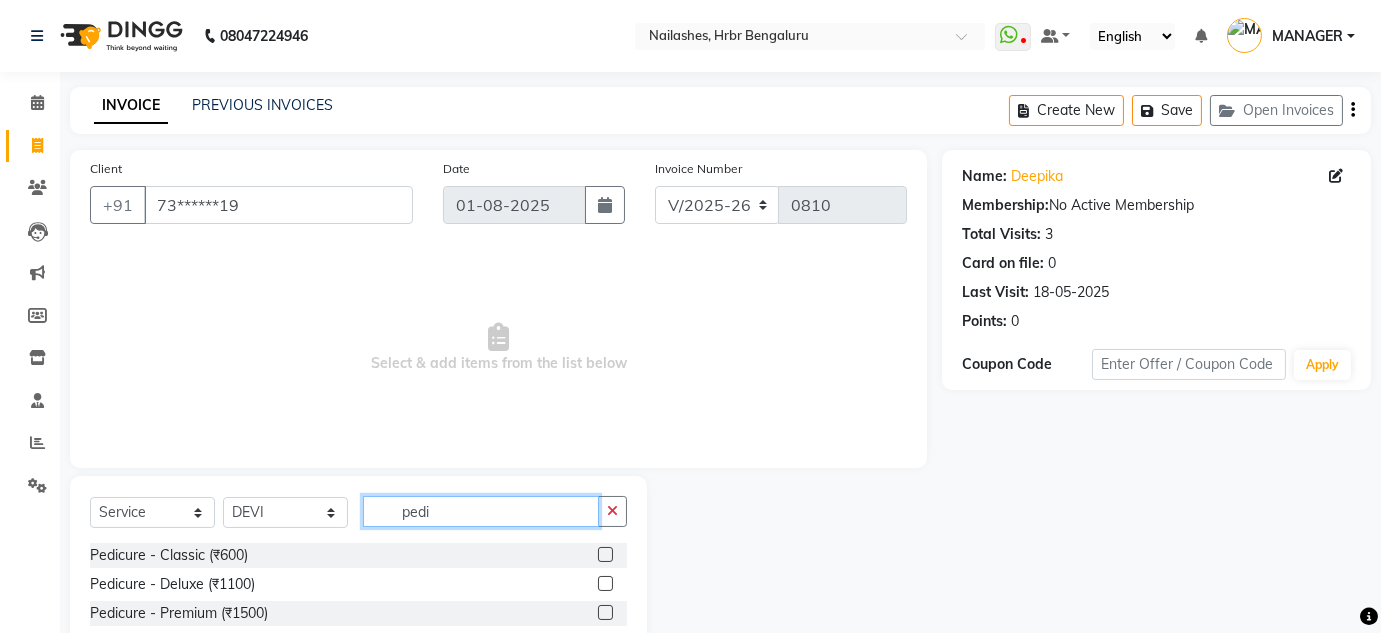 type on "pedi" 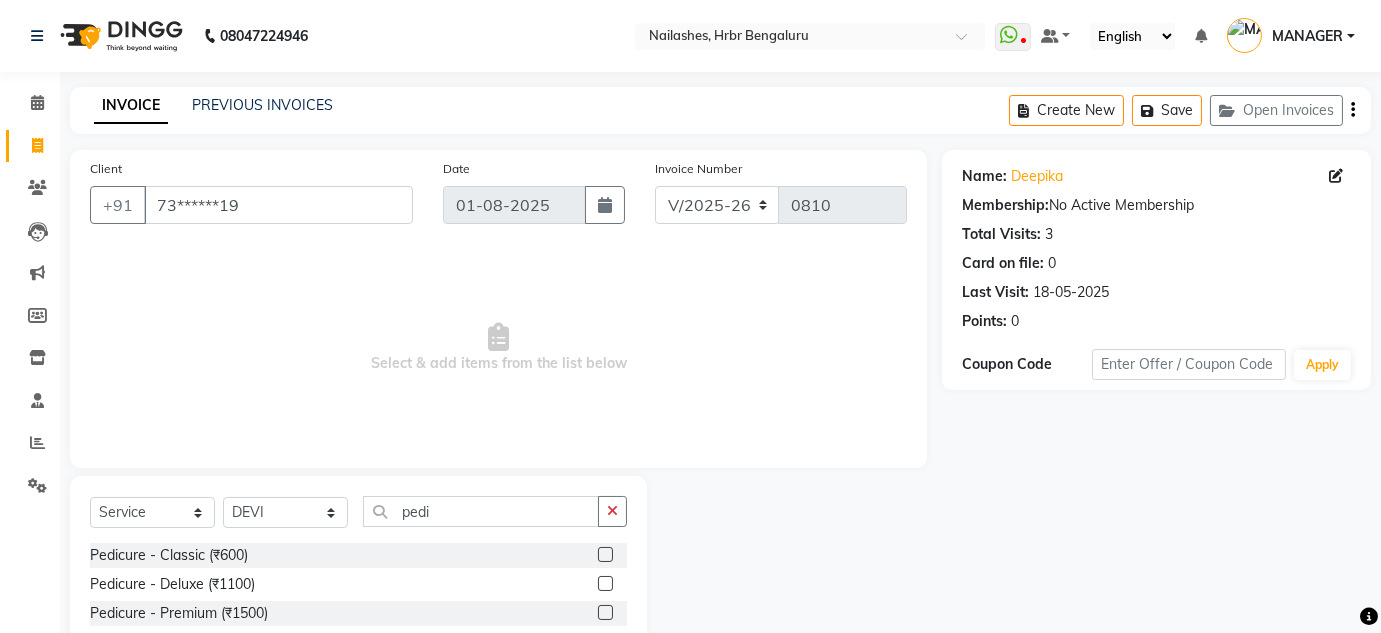 click on "Pedicure - Classic (₹600)" 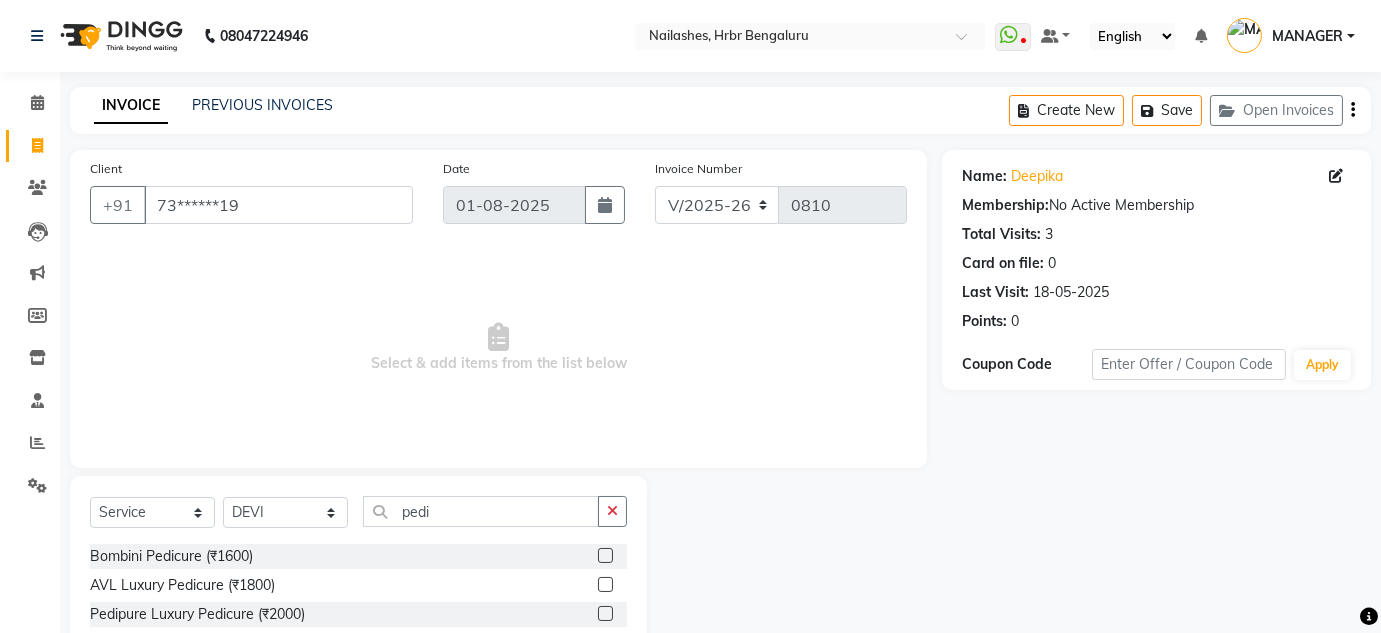 scroll, scrollTop: 176, scrollLeft: 0, axis: vertical 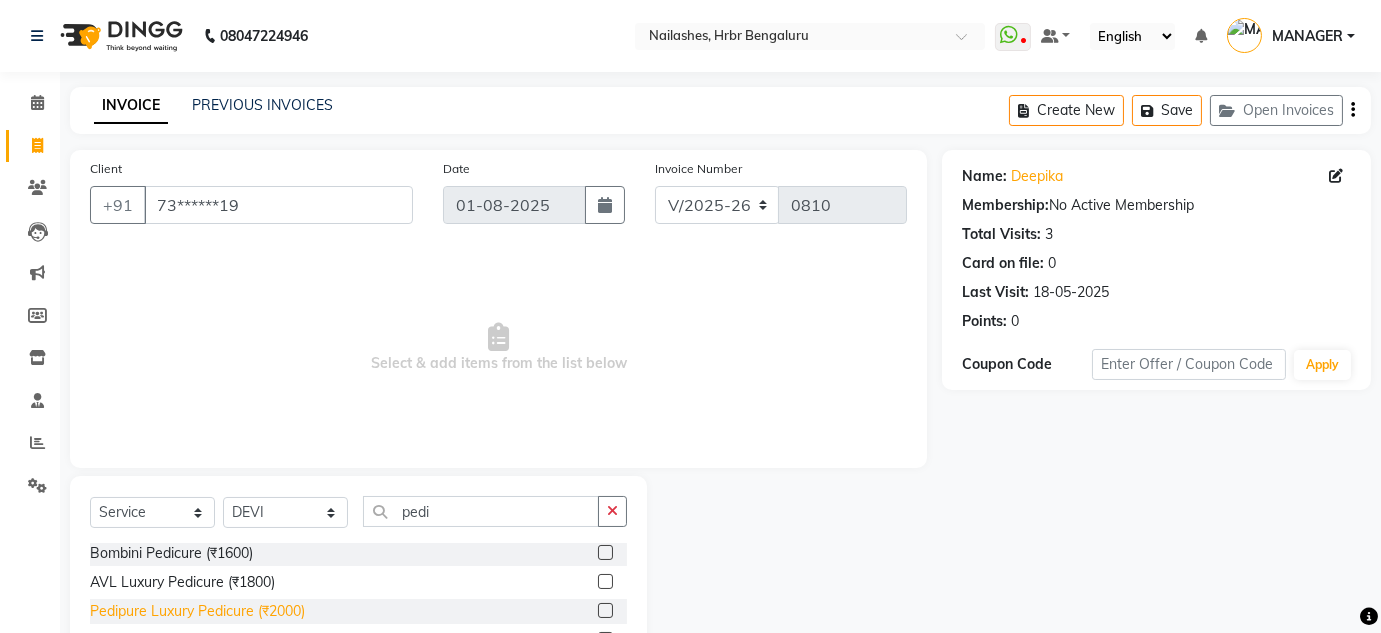 click on "Pedipure Luxury Pedicure (₹2000)" 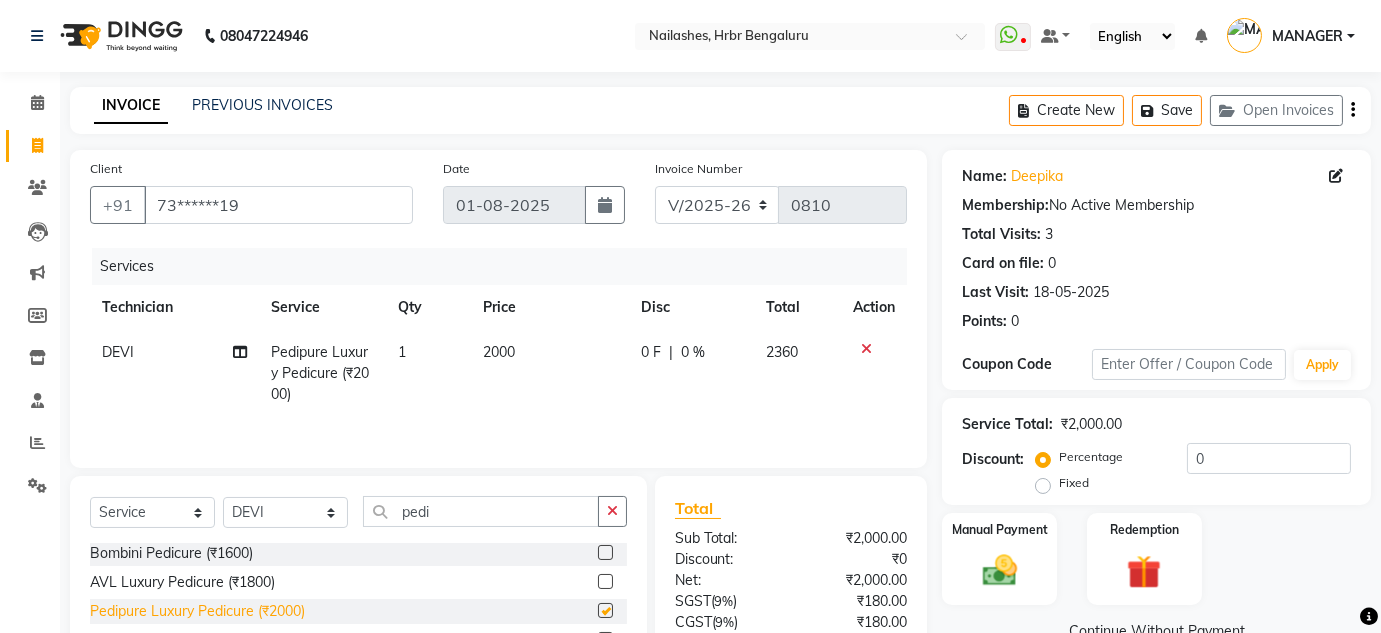 checkbox on "false" 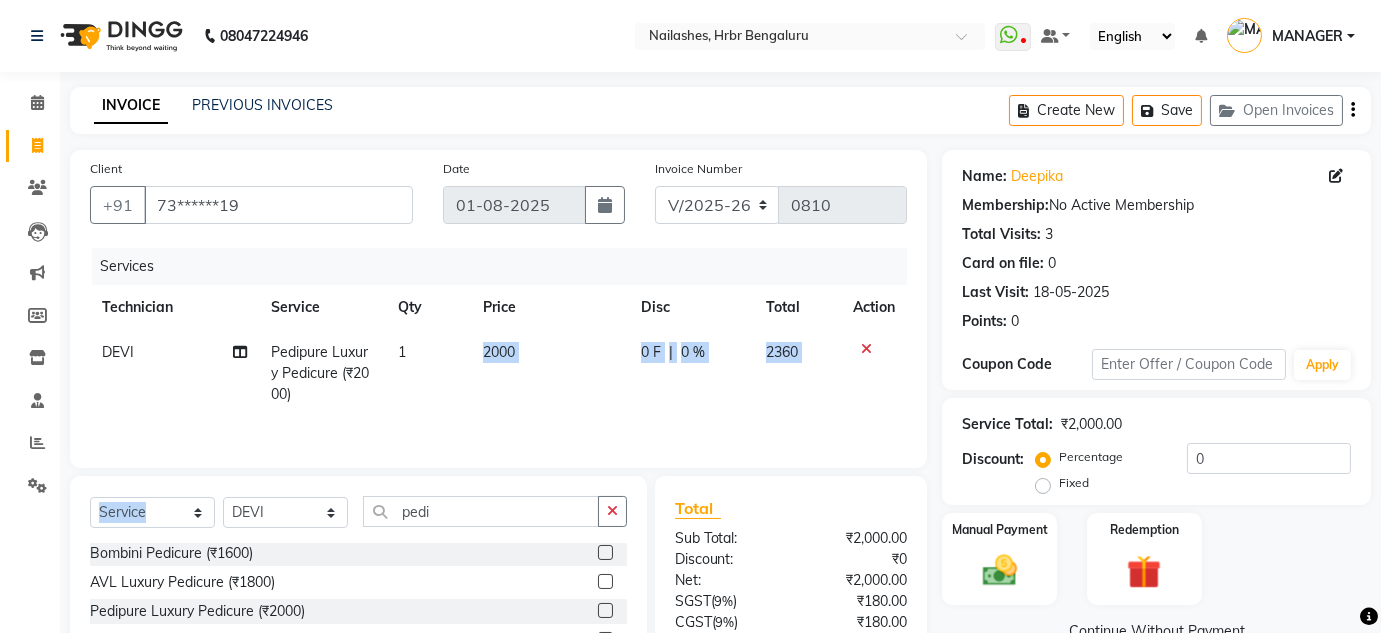 drag, startPoint x: 449, startPoint y: 381, endPoint x: 322, endPoint y: 516, distance: 185.34833 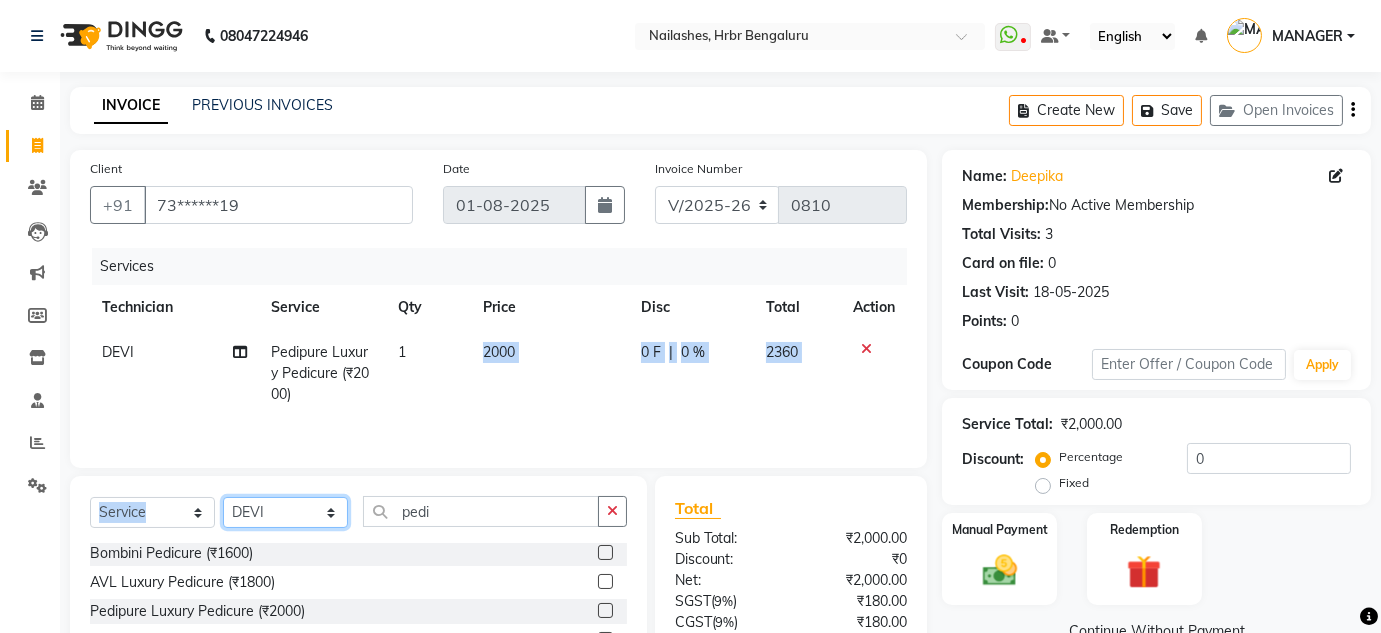 click on "Select Technician DEVI HIMANSHU KEVIN MANAGER RADIKA RITESH" 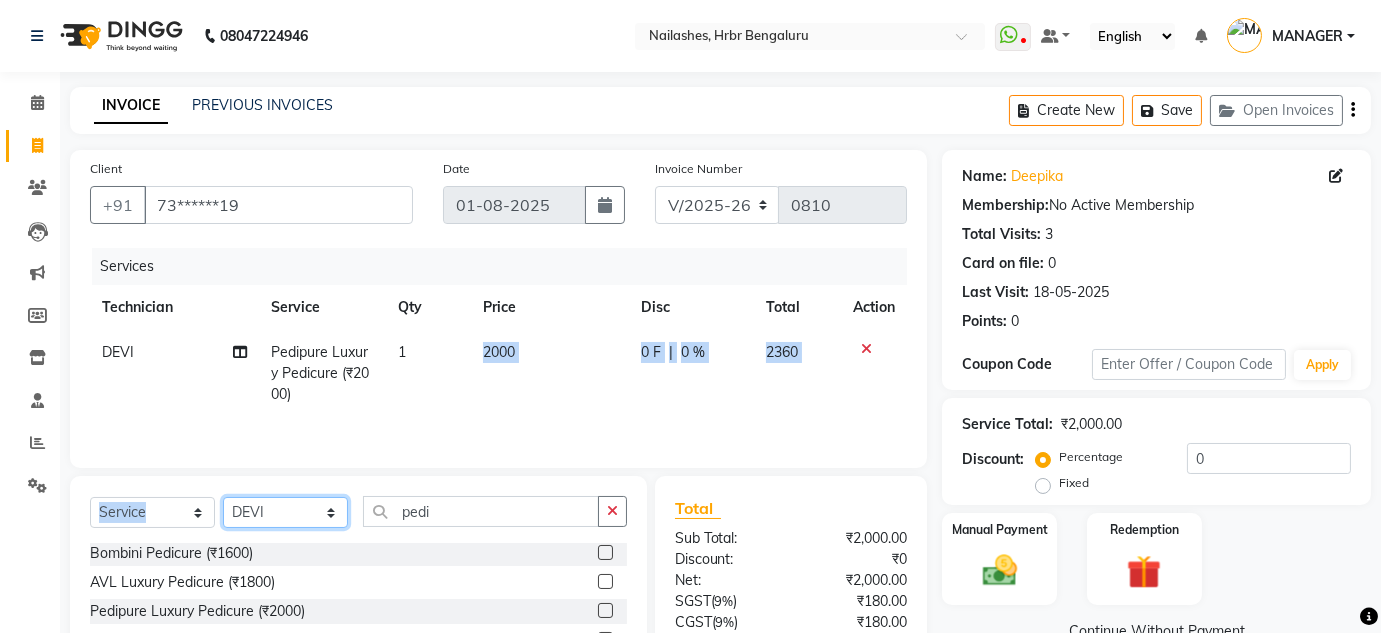 select on "84501" 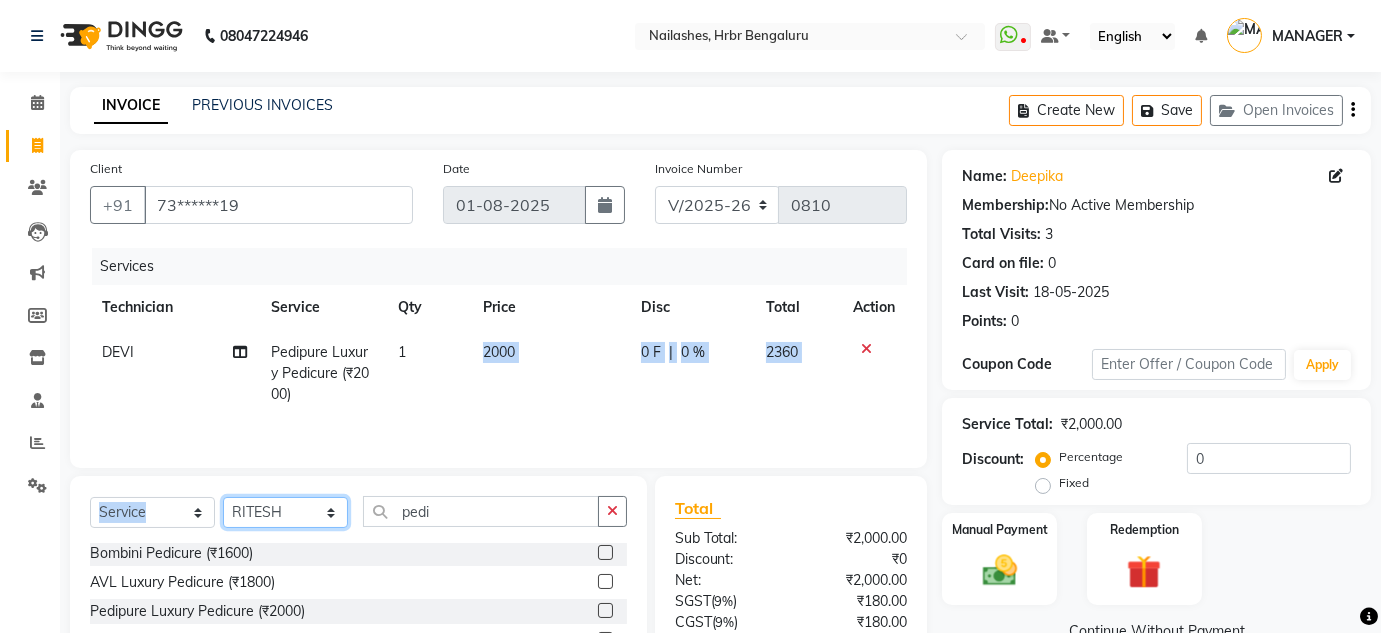 click on "Select Technician DEVI HIMANSHU KEVIN MANAGER RADIKA RITESH" 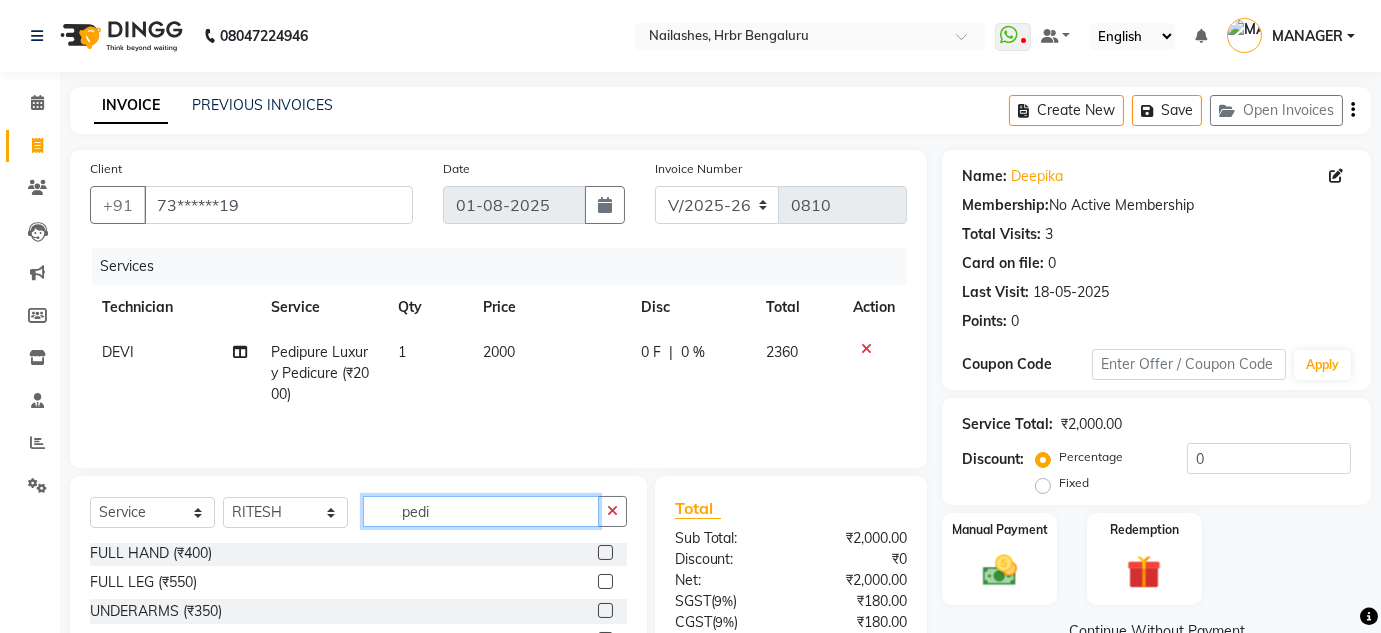 click on "pedi" 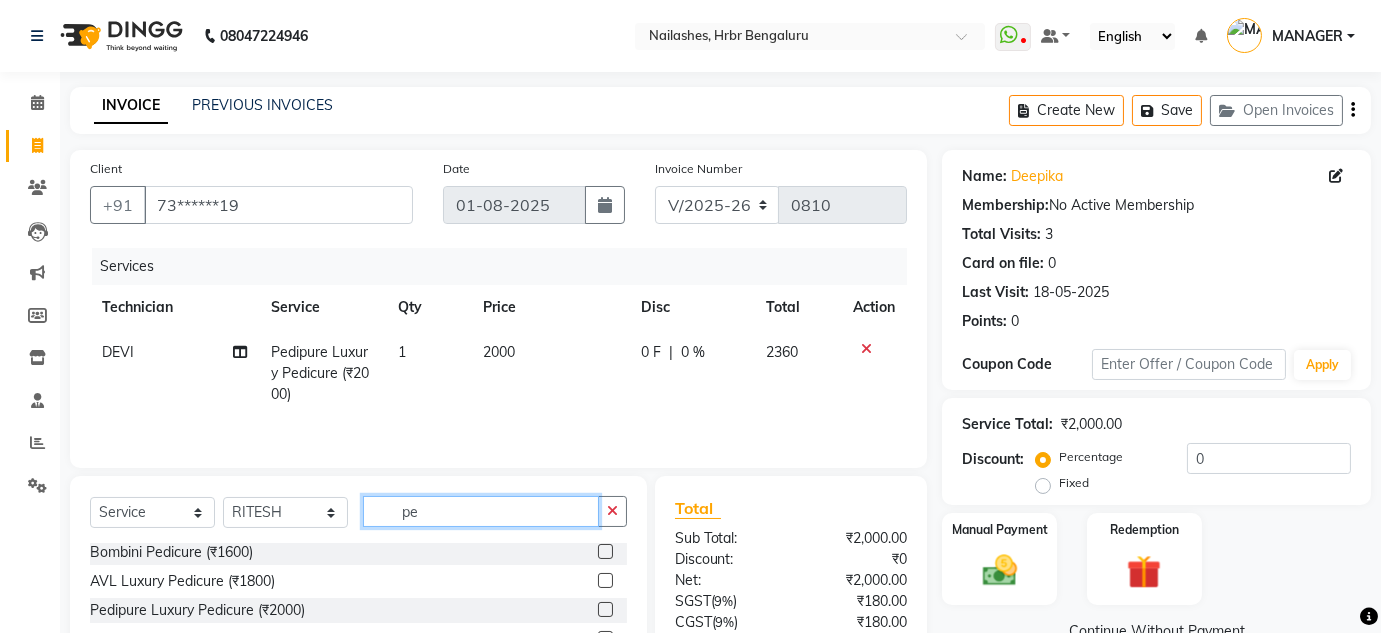 type on "p" 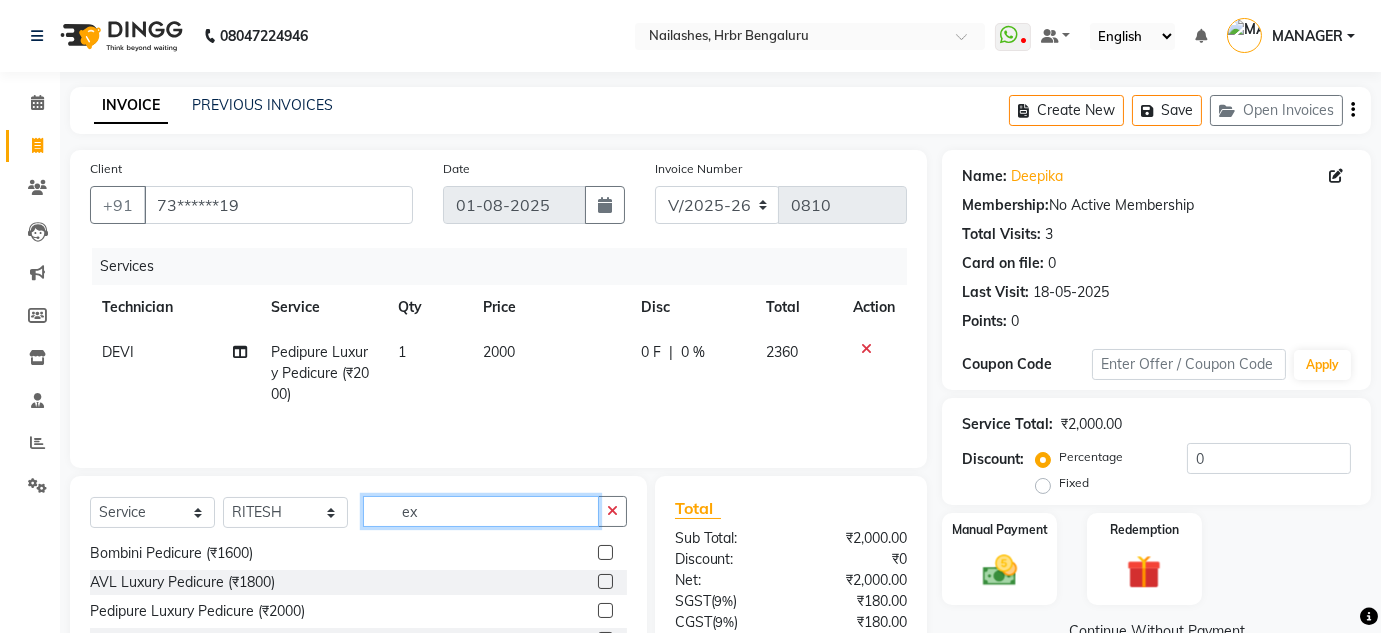 scroll, scrollTop: 0, scrollLeft: 0, axis: both 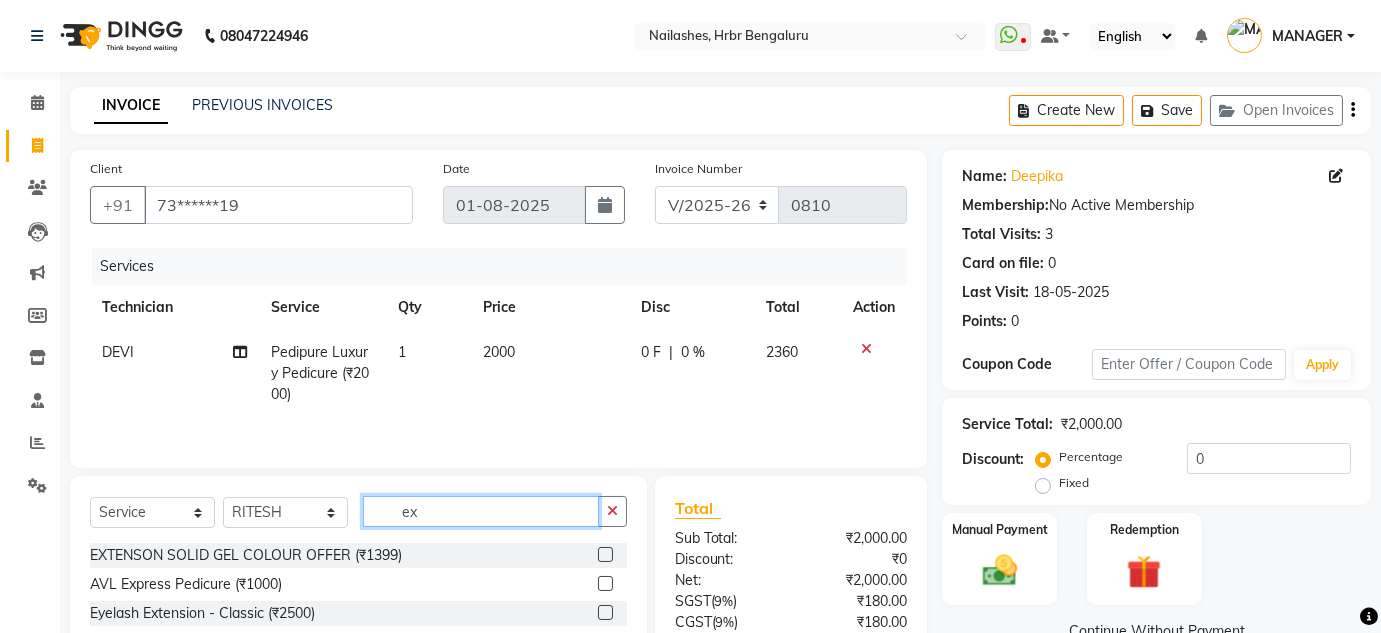 type on "ex" 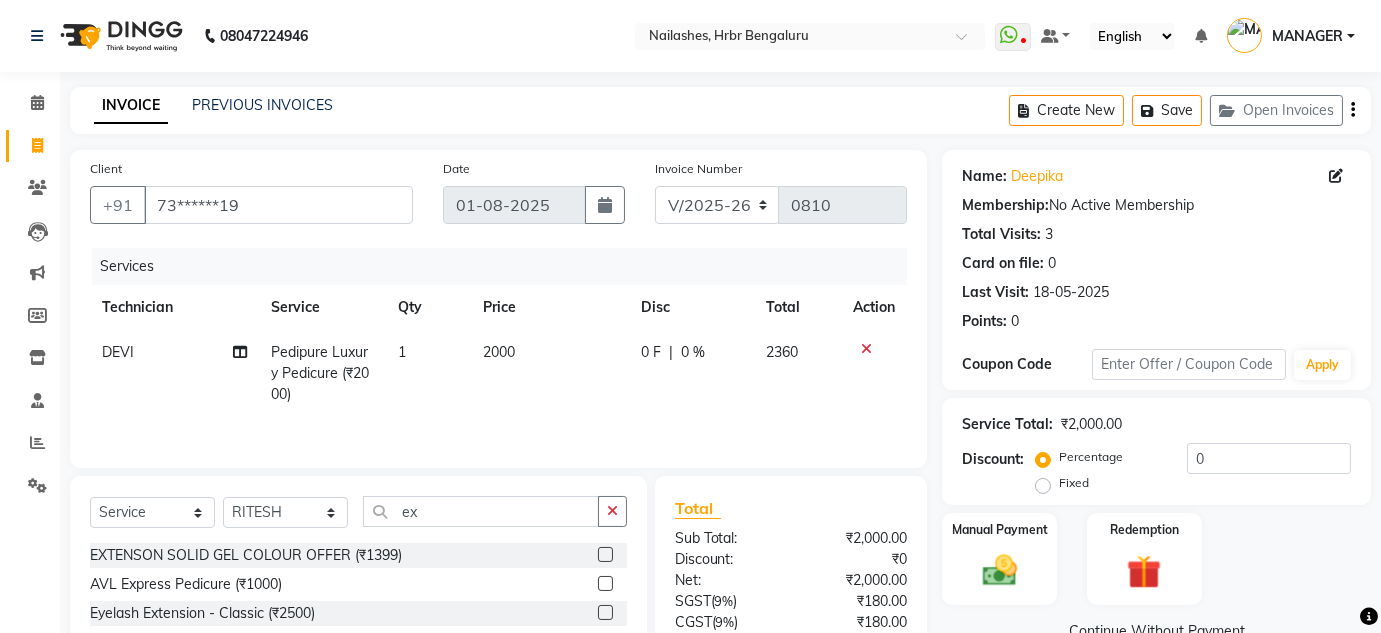 click on "EXTENSON SOLID GEL COLOUR OFFER (₹1399)" 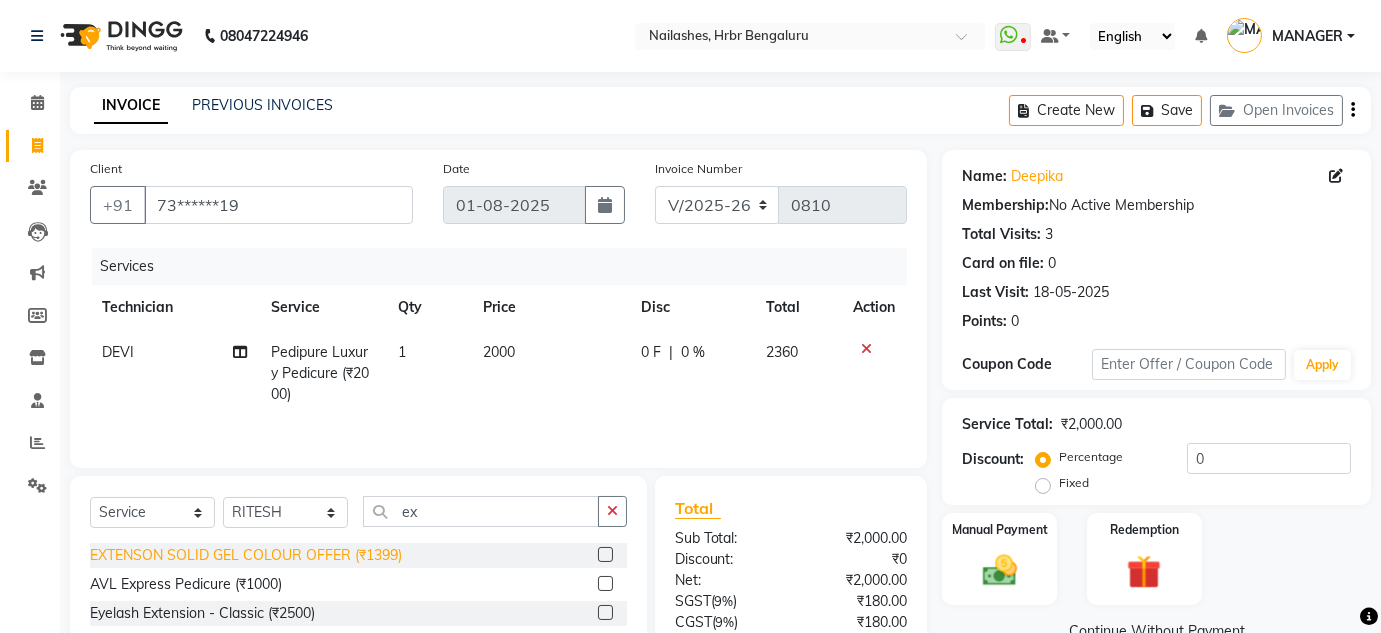 click on "EXTENSON SOLID GEL COLOUR OFFER (₹1399)" 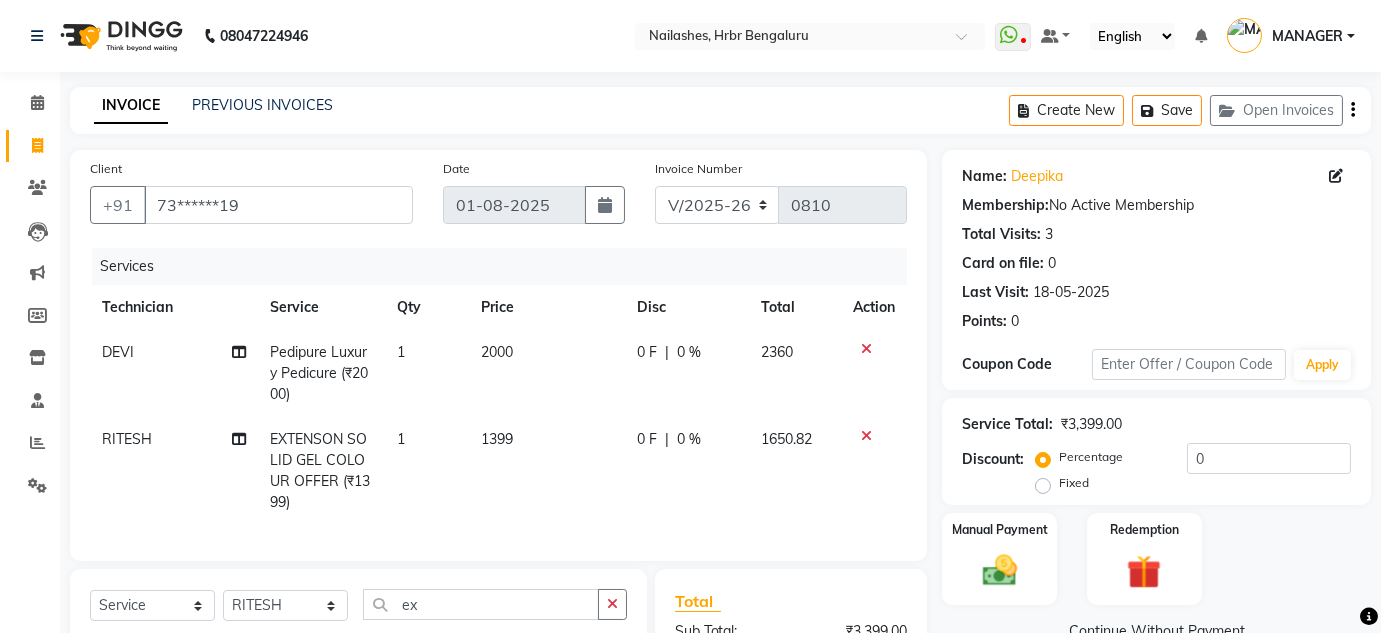 checkbox on "false" 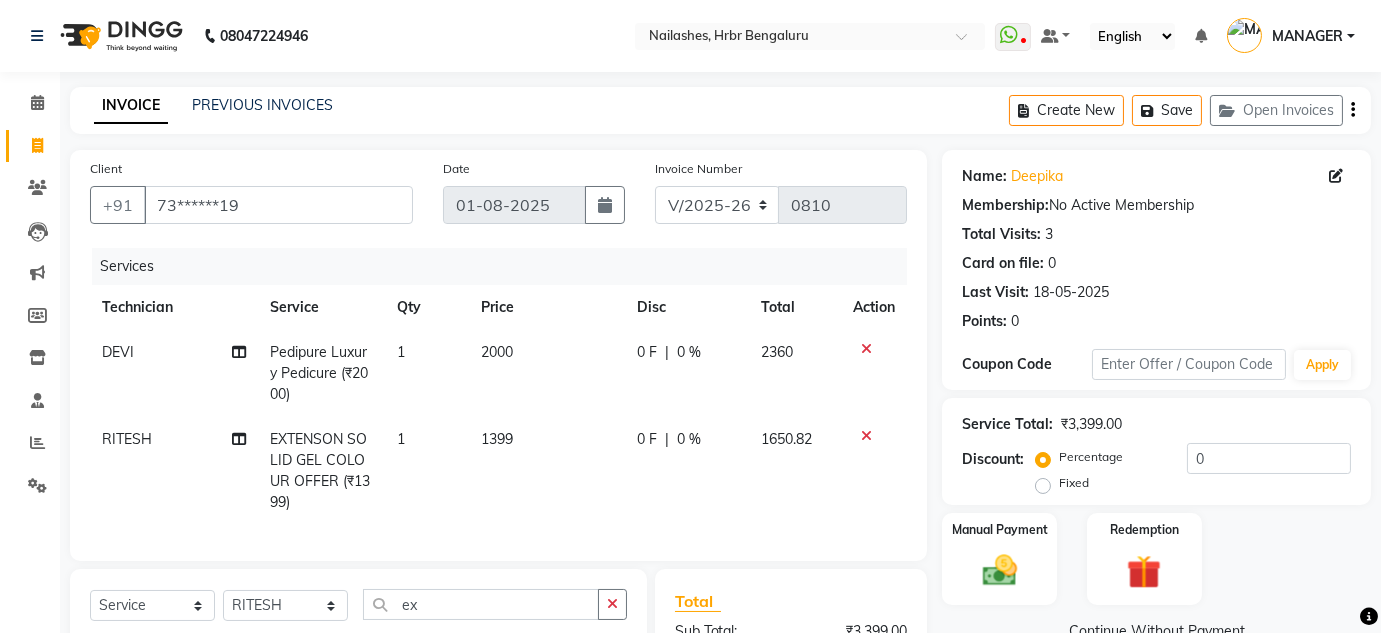 scroll, scrollTop: 186, scrollLeft: 0, axis: vertical 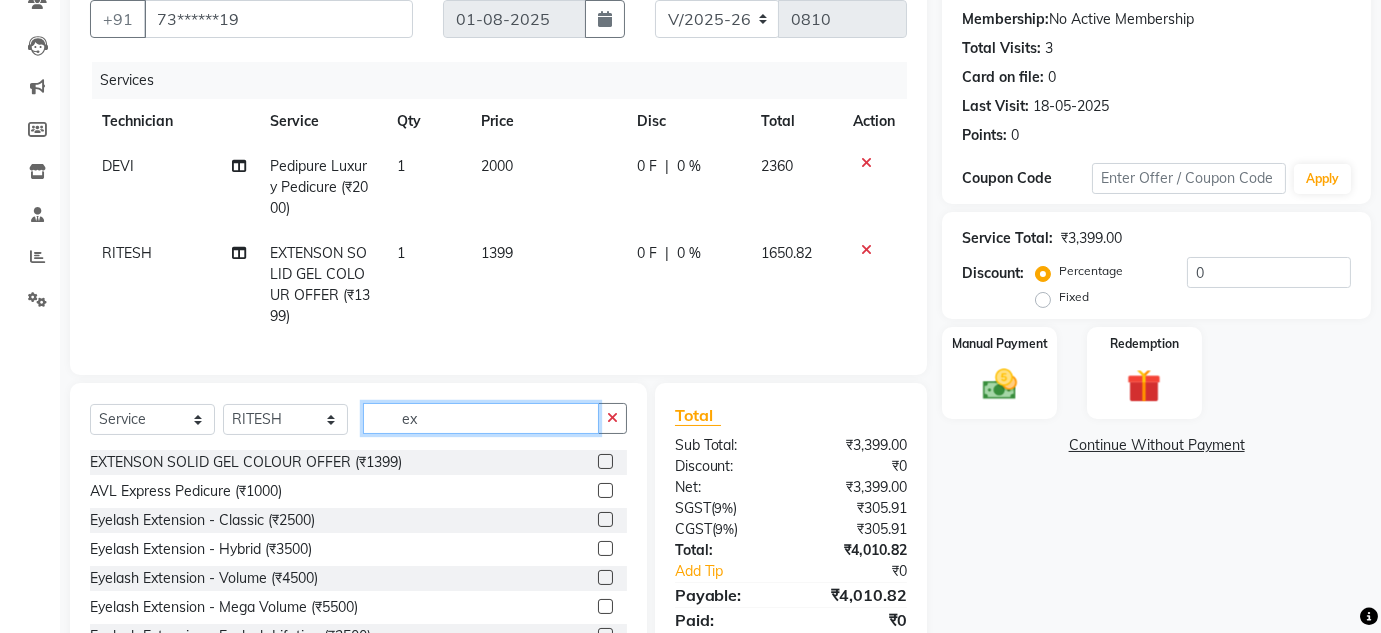 click on "ex" 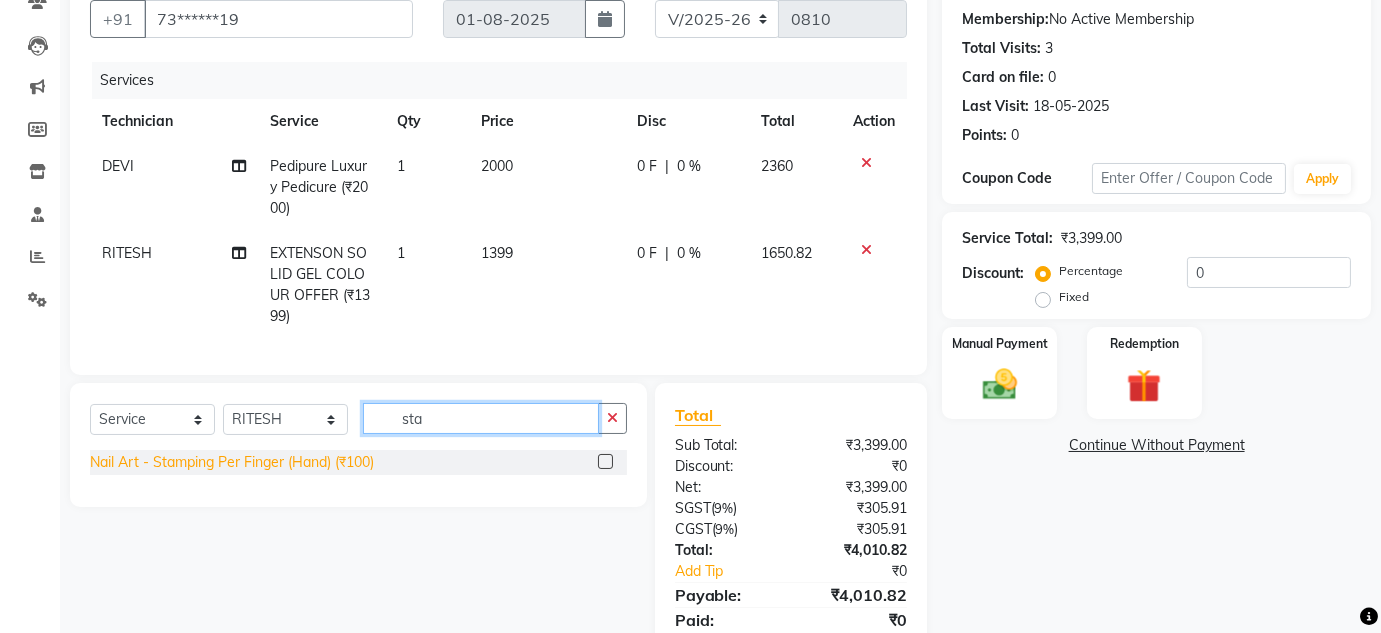 type on "sta" 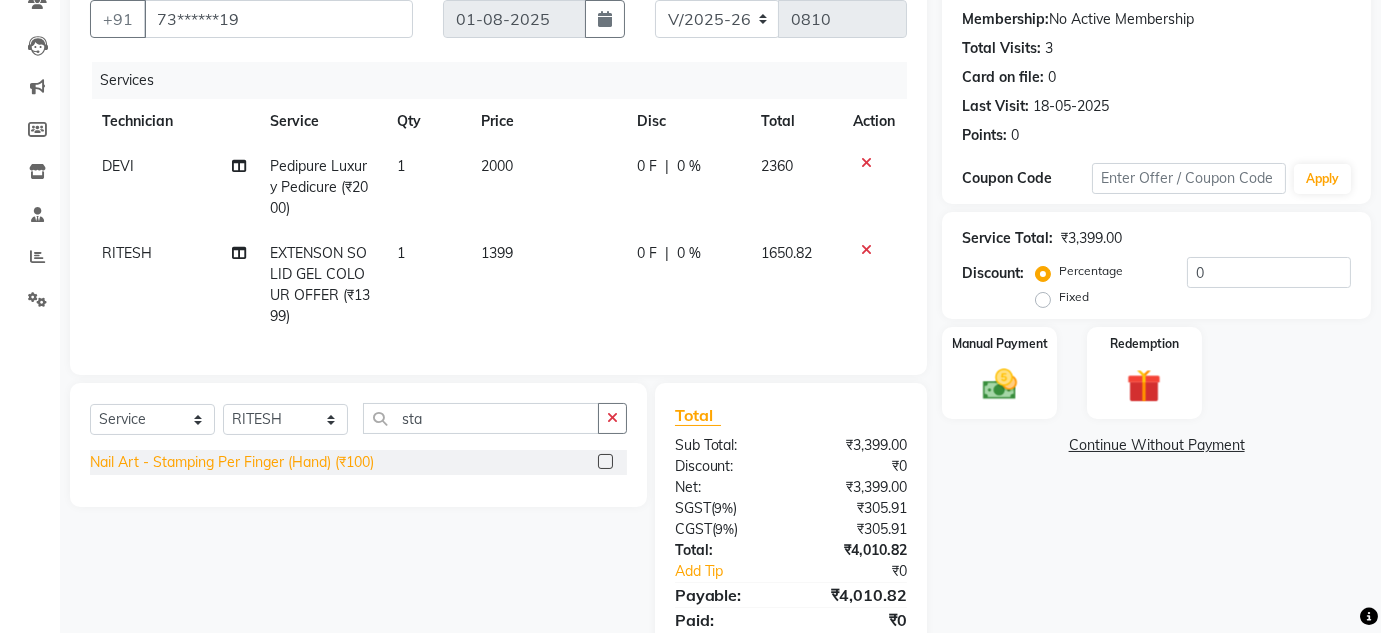 click on "Nail Art - Stamping Per Finger (Hand) (₹100)" 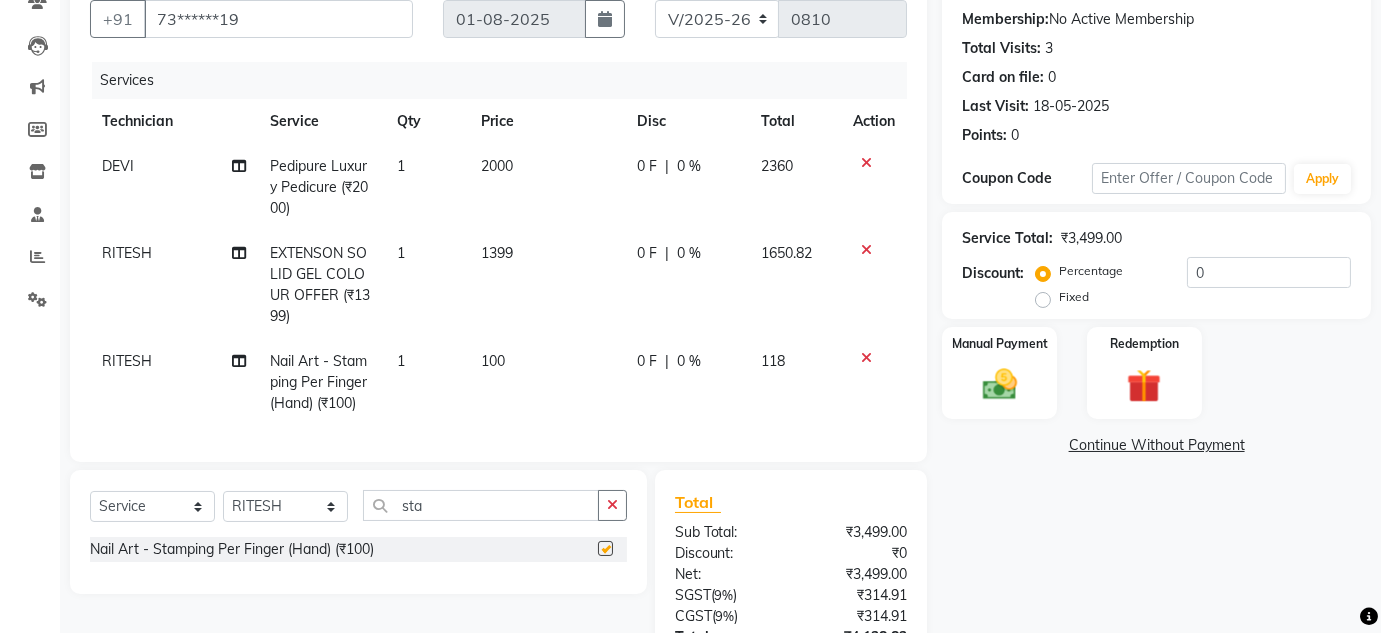 checkbox on "false" 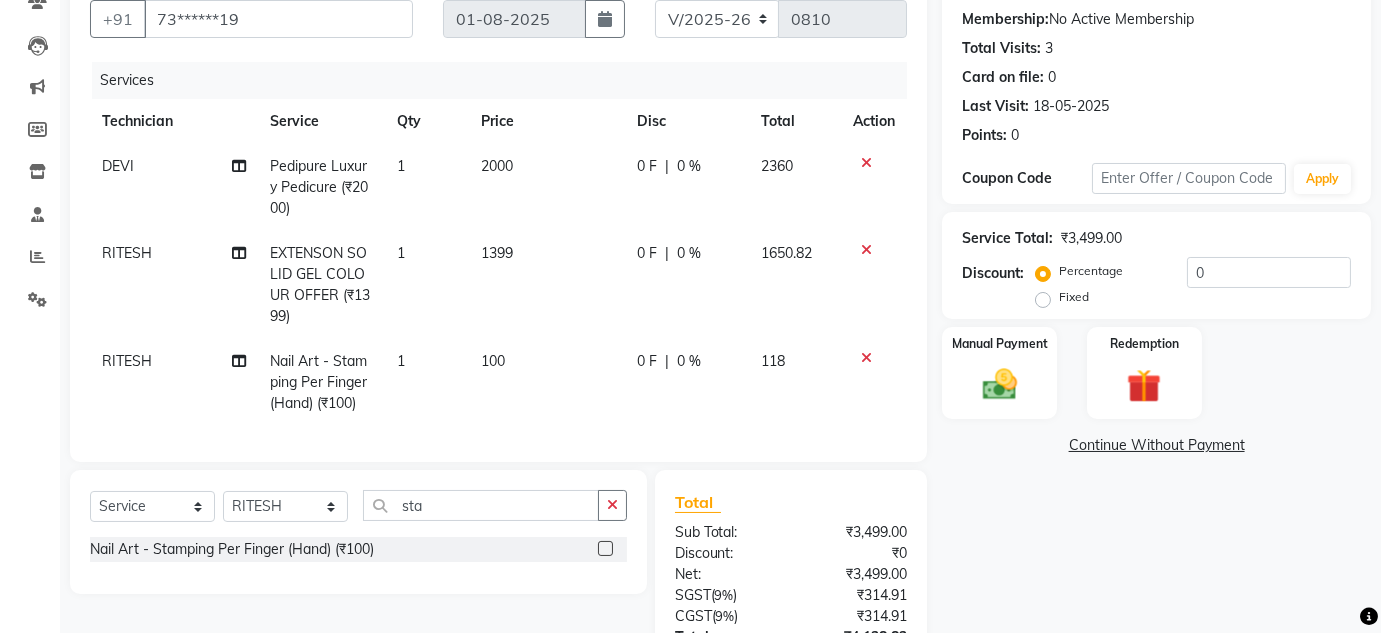click on "100" 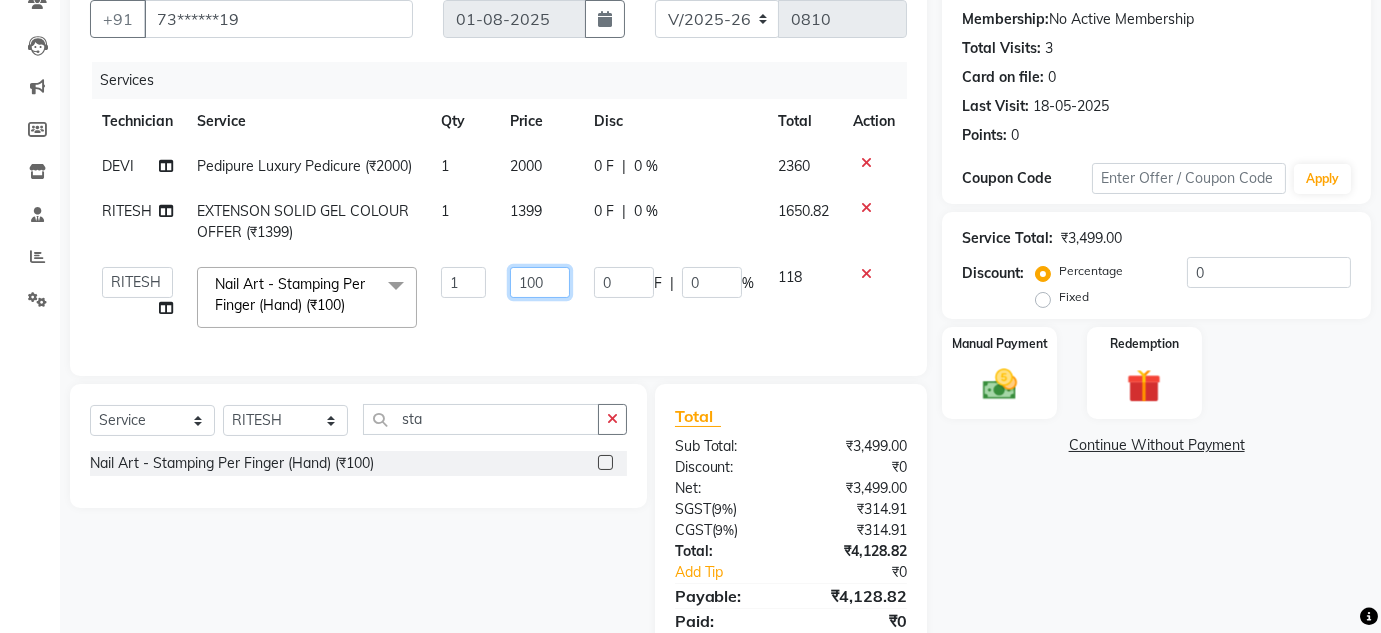 click on "100" 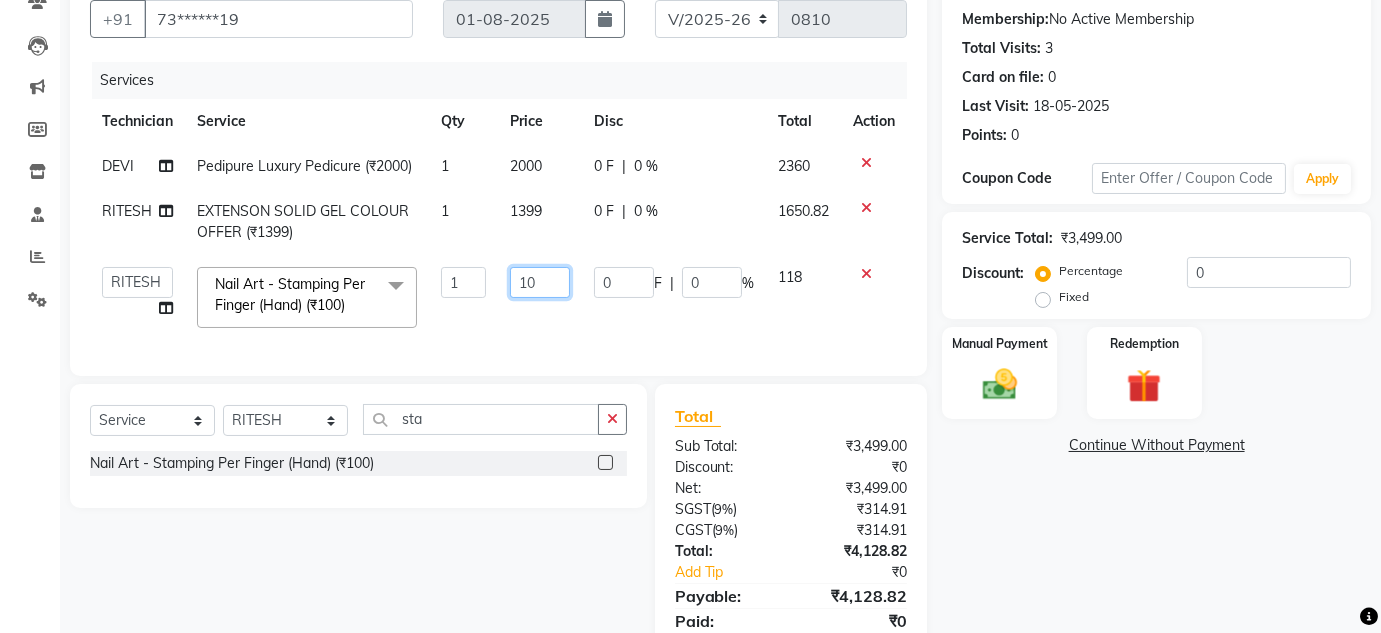 type on "150" 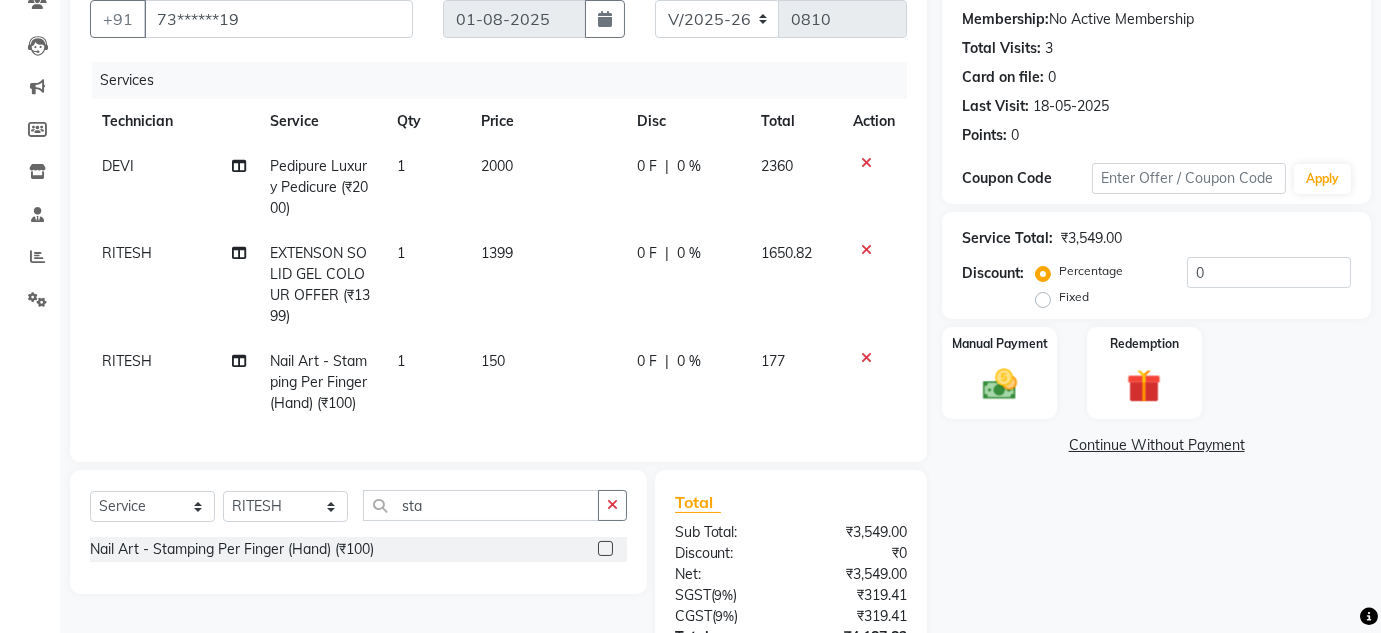 click on "DEVI Pedipure Luxury Pedicure (₹2000) 1 2000 0 F | 0 % 2360 RITESH EXTENSON SOLID GEL COLOUR OFFER (₹1399) 1 1399 0 F | 0 % 1650.82 RITESH Nail Art - Stamping Per Finger (Hand) (₹100) 1 150 0 F | 0 % 177" 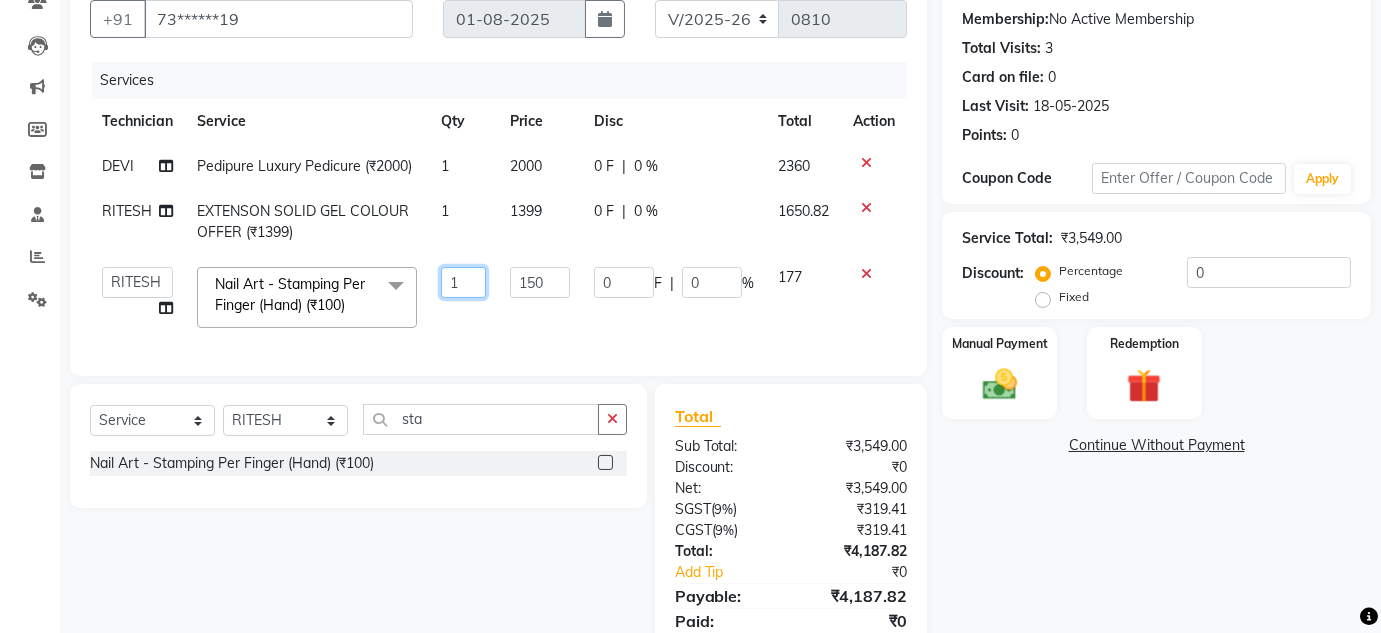 click on "1" 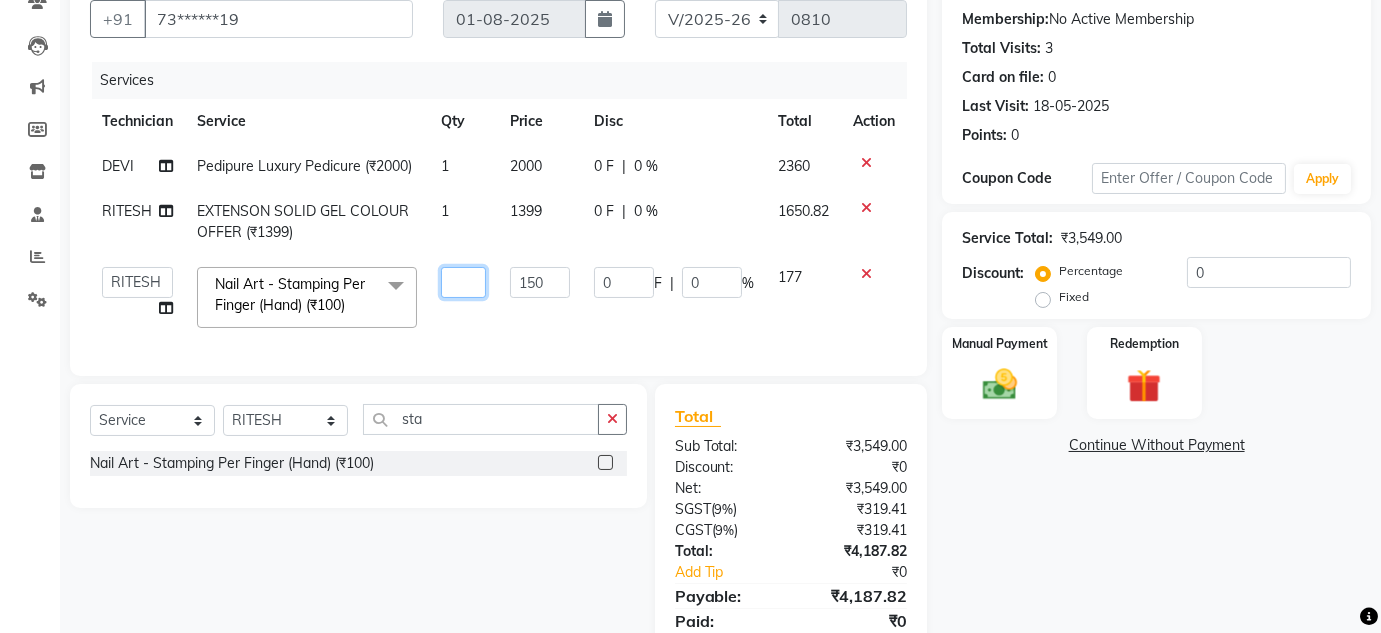 type on "2" 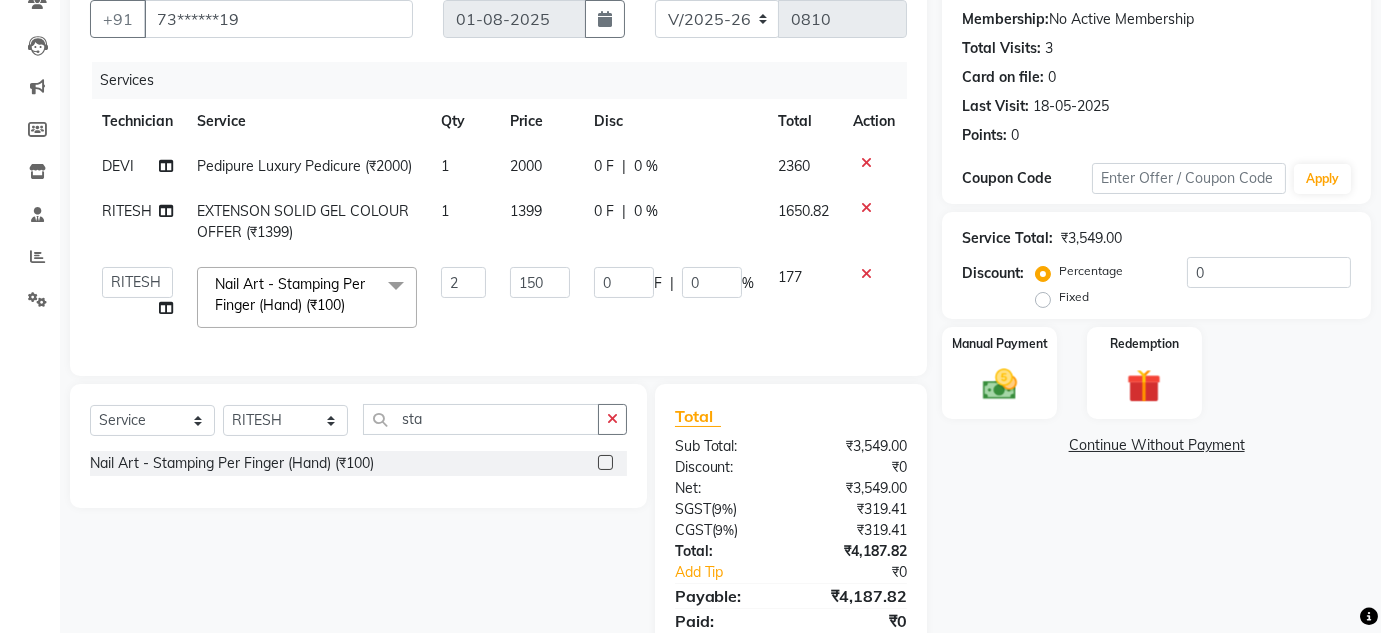 click on "DEVI Pedipure Luxury Pedicure (₹2000) 1 2000 0 F | 0 % 2360 RITESH EXTENSON SOLID GEL COLOUR OFFER (₹1399) 1 1399 0 F | 0 % 1650.82  DEVI   HIMANSHU   KEVIN   MANAGER   RADIKA   RITESH  Nail Art - Stamping Per Finger (Hand) (₹100)  x Pedicure - Classic (₹600) Pedicure - Deluxe (₹1100) Pedicure - Premium (₹1500) Pedicure - Platinum (₹2000) EYEBROWS (₹100) UPPERLIP (₹50) FULL HAND  (₹400) FULL LEG  (₹550) UNDERARMS (₹350) HALF LEG (₹275) HALF HAND (₹200) EXTENSON SOLID GEL COLOUR OFFER (₹1399) SOLID GEL COLOUR OFFER (₹499) upperlip wax (₹80) upperlip & chin wax (₹100) O3+ (₹1500) Café H&F Pedicure (₹600) AVL Express Pedicure (₹1000) Bombini Pedicure (₹1600) AVL Luxury Pedicure (₹1800) Pedipure Luxury Pedicure (₹2000) Foot Massage Pedicure (₹400) Nail Paint Pedicure (₹150) Nail Cut & File Pedicure (₹100) Eyelash Extension - Classic (₹2500) Eyelash Extension - Hybrid (₹3500) Eyelash Extension - Volume (₹4500) Eyelash Extension - Mega Volume (₹5500) 2" 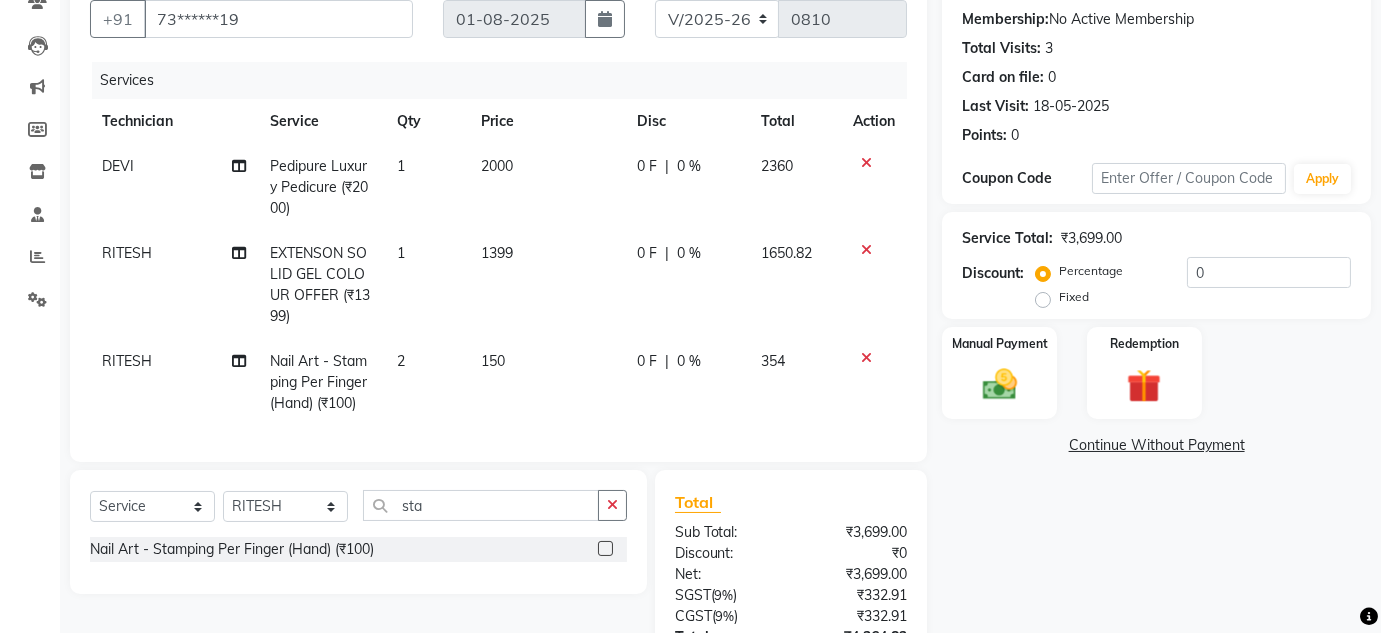 scroll, scrollTop: 360, scrollLeft: 0, axis: vertical 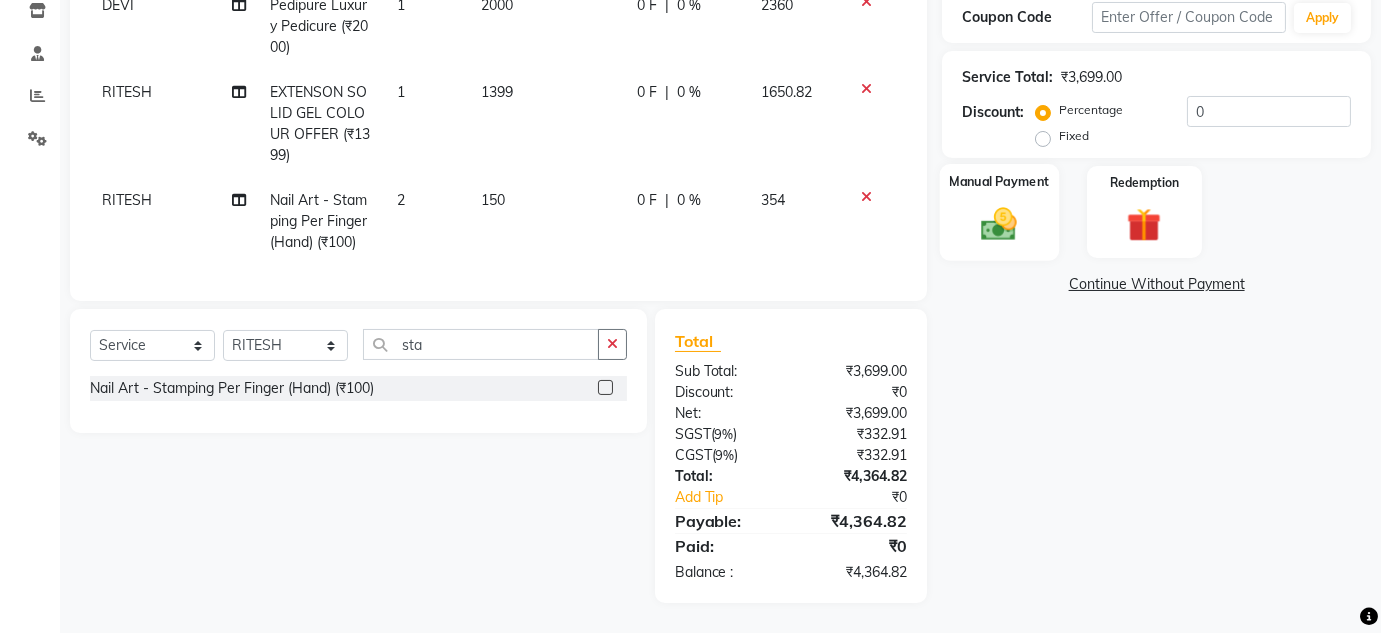 click 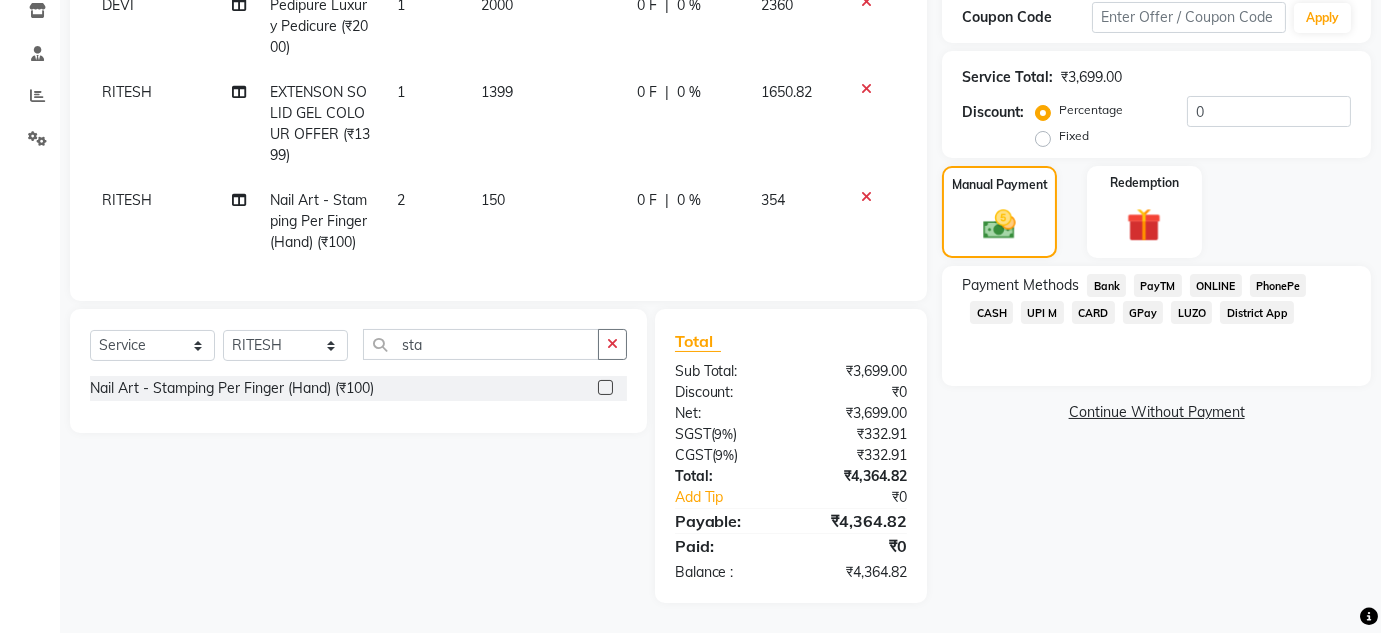 click on "CARD" 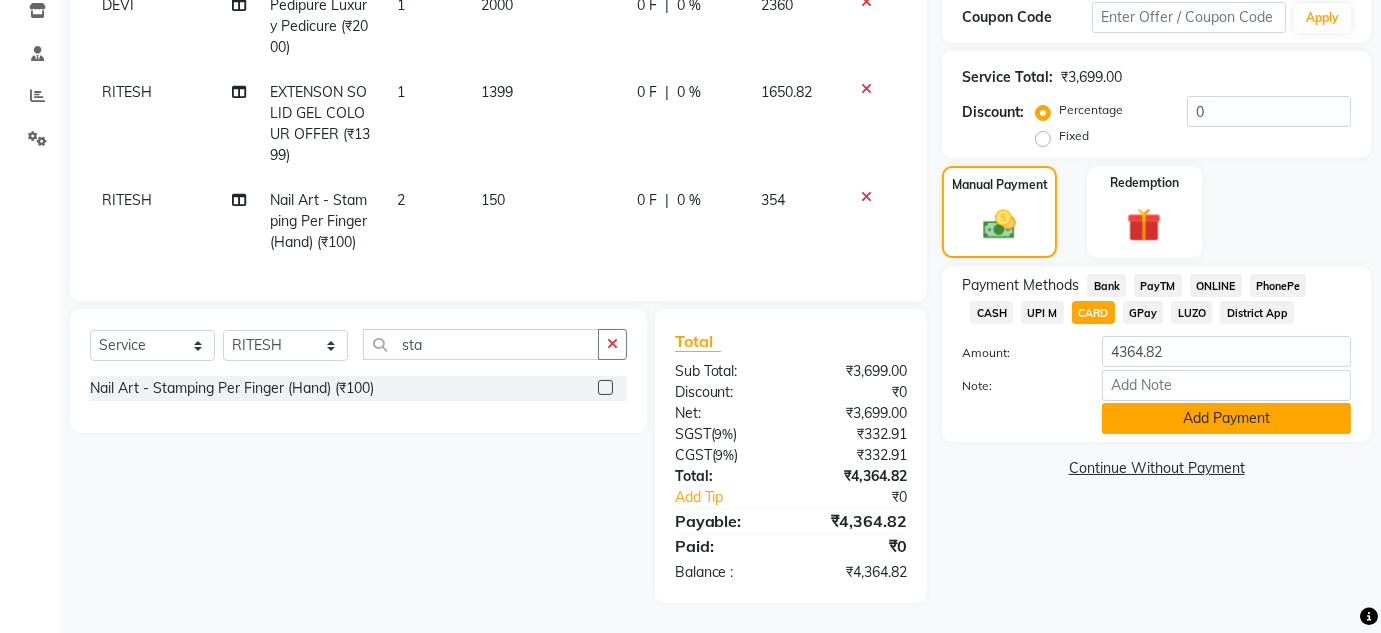 click on "Add Payment" 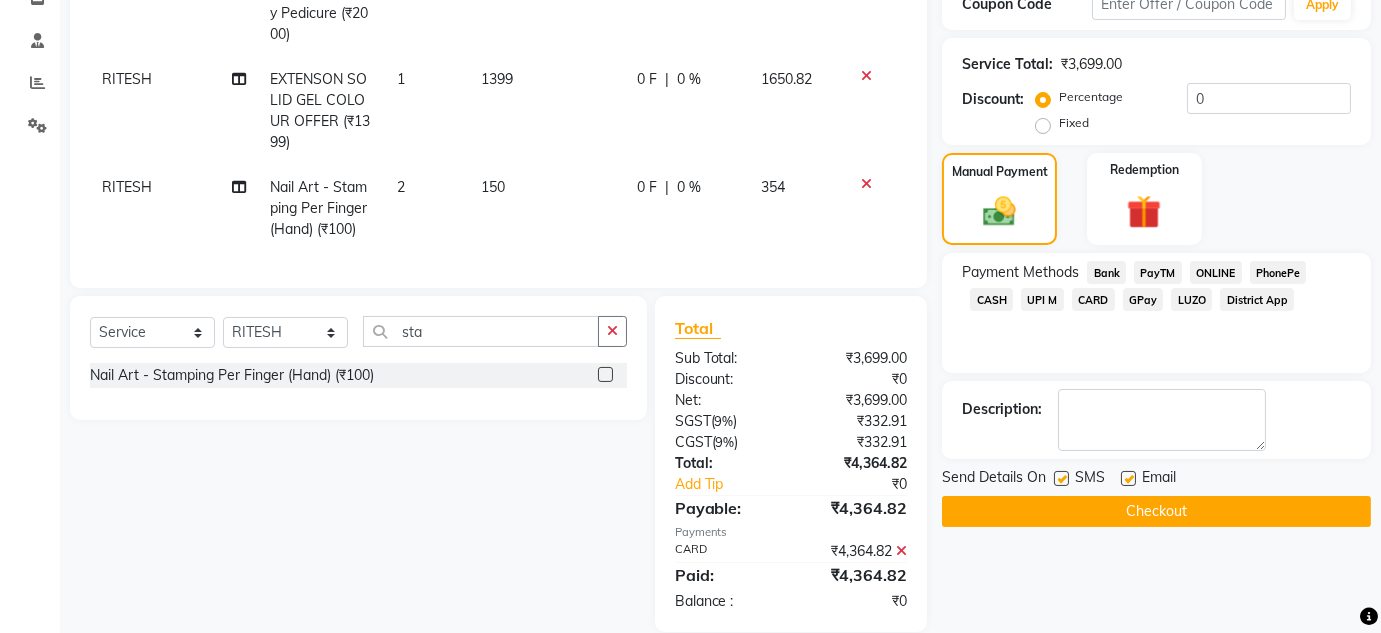 scroll, scrollTop: 402, scrollLeft: 0, axis: vertical 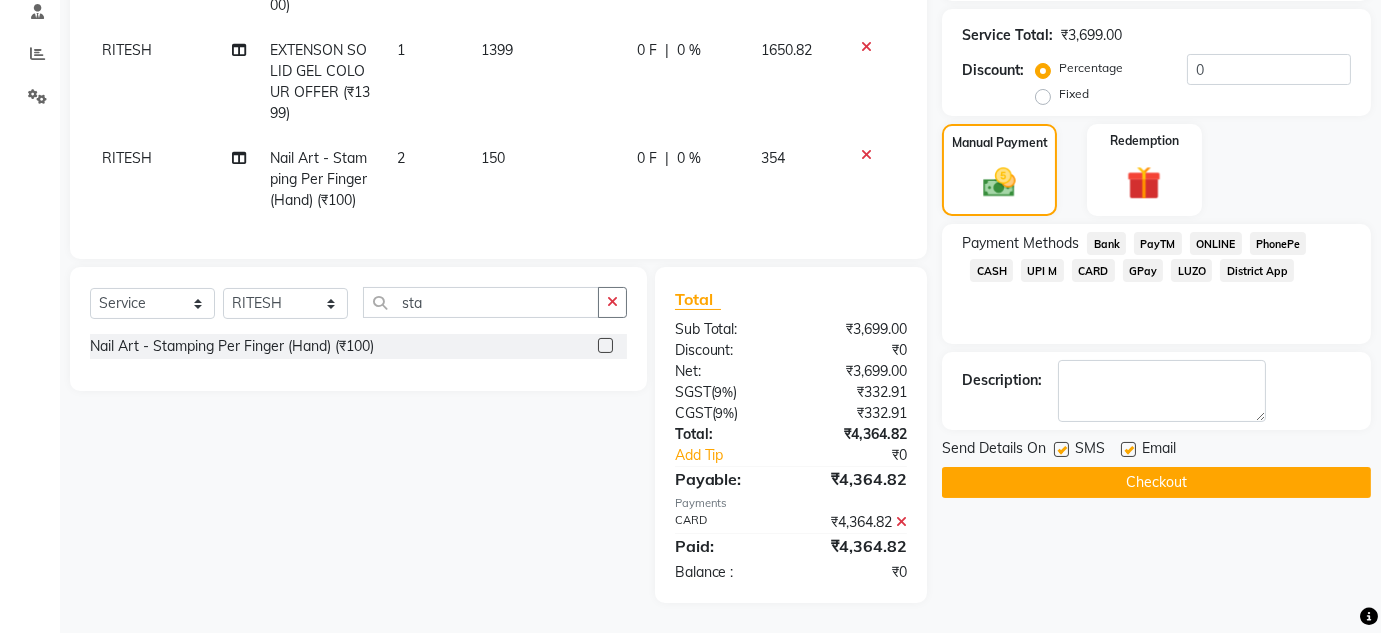 click on "Checkout" 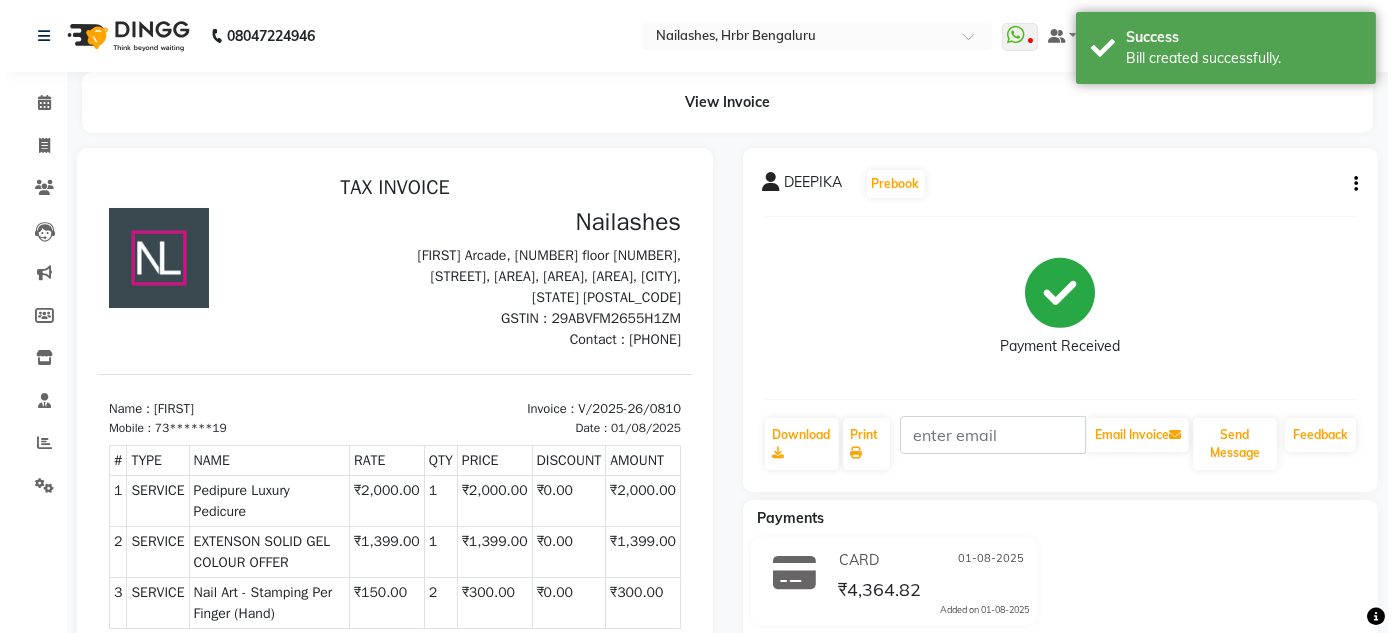 scroll, scrollTop: 0, scrollLeft: 0, axis: both 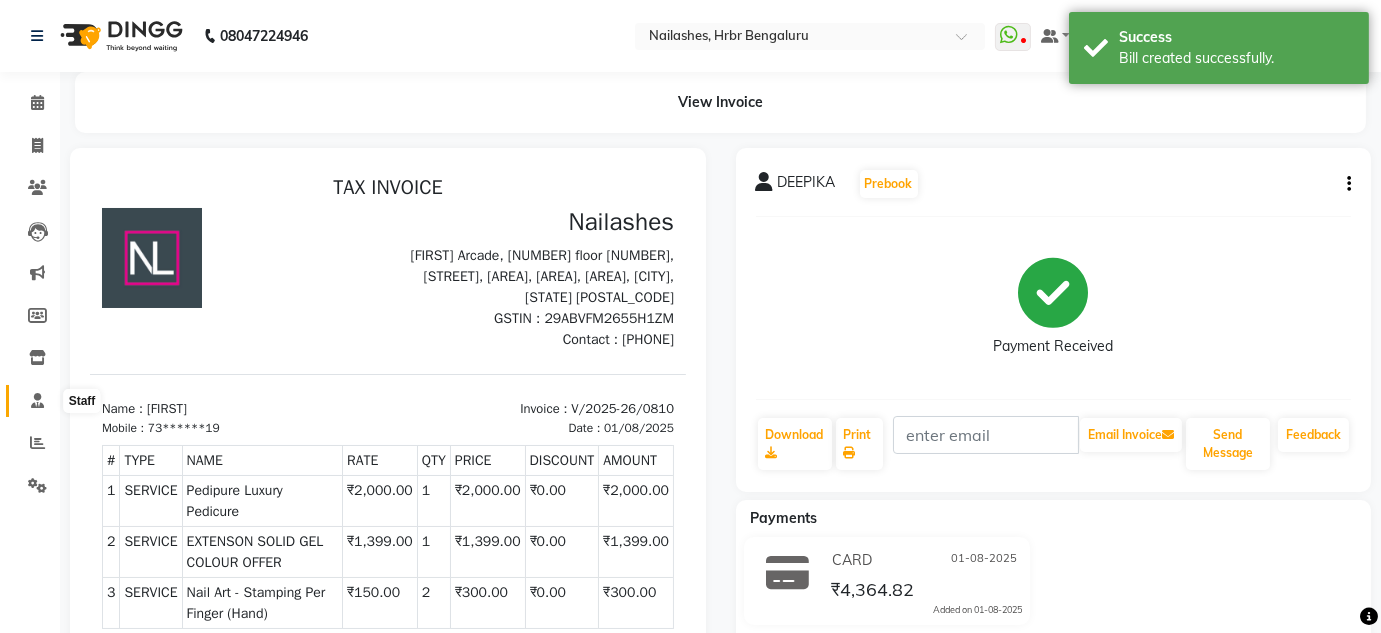 click 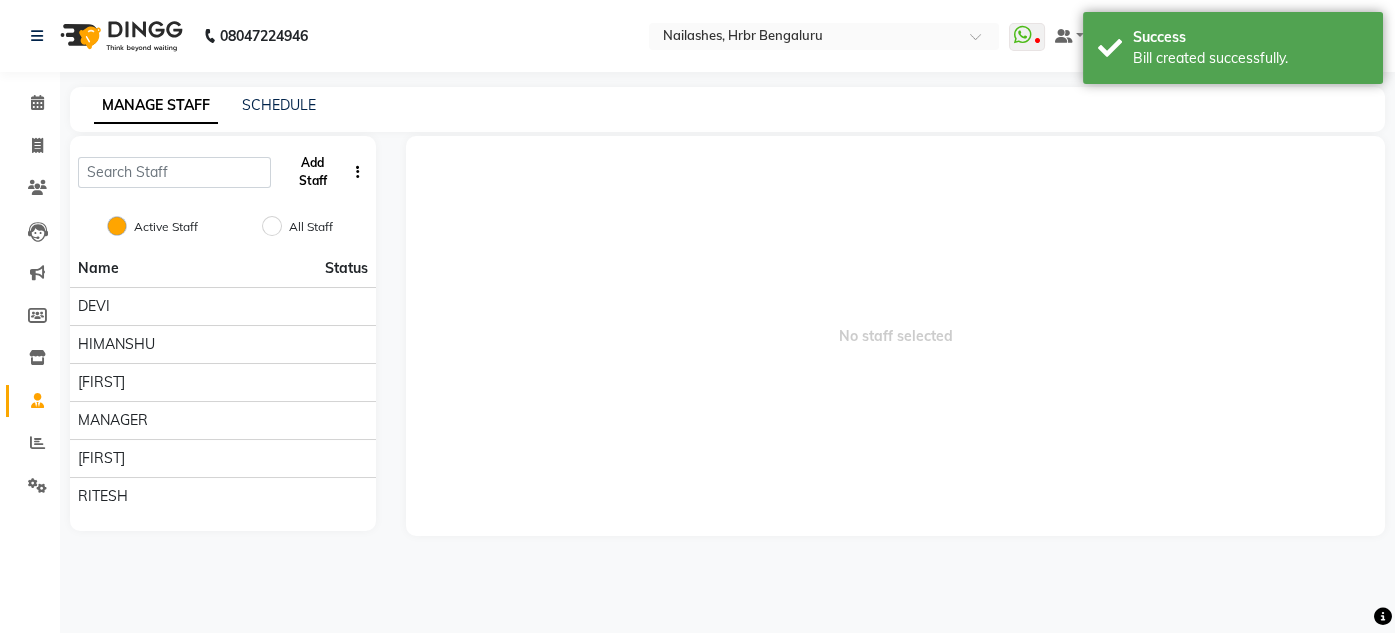 click on "Add Staff" 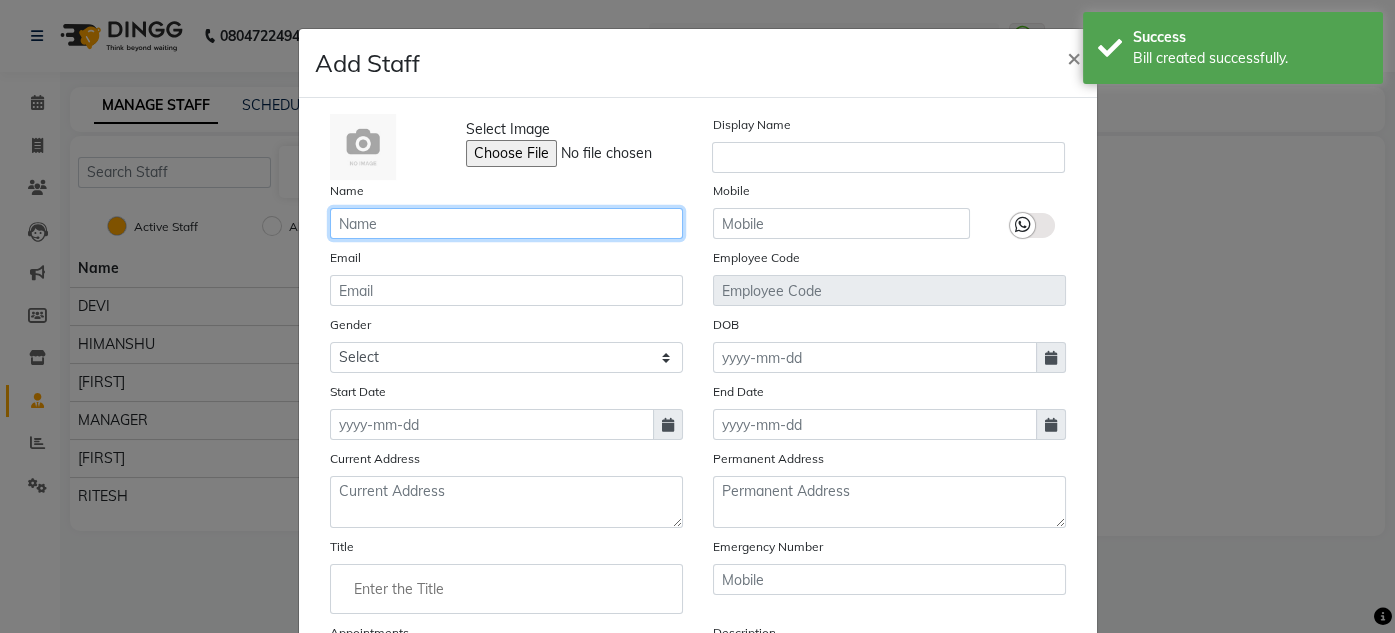 click 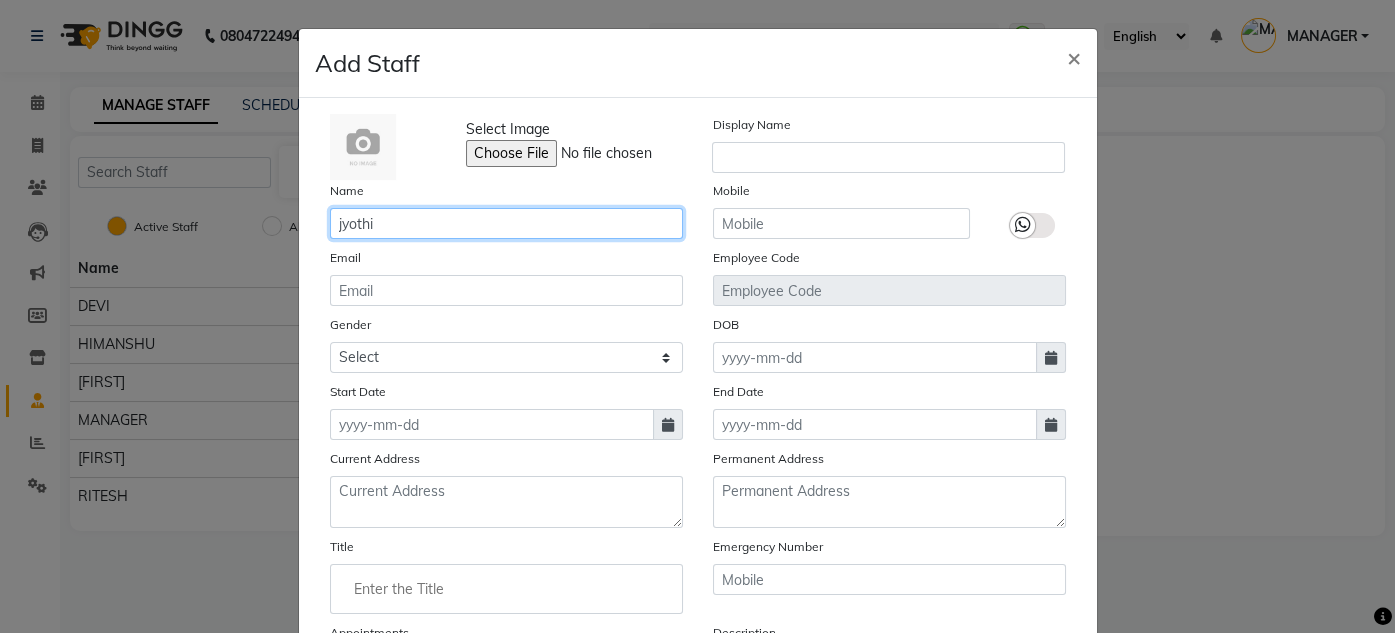 type on "jyothi" 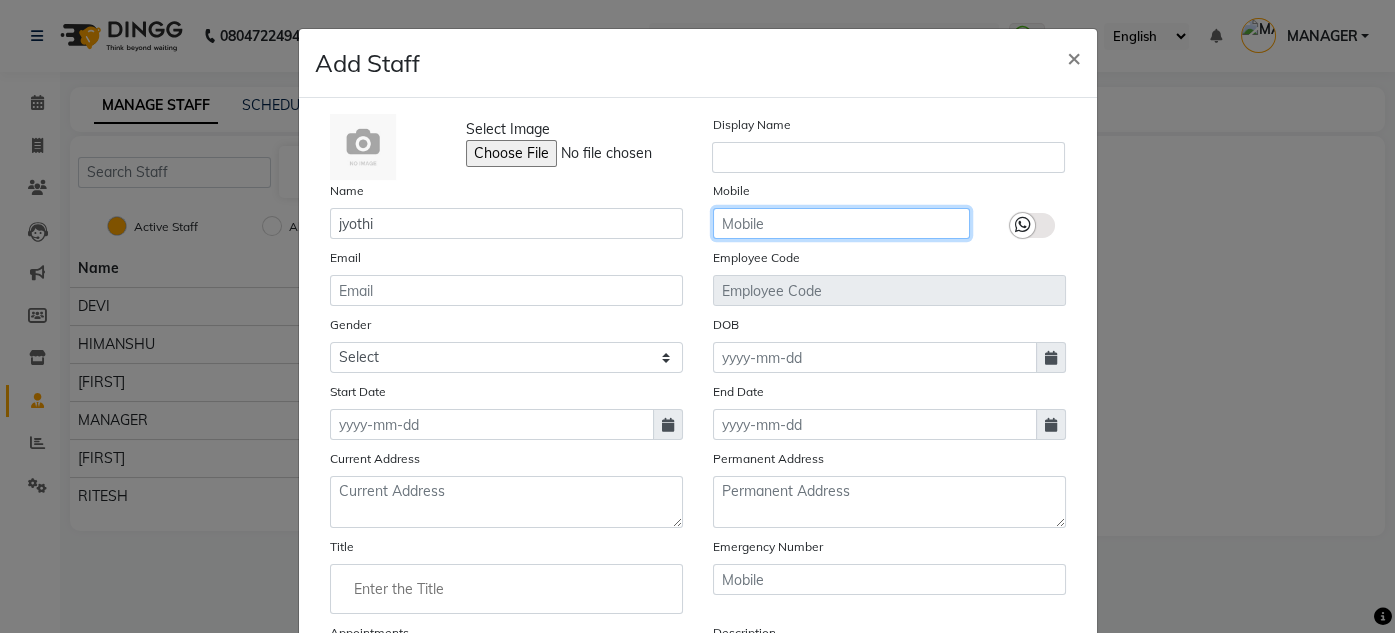 click 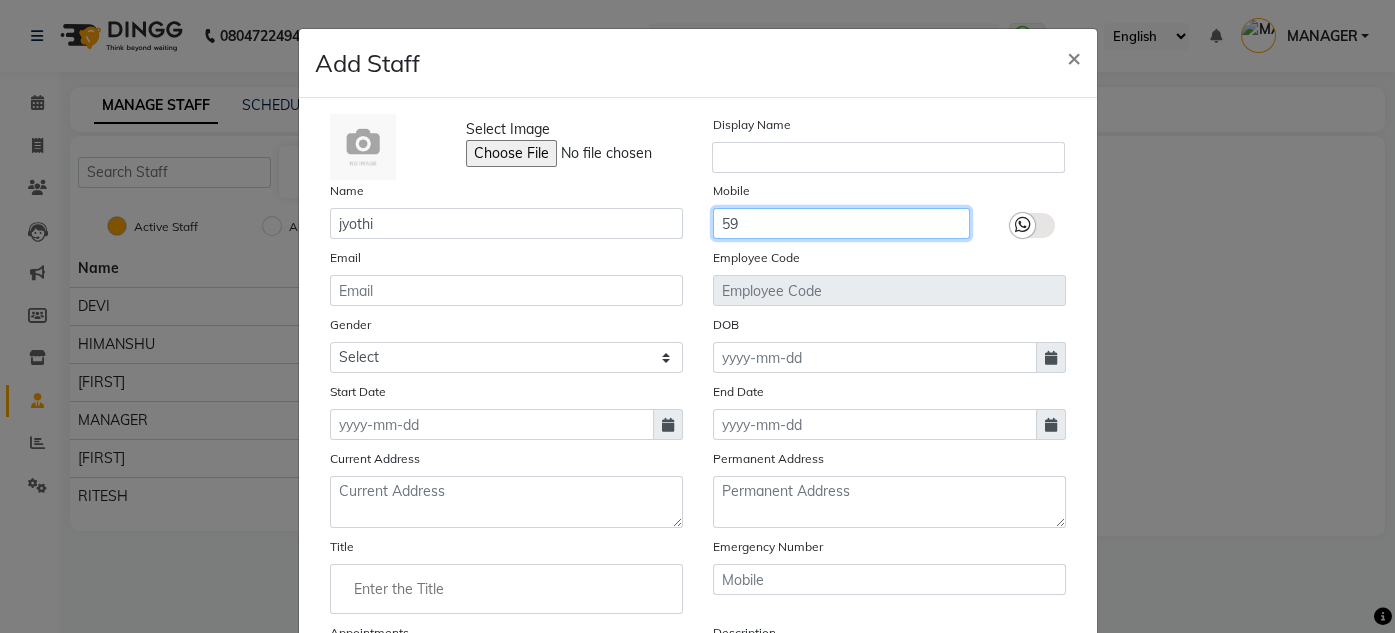 type on "5" 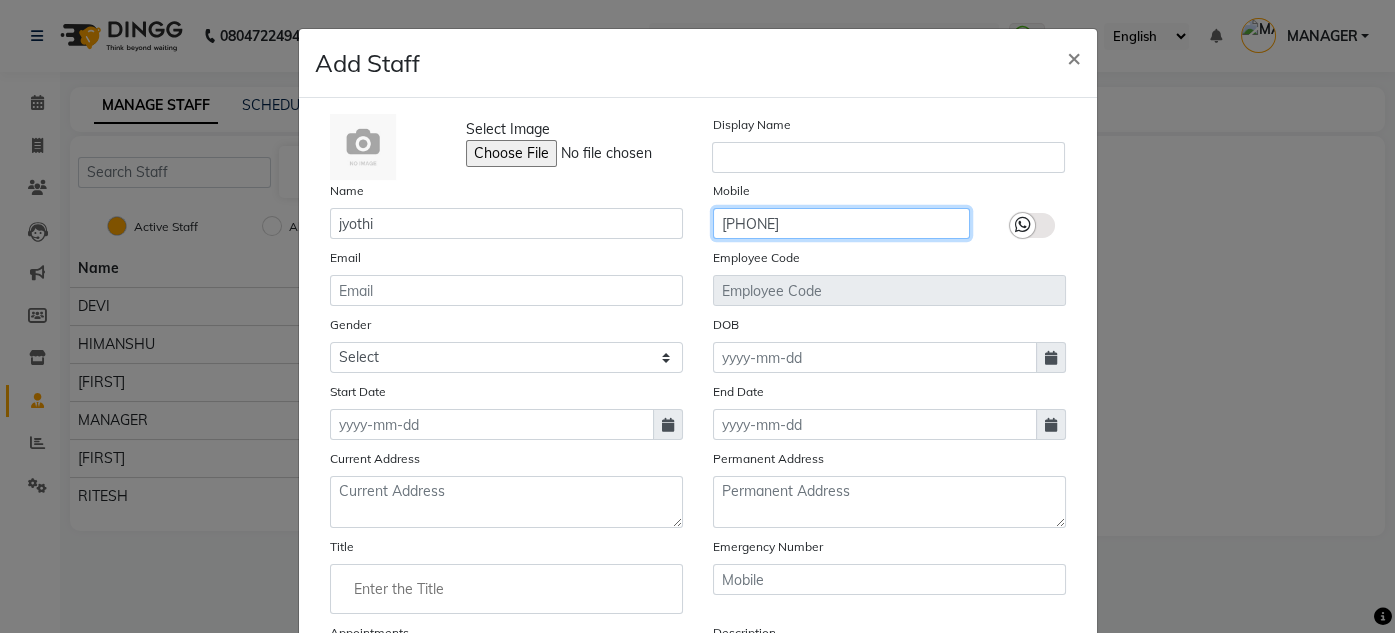 type on "9874625139" 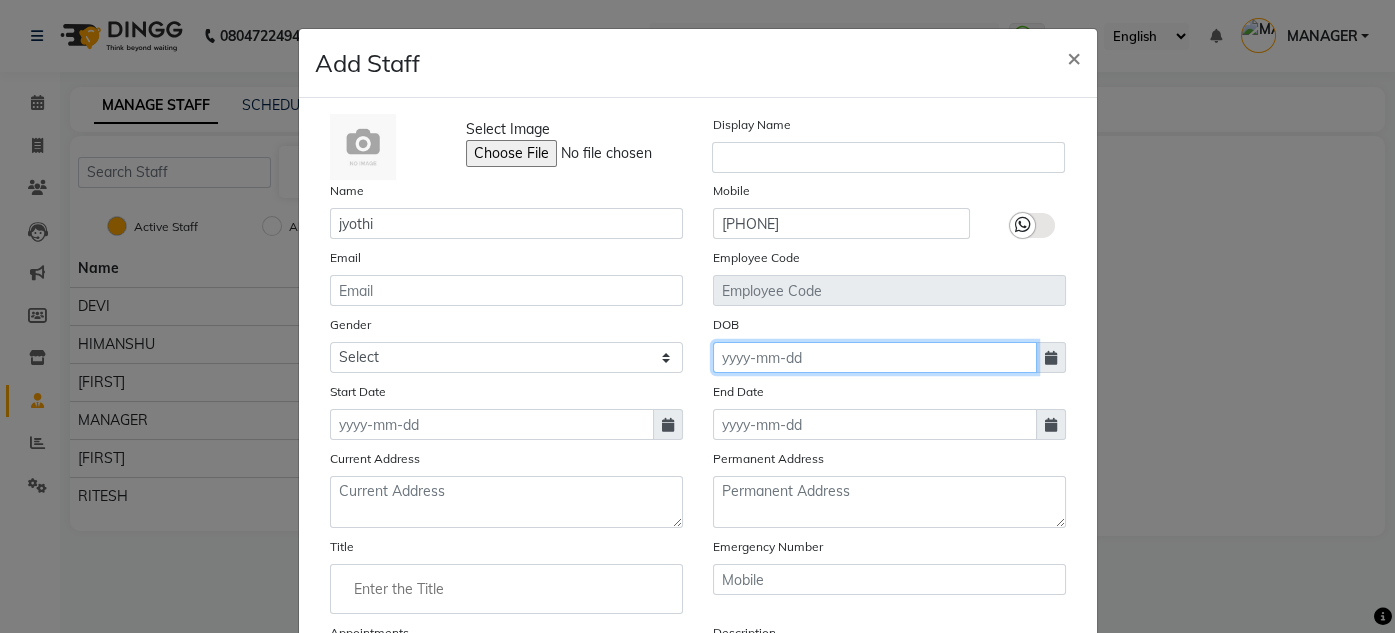 click 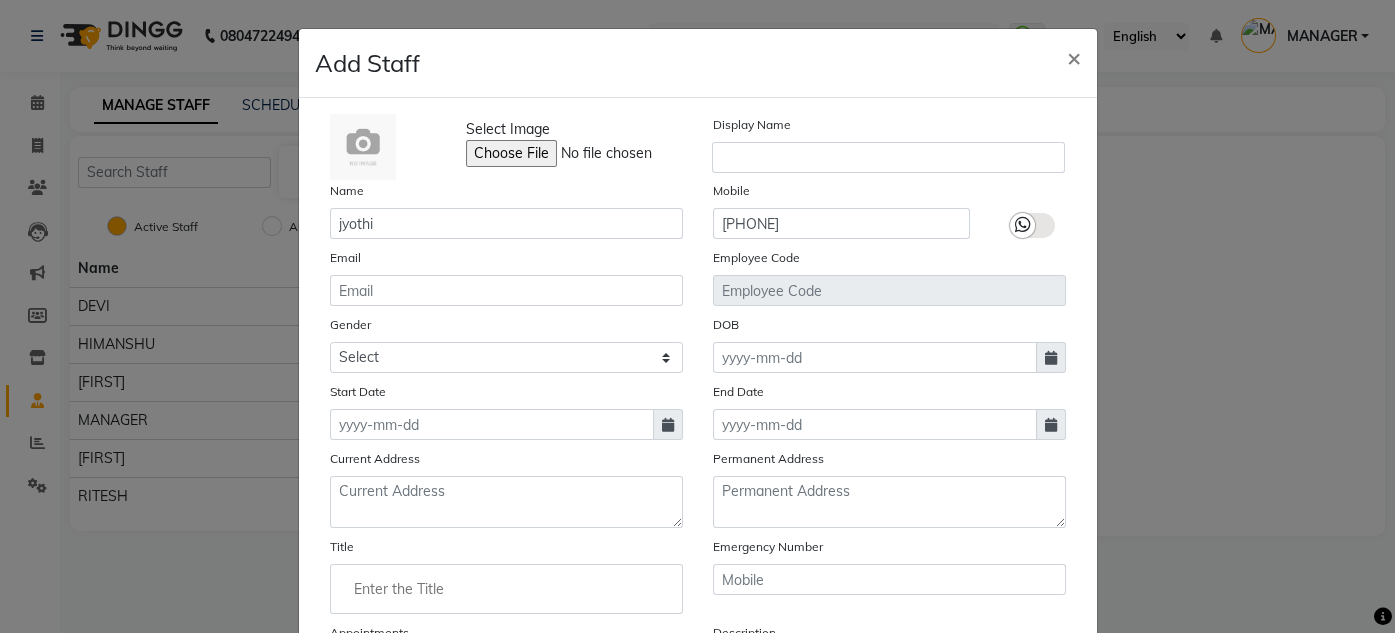 select on "8" 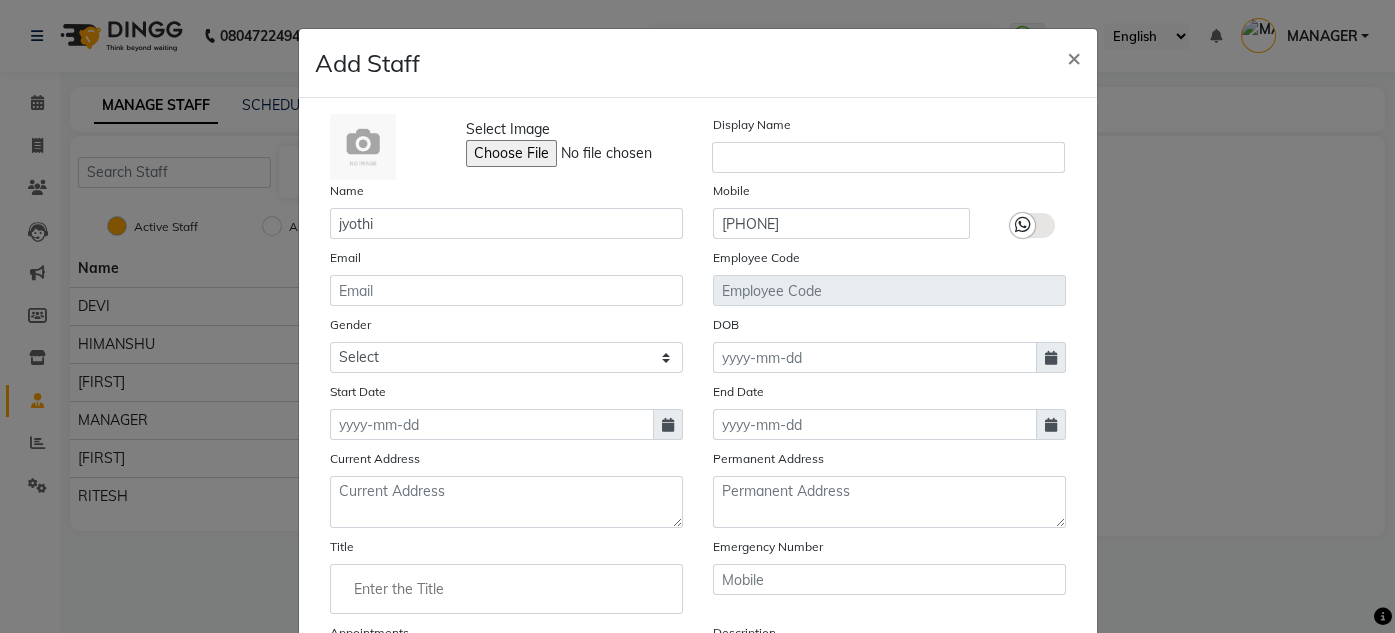 select on "2025" 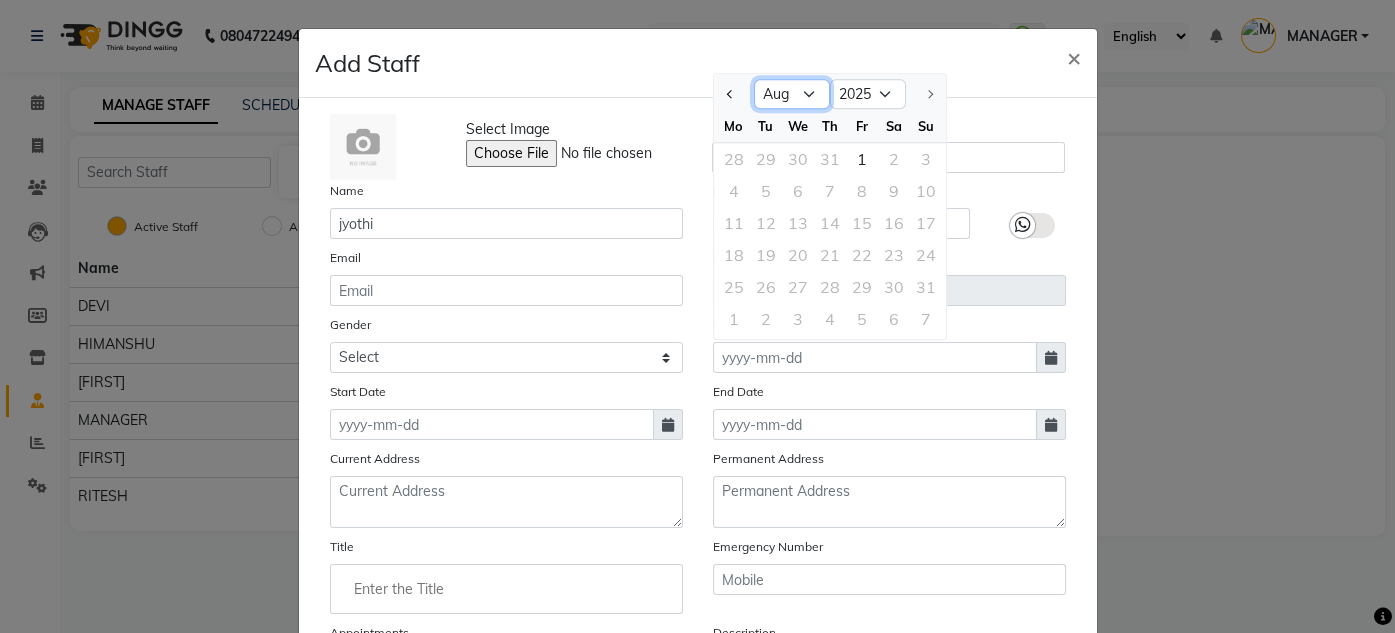 click on "Jan Feb Mar Apr May Jun Jul Aug" 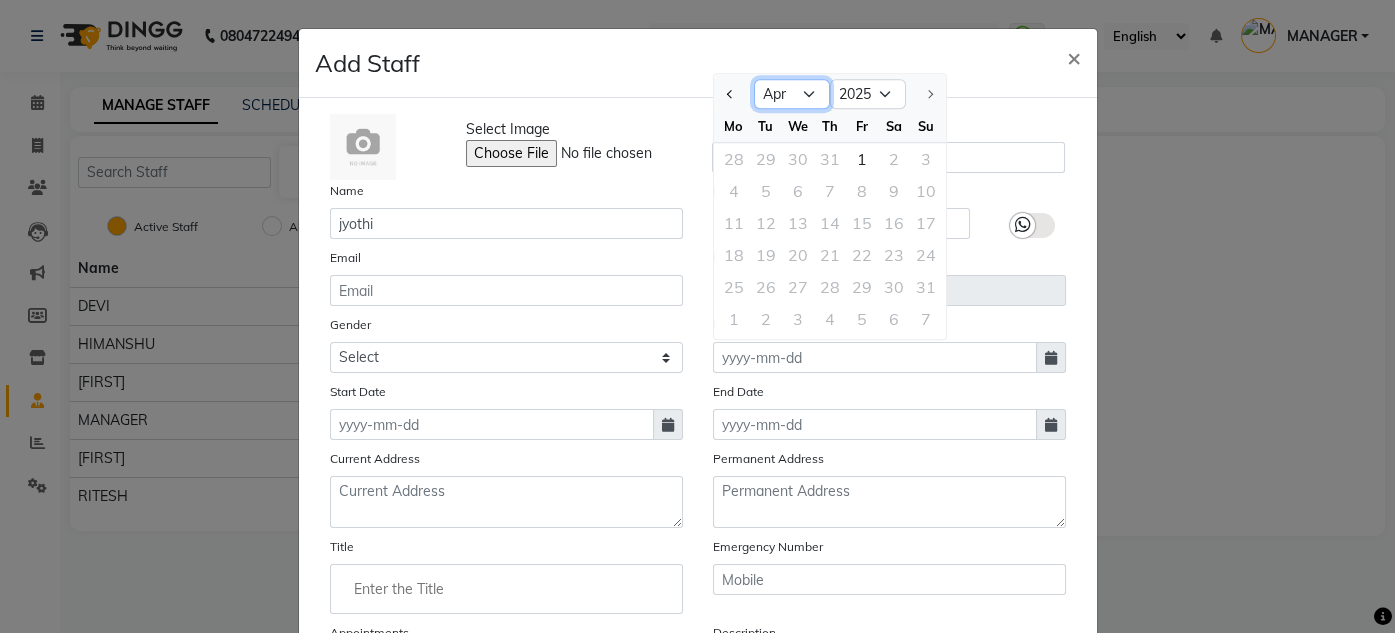 click on "Jan Feb Mar Apr May Jun Jul Aug" 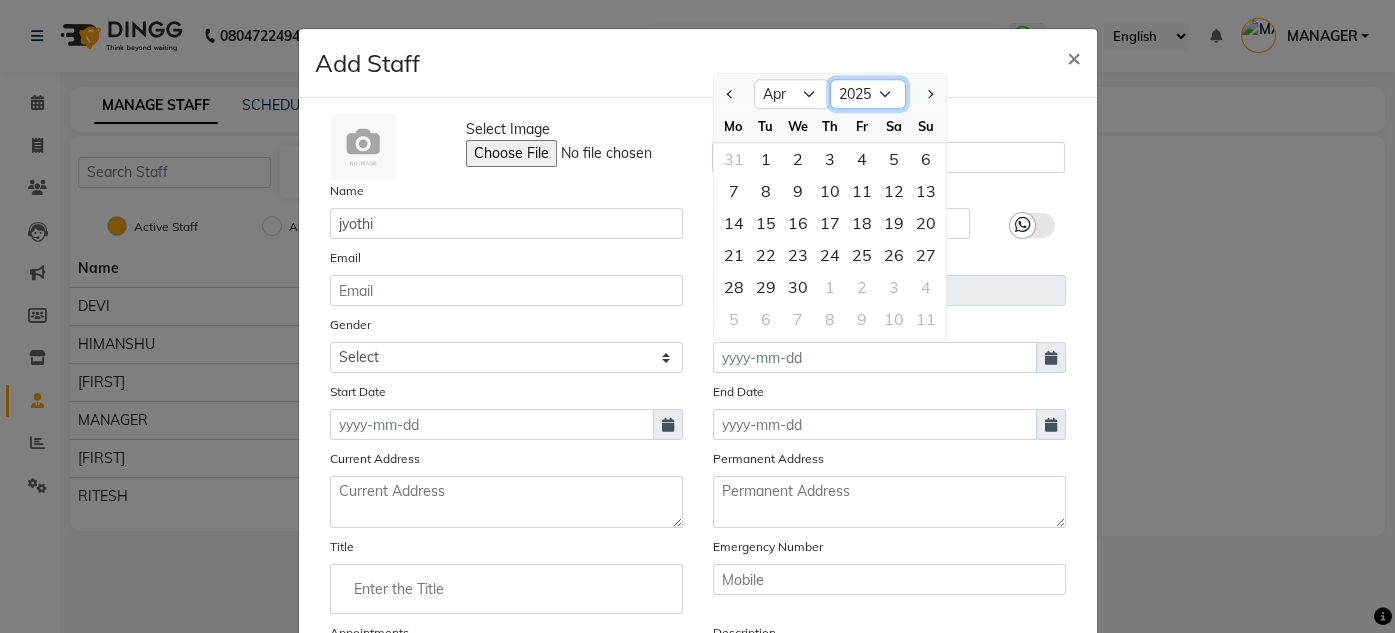 click on "1920 1921 1922 1923 1924 1925 1926 1927 1928 1929 1930 1931 1932 1933 1934 1935 1936 1937 1938 1939 1940 1941 1942 1943 1944 1945 1946 1947 1948 1949 1950 1951 1952 1953 1954 1955 1956 1957 1958 1959 1960 1961 1962 1963 1964 1965 1966 1967 1968 1969 1970 1971 1972 1973 1974 1975 1976 1977 1978 1979 1980 1981 1982 1983 1984 1985 1986 1987 1988 1989 1990 1991 1992 1993 1994 1995 1996 1997 1998 1999 2000 2001 2002 2003 2004 2005 2006 2007 2008 2009 2010 2011 2012 2013 2014 2015 2016 2017 2018 2019 2020 2021 2022 2023 2024 2025" 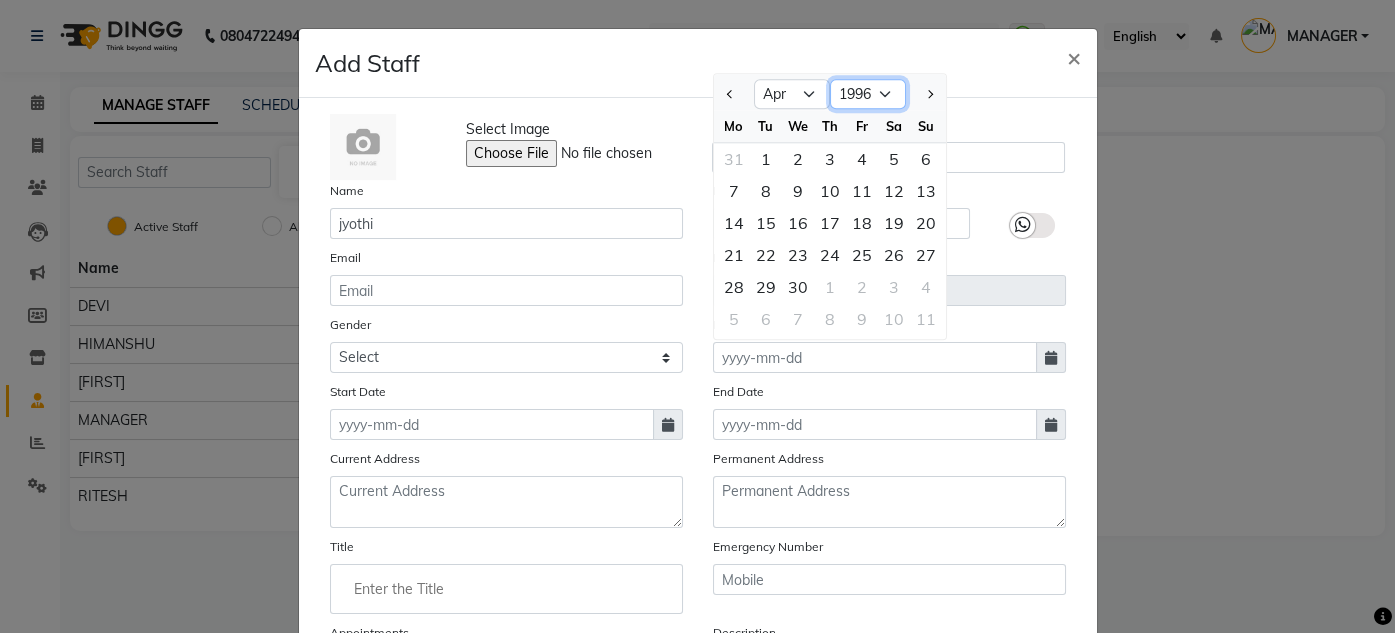click on "1920 1921 1922 1923 1924 1925 1926 1927 1928 1929 1930 1931 1932 1933 1934 1935 1936 1937 1938 1939 1940 1941 1942 1943 1944 1945 1946 1947 1948 1949 1950 1951 1952 1953 1954 1955 1956 1957 1958 1959 1960 1961 1962 1963 1964 1965 1966 1967 1968 1969 1970 1971 1972 1973 1974 1975 1976 1977 1978 1979 1980 1981 1982 1983 1984 1985 1986 1987 1988 1989 1990 1991 1992 1993 1994 1995 1996 1997 1998 1999 2000 2001 2002 2003 2004 2005 2006 2007 2008 2009 2010 2011 2012 2013 2014 2015 2016 2017 2018 2019 2020 2021 2022 2023 2024 2025" 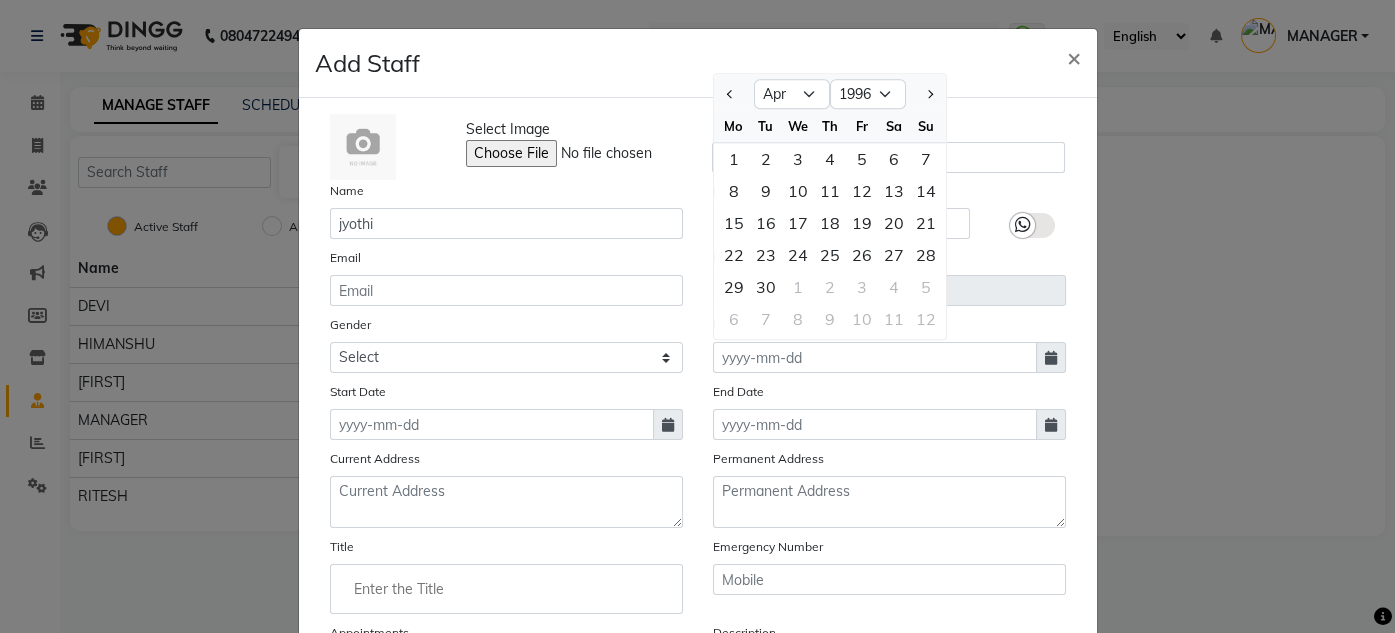click on "Select Image  Display Name Name jyothi Mobile 9874625139 Email Employee Code Gender Select Male Female Other Prefer Not To Say DOB Jan Feb Mar Apr May Jun Jul Aug Sep Oct Nov Dec 1920 1921 1922 1923 1924 1925 1926 1927 1928 1929 1930 1931 1932 1933 1934 1935 1936 1937 1938 1939 1940 1941 1942 1943 1944 1945 1946 1947 1948 1949 1950 1951 1952 1953 1954 1955 1956 1957 1958 1959 1960 1961 1962 1963 1964 1965 1966 1967 1968 1969 1970 1971 1972 1973 1974 1975 1976 1977 1978 1979 1980 1981 1982 1983 1984 1985 1986 1987 1988 1989 1990 1991 1992 1993 1994 1995 1996 1997 1998 1999 2000 2001 2002 2003 2004 2005 2006 2007 2008 2009 2010 2011 2012 2013 2014 2015 2016 2017 2018 2019 2020 2021 2022 2023 2024 2025 Mo Tu We Th Fr Sa Su 1 2 3 4 5 6 7 8 9 10 11 12 13 14 15 16 17 18 19 20 21 22 23 24 25 26 27 28 29 30 1 2 3 4 5 6 7 8 9 10 11 12 Start Date End Date Current Address Permanent Address Title Emergency Number Appointments Enable Description Daily SMS Daily Email" 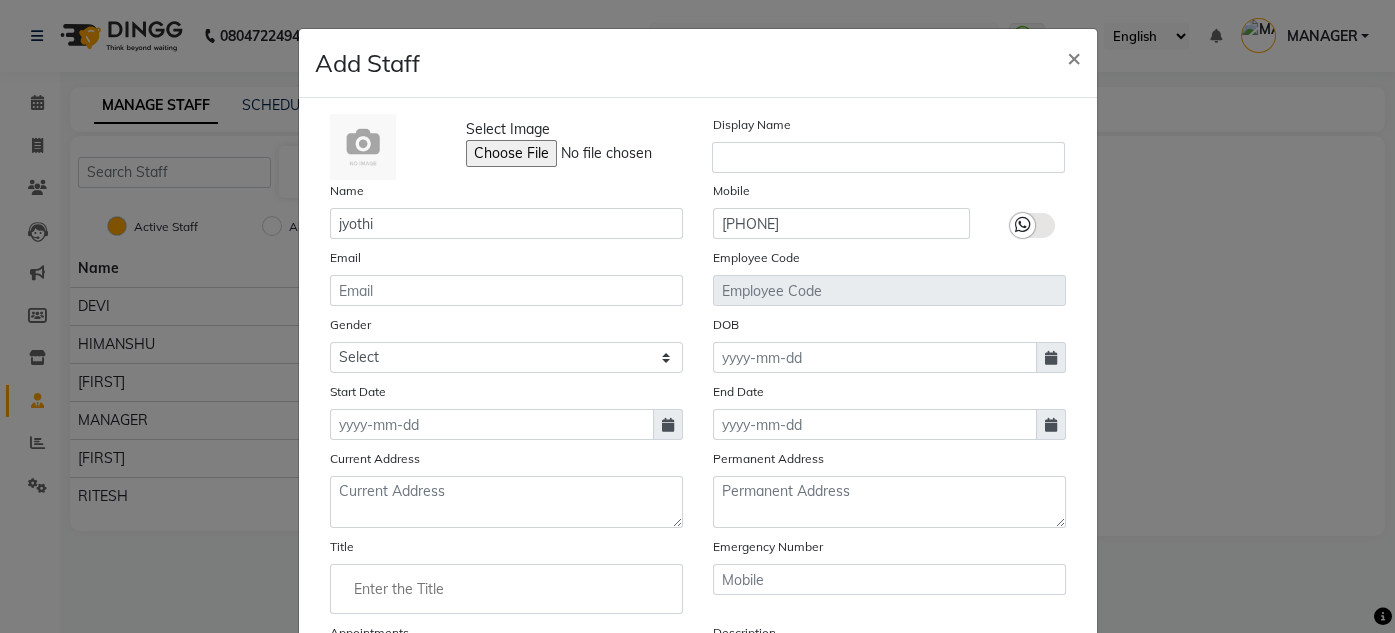 click on "Select Image  Display Name Name jyothi Mobile 9874625139 Email Employee Code Gender Select Male Female Other Prefer Not To Say DOB Start Date End Date Current Address Permanent Address Title Emergency Number Appointments Enable Description Daily SMS Daily Email" 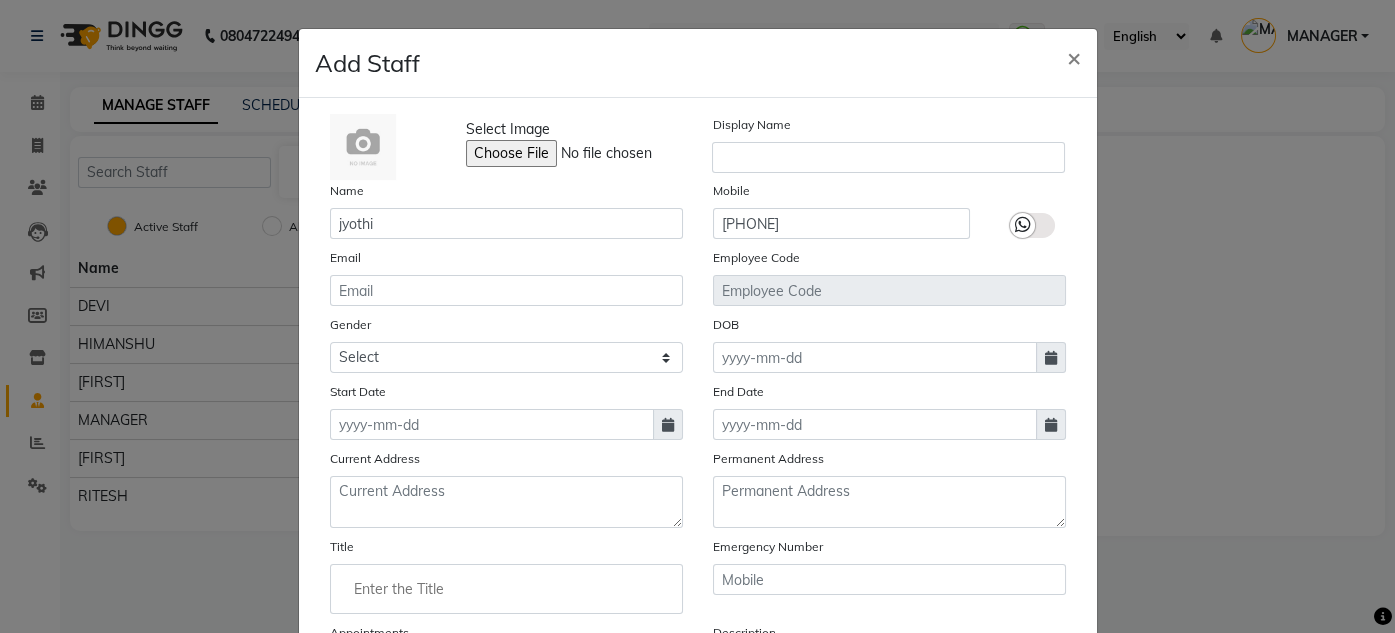 click on "Select Image  Display Name Name jyothi Mobile 9874625139 Email Employee Code Gender Select Male Female Other Prefer Not To Say DOB Start Date End Date Current Address Permanent Address Title Emergency Number Appointments Enable Description Daily SMS Daily Email" 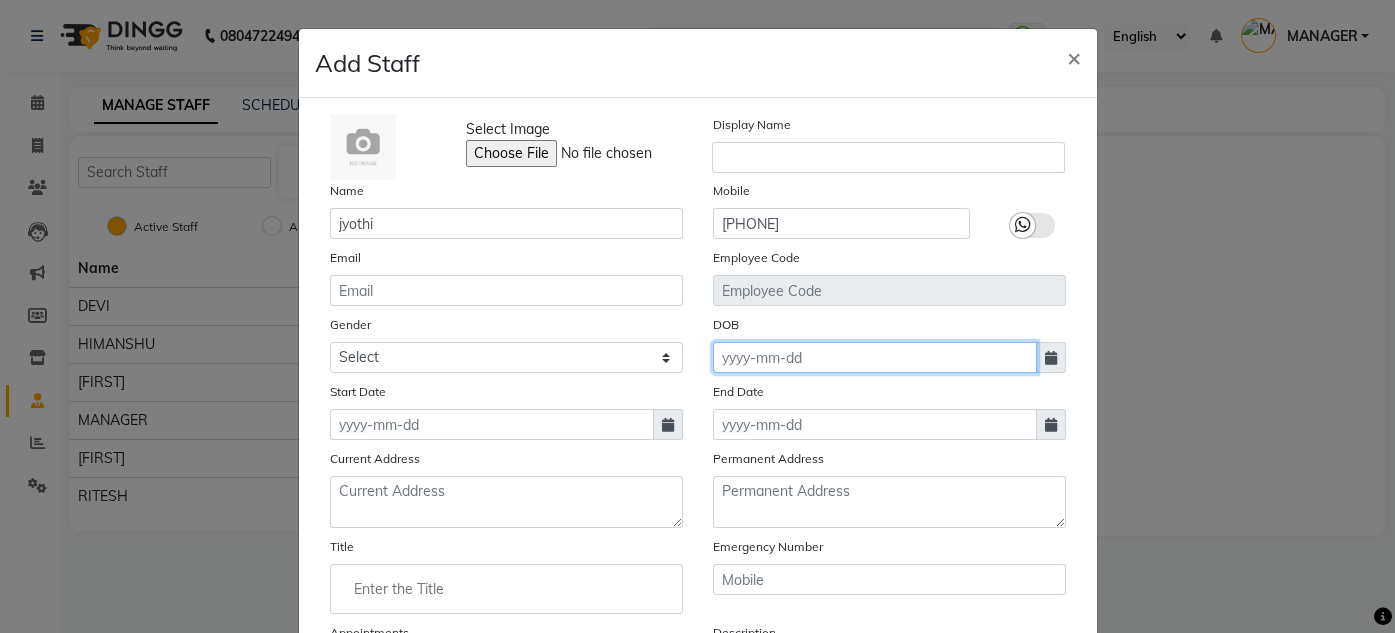 click 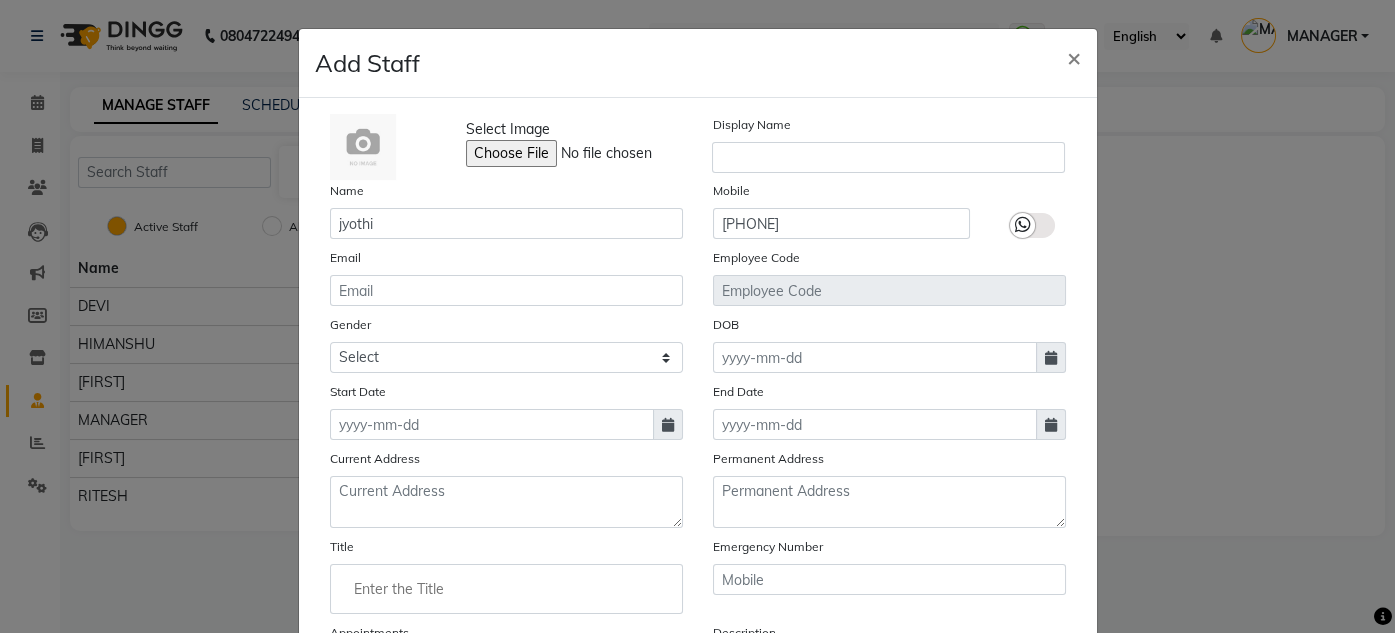 select on "8" 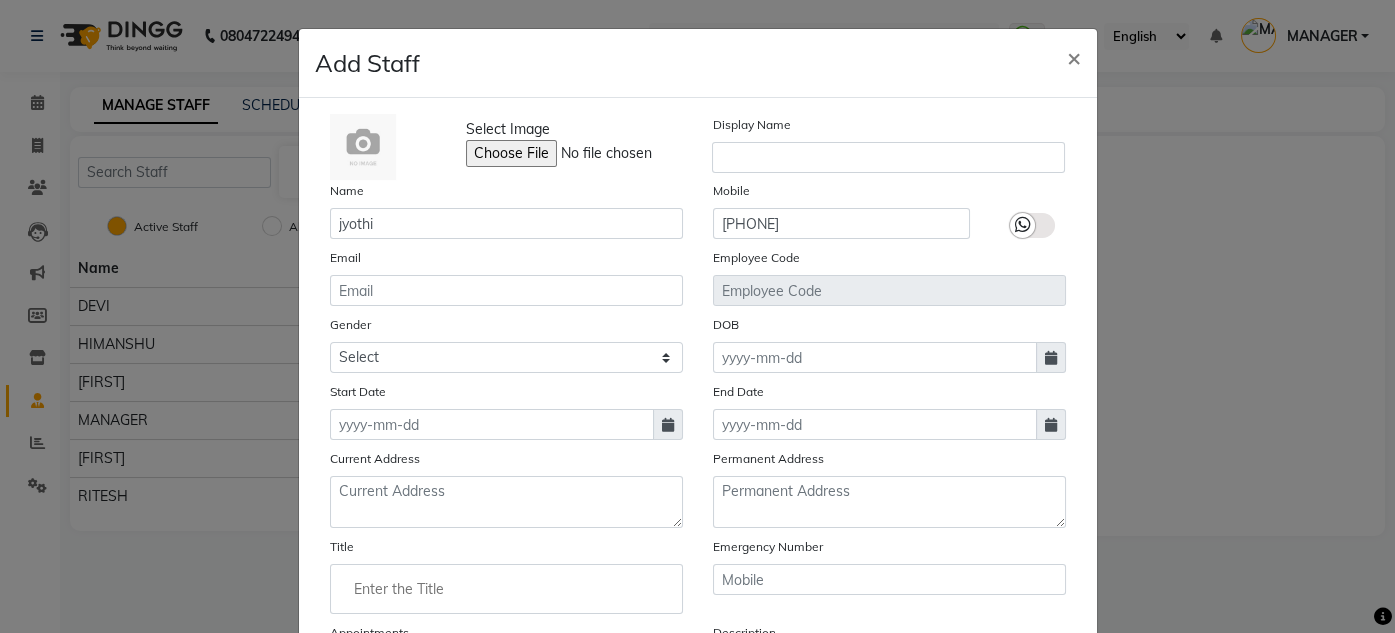 select on "2025" 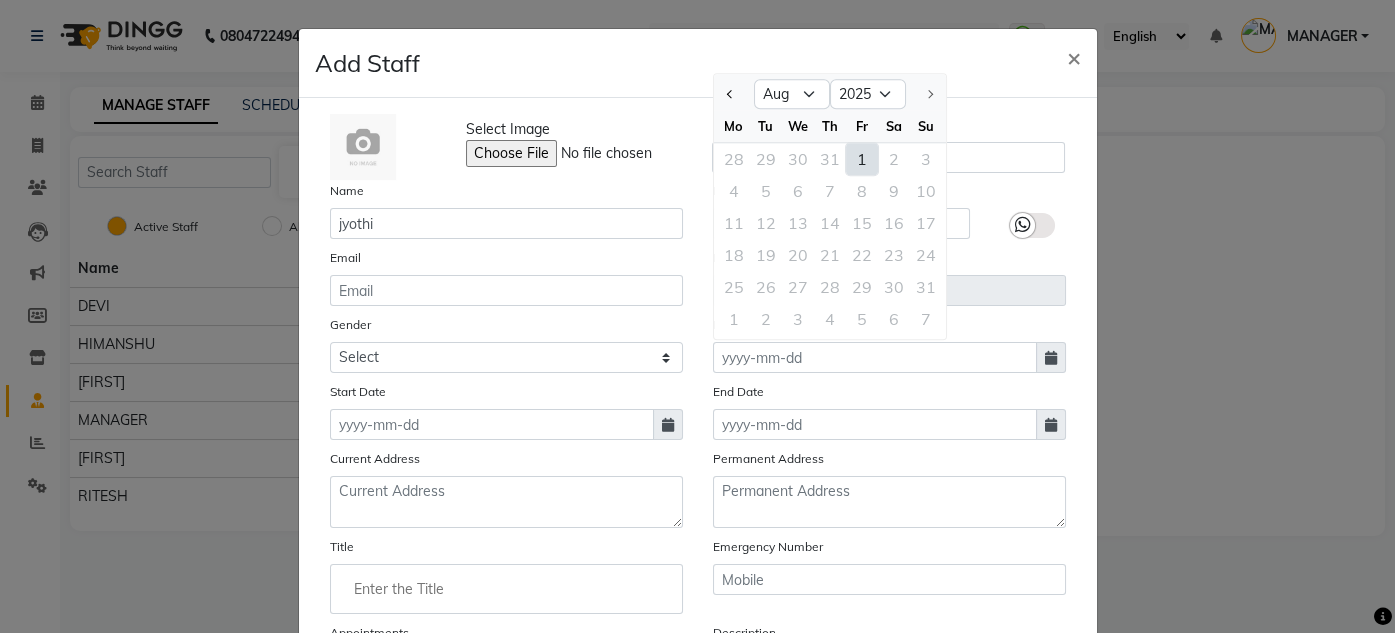click on "4 5 6 7 8 9 10" 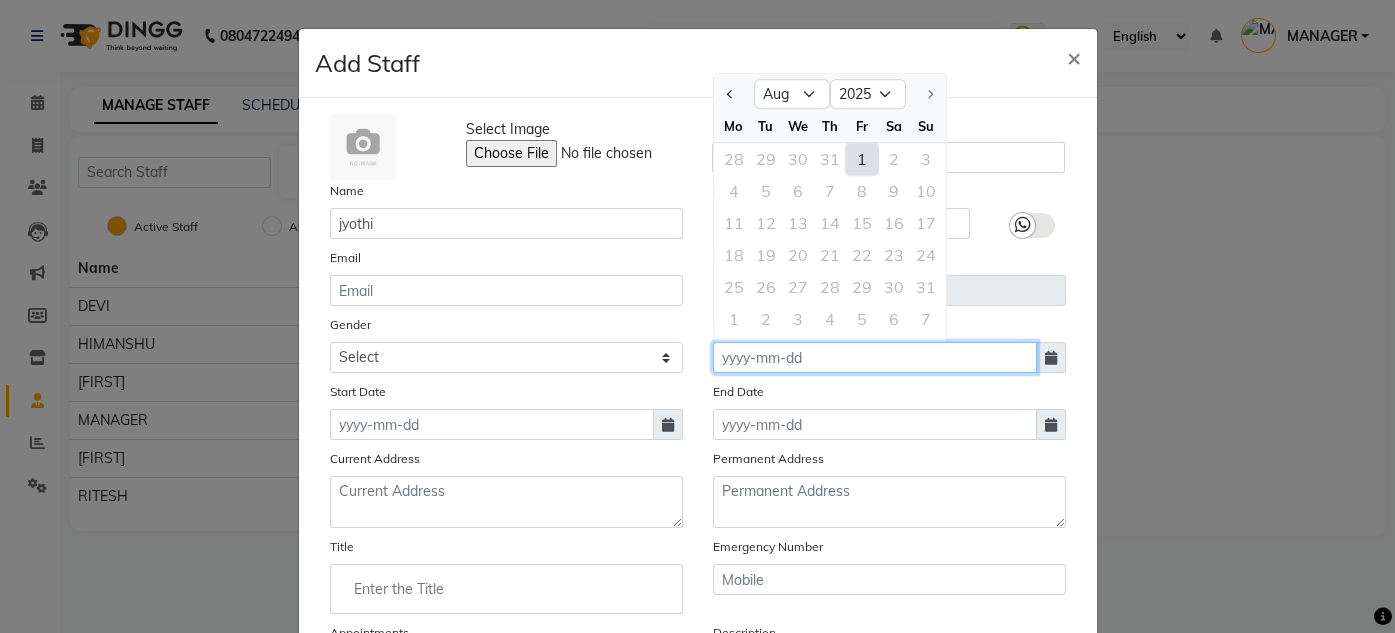 type on "01-08-2025" 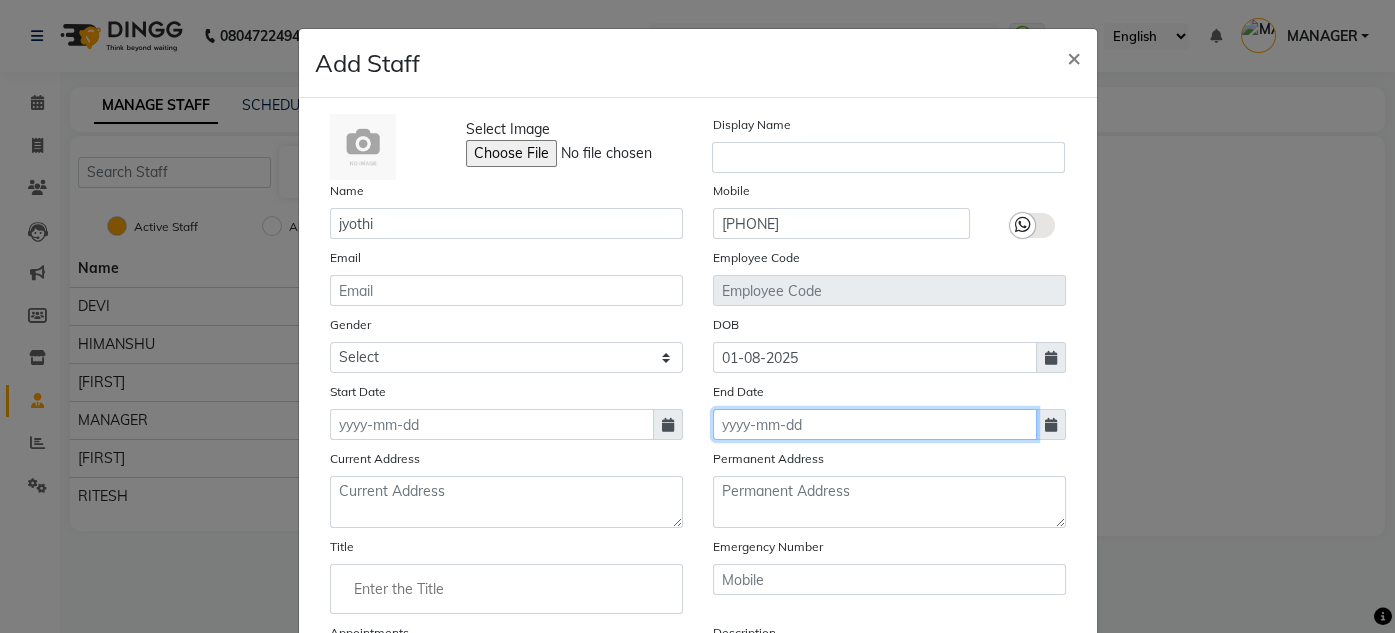 click 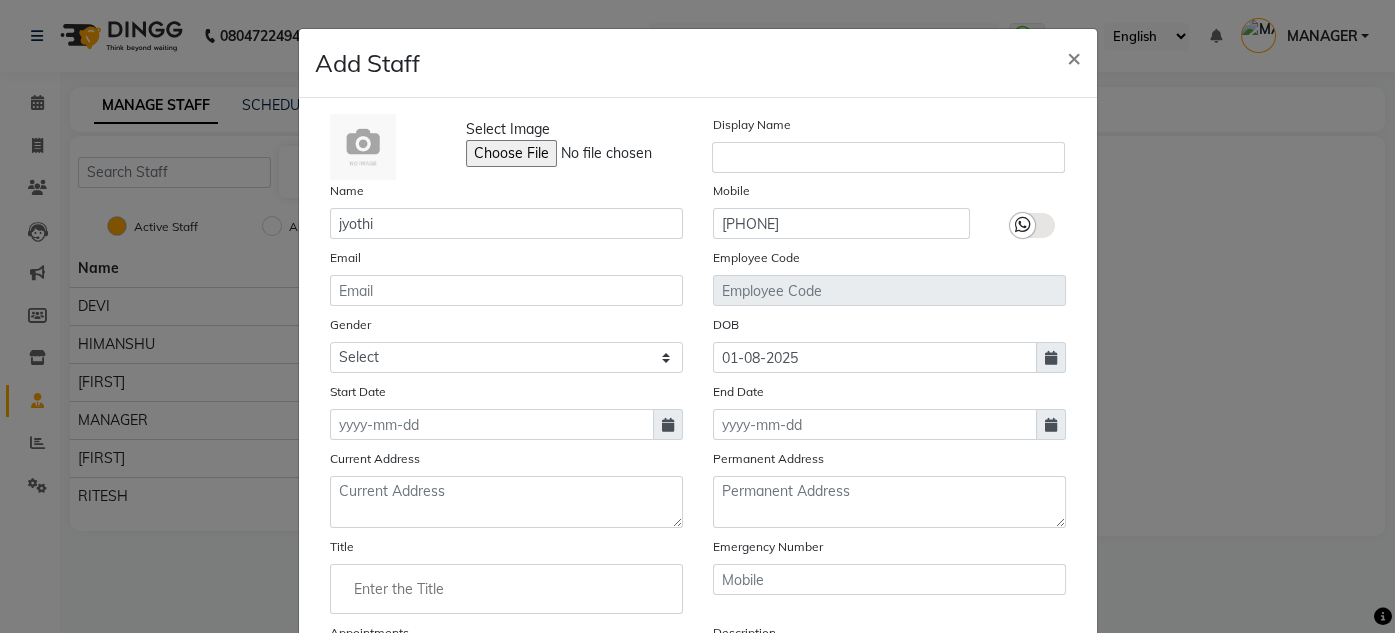 select on "8" 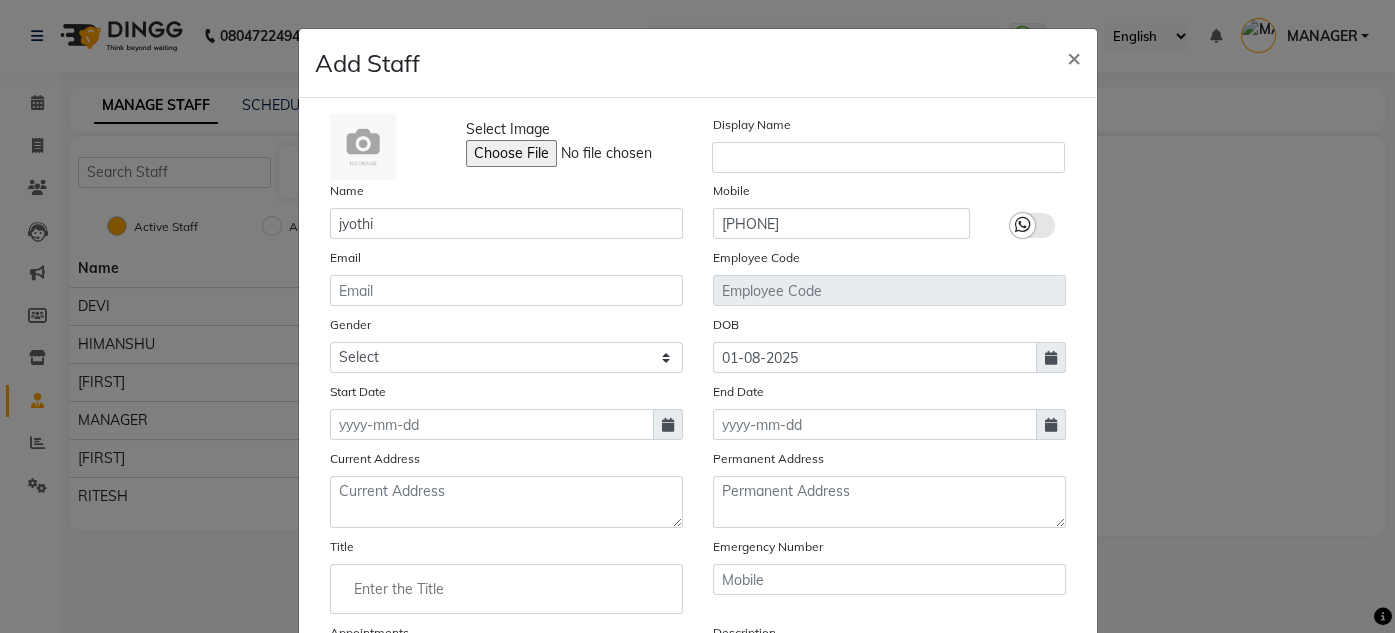 select on "2025" 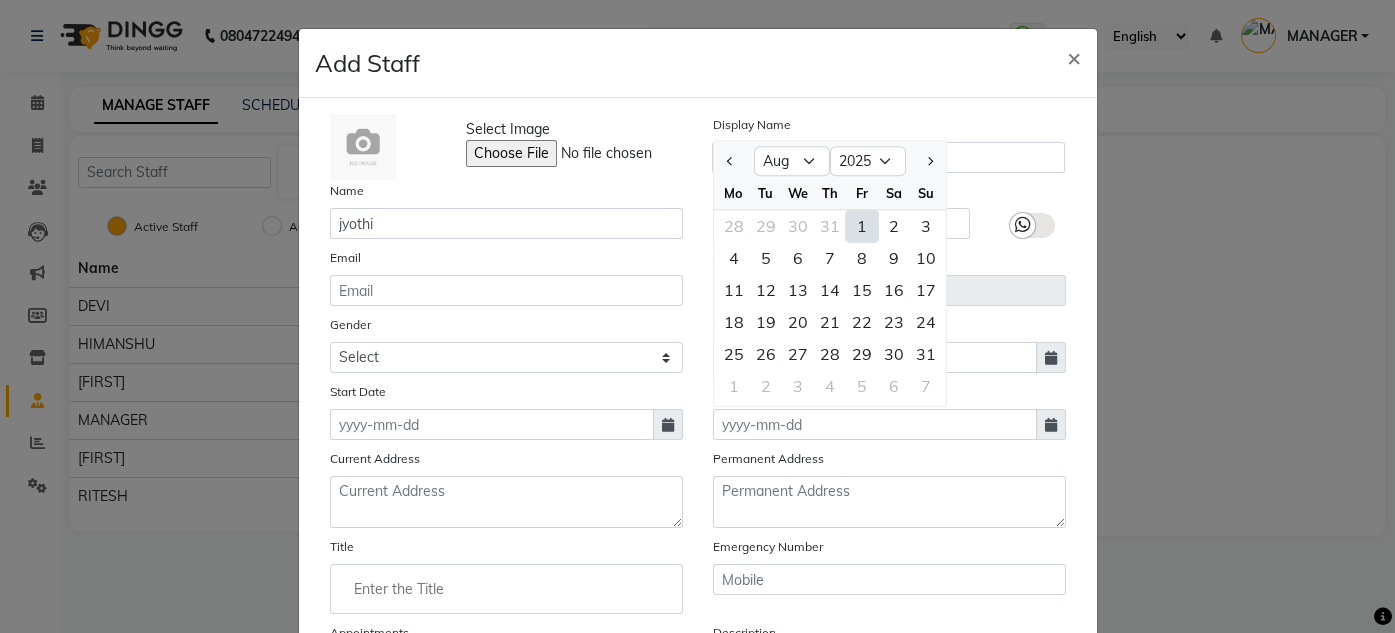 click on "1" 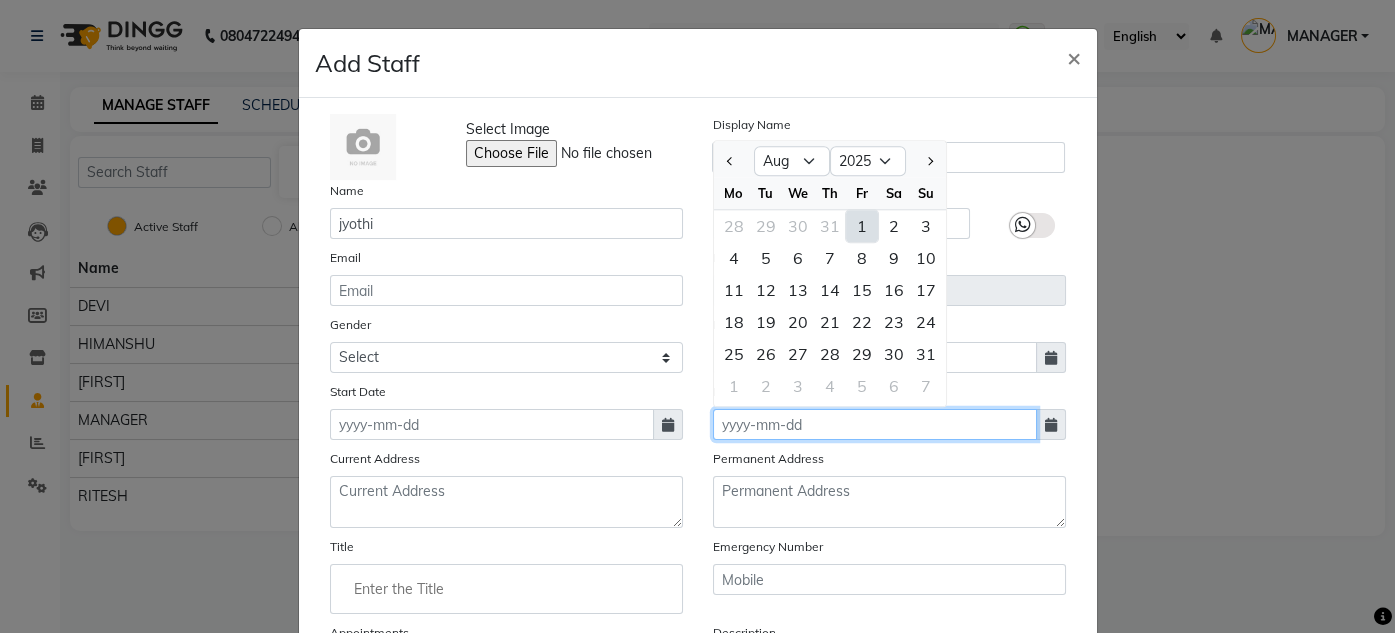 type on "01-08-2025" 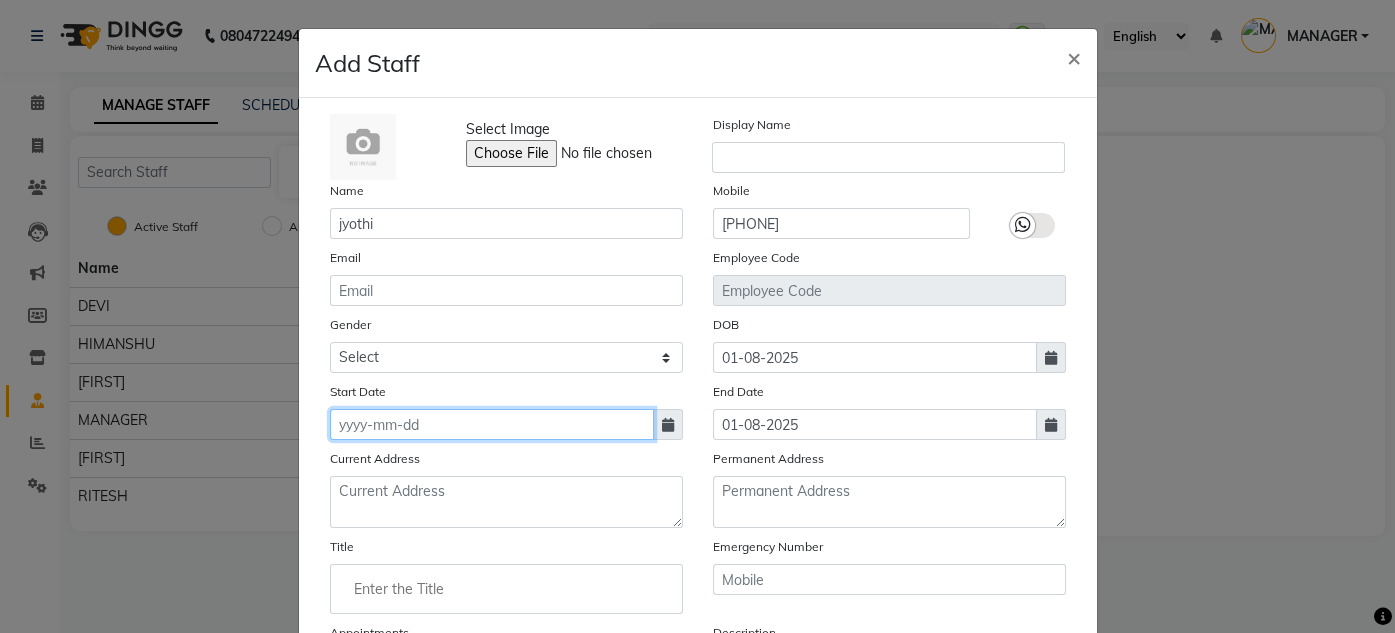 click 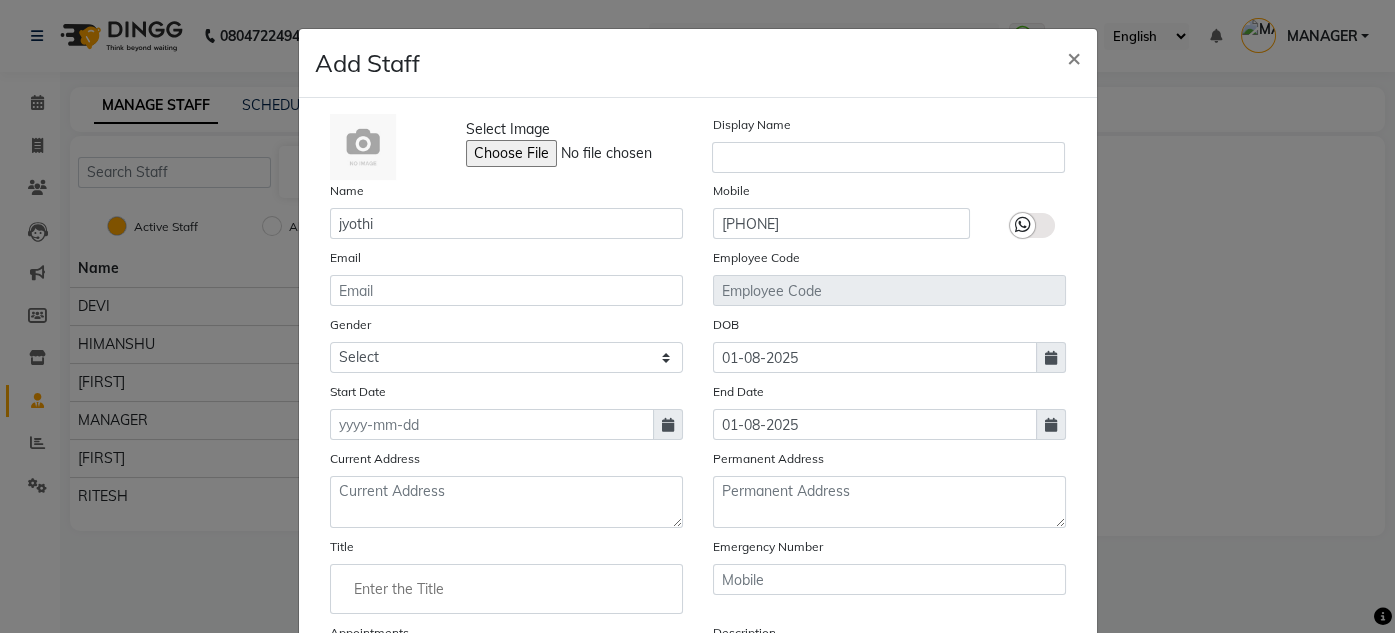 select on "8" 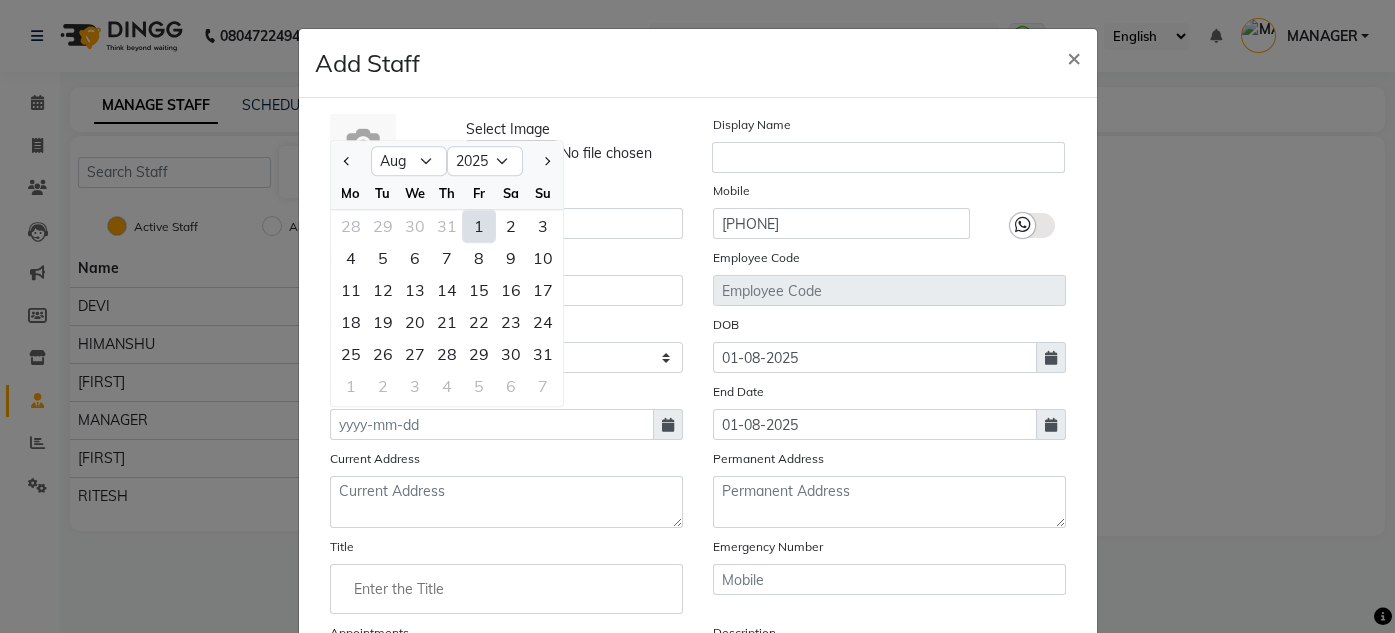 click on "1" 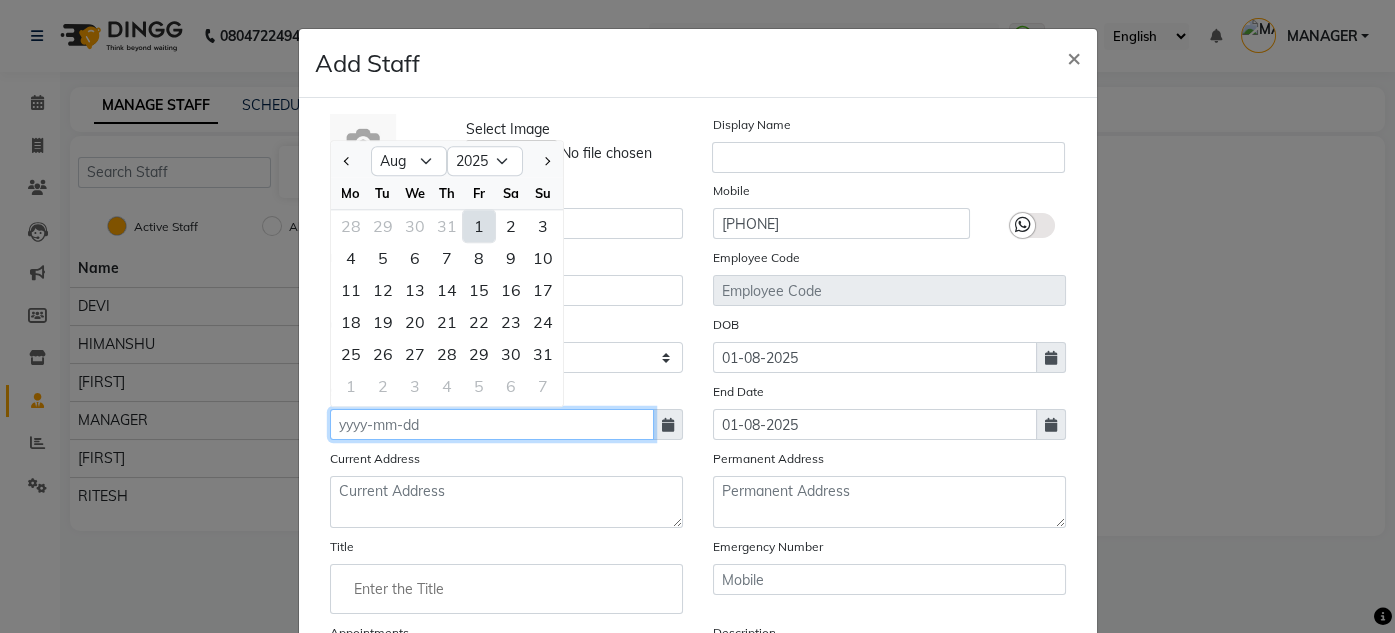 type on "01-08-2025" 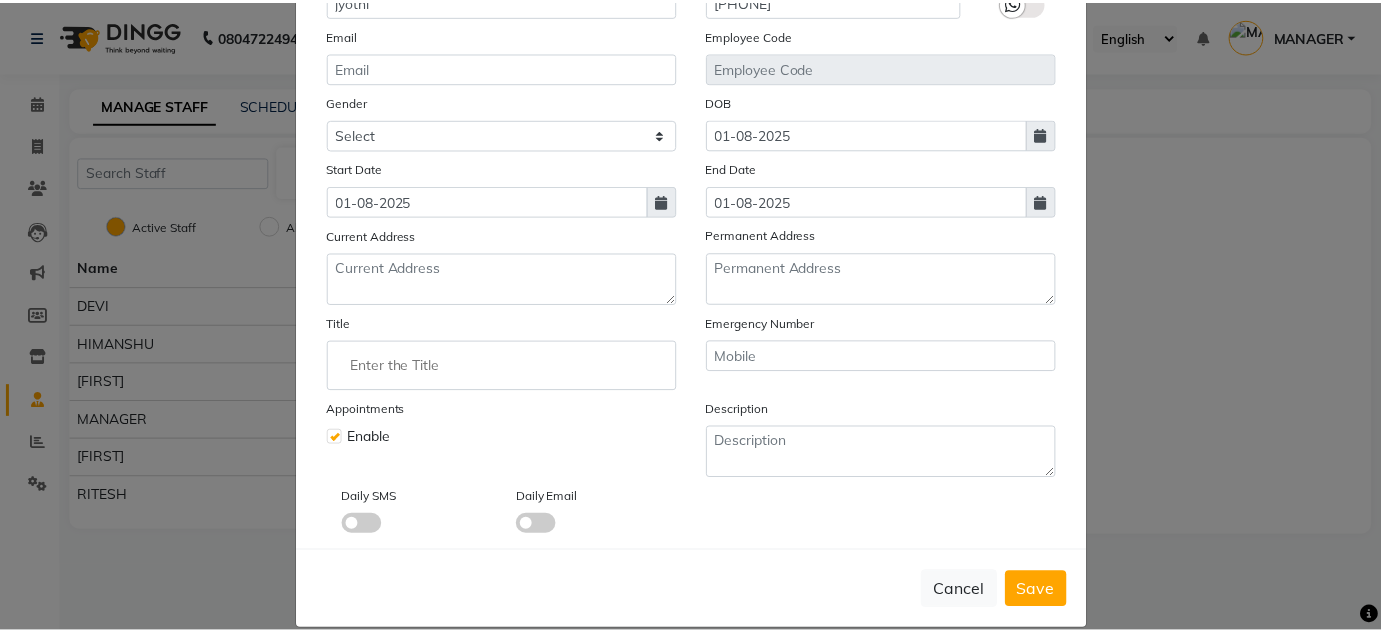 scroll, scrollTop: 247, scrollLeft: 0, axis: vertical 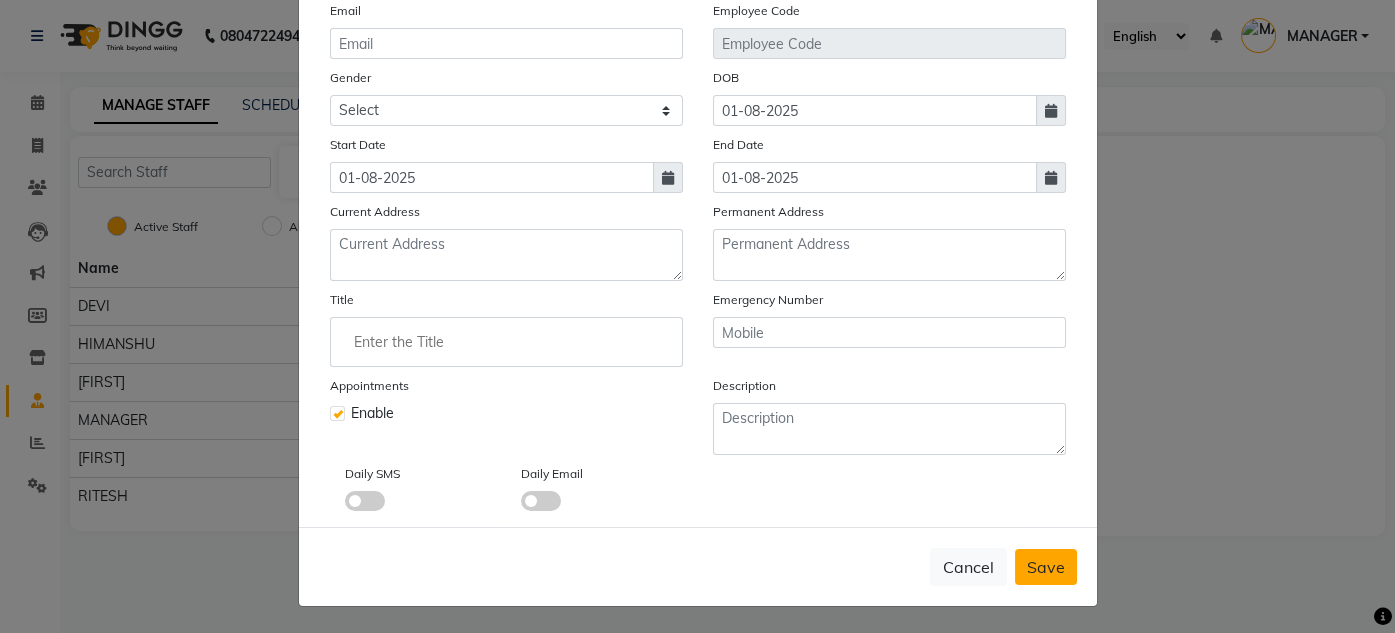 click on "Save" at bounding box center (1046, 567) 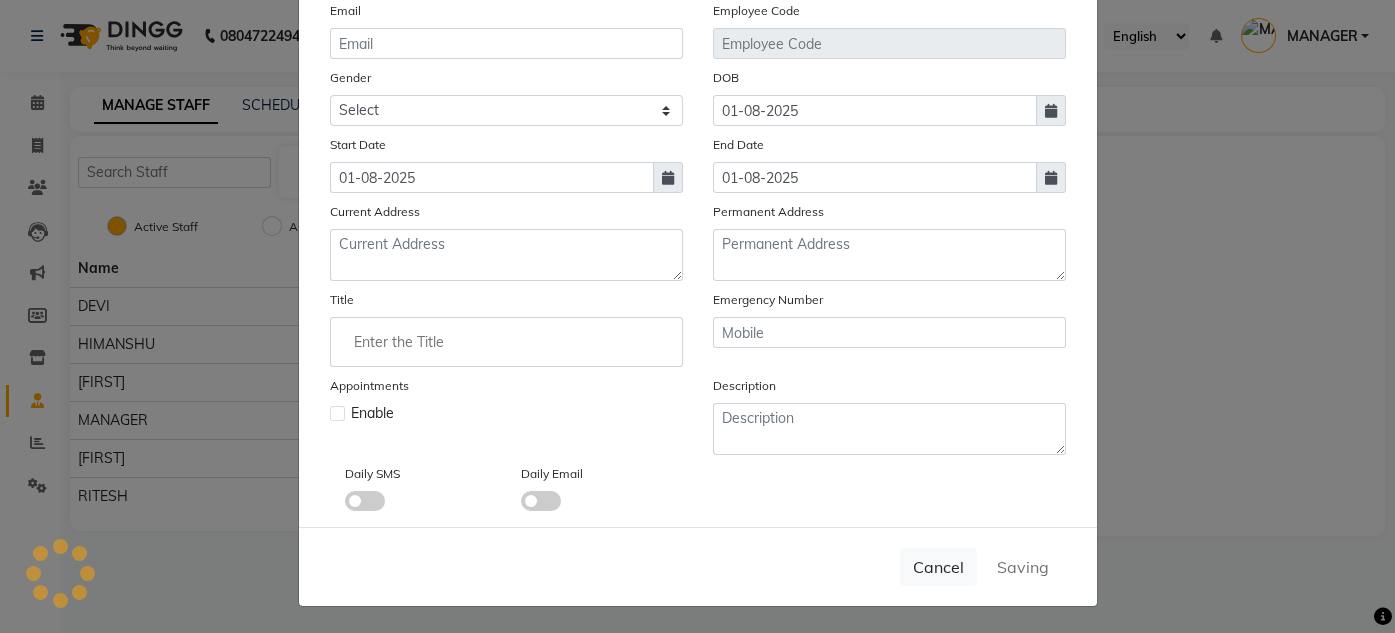 type 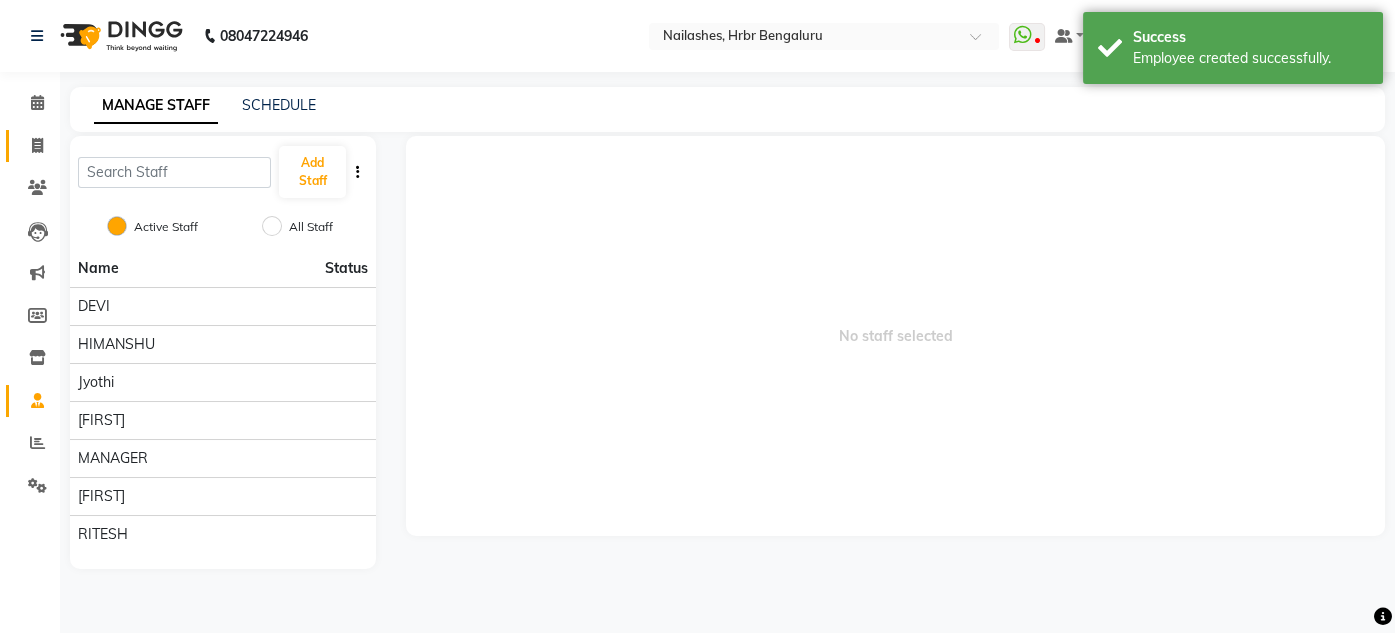 click 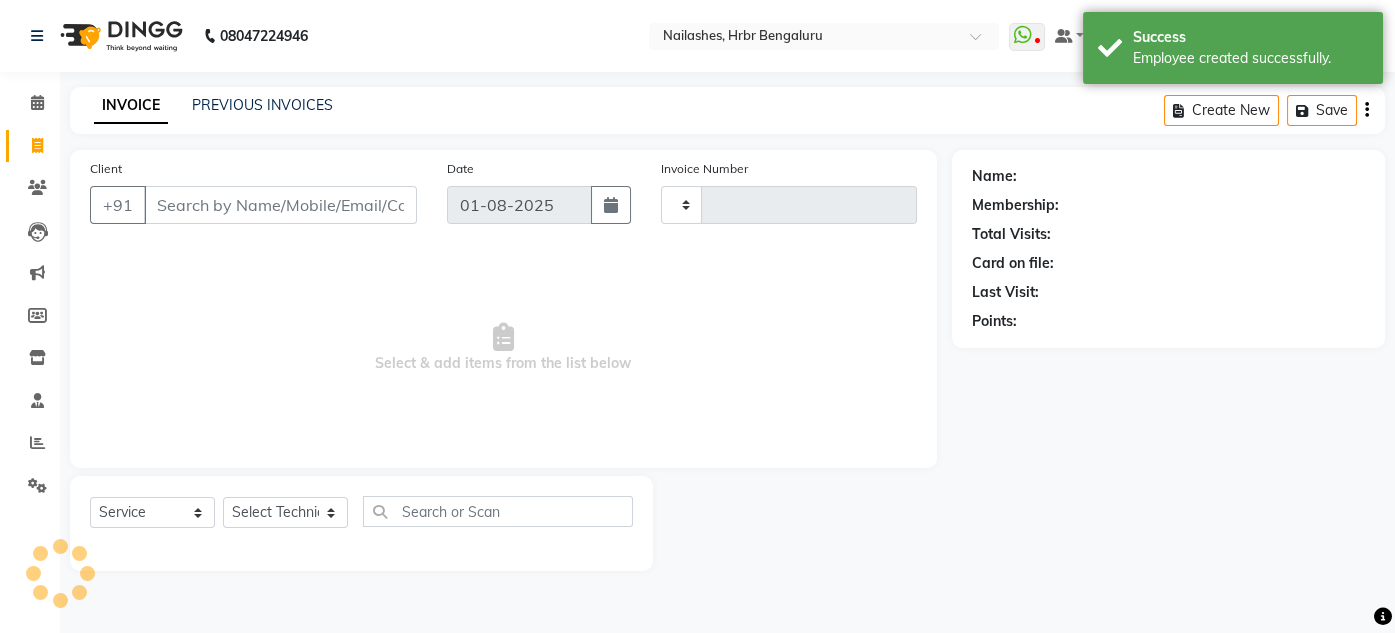 type on "0811" 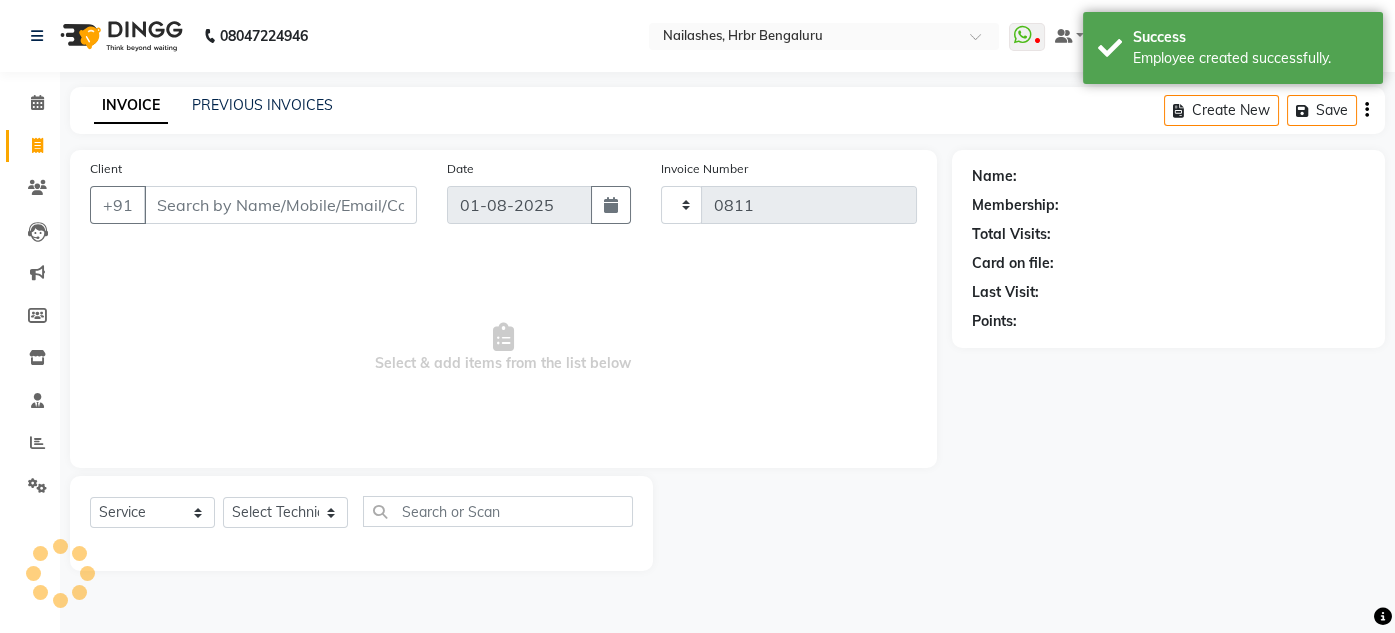 select on "3771" 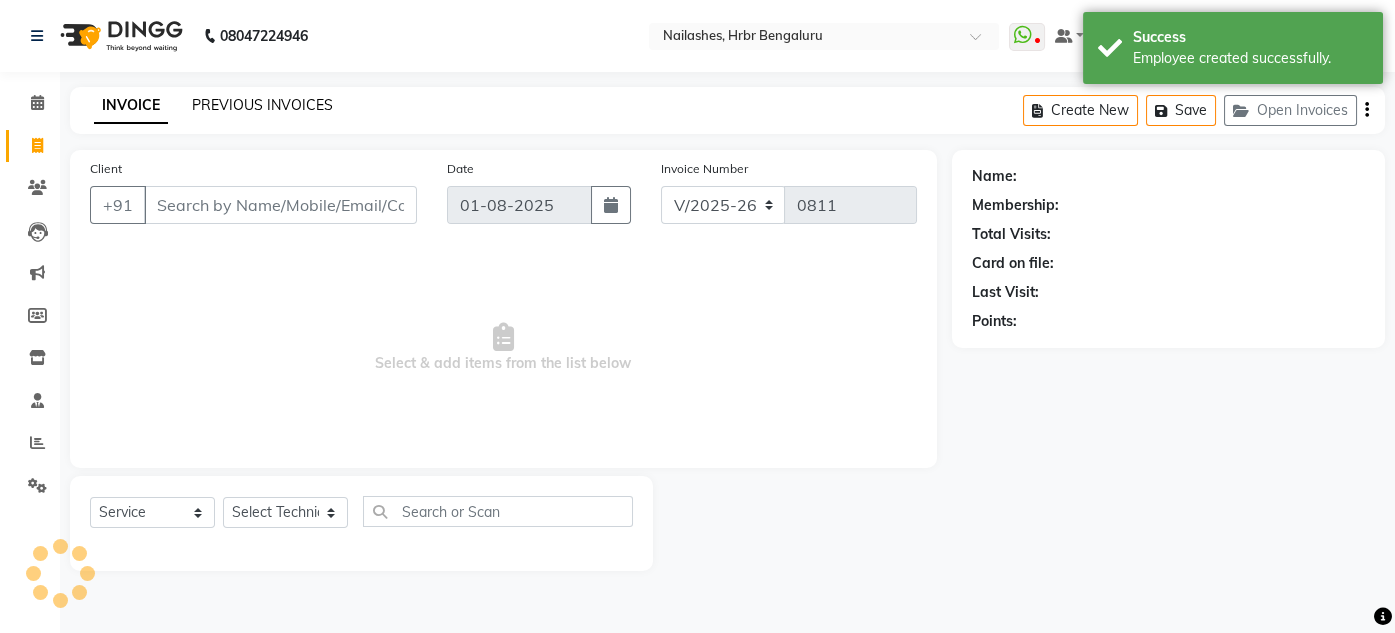 click on "PREVIOUS INVOICES" 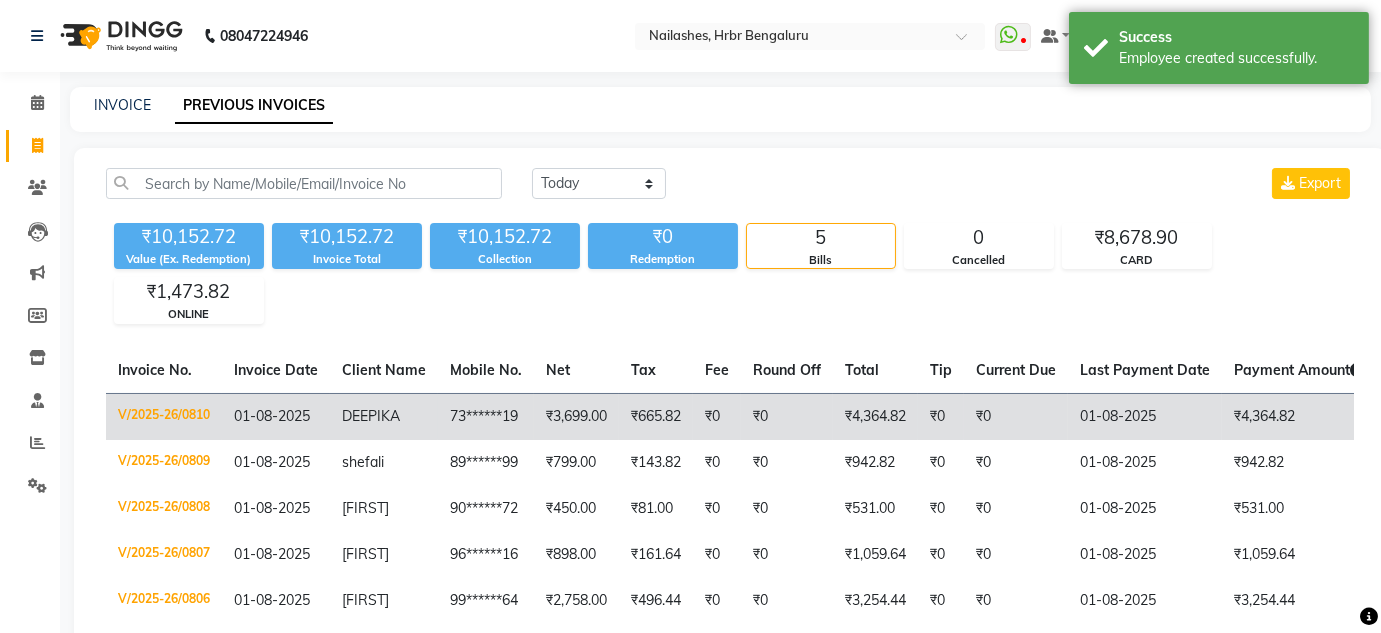click on "₹4,364.82" 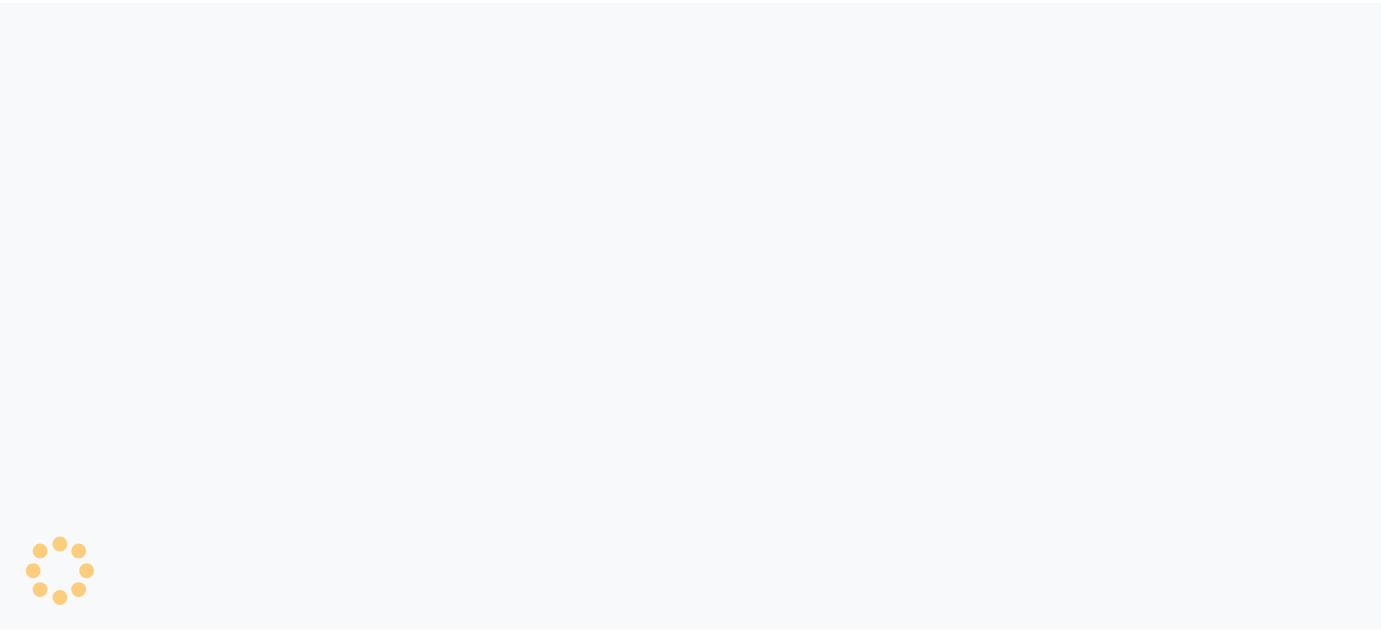 scroll, scrollTop: 0, scrollLeft: 0, axis: both 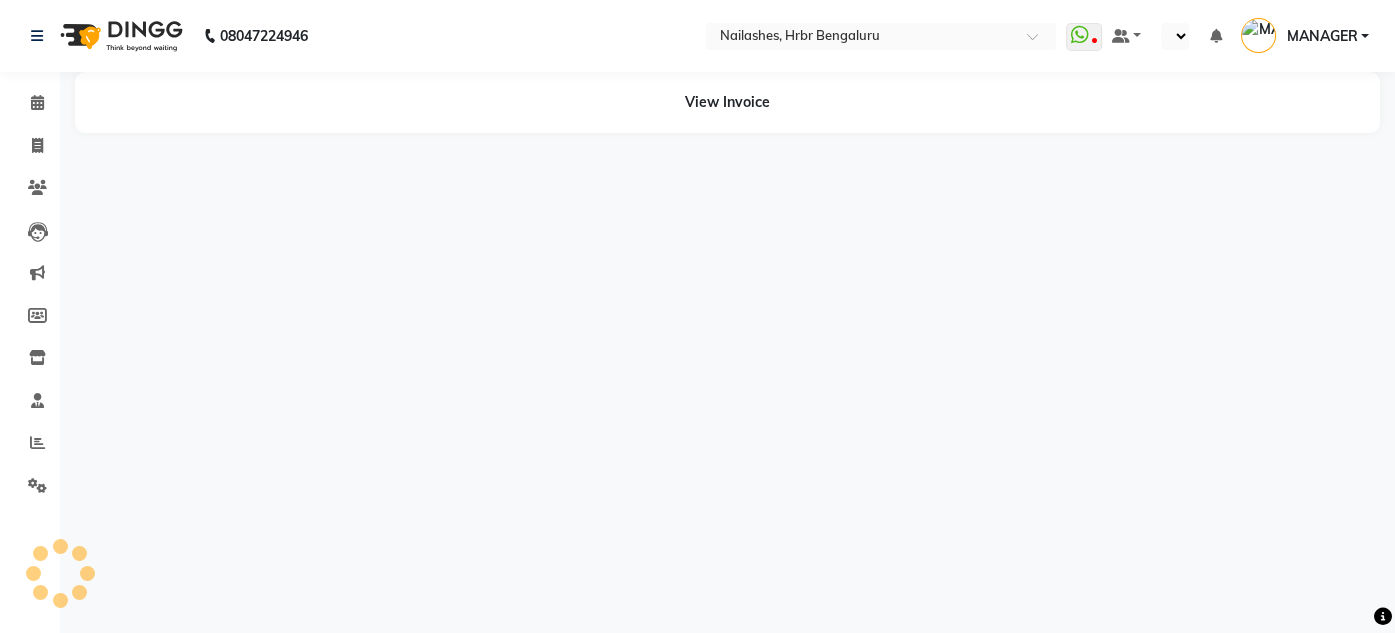 select on "en" 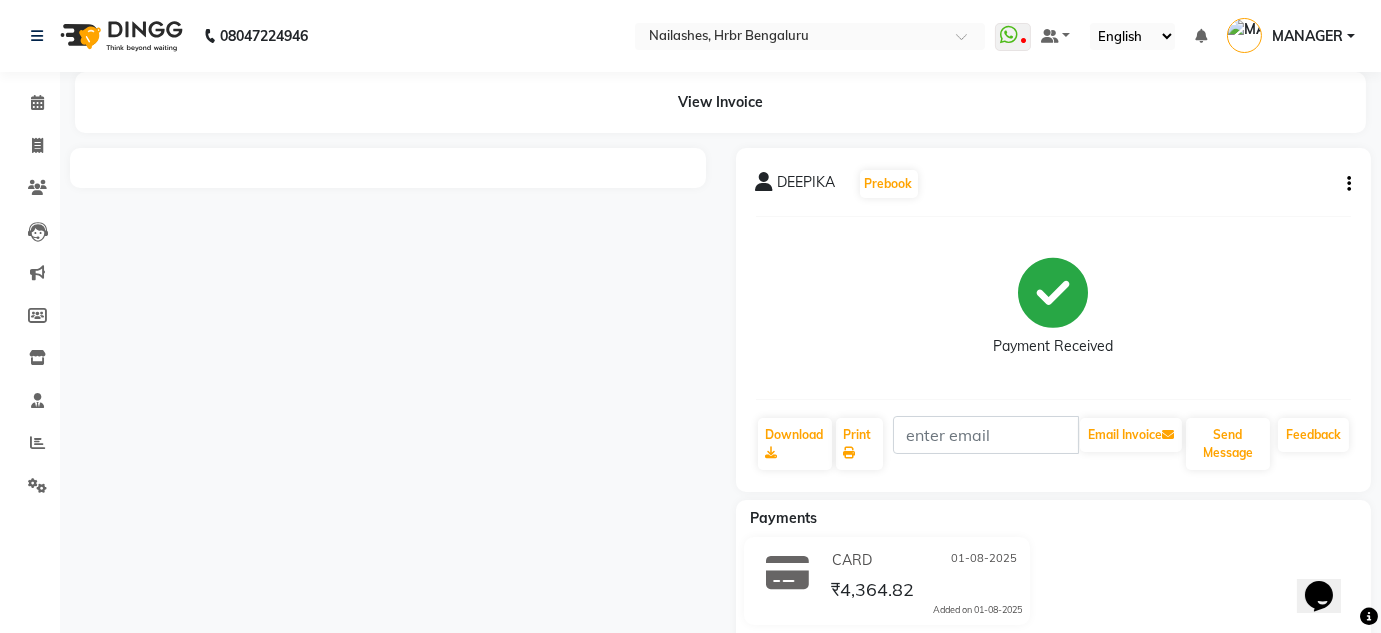 scroll, scrollTop: 0, scrollLeft: 0, axis: both 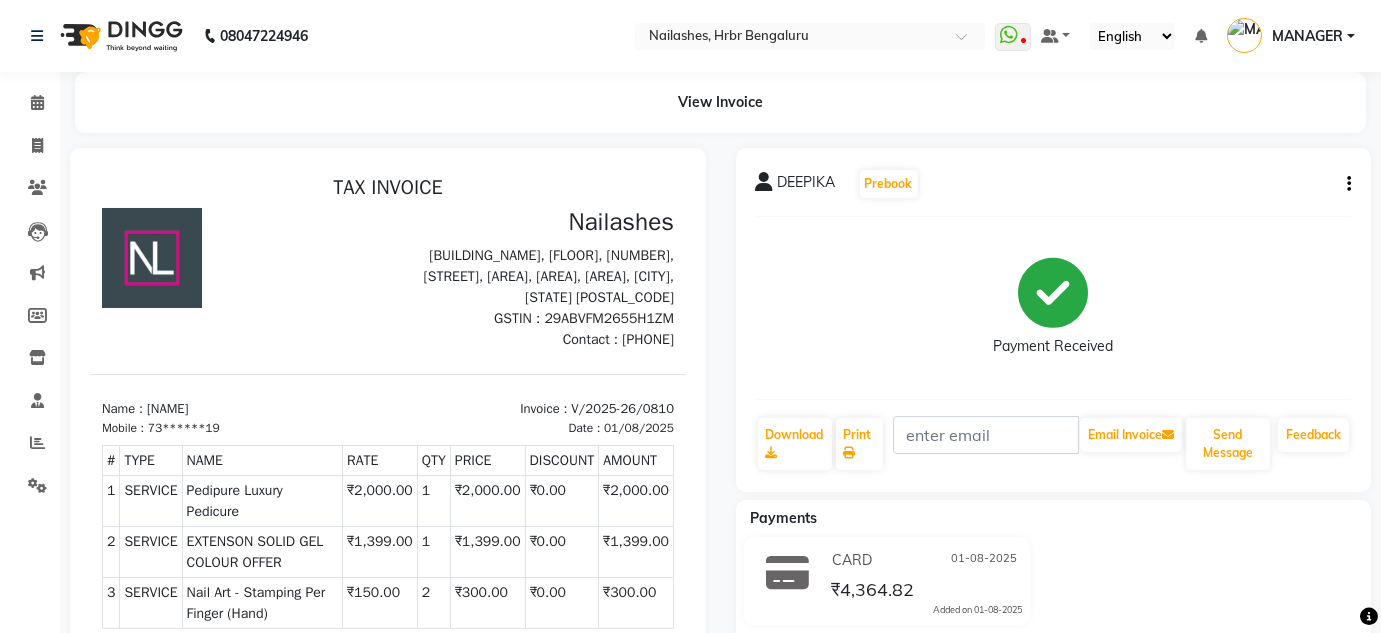click 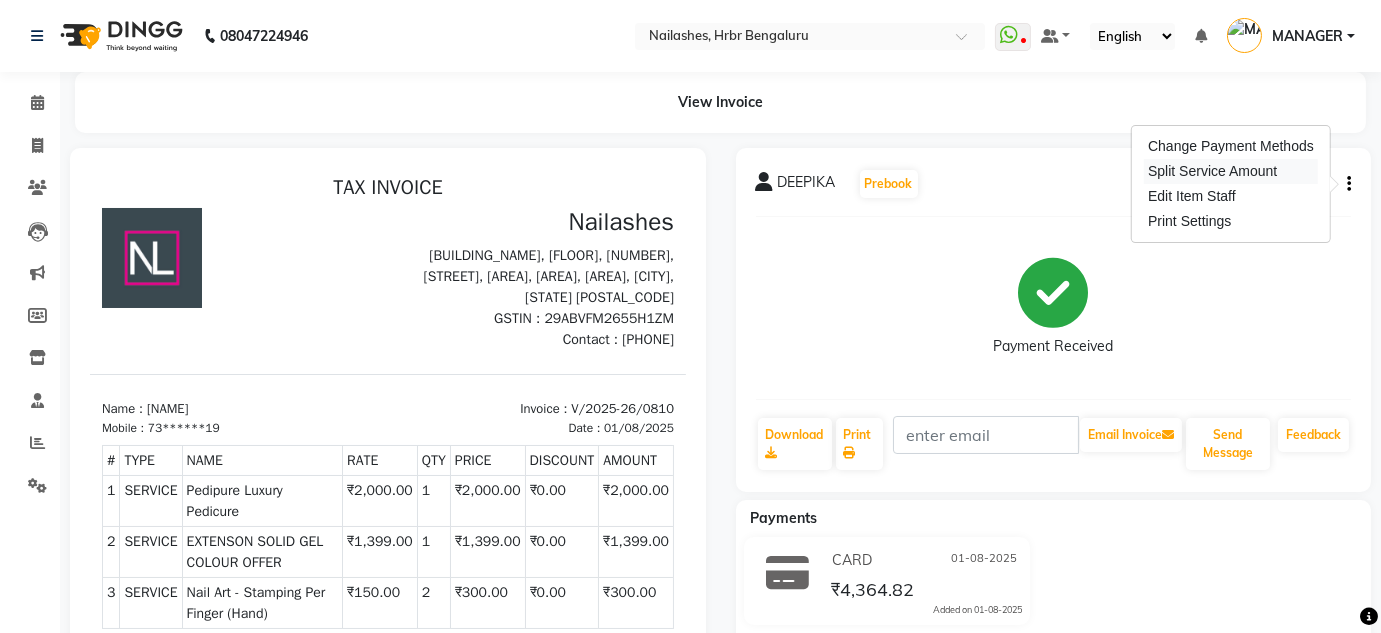 click on "Split Service Amount" at bounding box center [1231, 171] 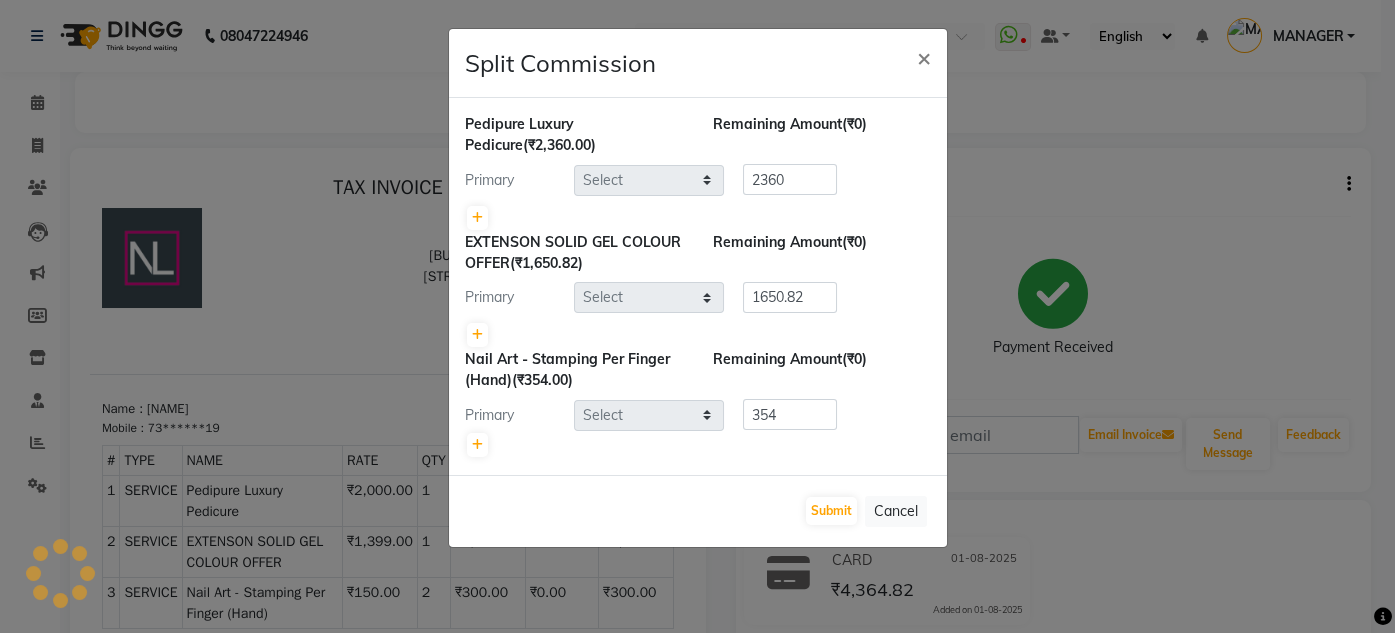 select on "18952" 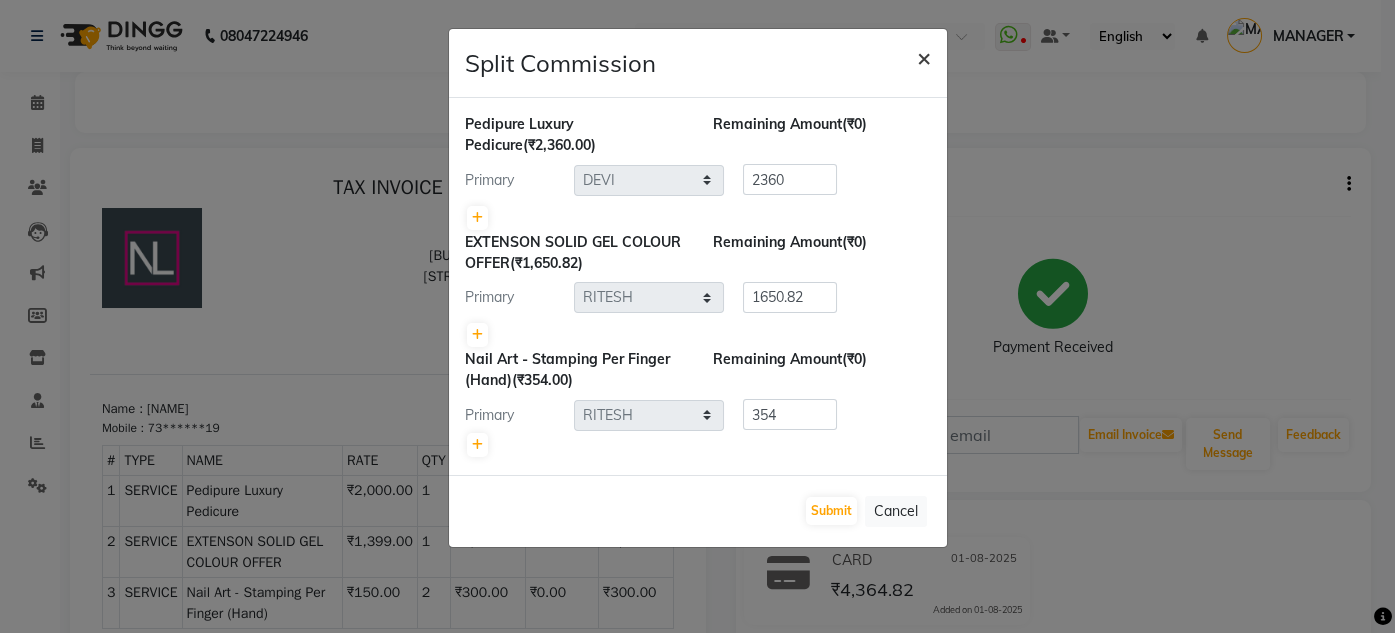 click on "×" 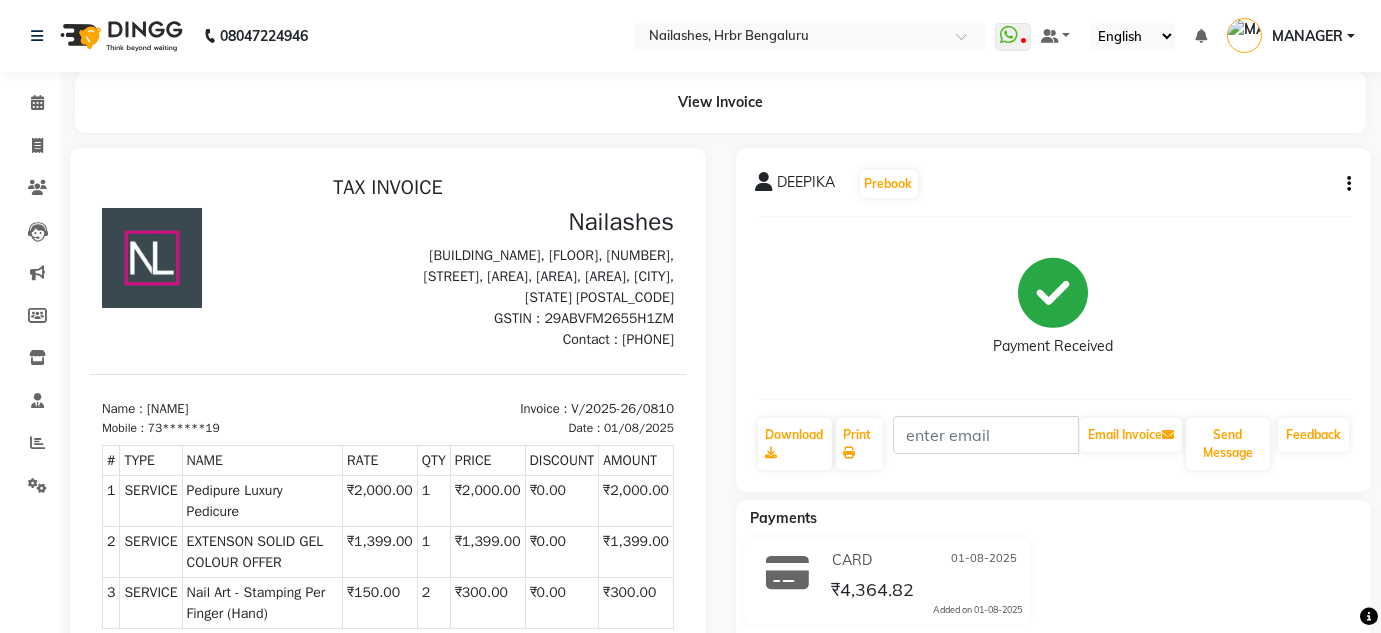 click 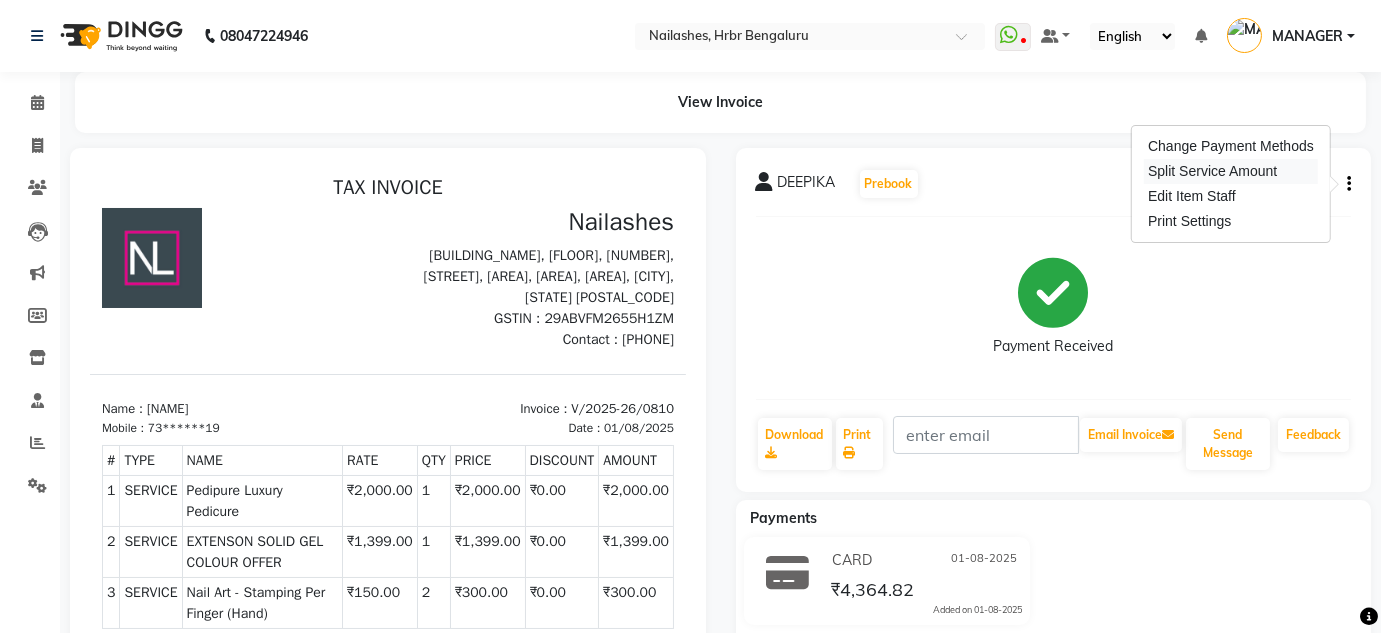 click on "Split Service Amount" at bounding box center [1231, 171] 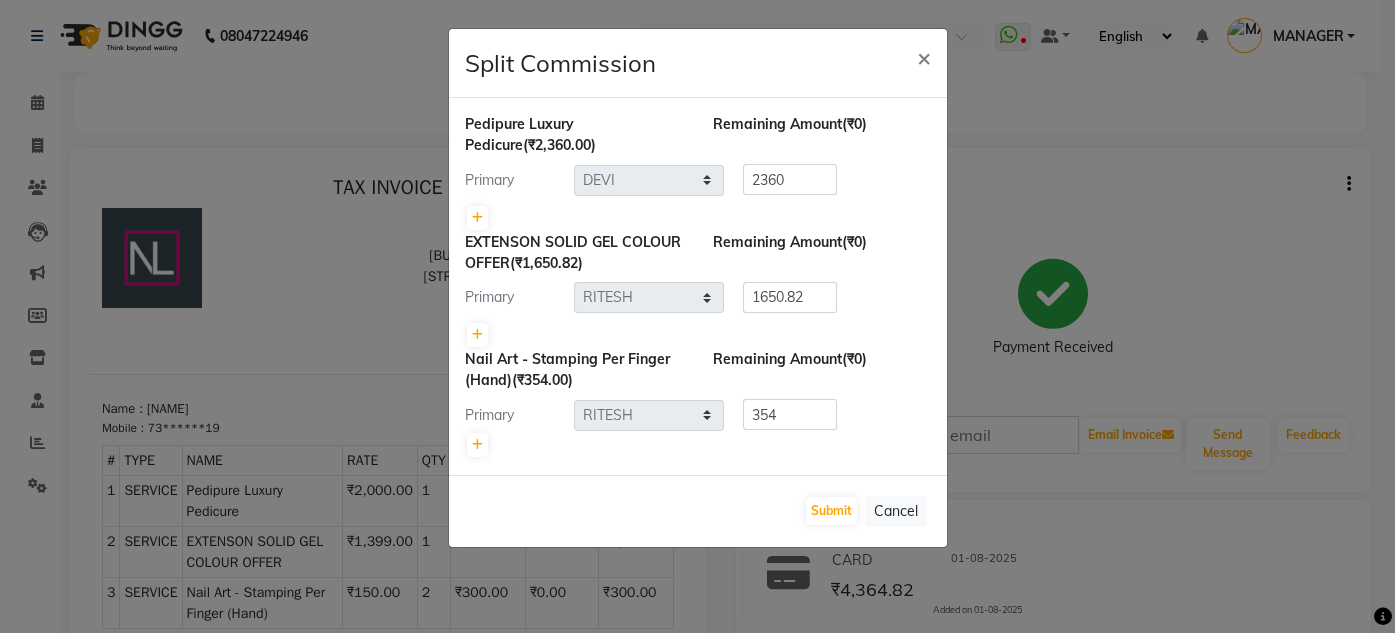 click on "Split Commission × Pedipure Luxury Pedicure  (₹2,360.00) Remaining Amount  (₹0) Primary Select  DEVI   HIMANSHU   jyothi   KEVIN   MANAGER   RADIKA   RITESH  2360 EXTENSON SOLID GEL COLOUR OFFER  (₹1,650.82) Remaining Amount  (₹0) Primary Select  DEVI   HIMANSHU   jyothi   KEVIN   MANAGER   RADIKA   RITESH  1650.82 Nail Art - Stamping Per Finger (Hand)  (₹354.00) Remaining Amount  (₹0) Primary Select  DEVI   HIMANSHU   jyothi   KEVIN   MANAGER   RADIKA   RITESH  354  Submit   Cancel" 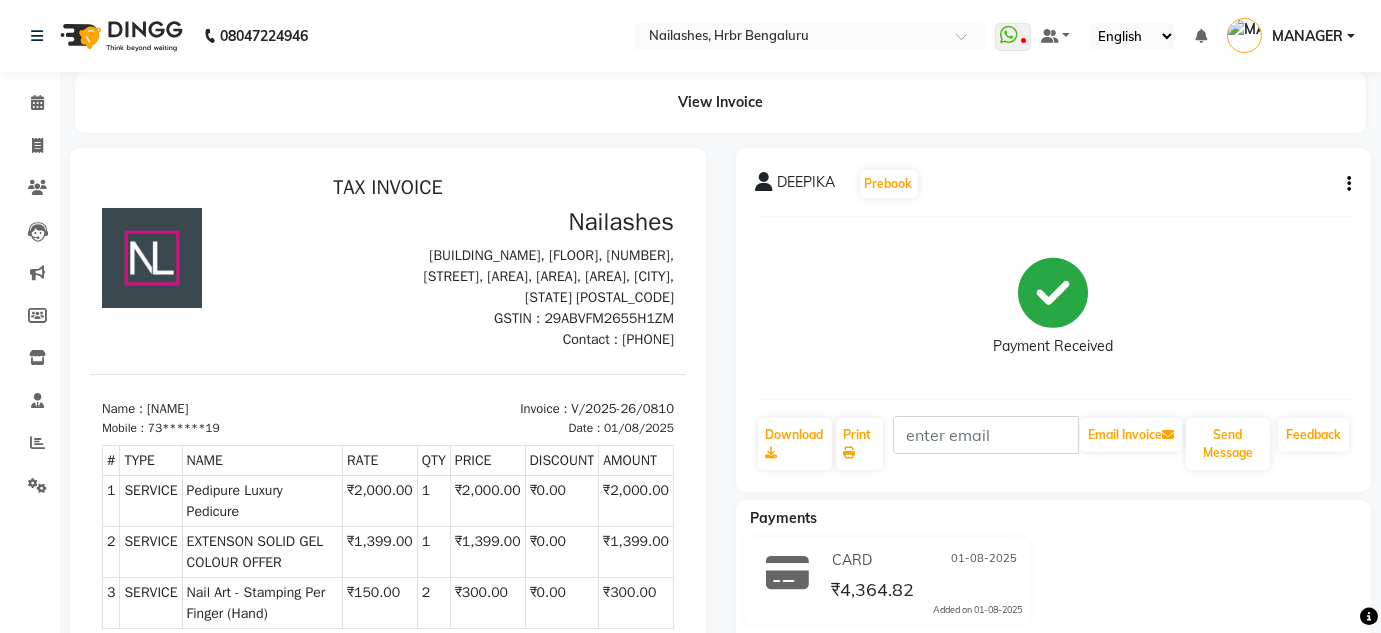 click 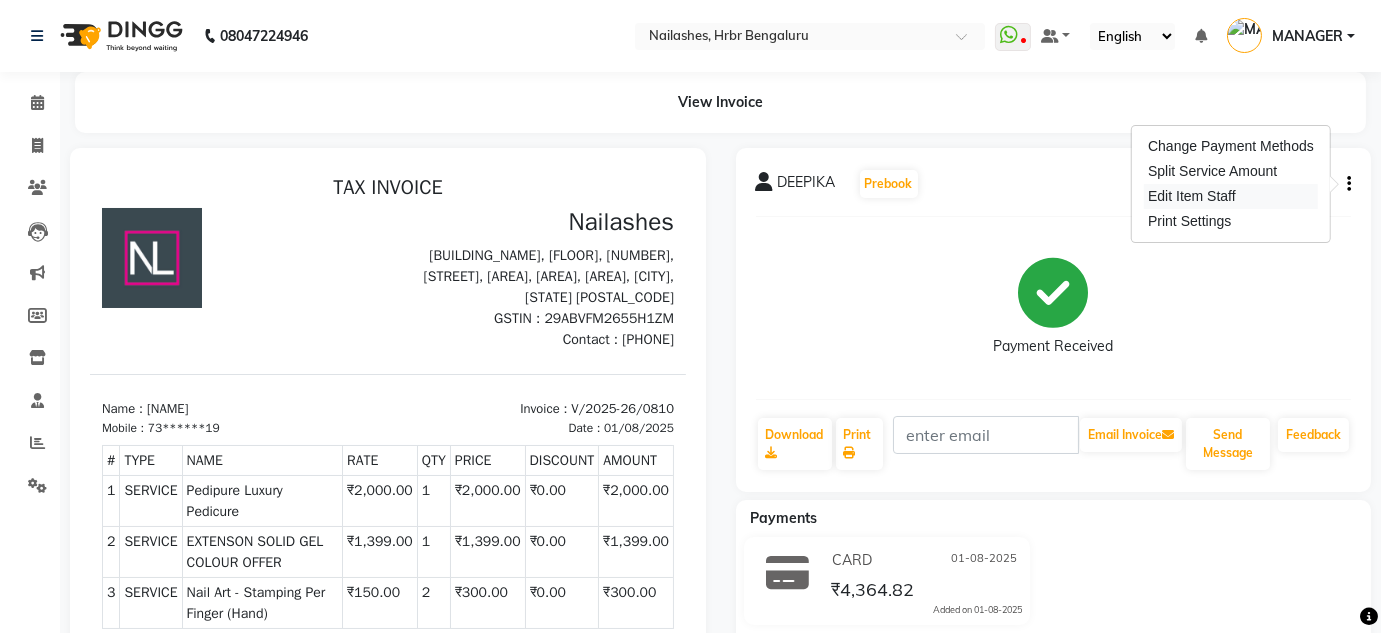 click on "Edit Item Staff" at bounding box center (1231, 196) 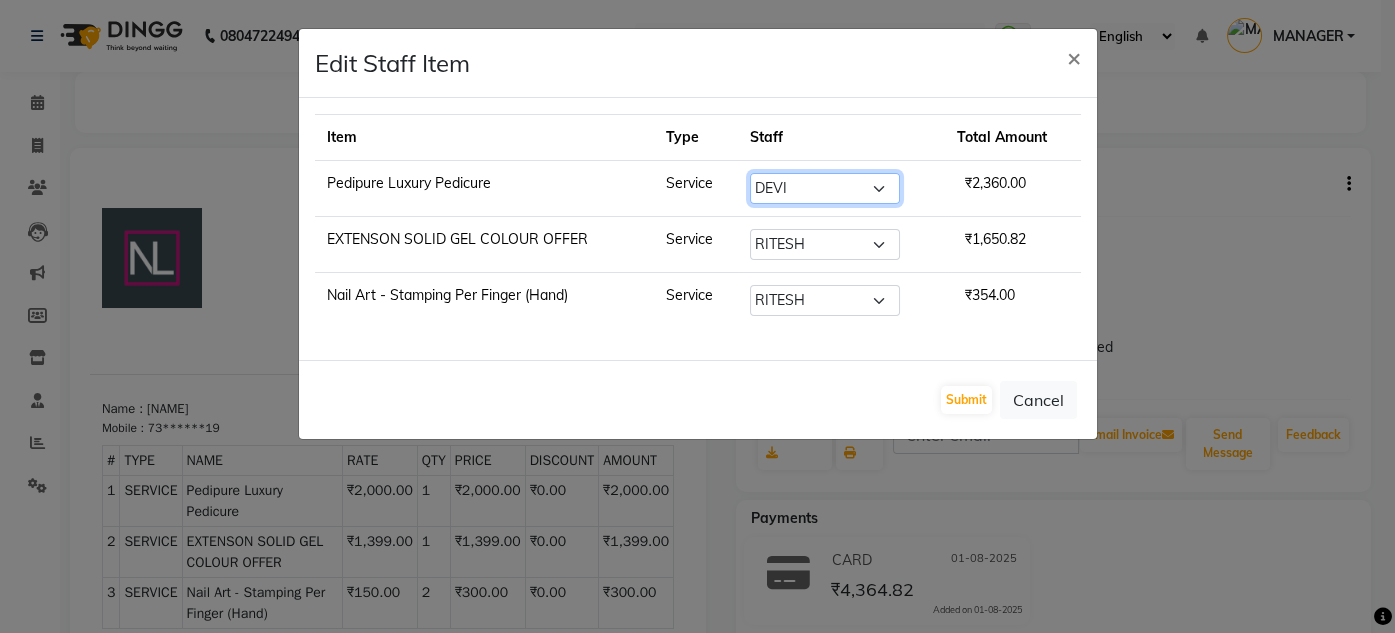 click on "Select  DEVI   HIMANSHU   jyothi   KEVIN   MANAGER   RADIKA   RITESH" 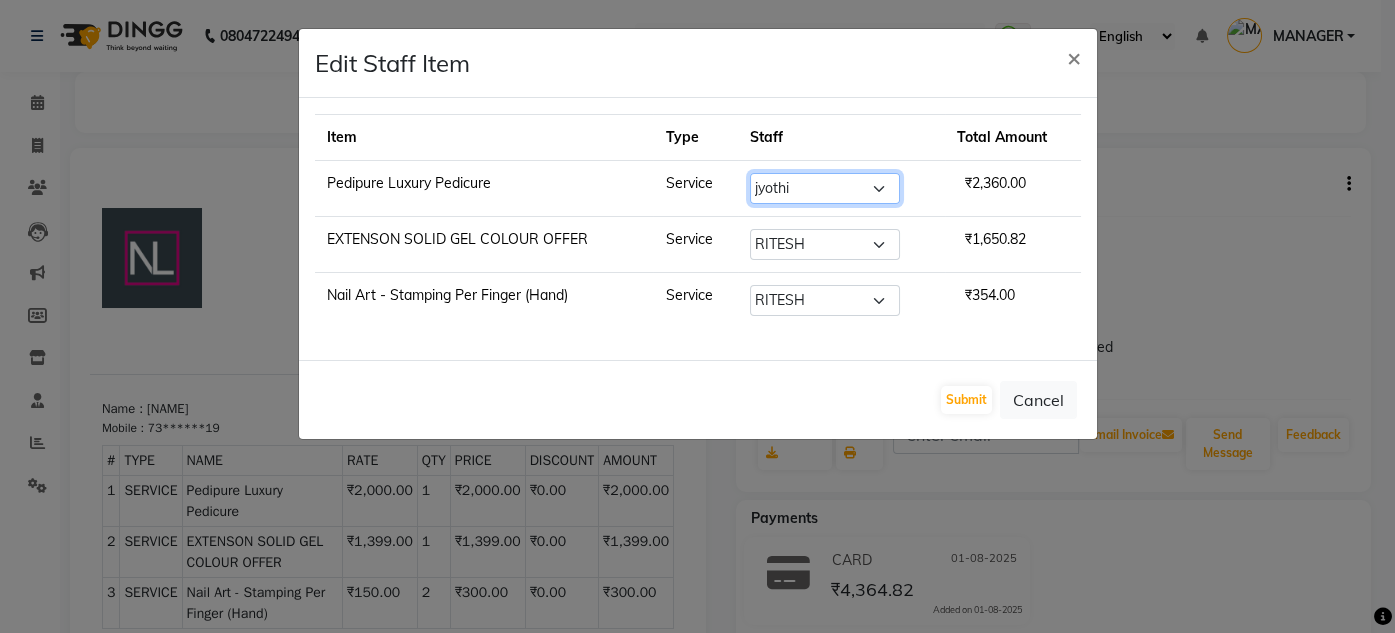 click on "Select  DEVI   HIMANSHU   jyothi   KEVIN   MANAGER   RADIKA   RITESH" 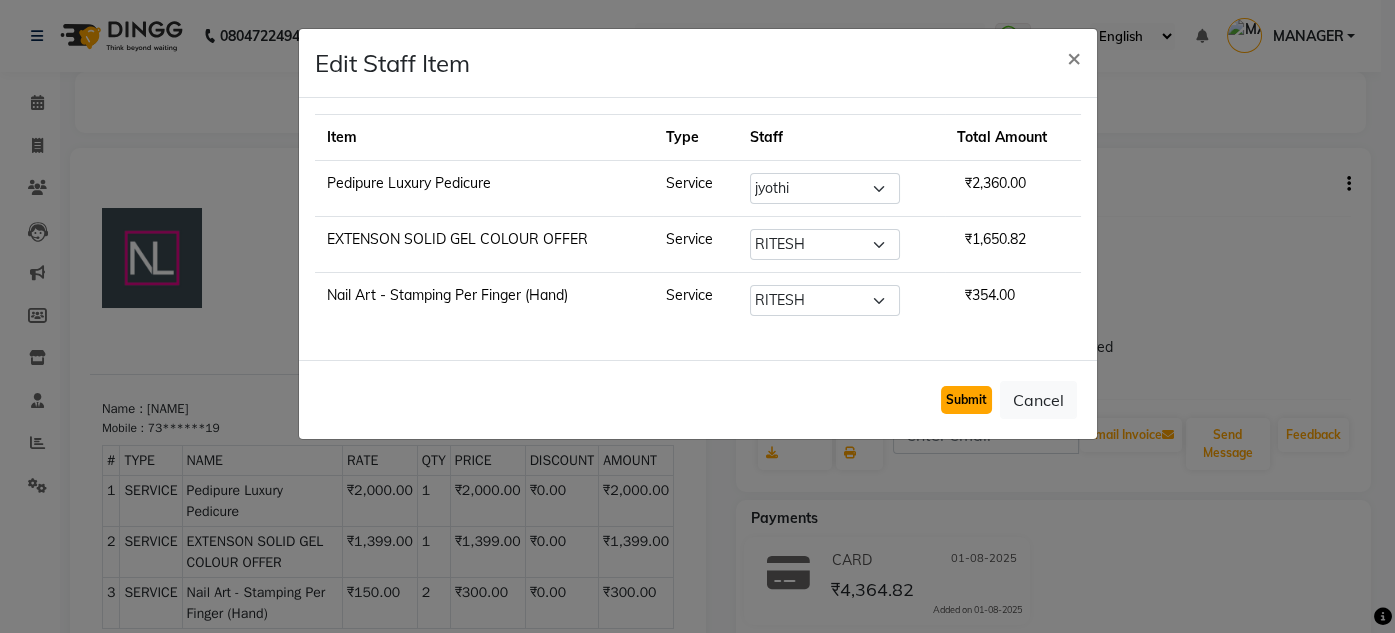 click on "Submit" 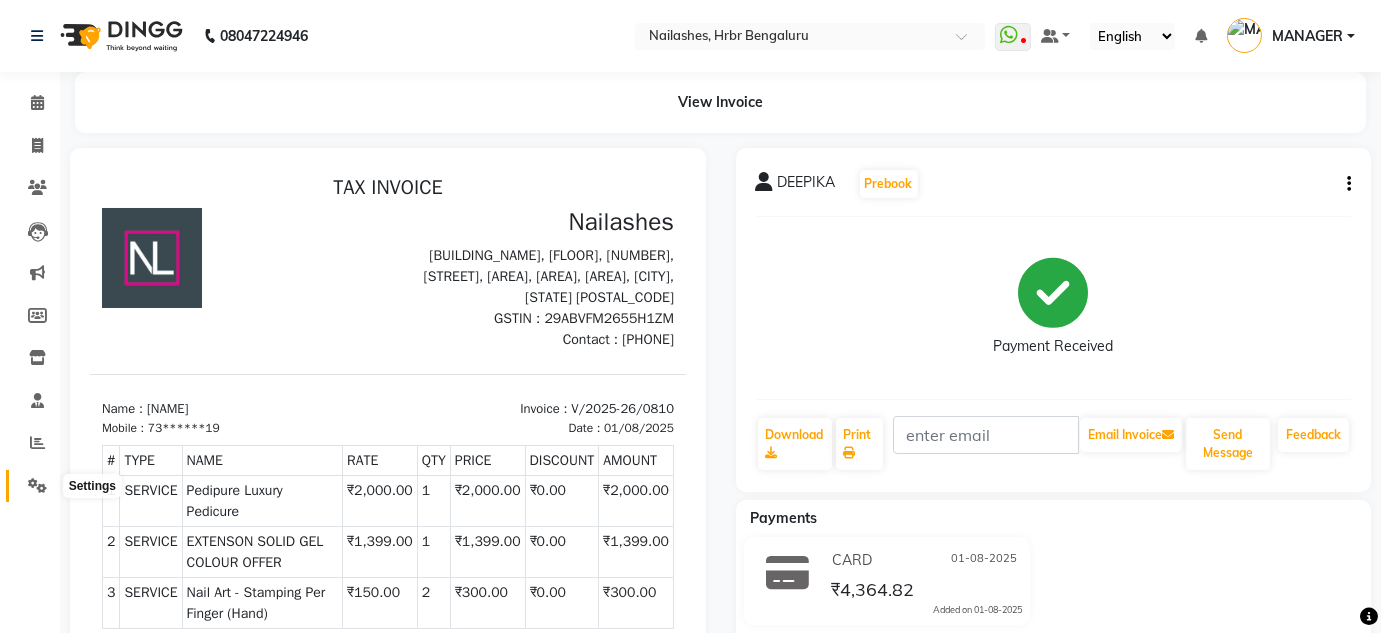 click 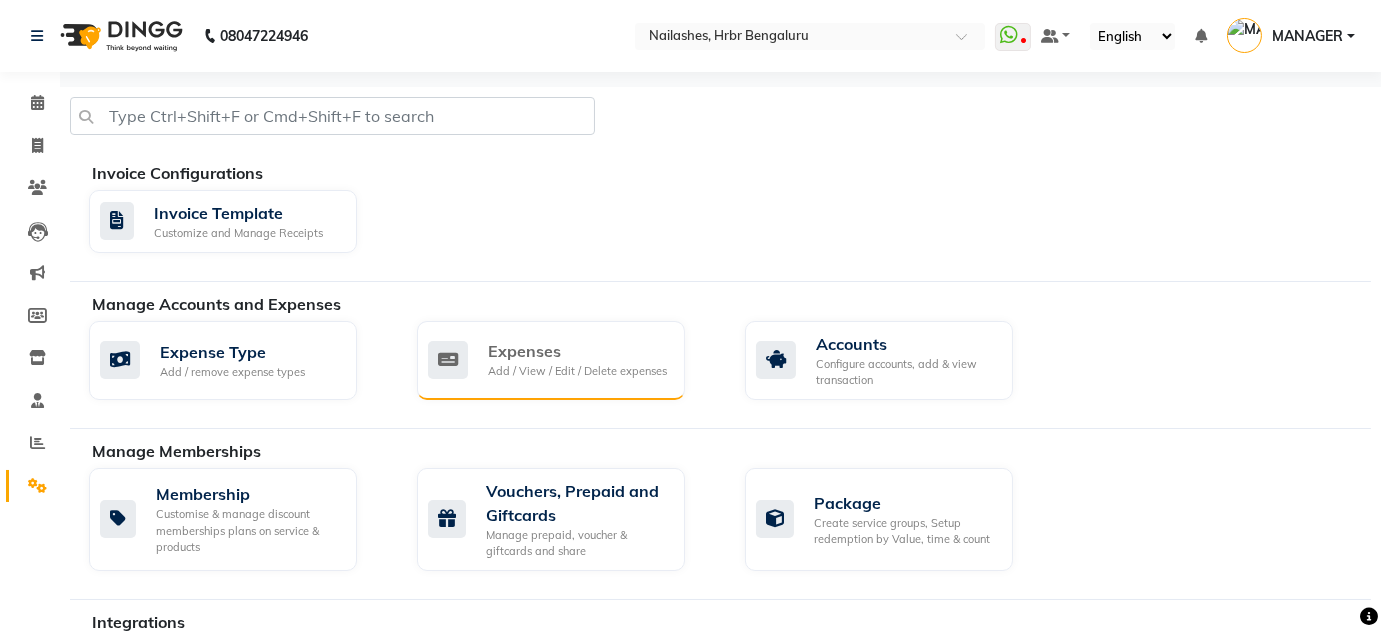 click on "Add / View / Edit / Delete expenses" 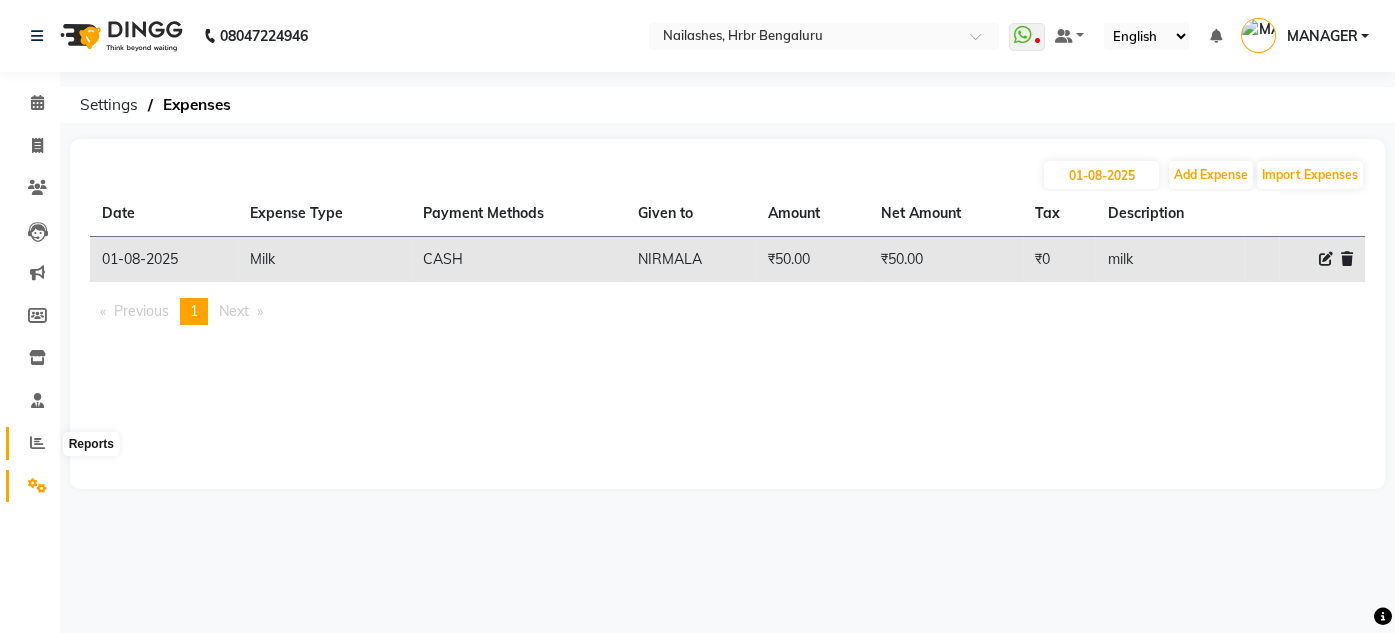 click 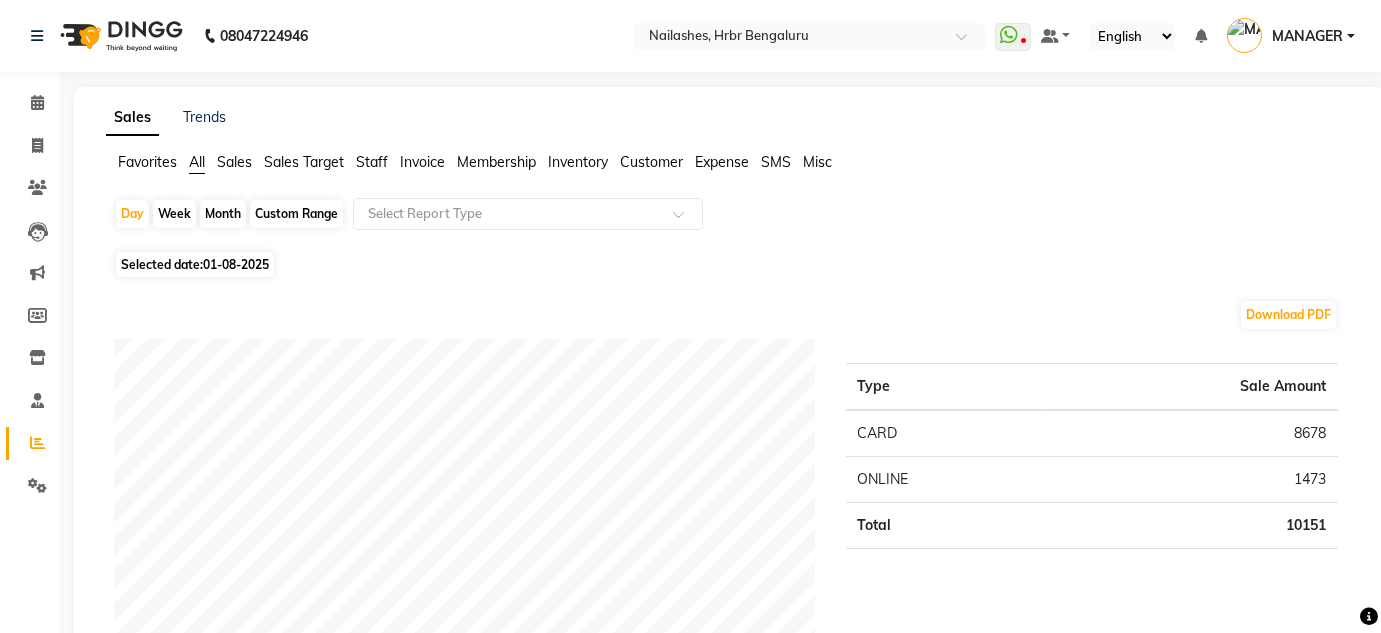 click on "Staff" 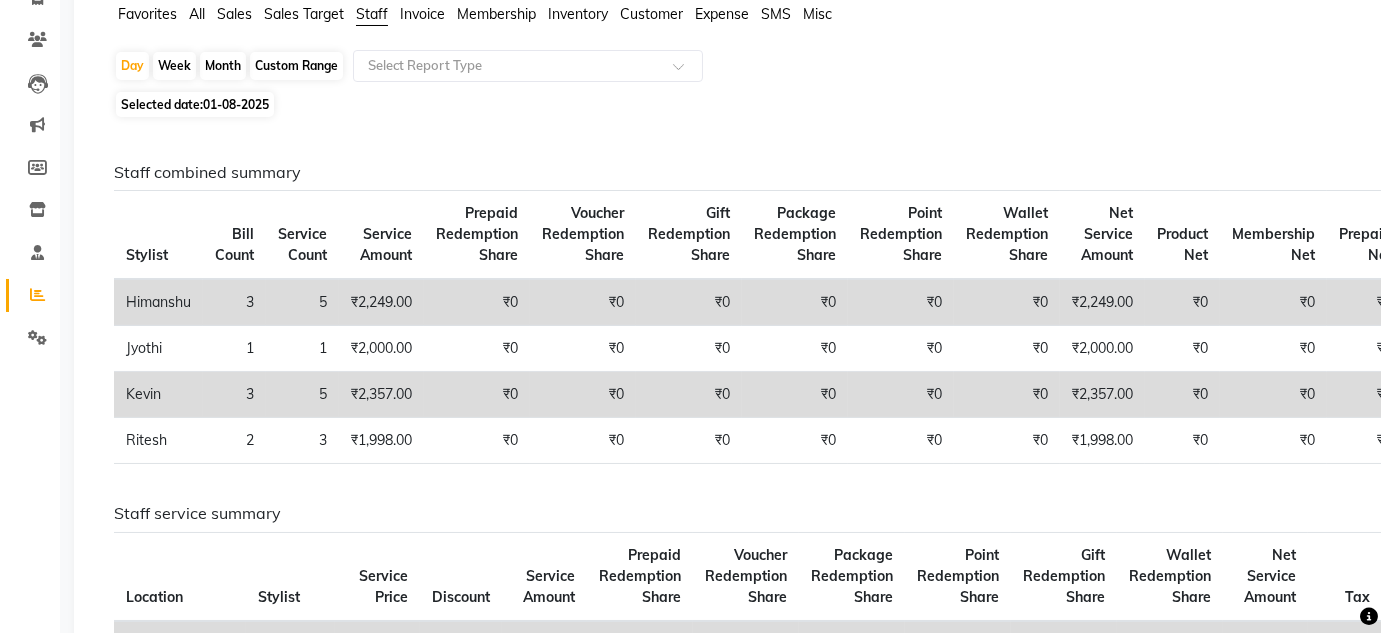 scroll, scrollTop: 149, scrollLeft: 0, axis: vertical 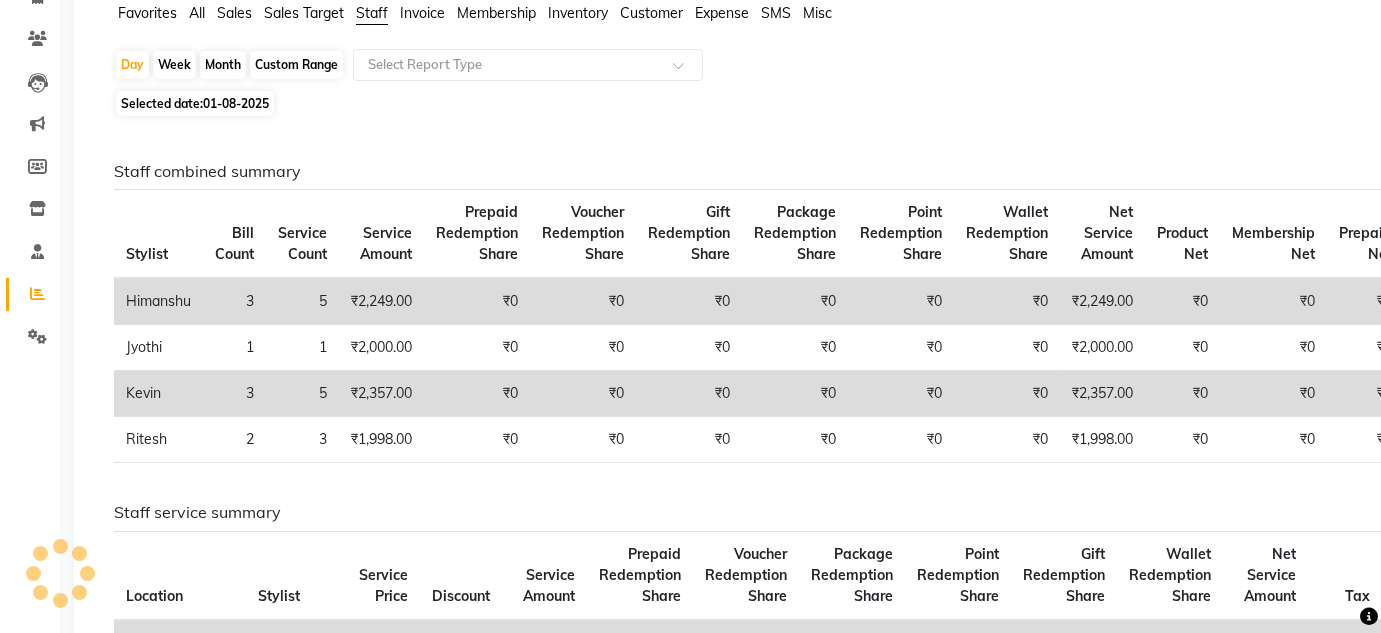 click on "Month" 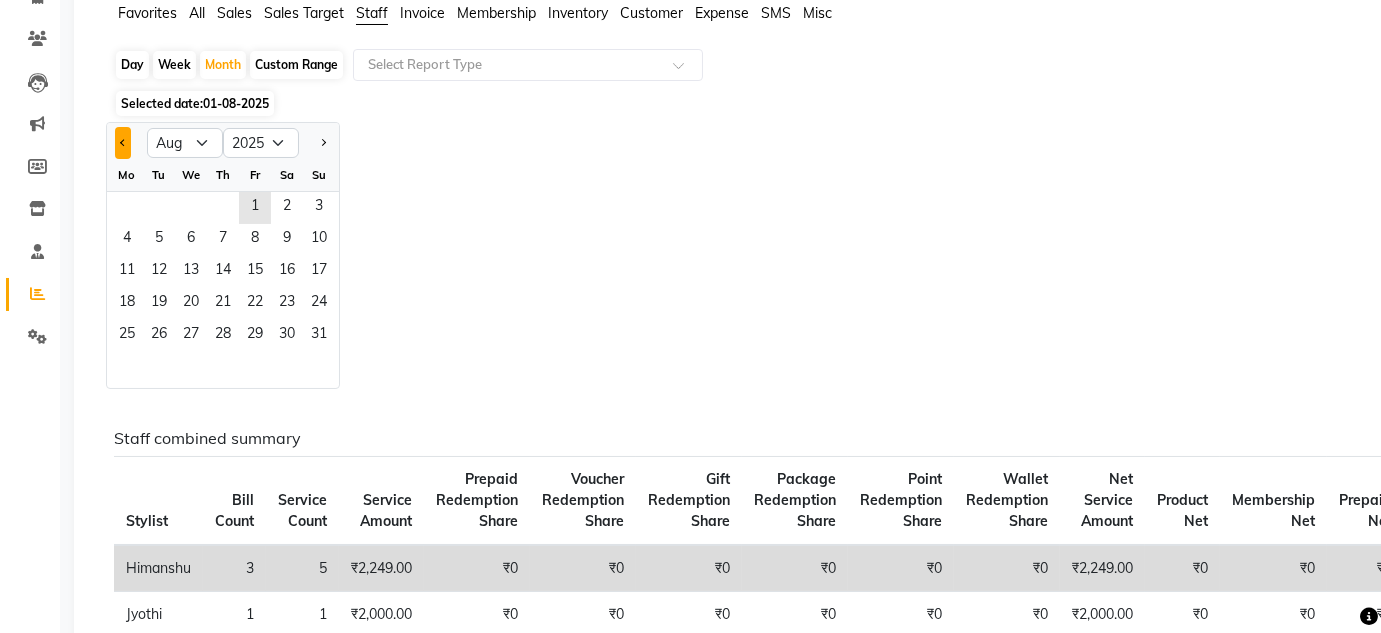 click 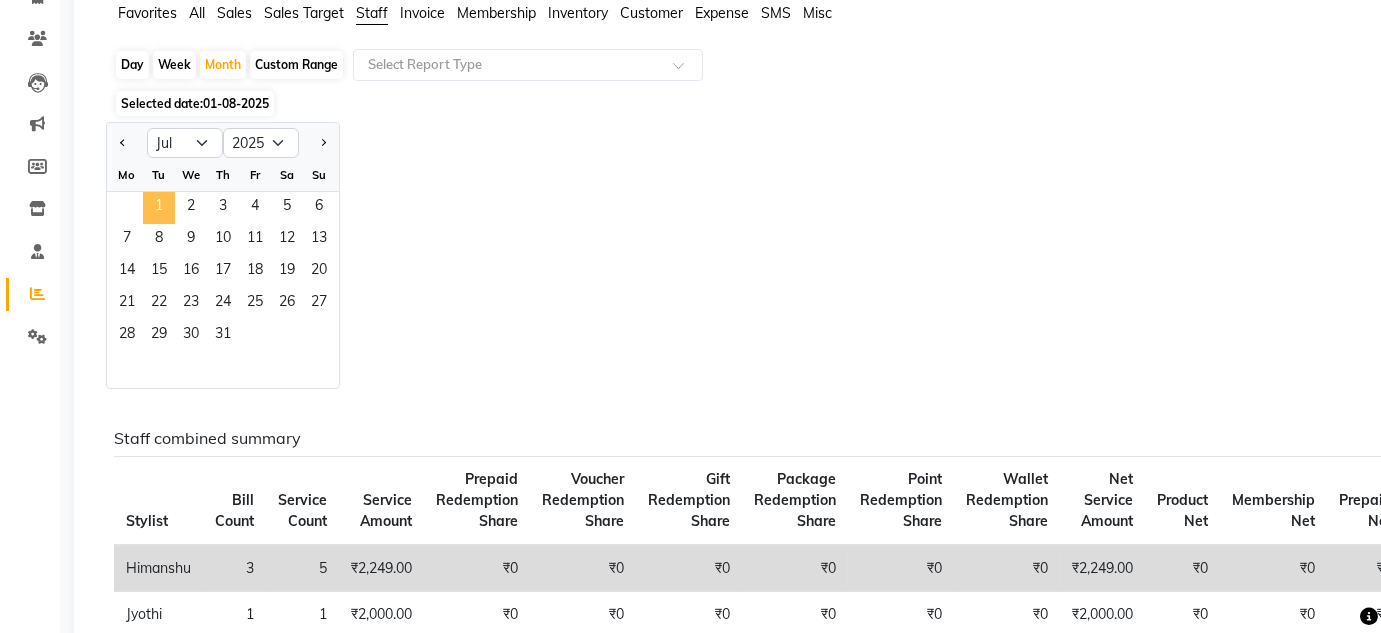 click on "1" 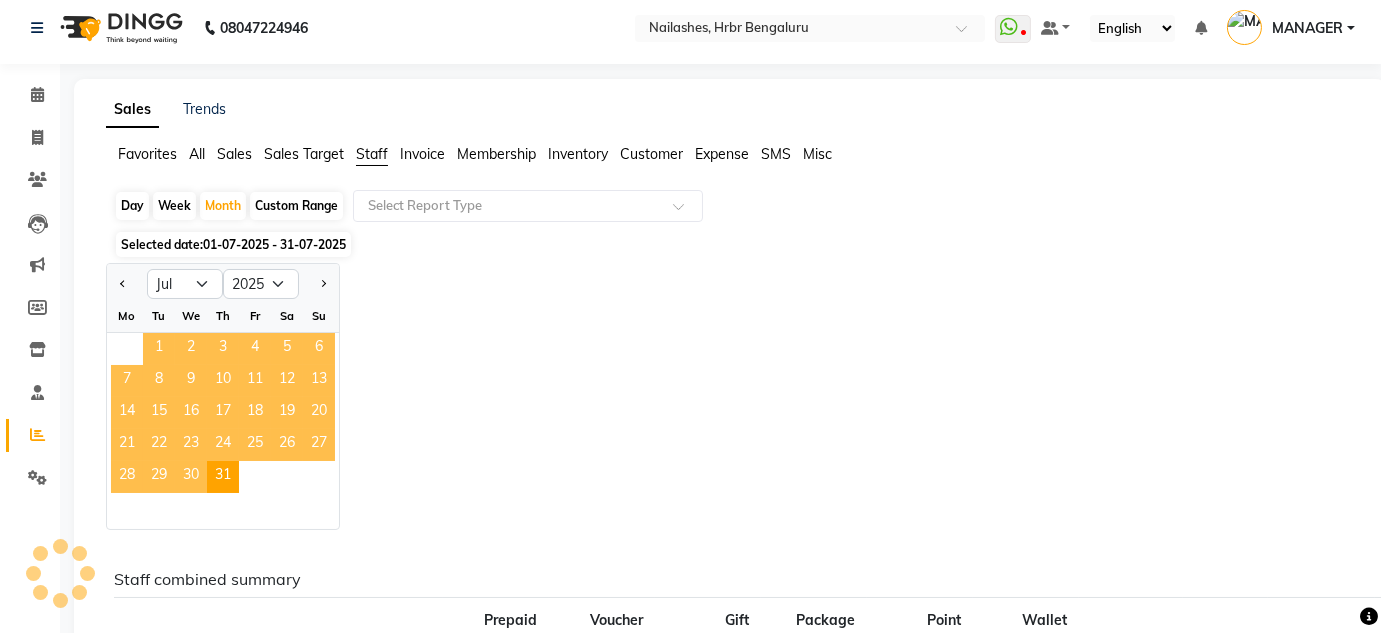 scroll, scrollTop: 149, scrollLeft: 0, axis: vertical 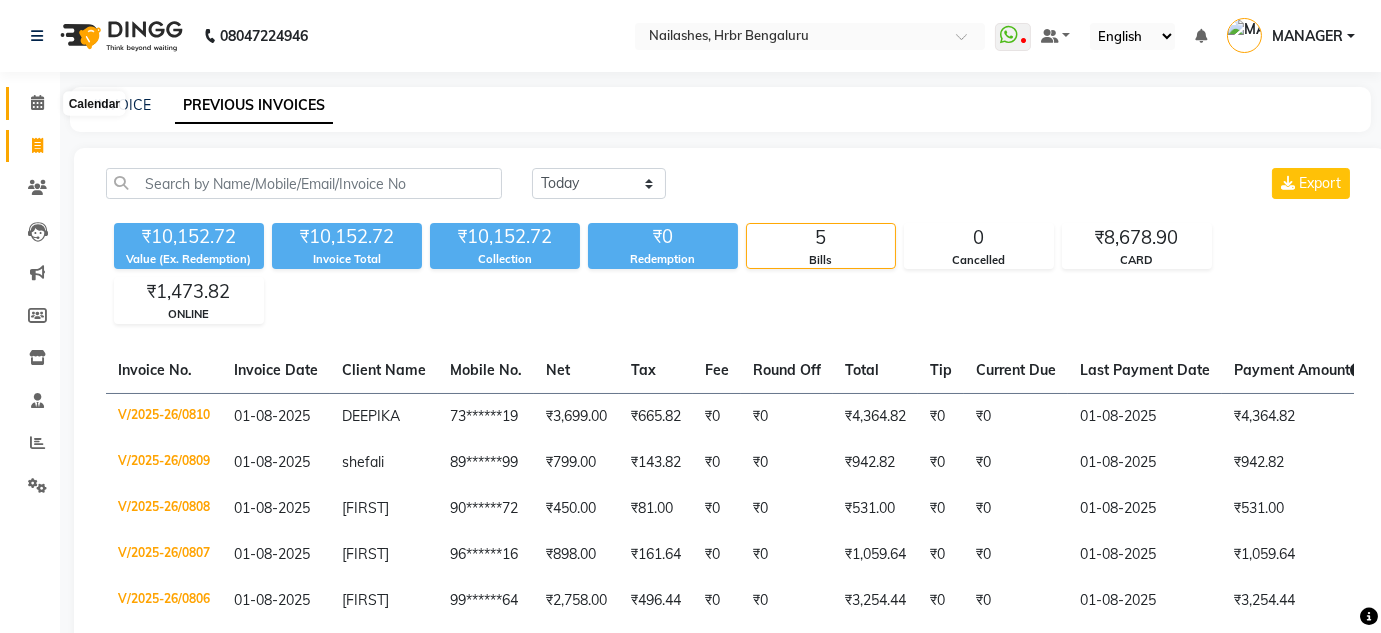 click 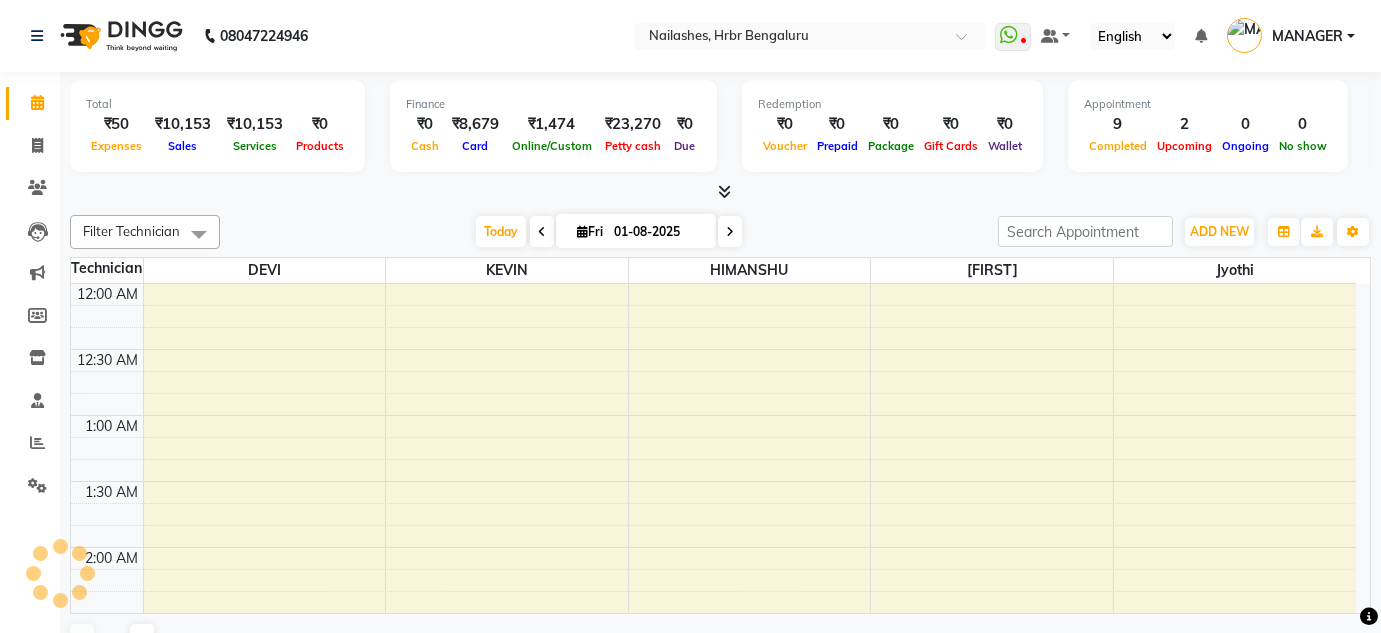 scroll, scrollTop: 783, scrollLeft: 0, axis: vertical 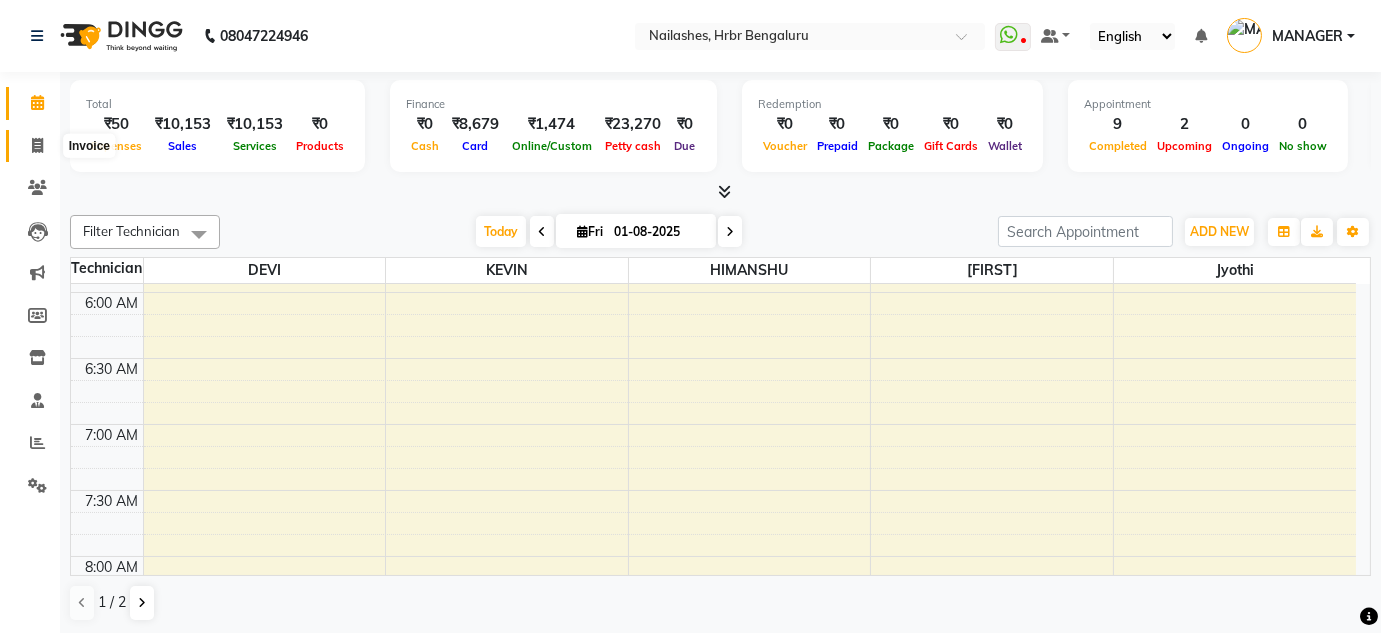 click 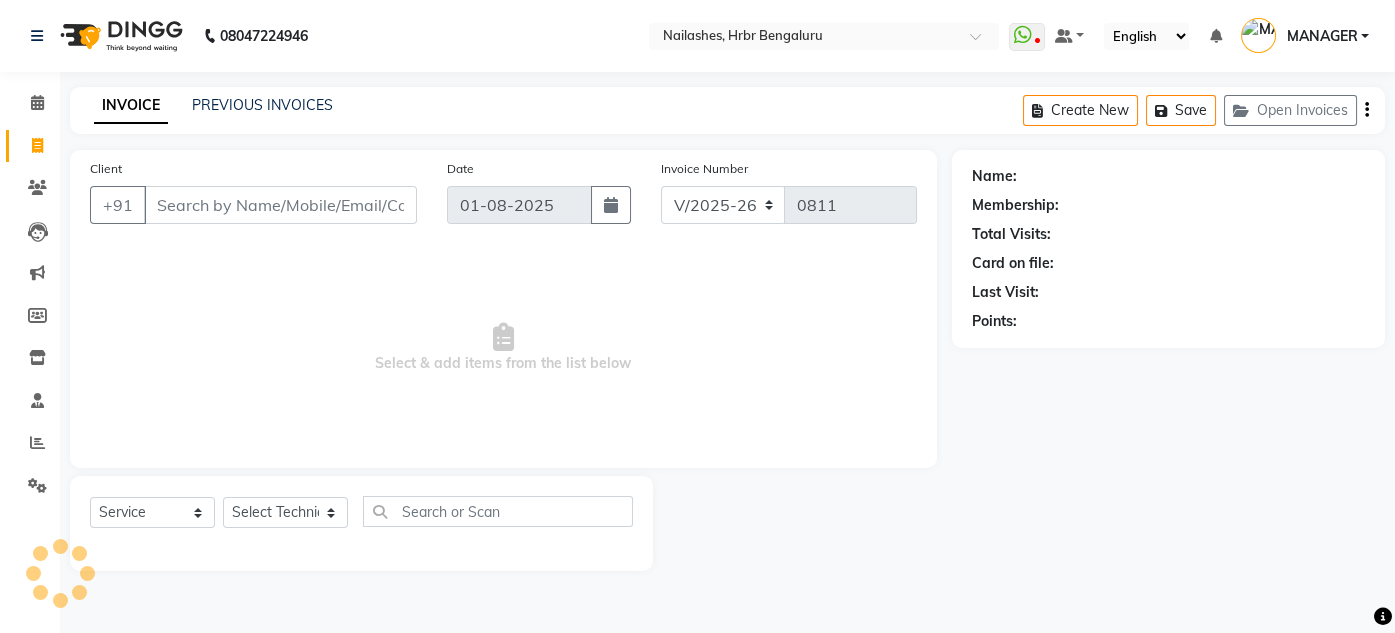click on "Client" at bounding box center (280, 205) 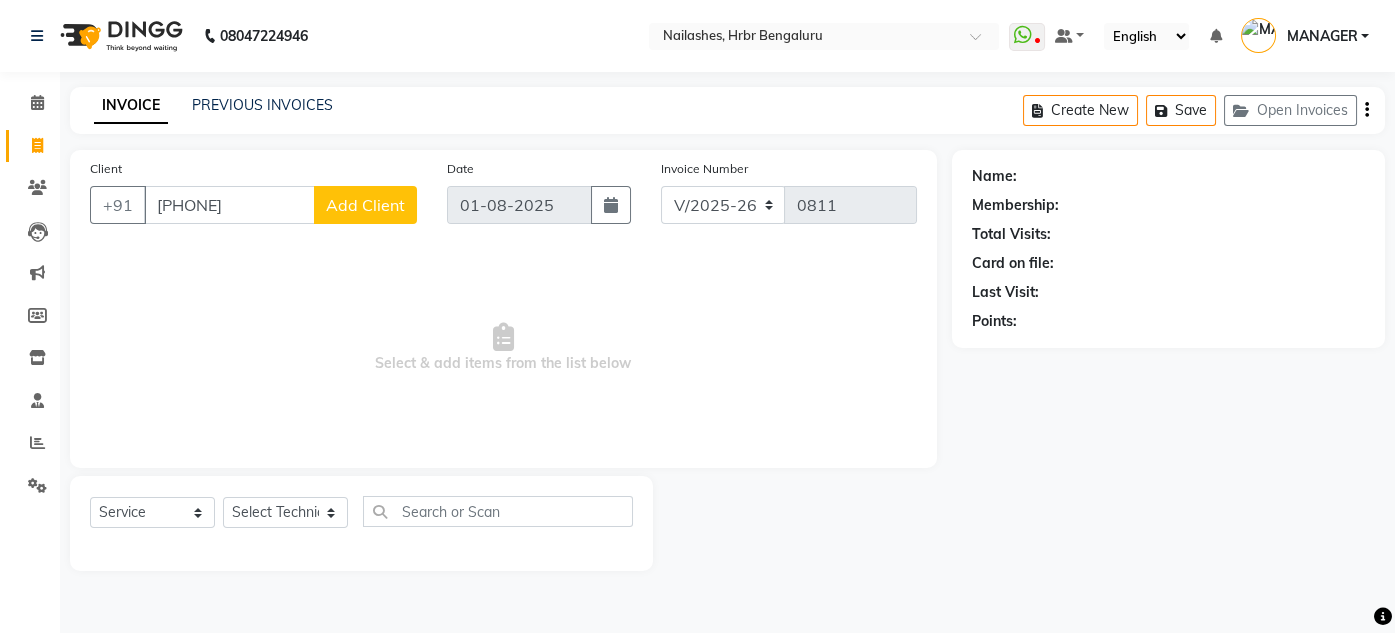 click on "Client +91 [PHONE] Add Client" 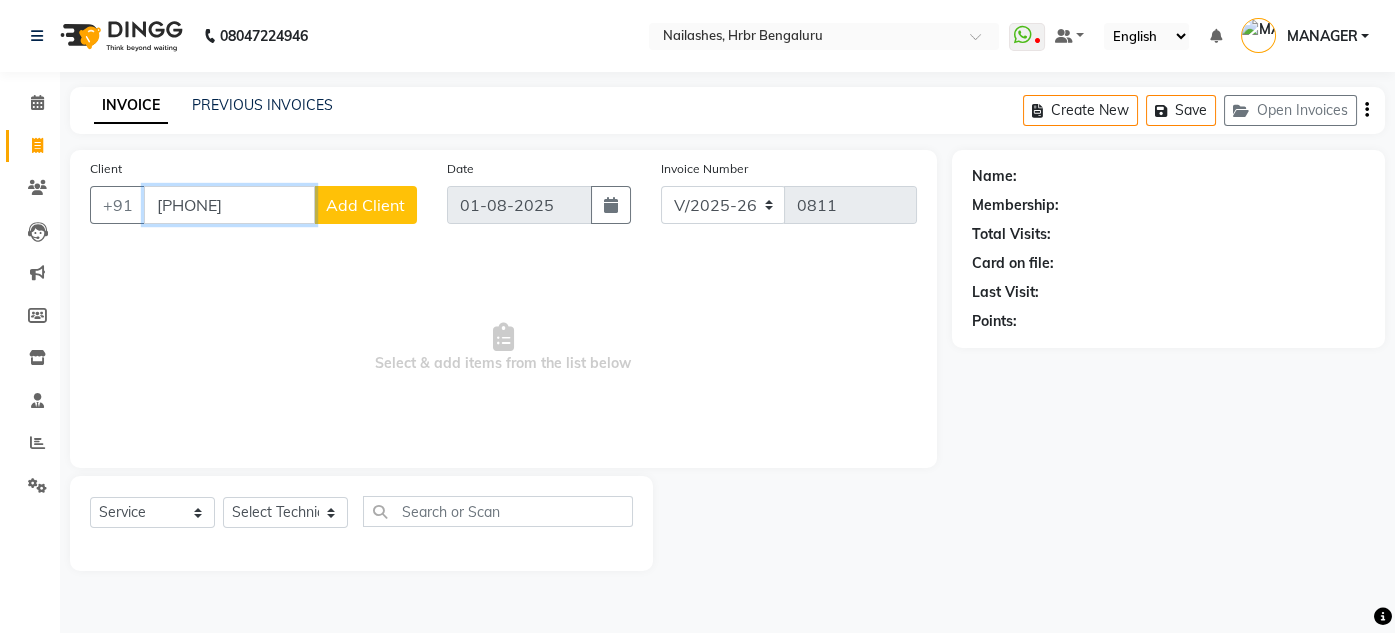 click on "[PHONE]" at bounding box center [229, 205] 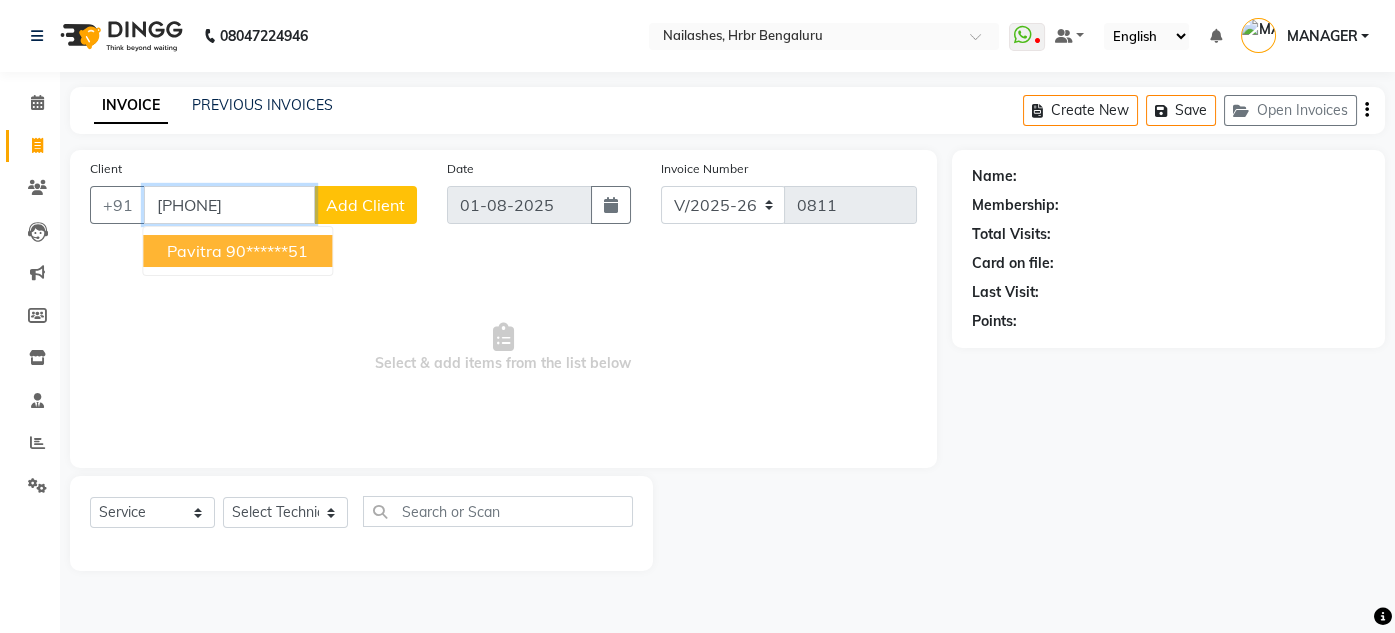 click on "90******51" at bounding box center (267, 251) 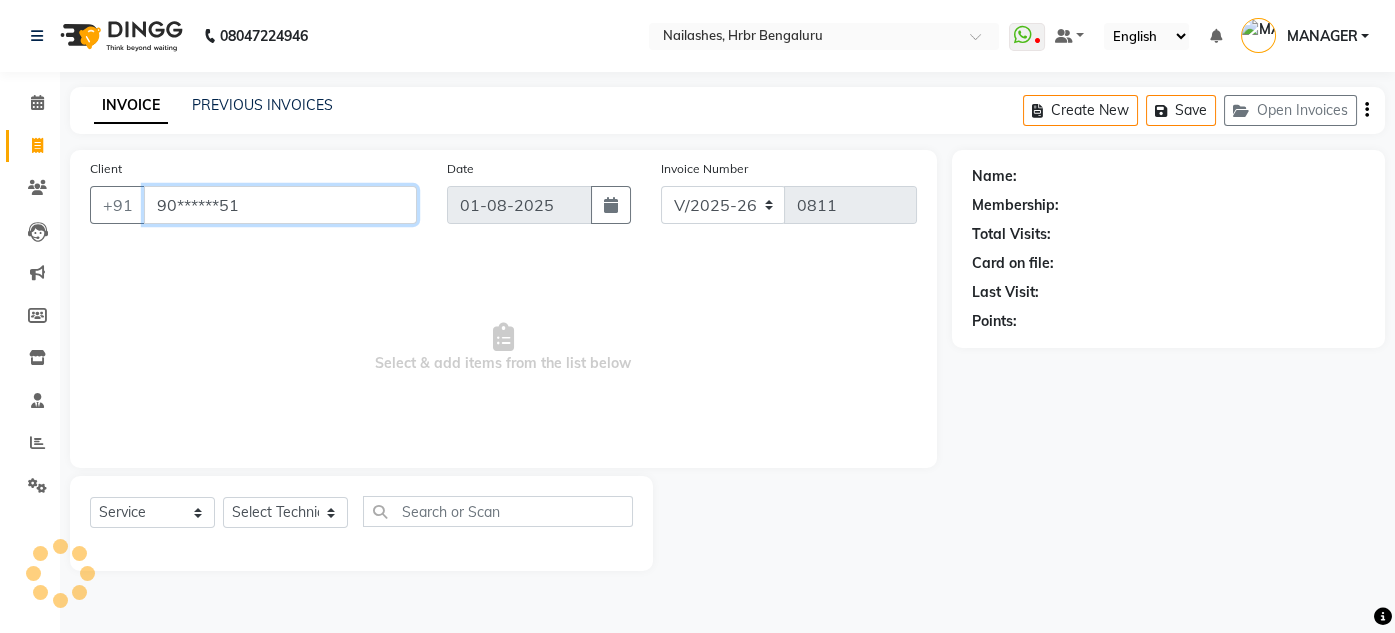 type on "90******51" 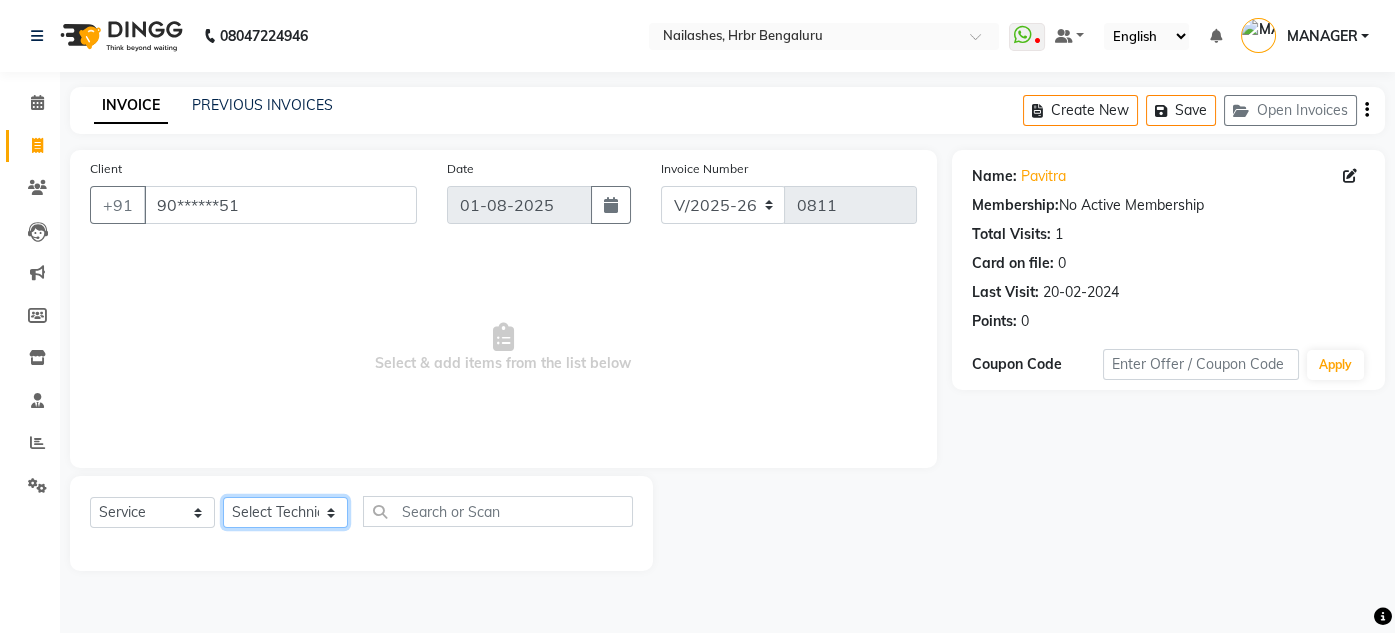 click on "Select Technician [FIRST] [FIRST] [FIRST] [FIRST] MANAGER [FIRST] [FIRST]" 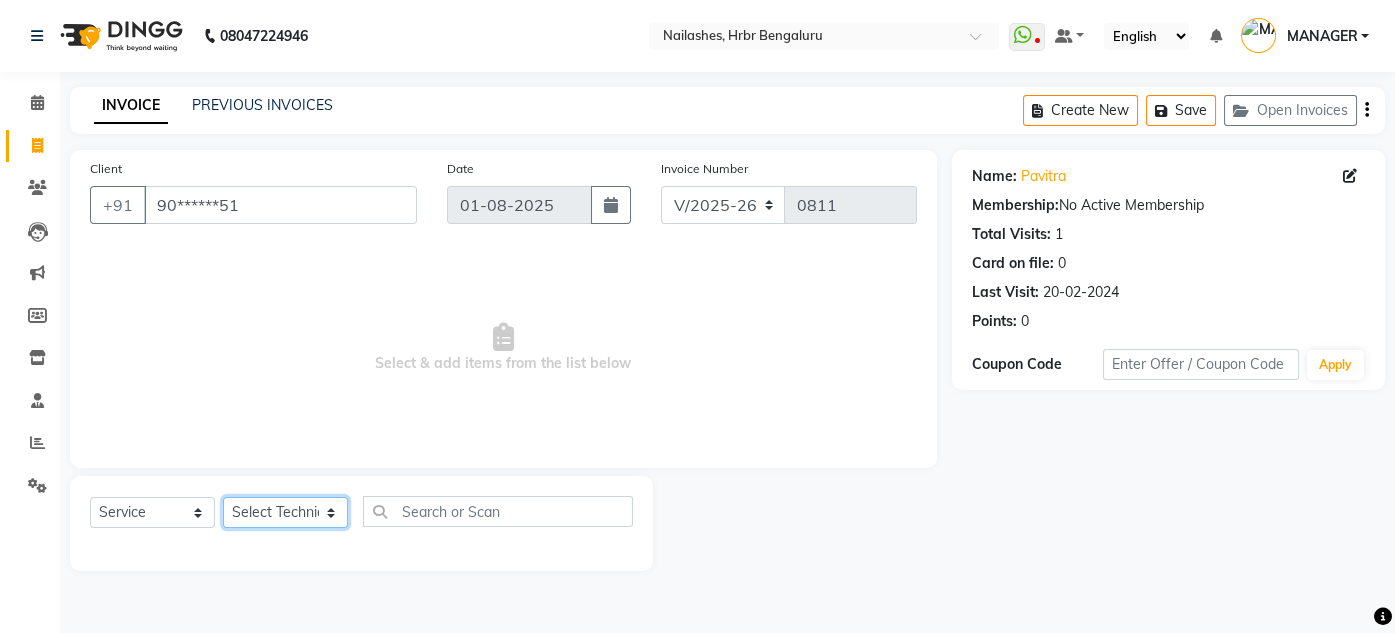 select on "77431" 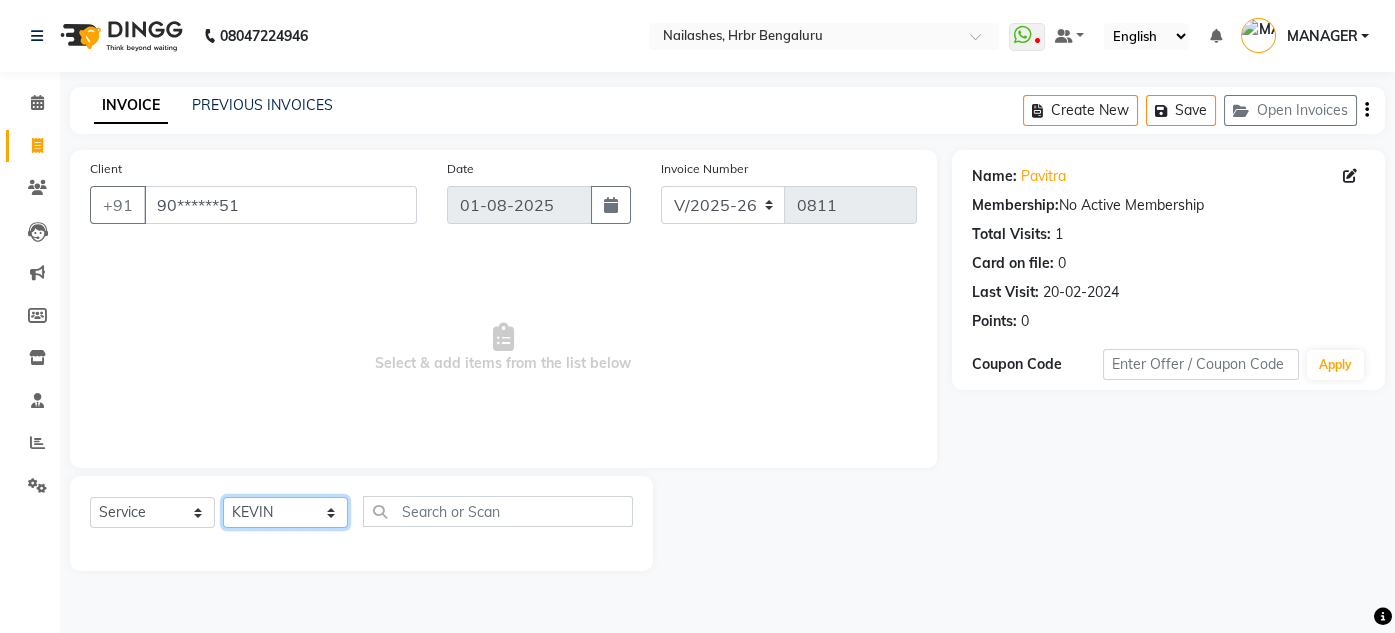 click on "Select Technician [FIRST] [FIRST] [FIRST] [FIRST] MANAGER [FIRST] [FIRST]" 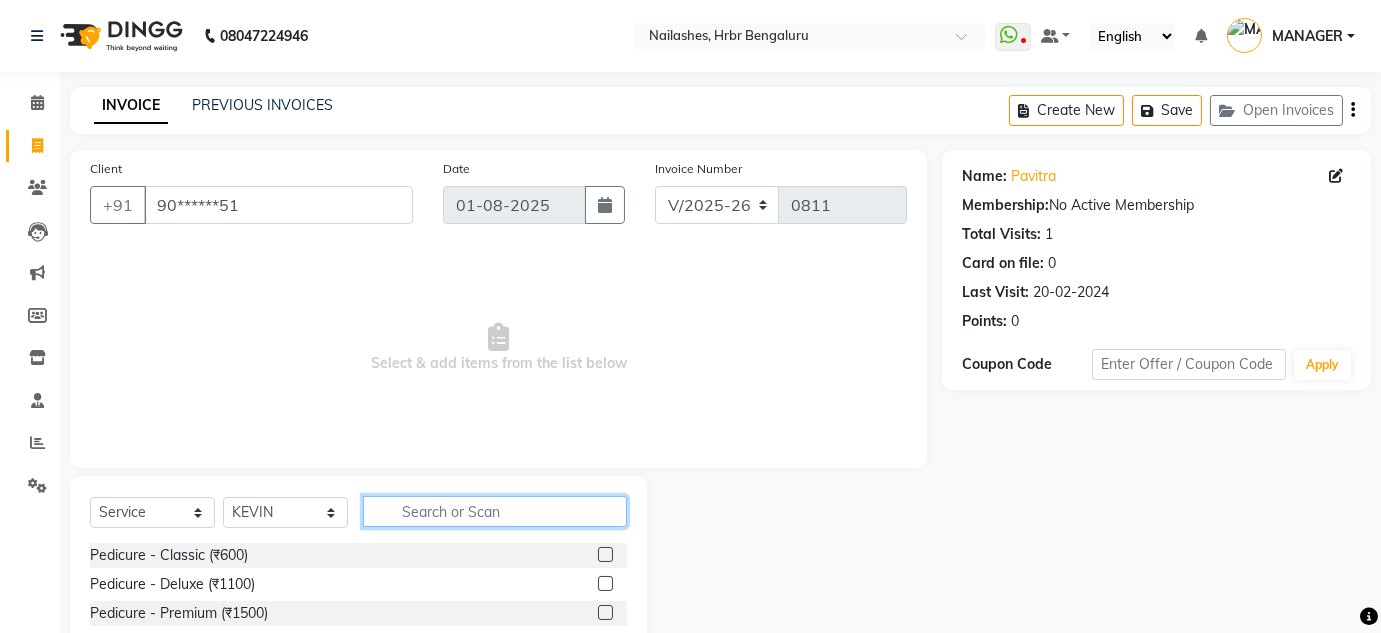 click 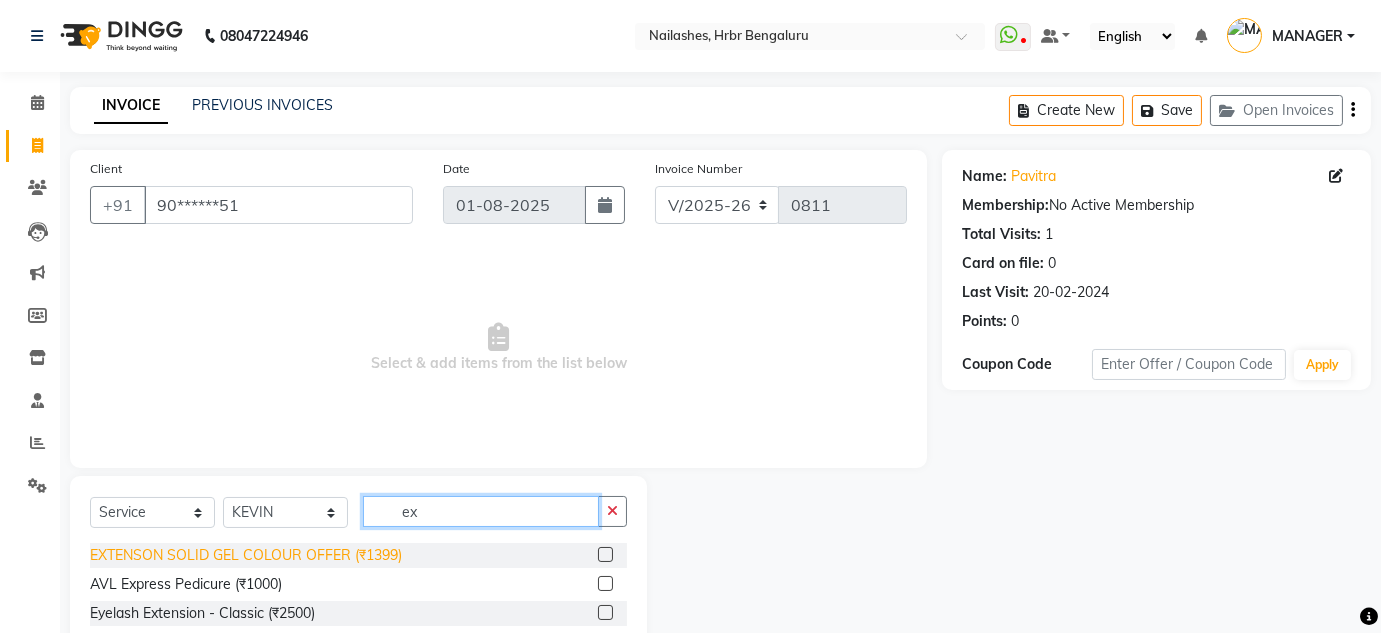 type on "ex" 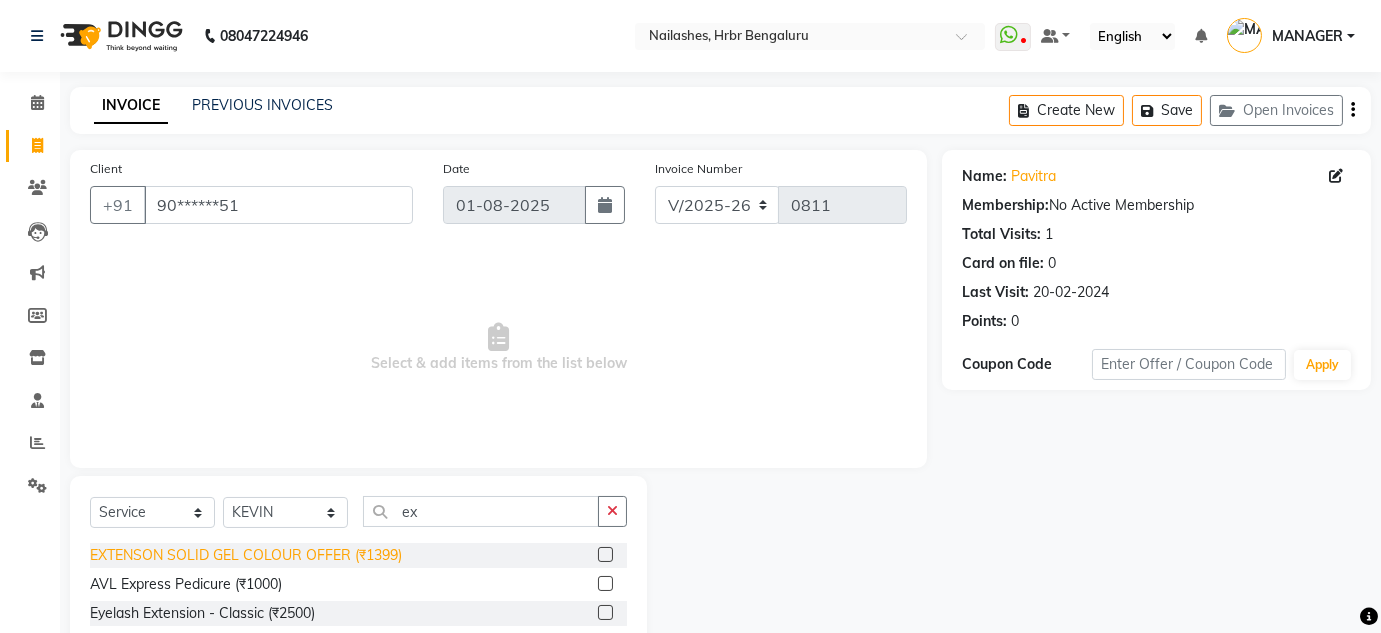 click on "EXTENSON SOLID GEL COLOUR OFFER (₹1399)" 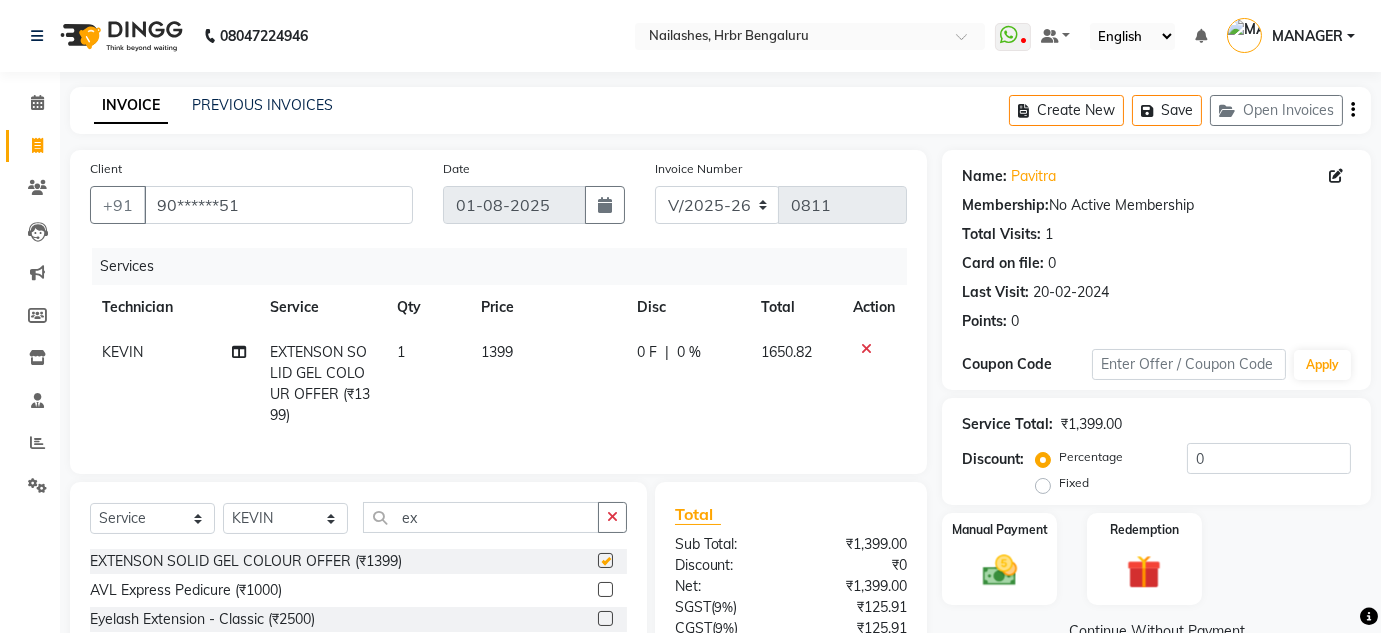 checkbox on "false" 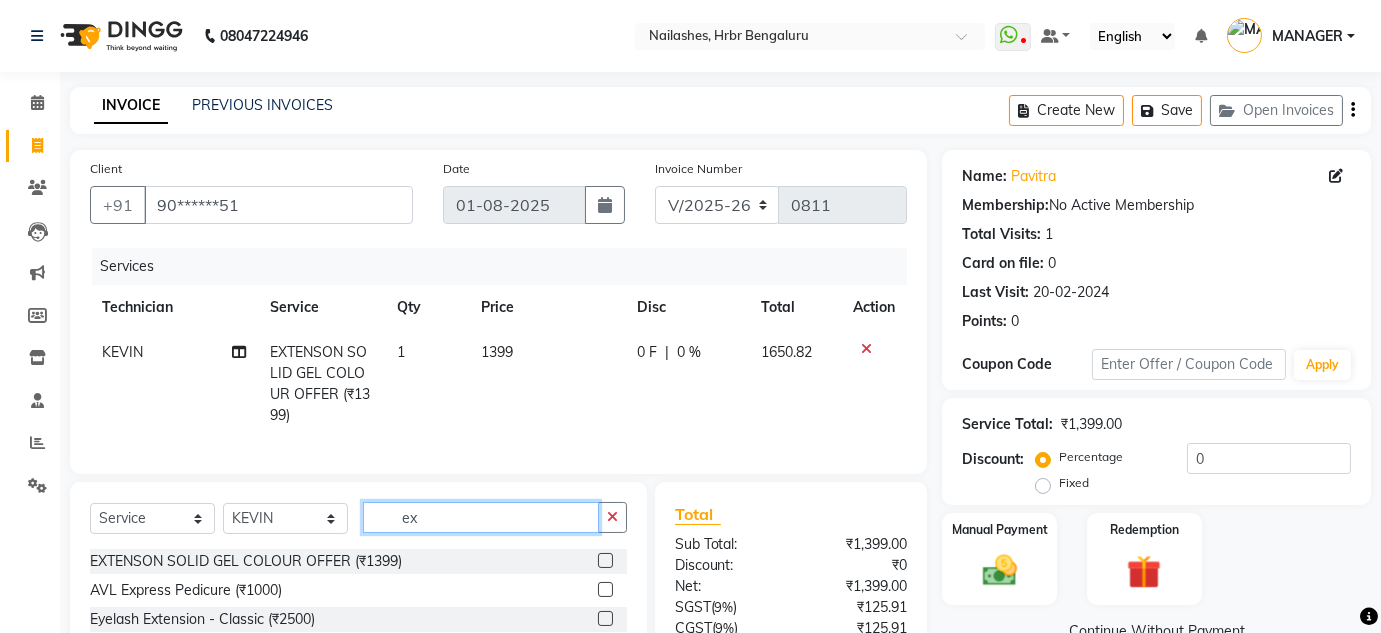click on "ex" 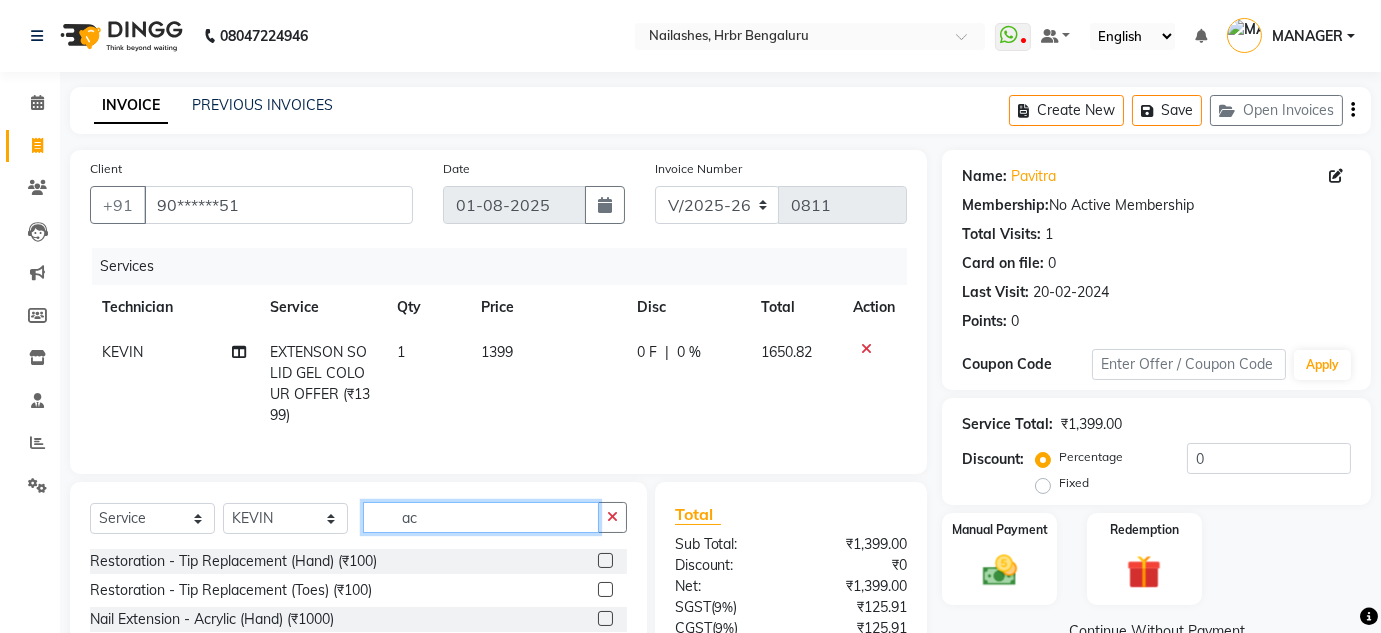 scroll, scrollTop: 128, scrollLeft: 0, axis: vertical 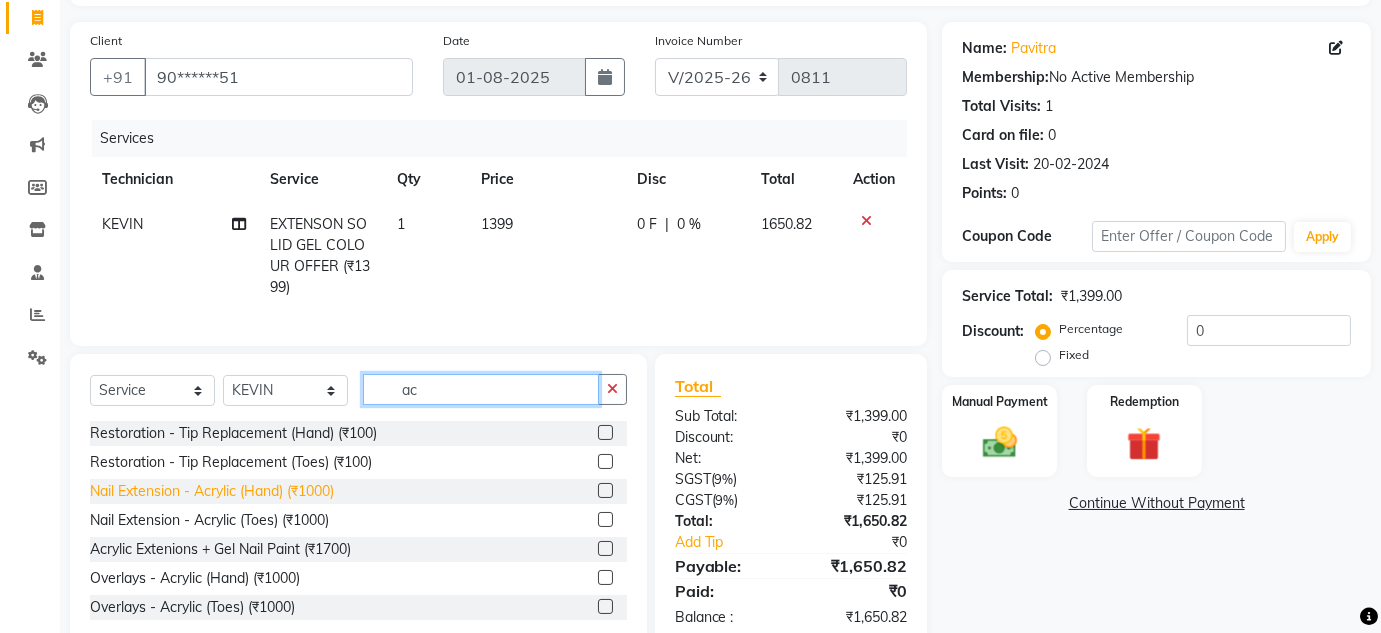 type on "ac" 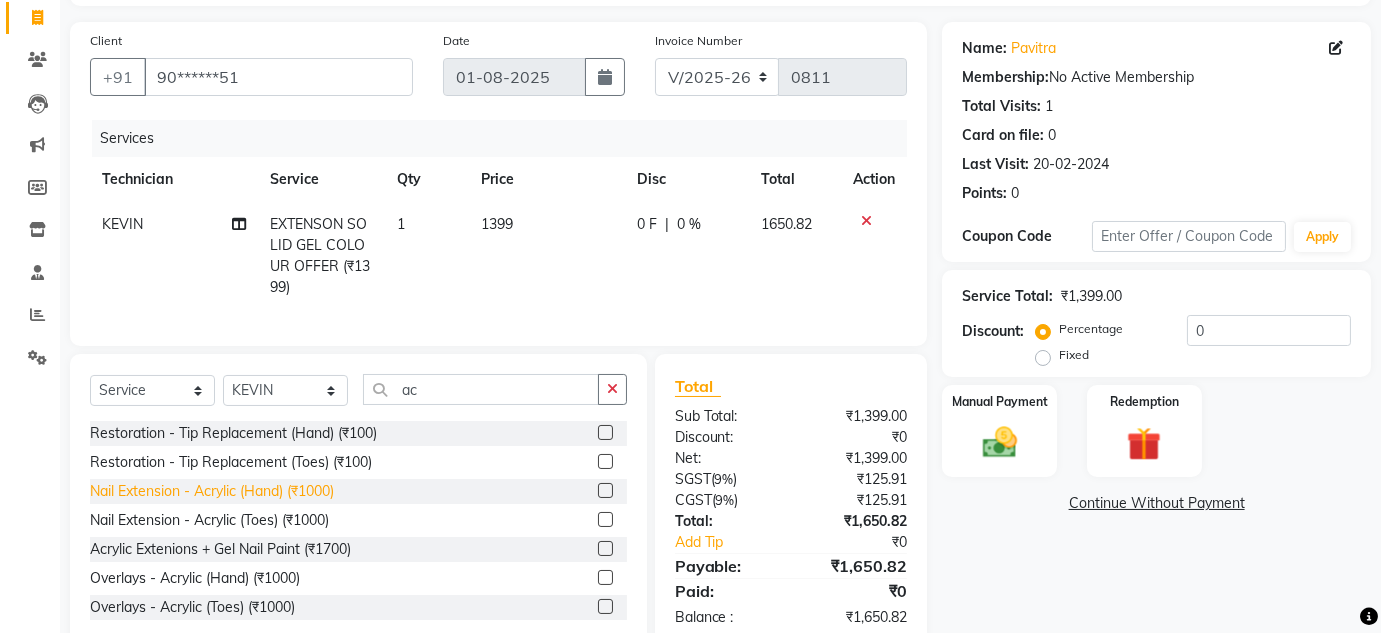 click on "Nail Extension - Acrylic (Hand) (₹1000)" 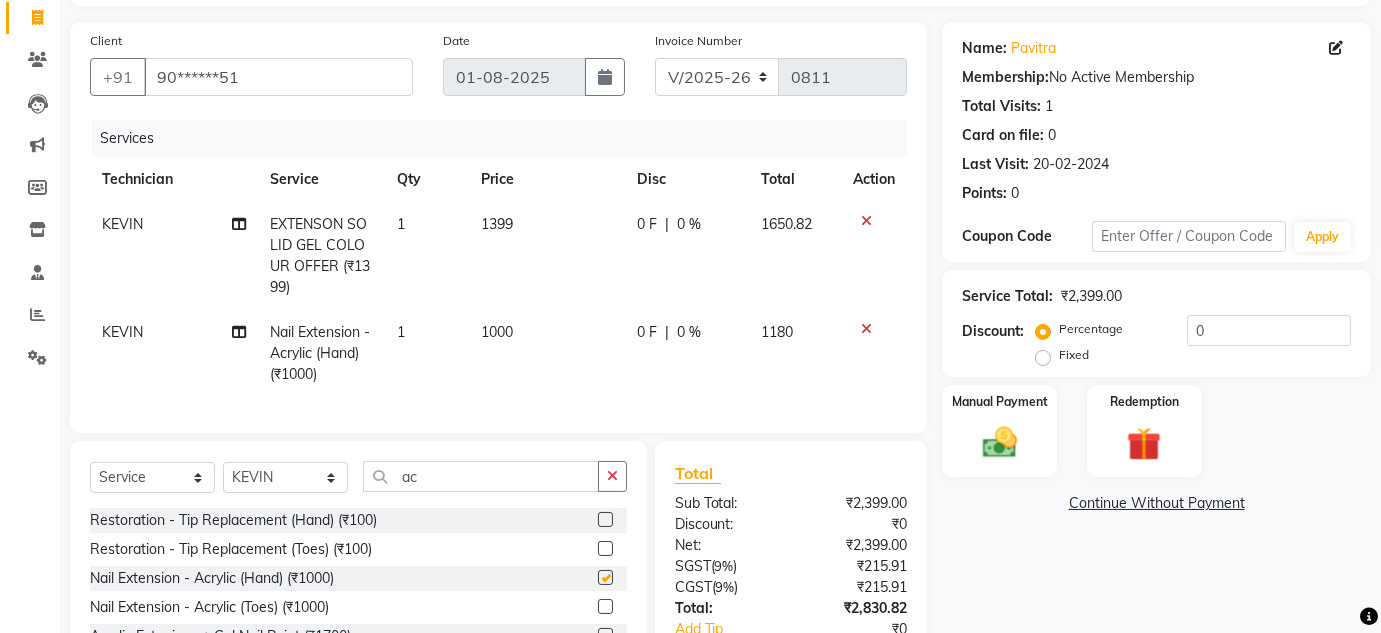 checkbox on "false" 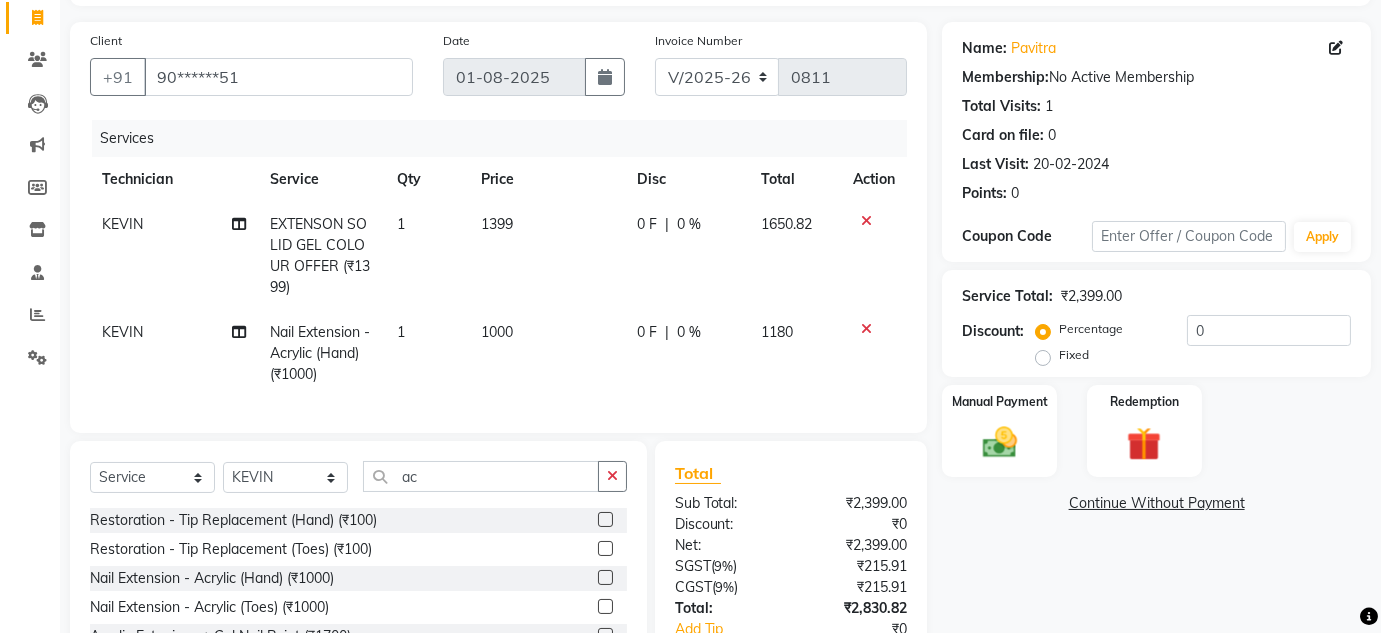 click on "1000" 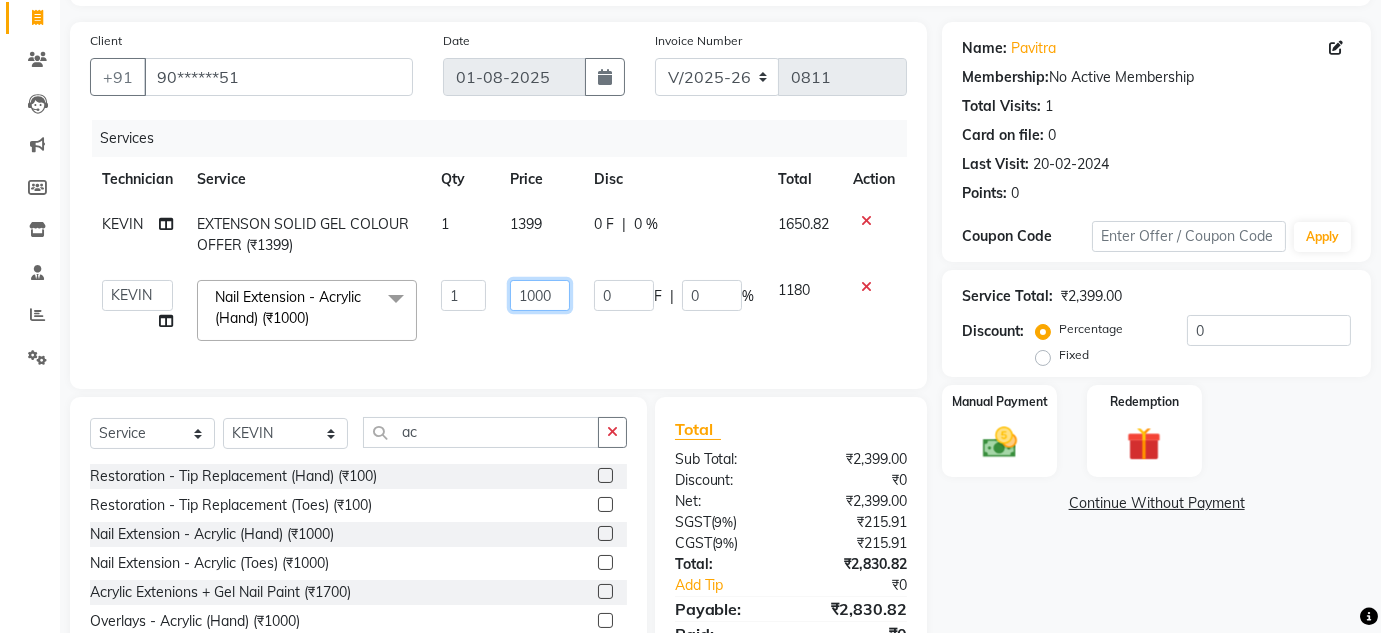 click on "1000" 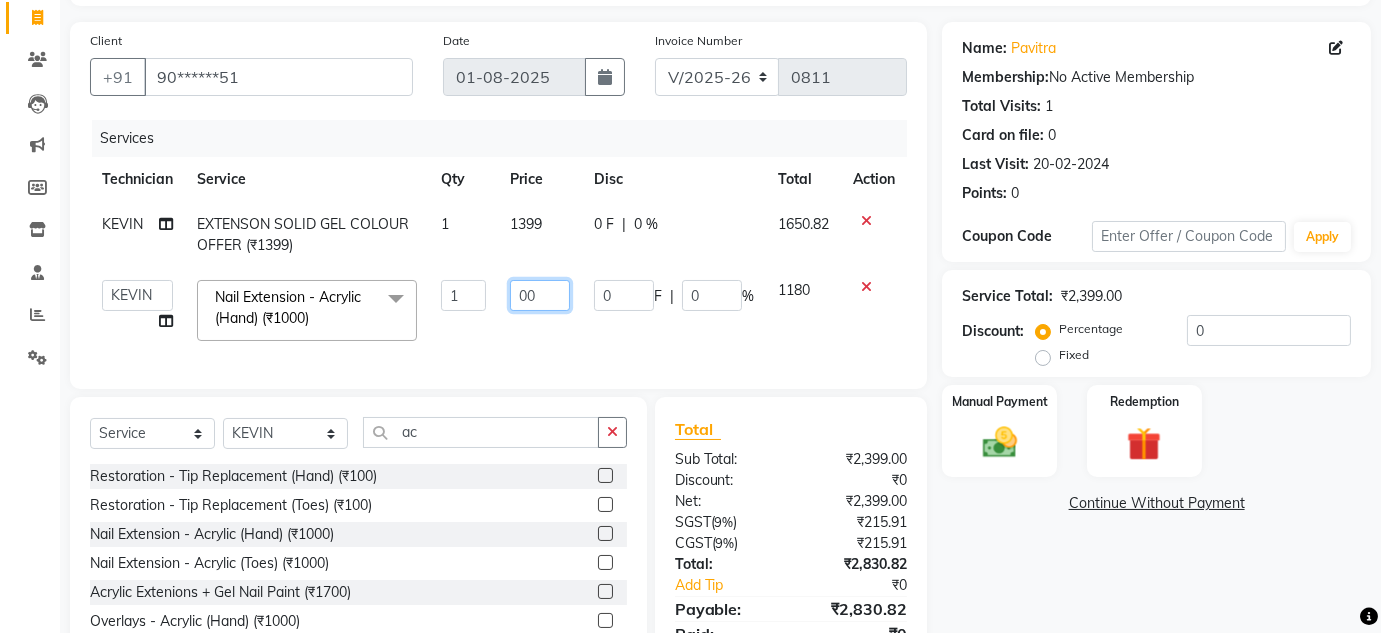 type on "500" 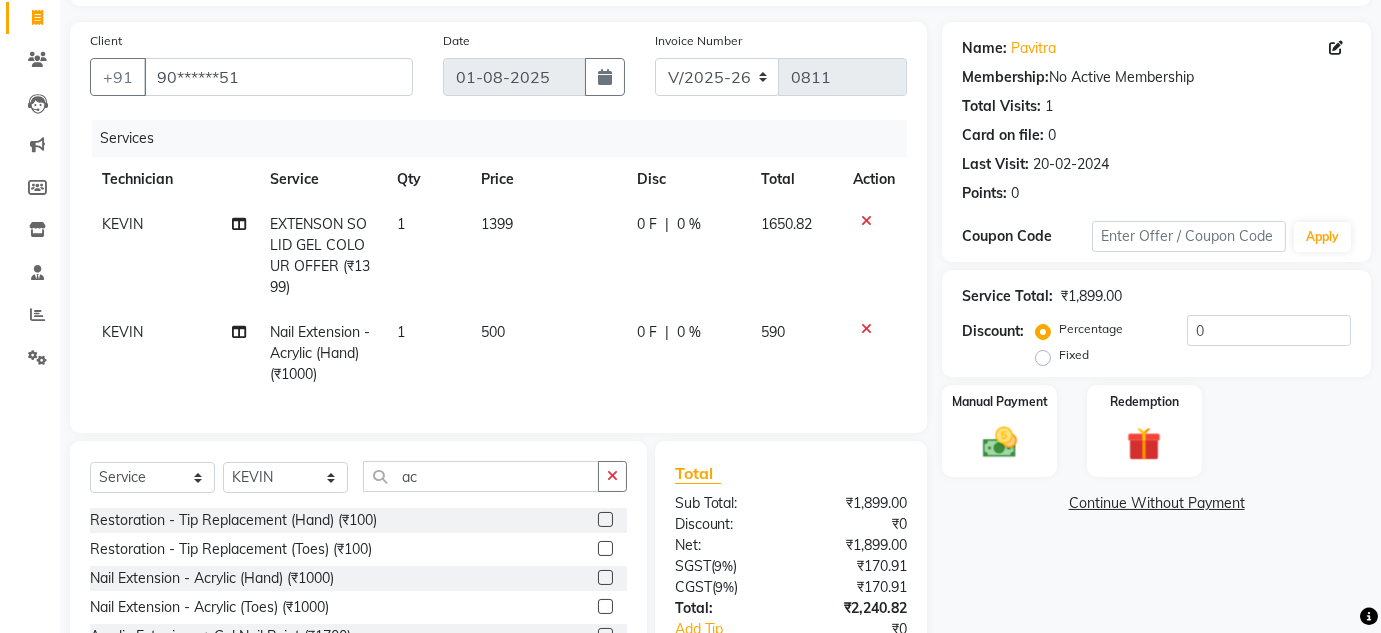 click on "500" 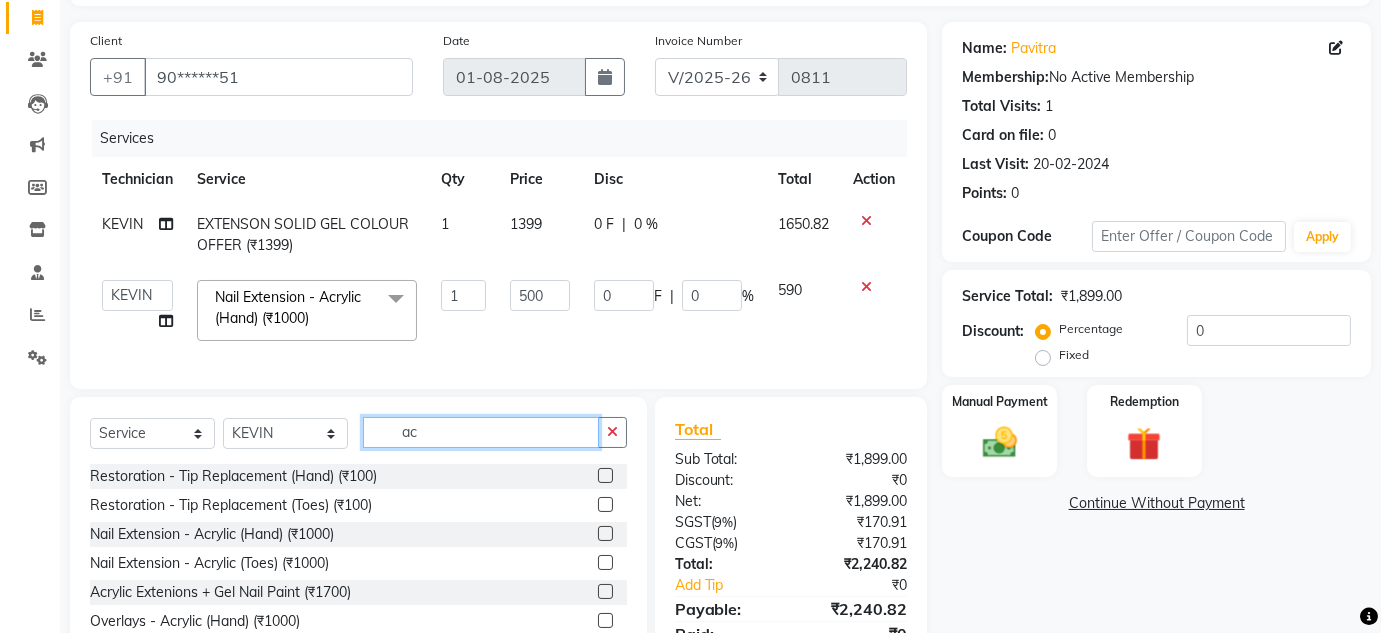 click on "ac" 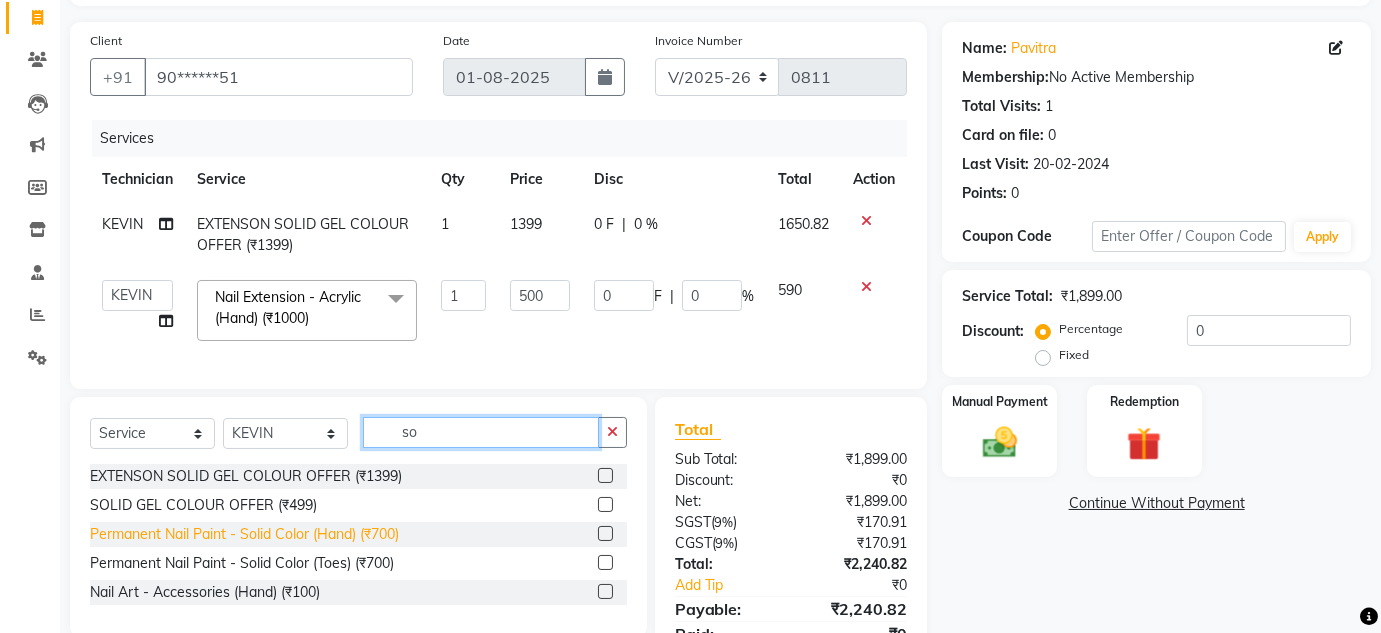 type on "so" 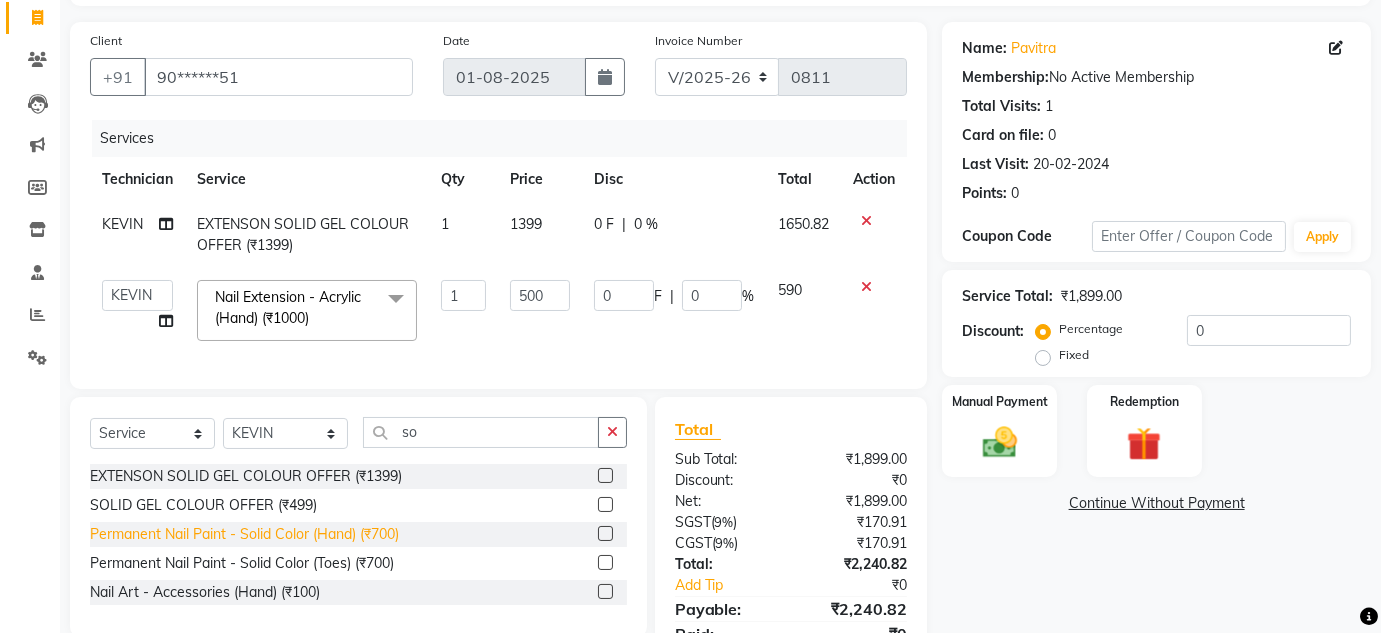 click on "Permanent Nail Paint - Solid Color (Hand) (₹700)" 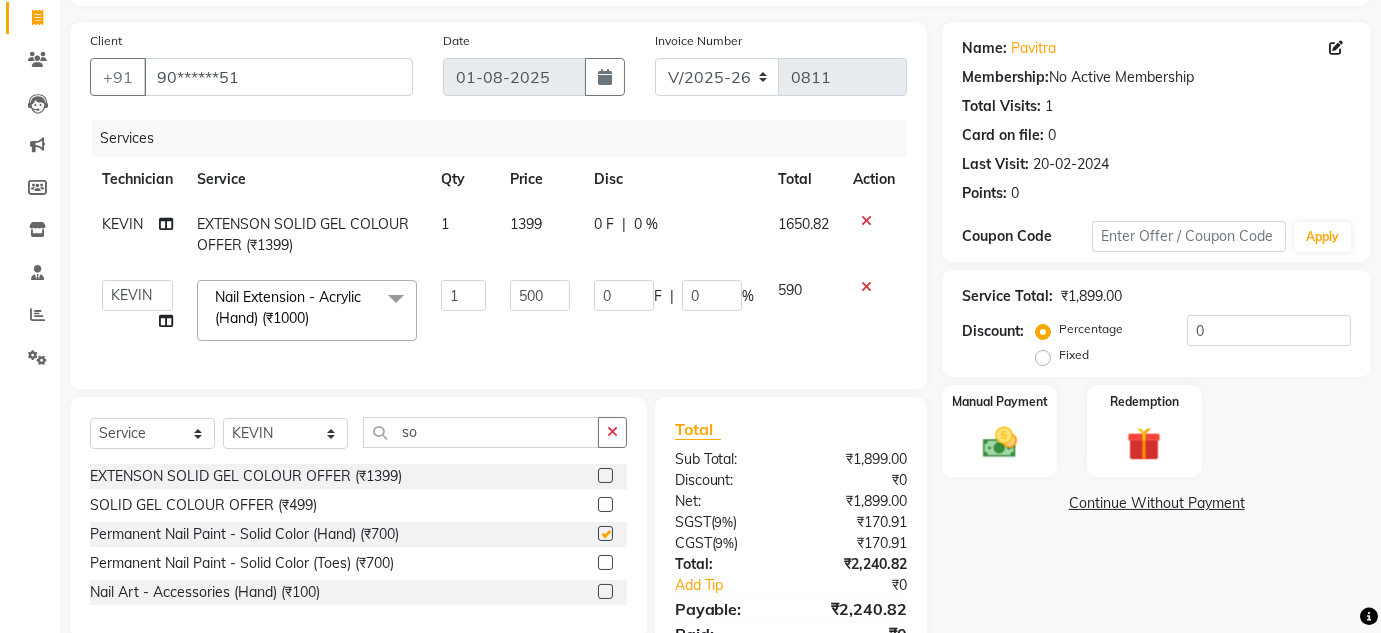 checkbox on "false" 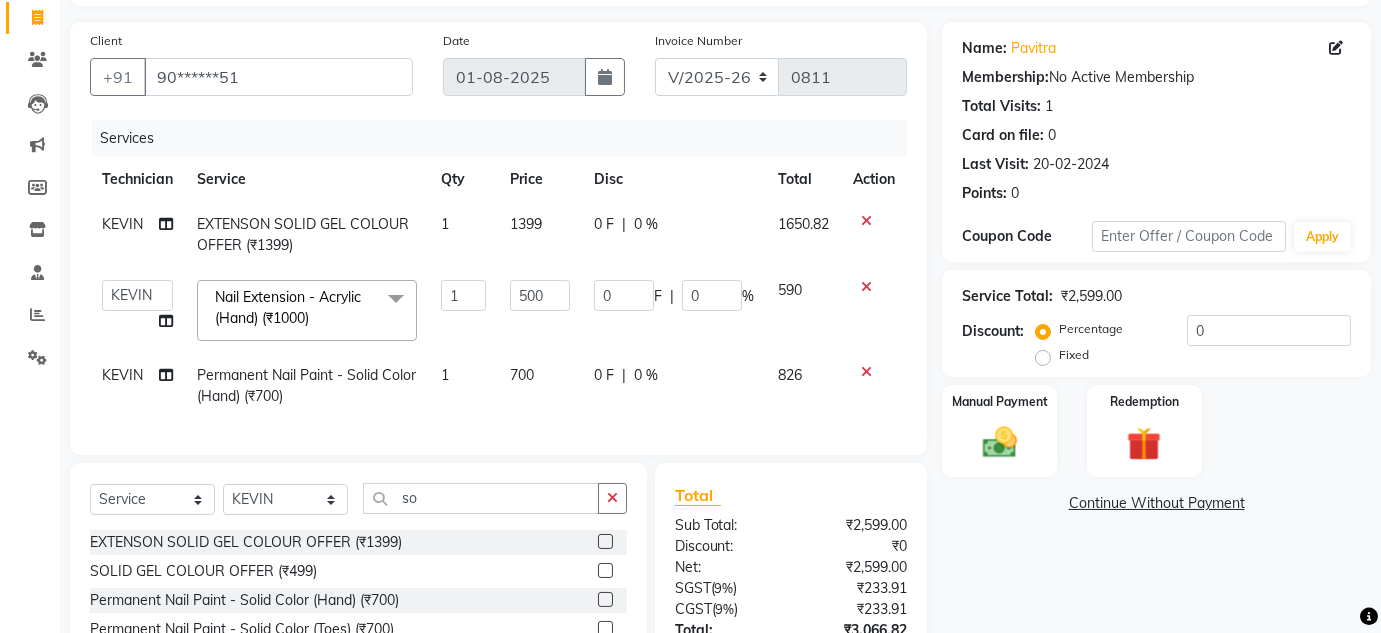click on "700" 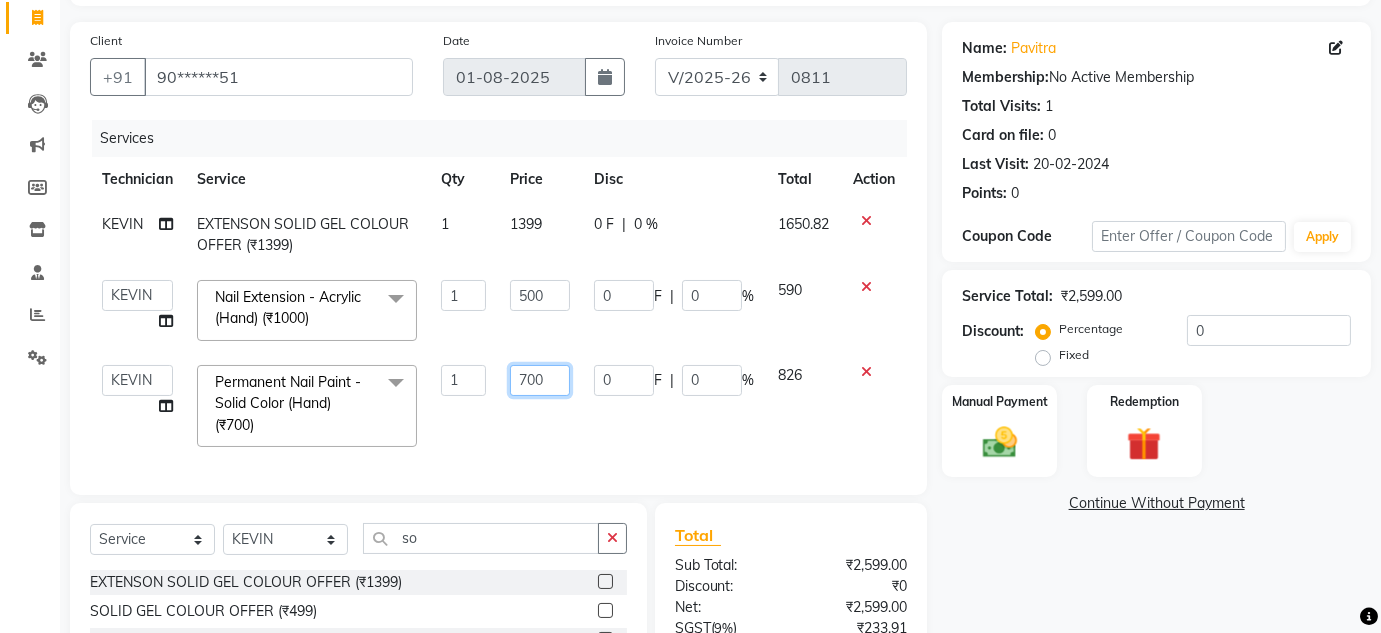 click on "700" 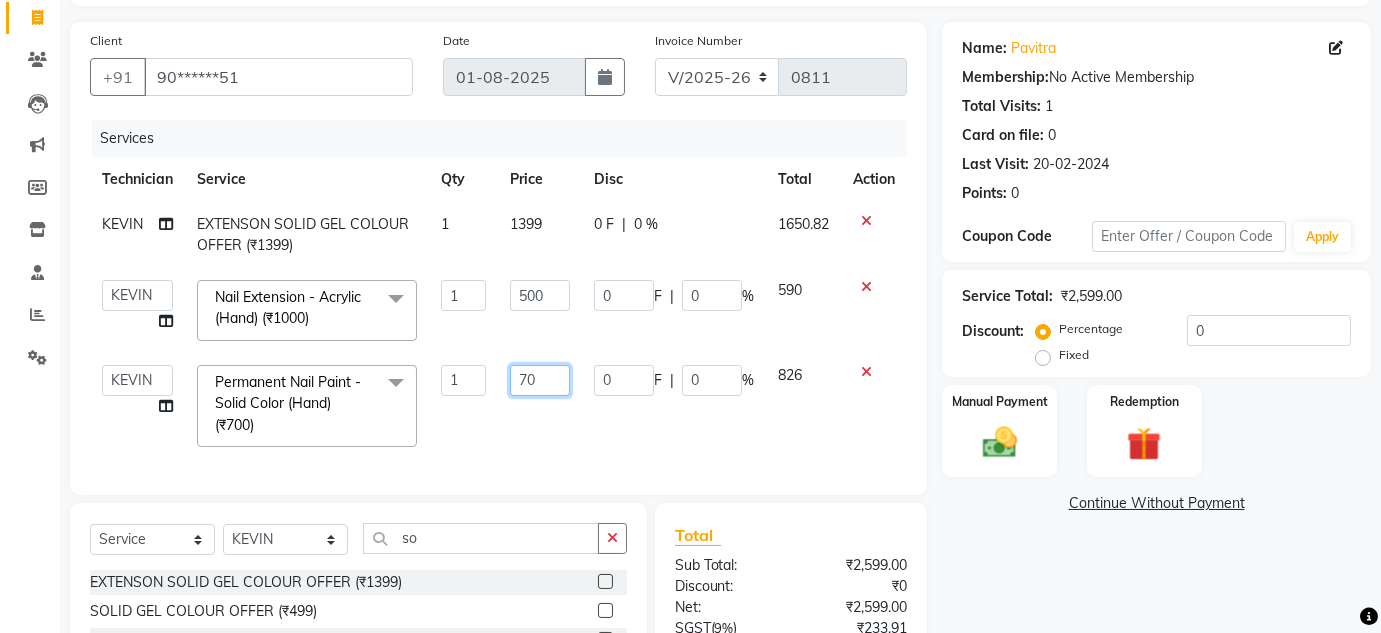 type on "7" 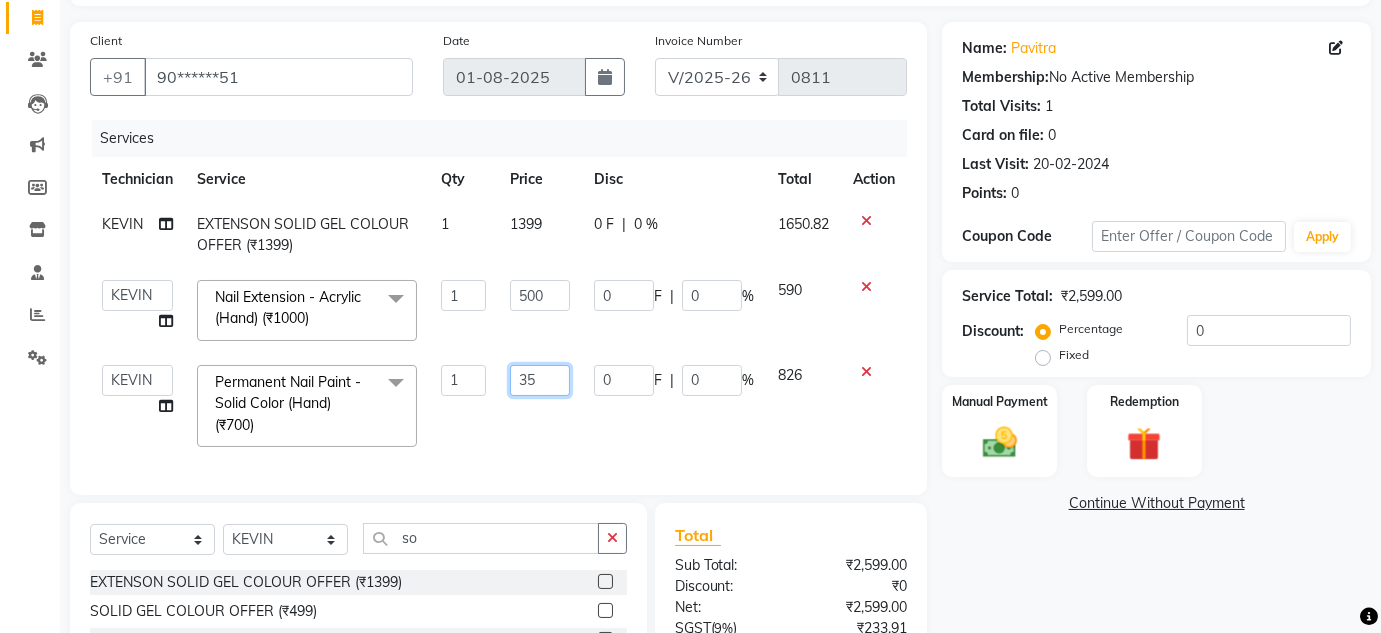type on "350" 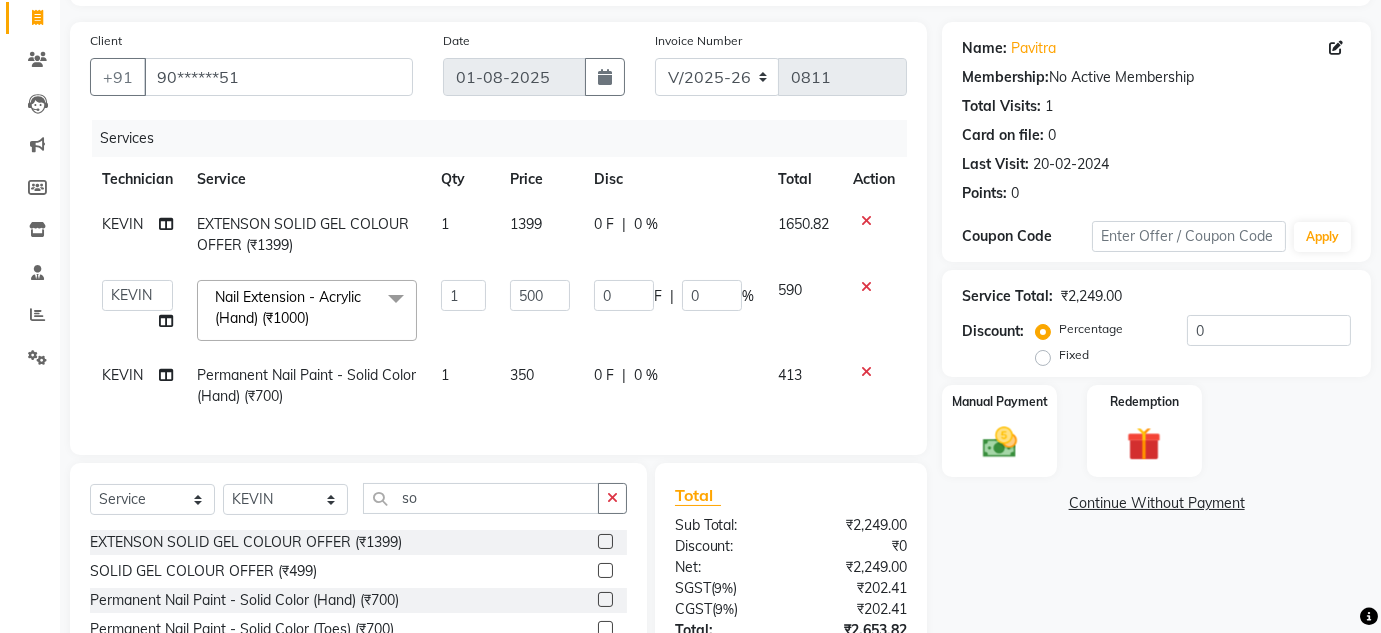 click on "Services Technician Service Qty Price Disc Total Action KEVIN EXTENSON SOLID GEL COLOUR OFFER (₹1399) 1 1399 0 F | 0 % 1650.82  DEVI   HIMANSHU   jyothi   KEVIN   MANAGER   RADIKA   RITESH  Nail Extension - Acrylic (Hand) (₹1000)  x Pedicure - Classic (₹600) Pedicure - Deluxe (₹1100) Pedicure - Premium (₹1500) Pedicure - Platinum (₹2000) EYEBROWS (₹100) UPPERLIP (₹50) FULL HAND  (₹400) FULL LEG  (₹550) UNDERARMS (₹350) HALF LEG (₹275) HALF HAND (₹200) EXTENSON SOLID GEL COLOUR OFFER (₹1399) SOLID GEL COLOUR OFFER (₹499) upperlip wax (₹80) upperlip & chin wax (₹100) O3+ (₹1500) Café H&F Pedicure (₹600) AVL Express Pedicure (₹1000) Bombini Pedicure (₹1600) AVL Luxury Pedicure (₹1800) Pedipure Luxury Pedicure (₹2000) Foot Massage Pedicure (₹400) Nail Paint Pedicure (₹150) Nail Cut & File Pedicure (₹100) Eyelash Extension - Classic (₹2500) Eyelash Extension - Hybrid (₹3500) Eyelash Extension - Volume (₹4500) Eyelash Extension - Mega Volume (₹5500) 1 0" 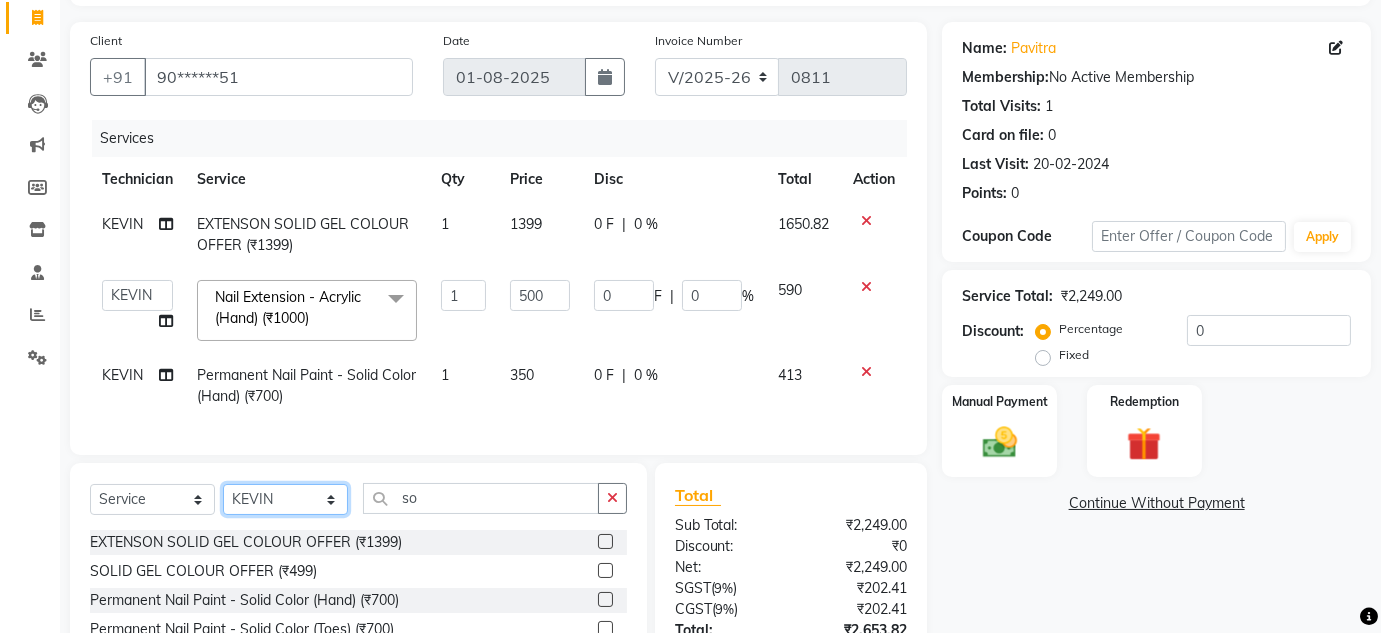 click on "Select Technician [NAME] [NAME] [NAME] [NAME] [NAME] [NAME] [NAME] [NAME]" 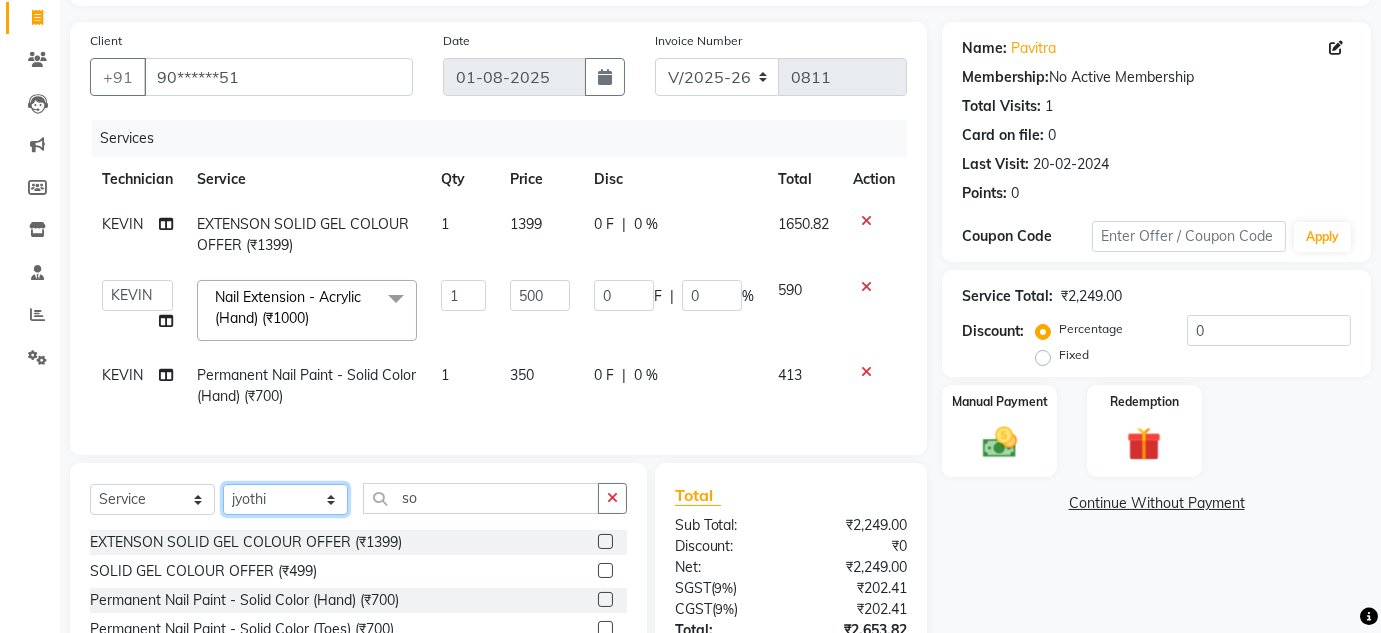 click on "Select Technician [NAME] [NAME] [NAME] [NAME] [NAME] [NAME] [NAME] [NAME]" 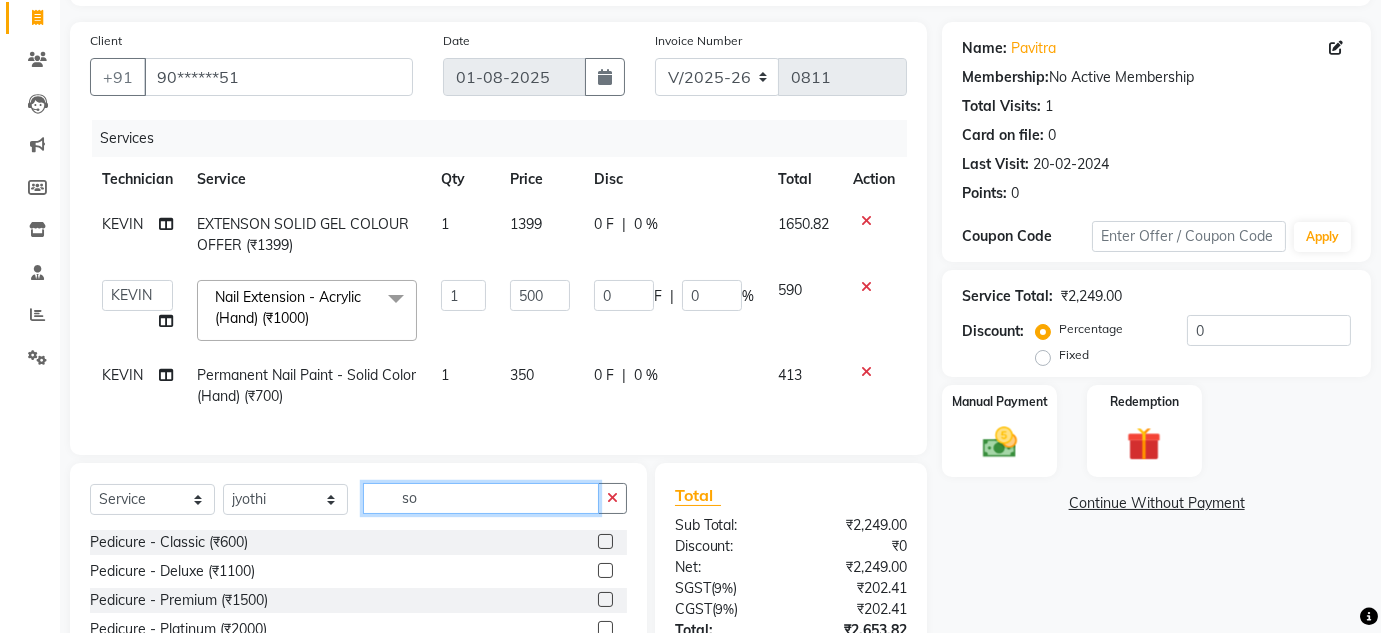 click on "so" 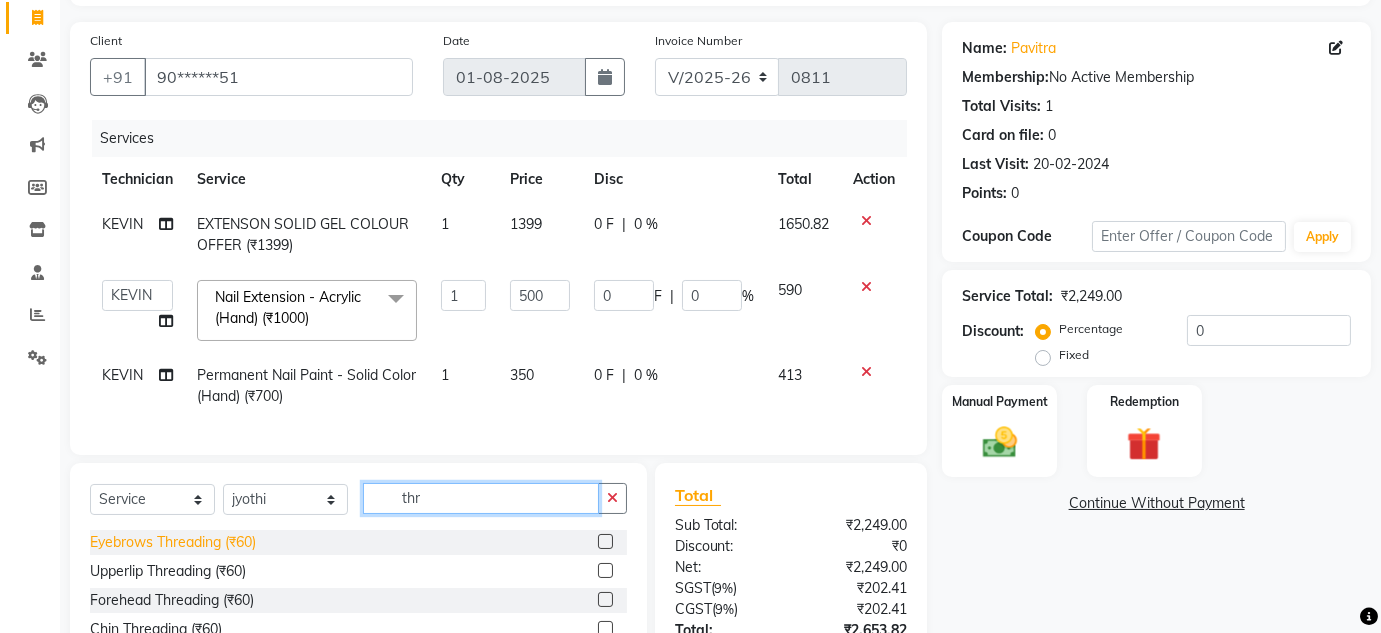 type on "thr" 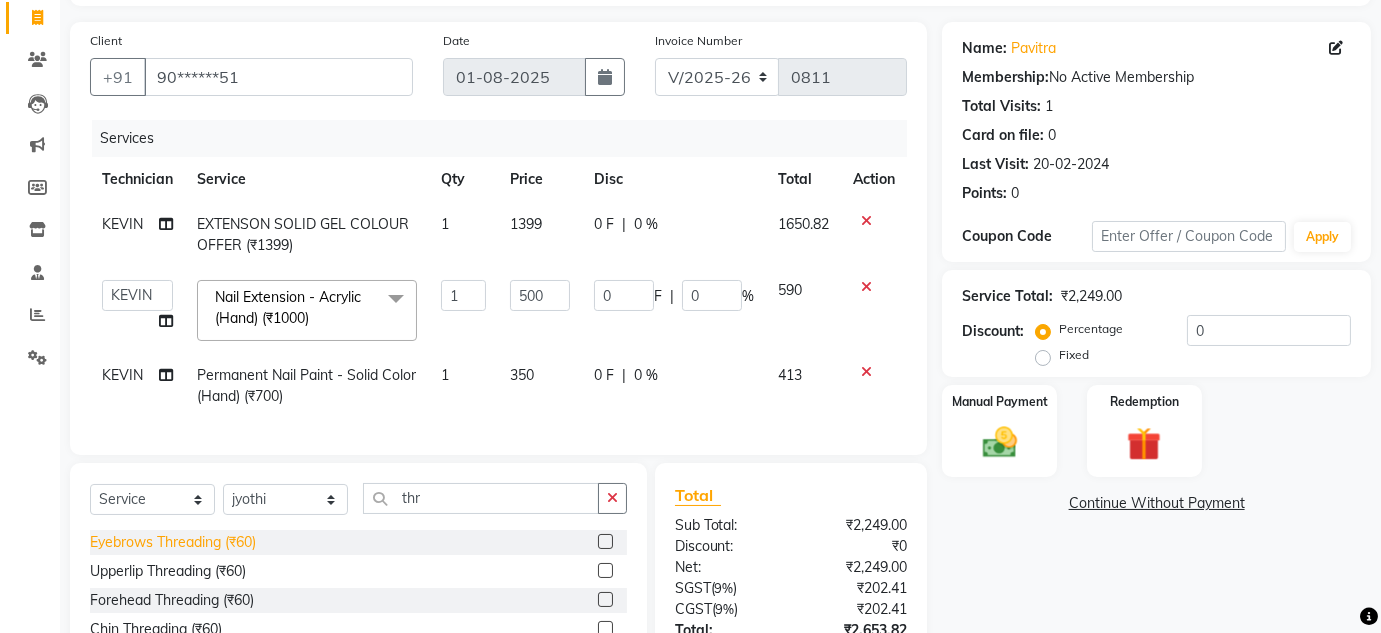 click on "Eyebrows Threading (₹60)" 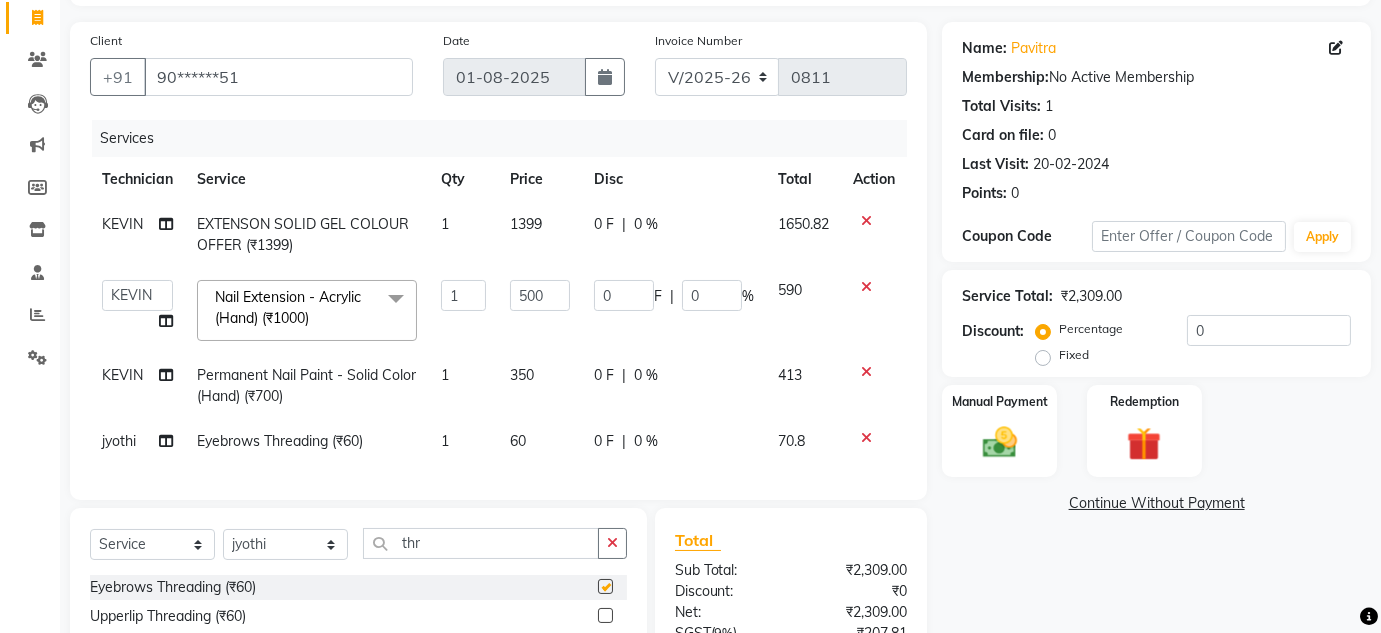 checkbox on "false" 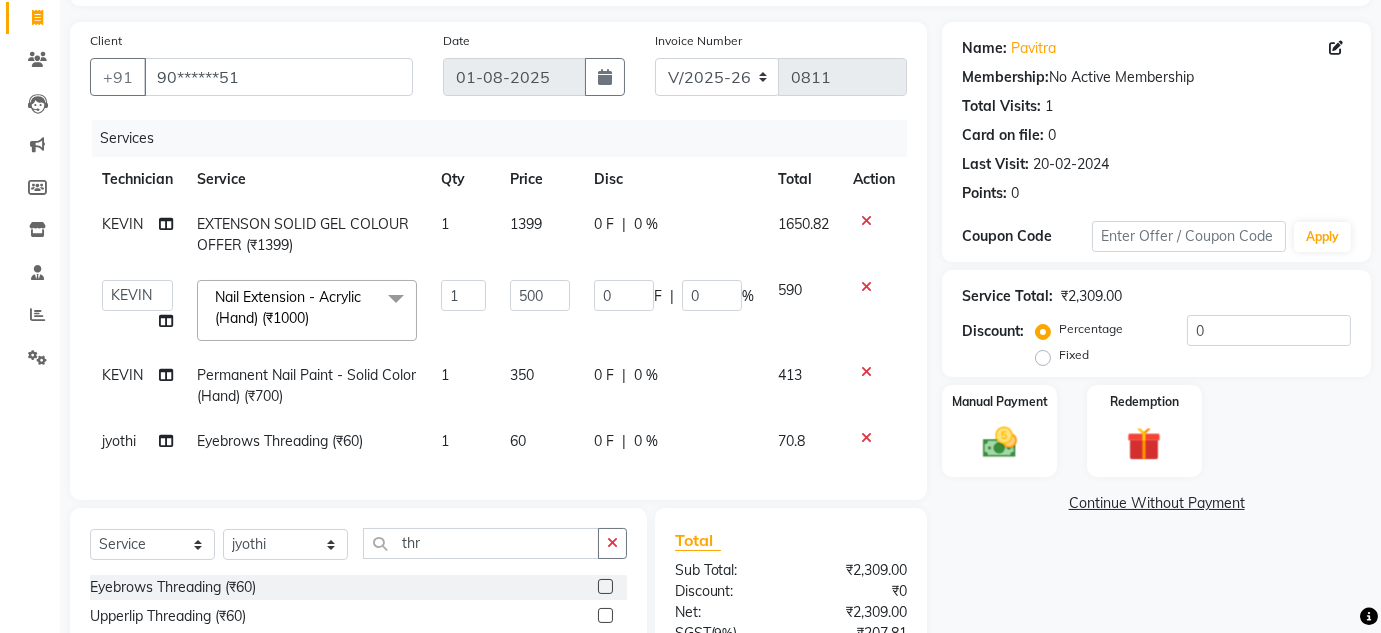 scroll, scrollTop: 339, scrollLeft: 0, axis: vertical 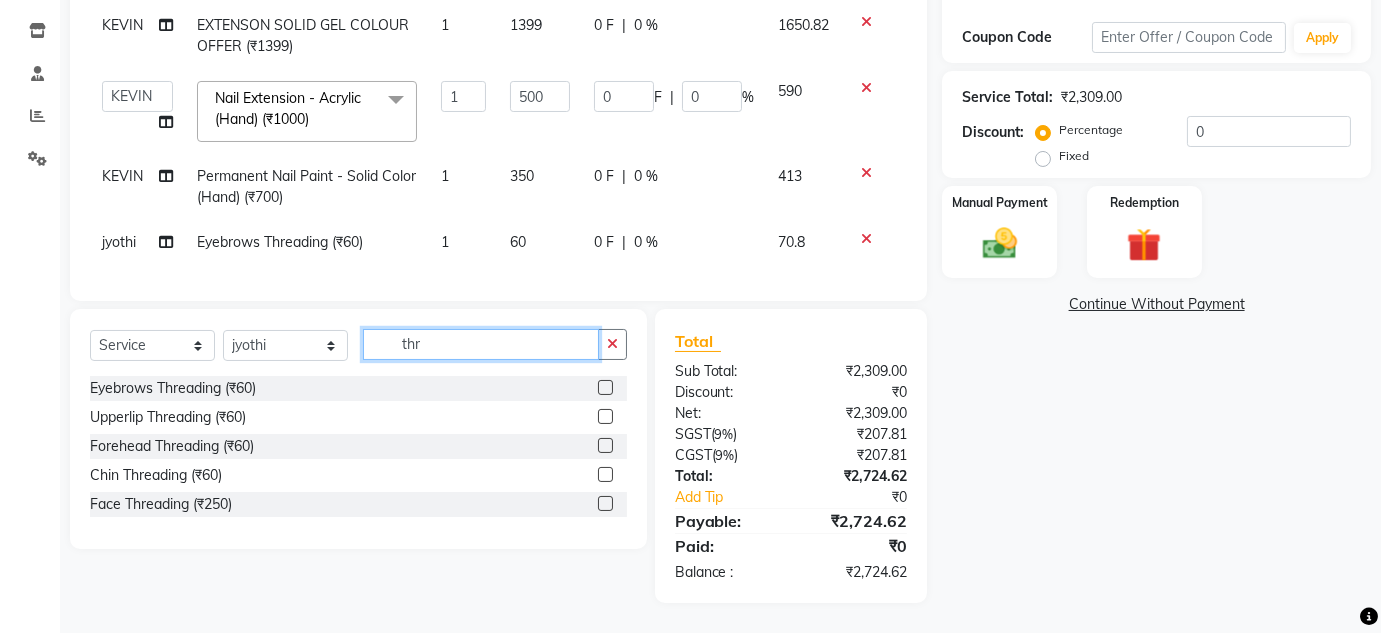 click on "thr" 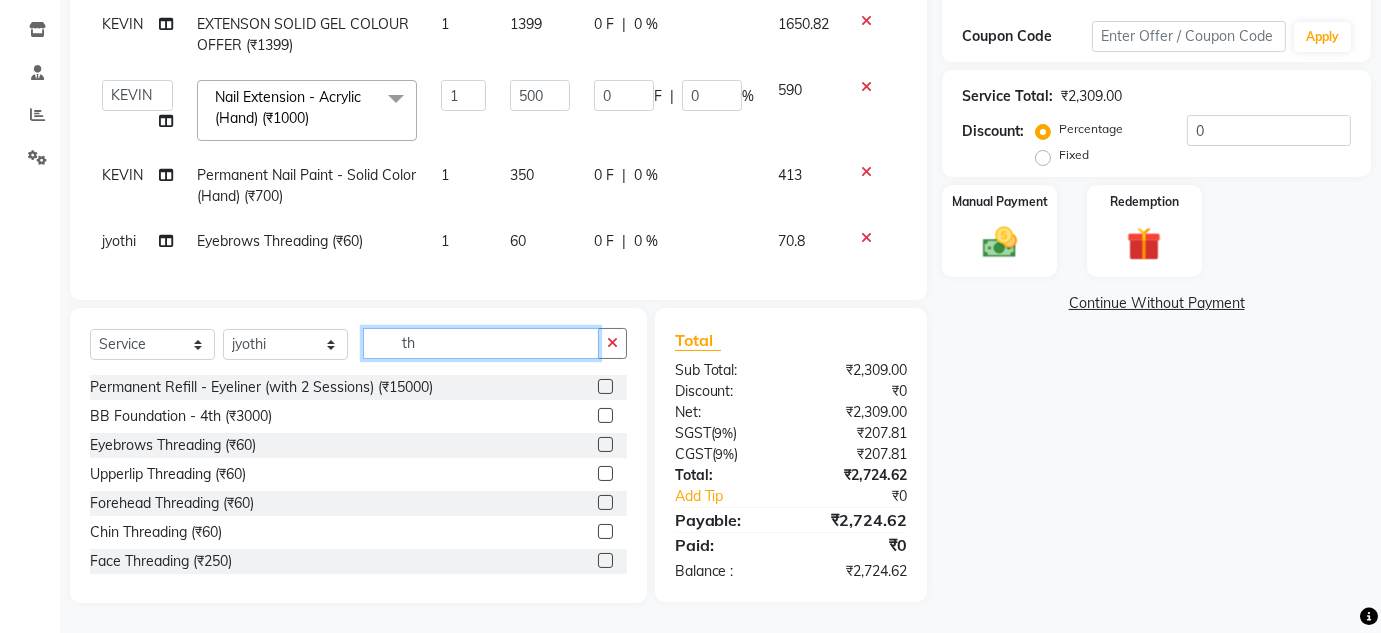 type on "t" 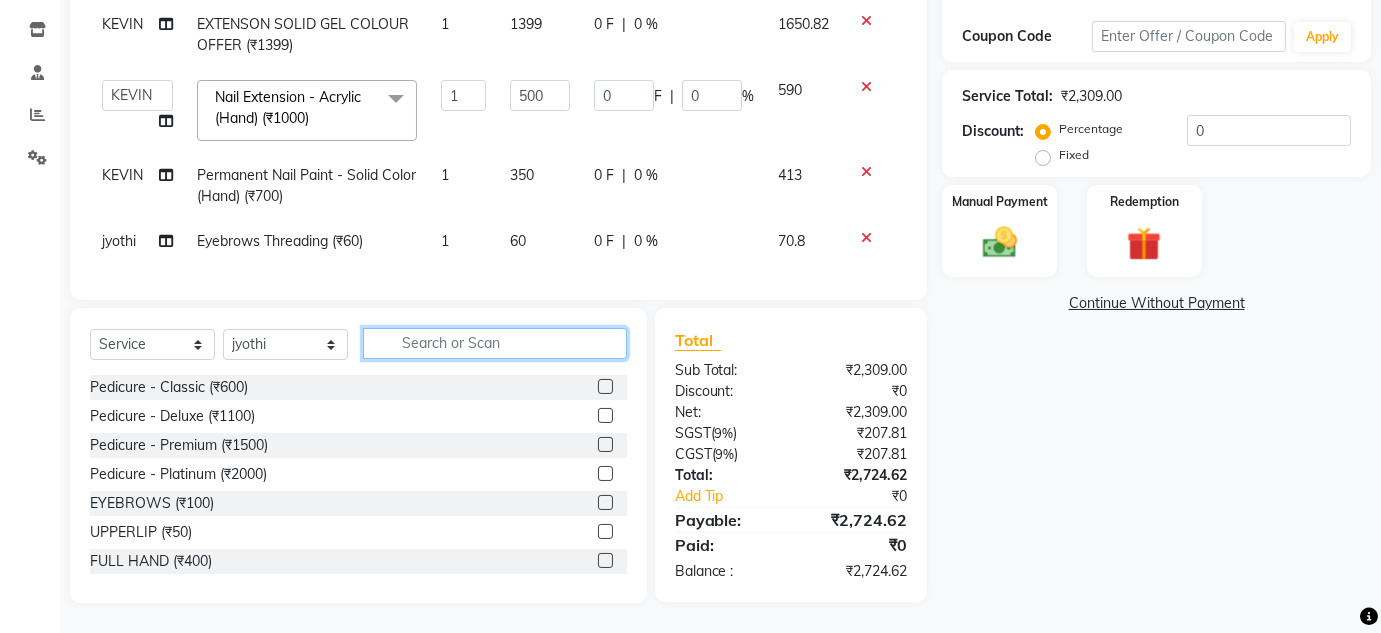 type 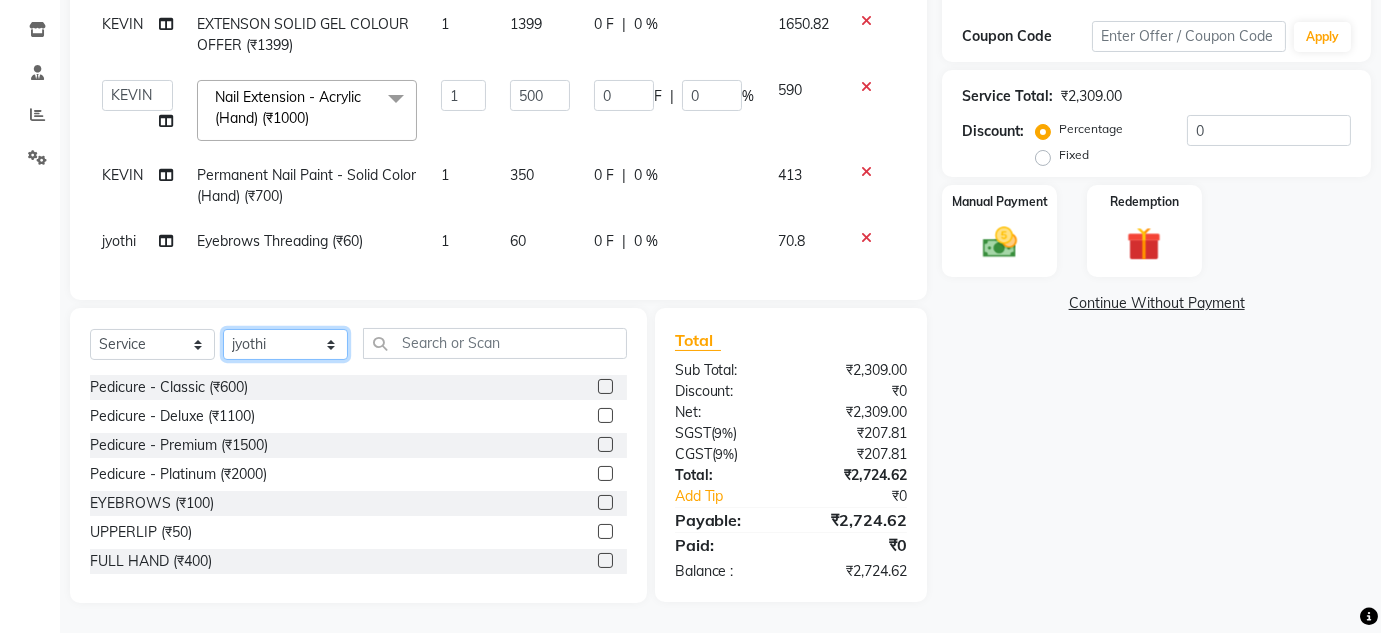 click on "Select Technician [NAME] [NAME] [NAME] [NAME] [NAME] [NAME] [NAME] [NAME]" 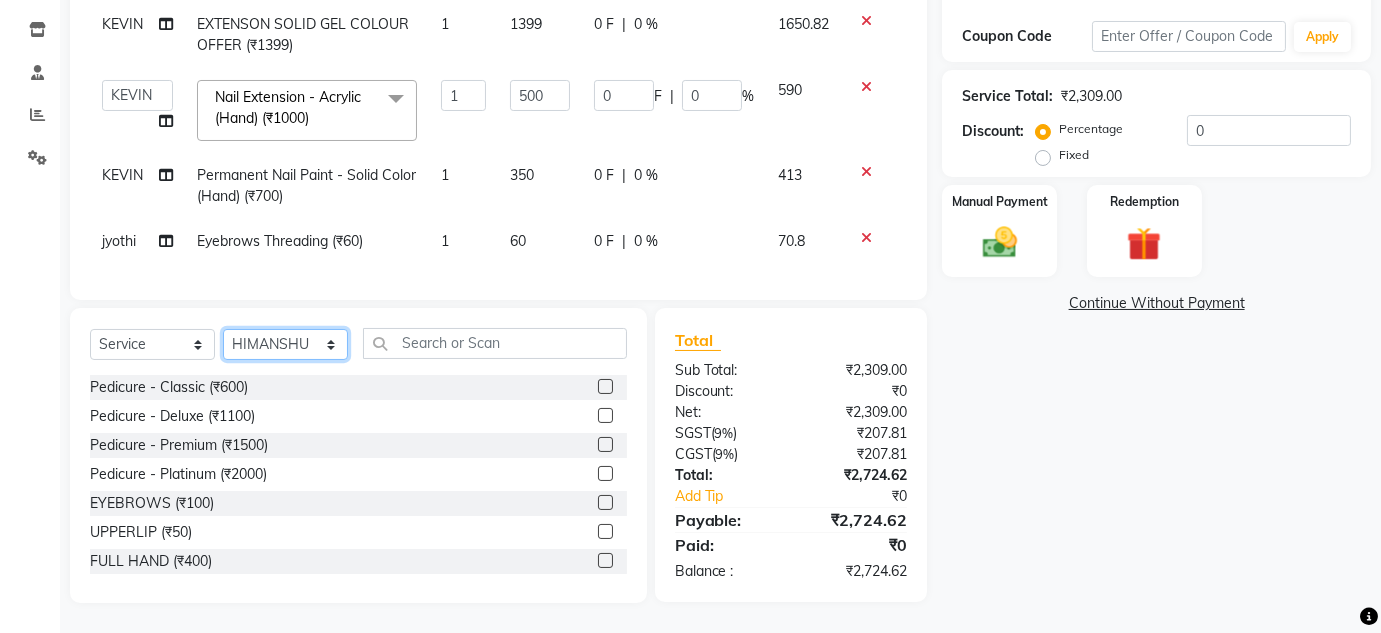 click on "Select Technician [NAME] [NAME] [NAME] [NAME] [NAME] [NAME] [NAME] [NAME]" 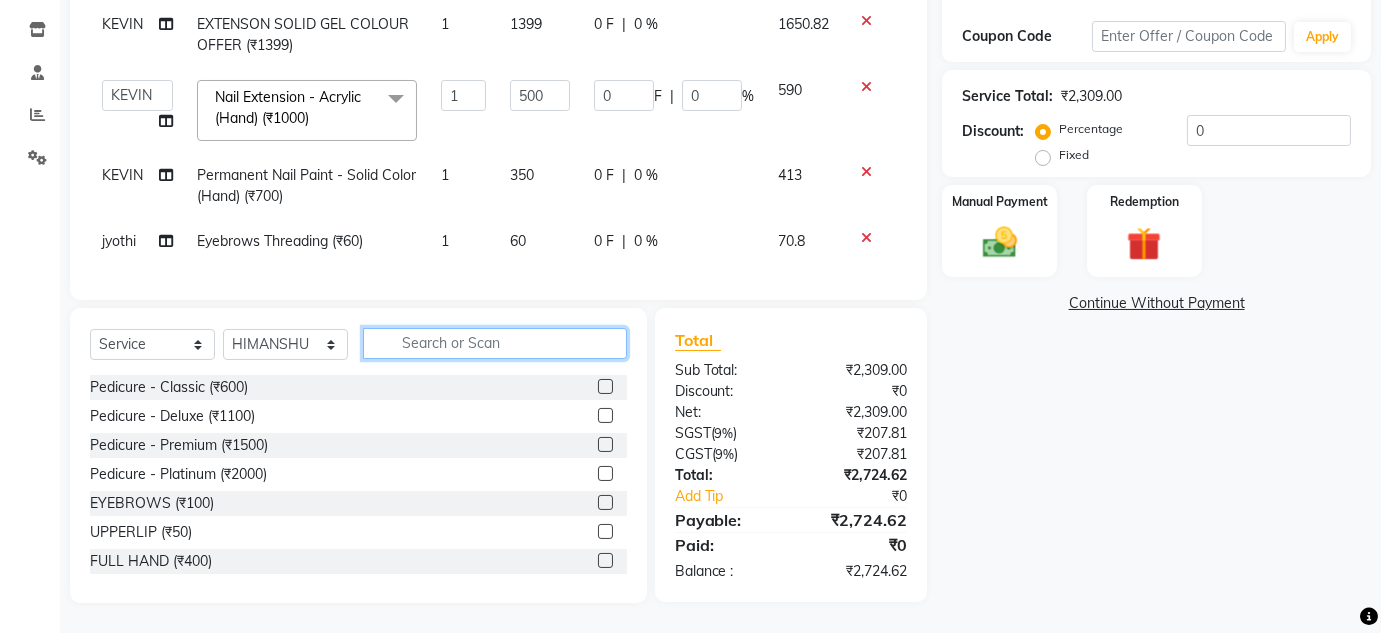 click 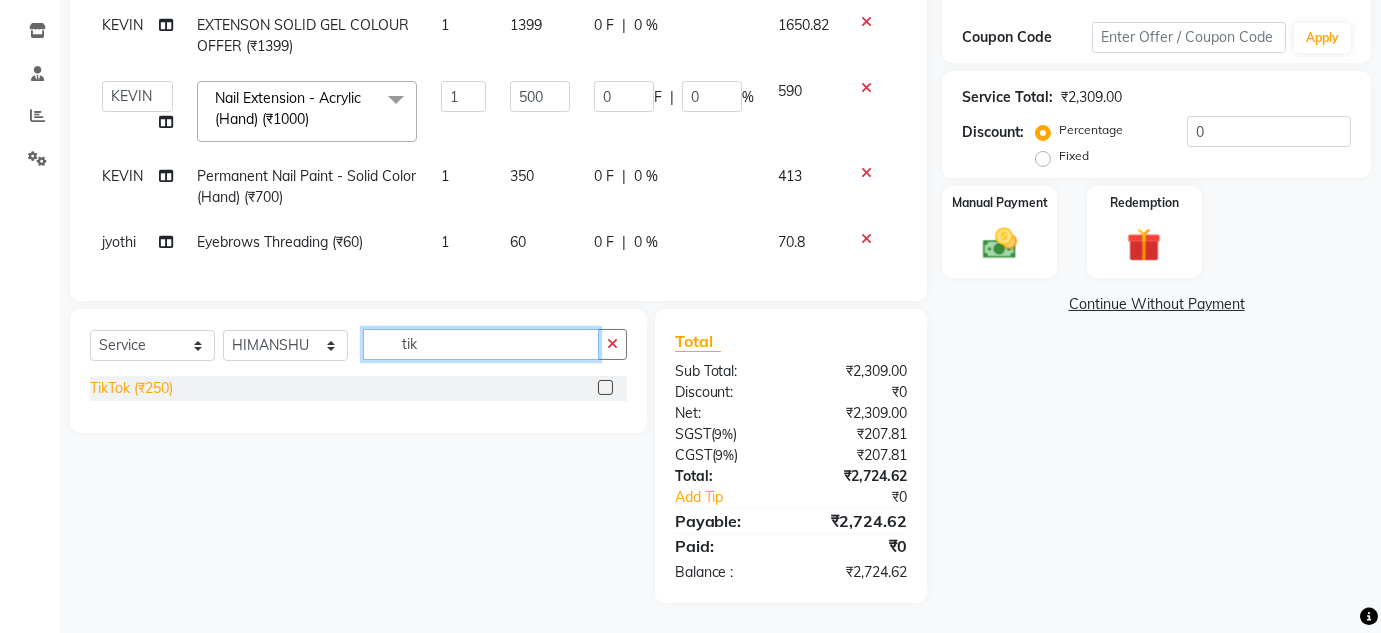 type on "tik" 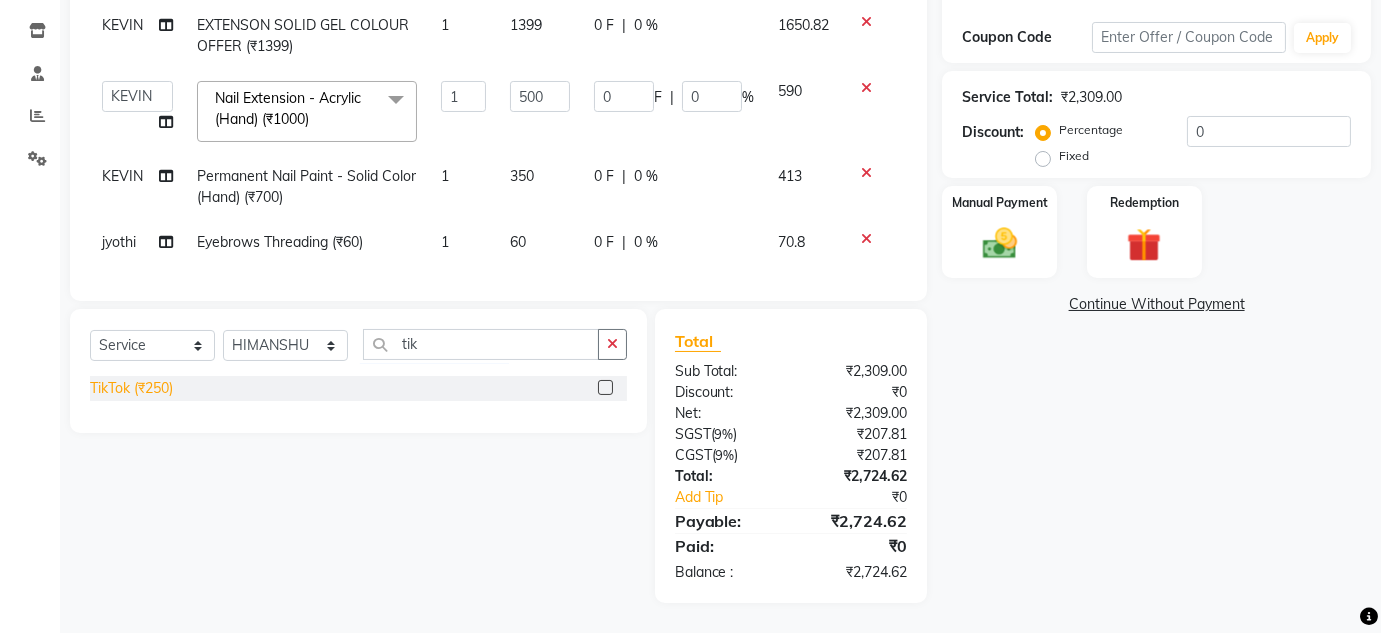 click on "TikTok (₹250)" 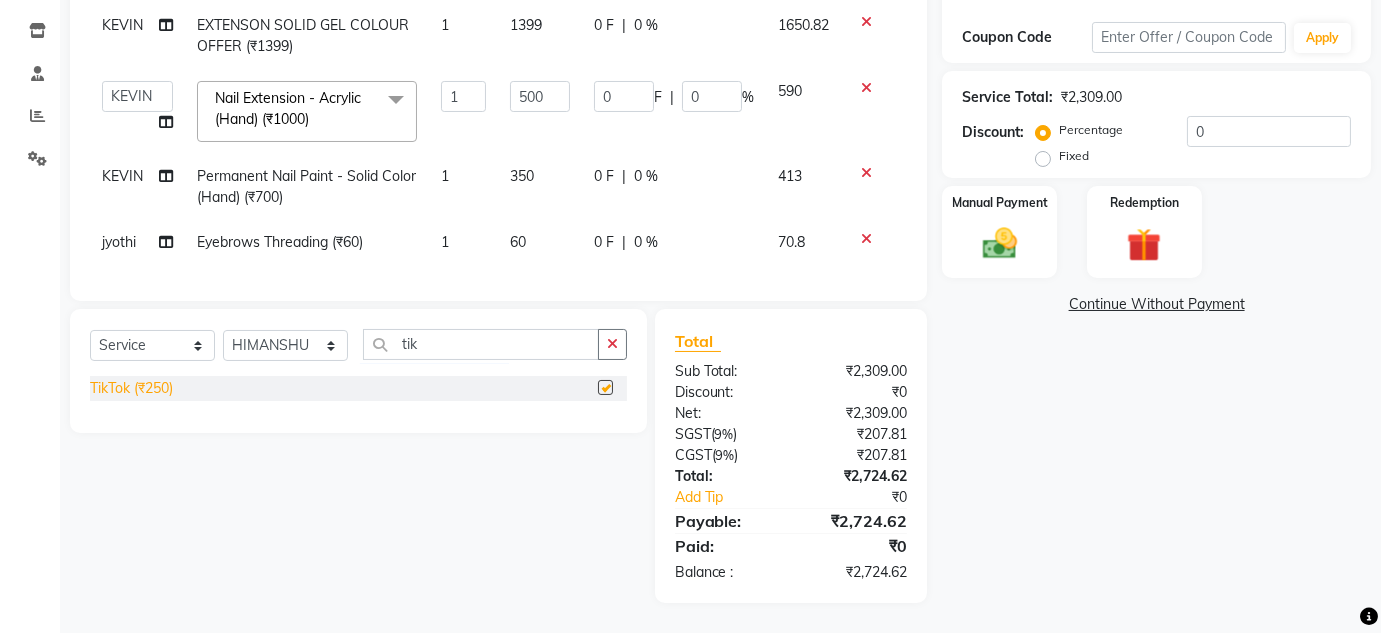 checkbox on "false" 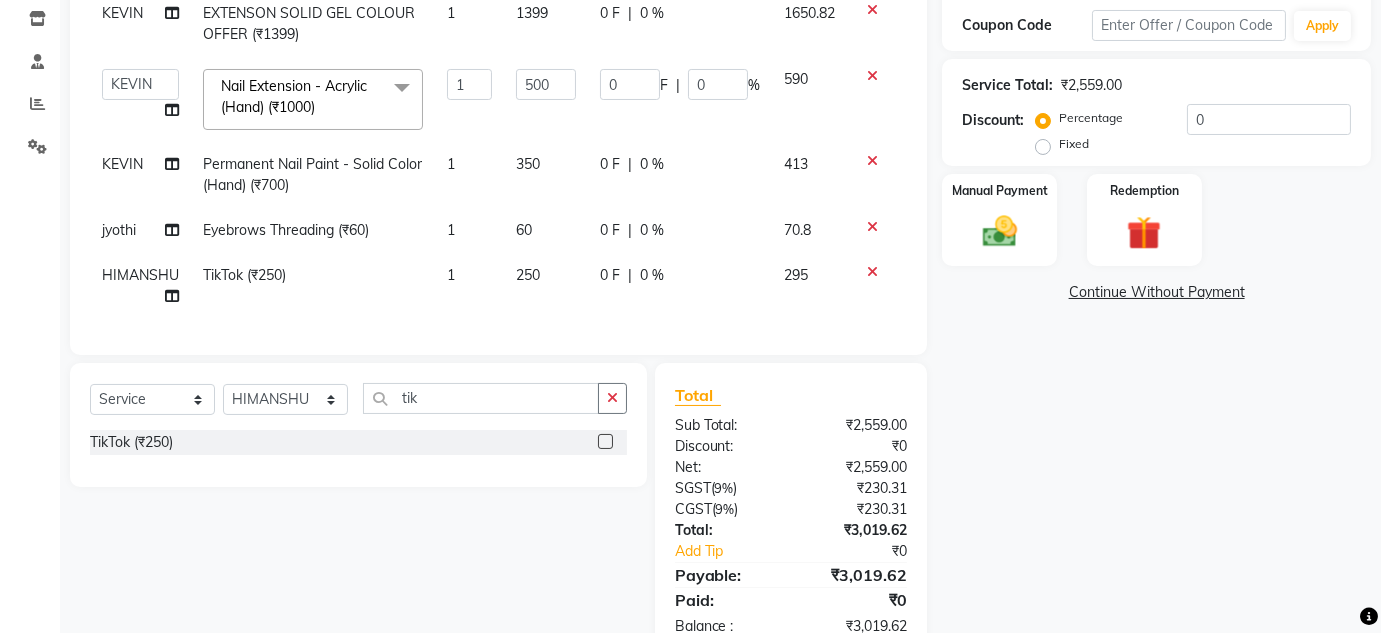 click on "Fixed" 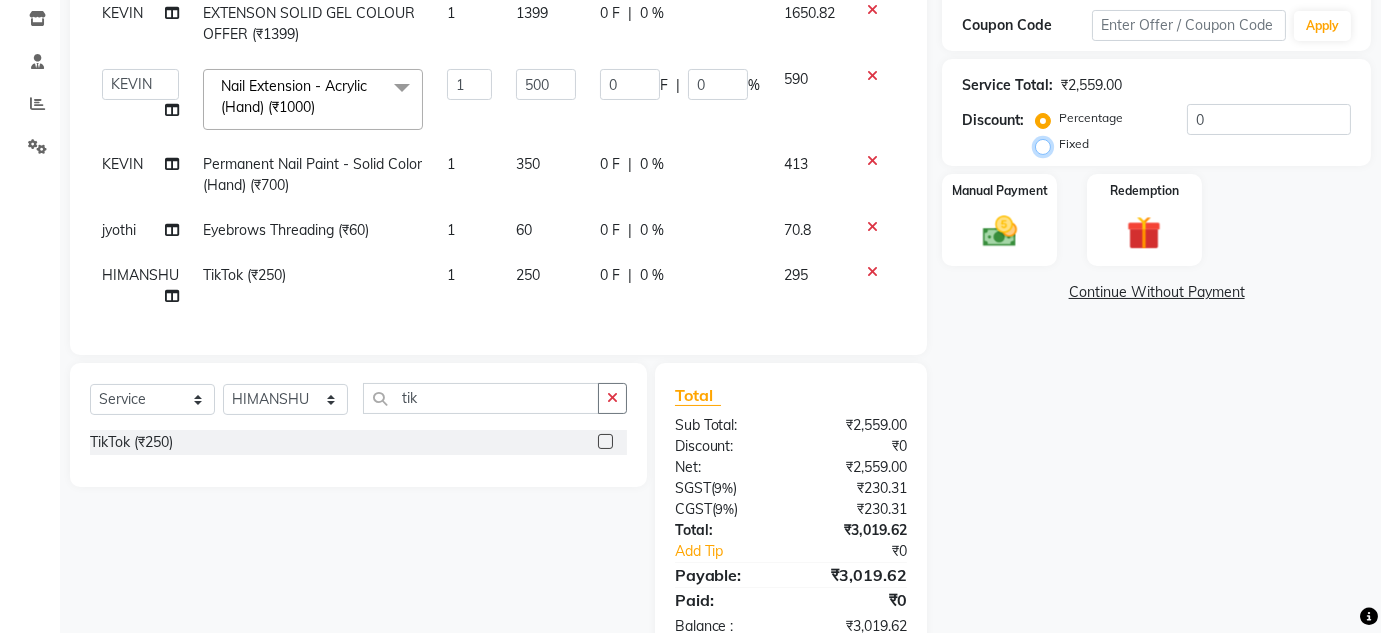 click on "Fixed" at bounding box center [1047, 144] 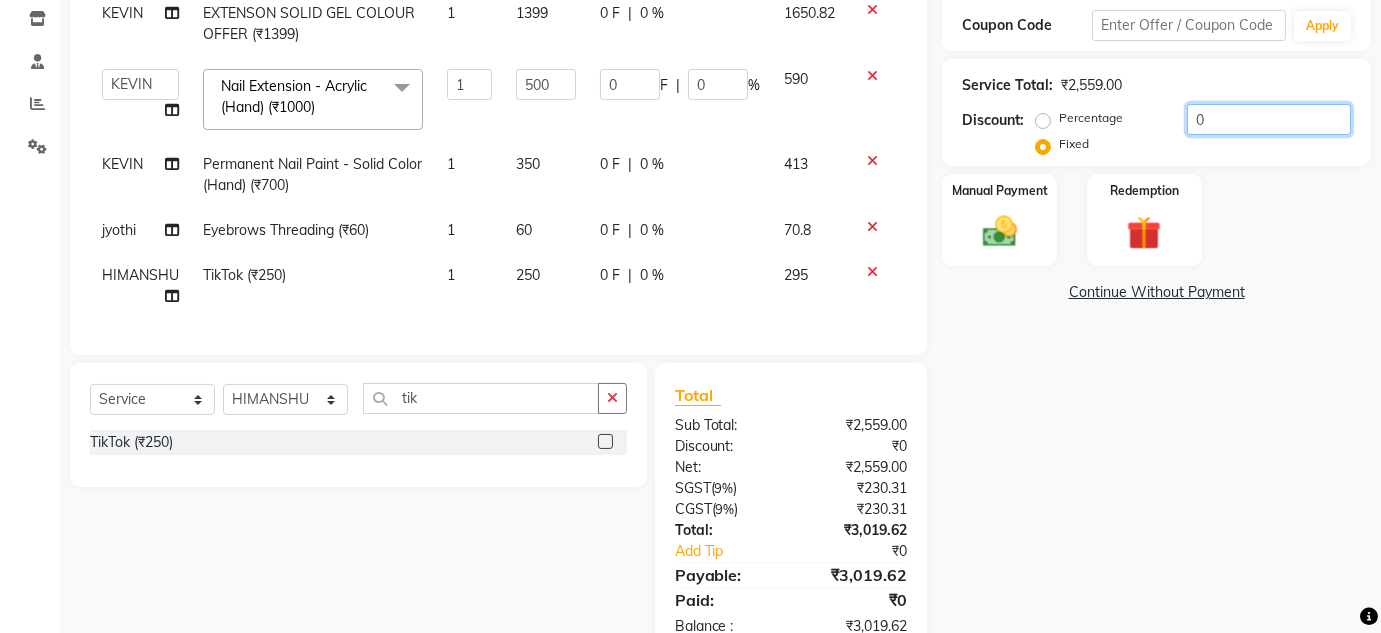 click on "0" 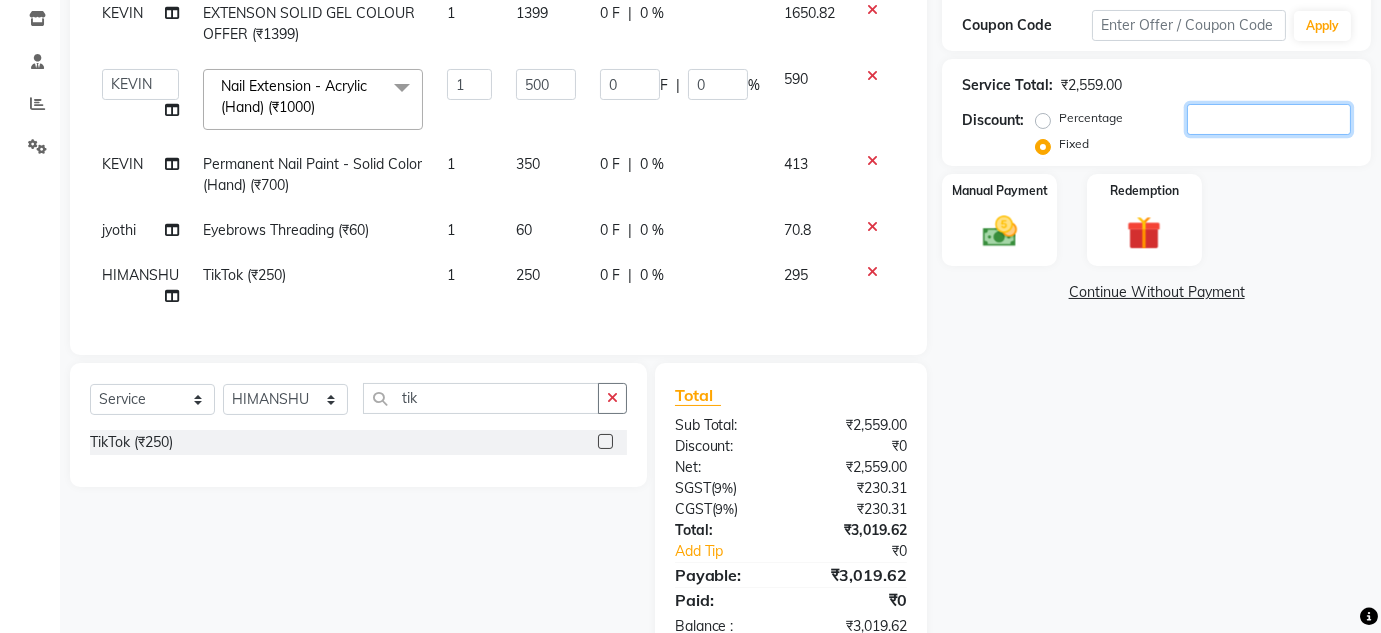 type on "1" 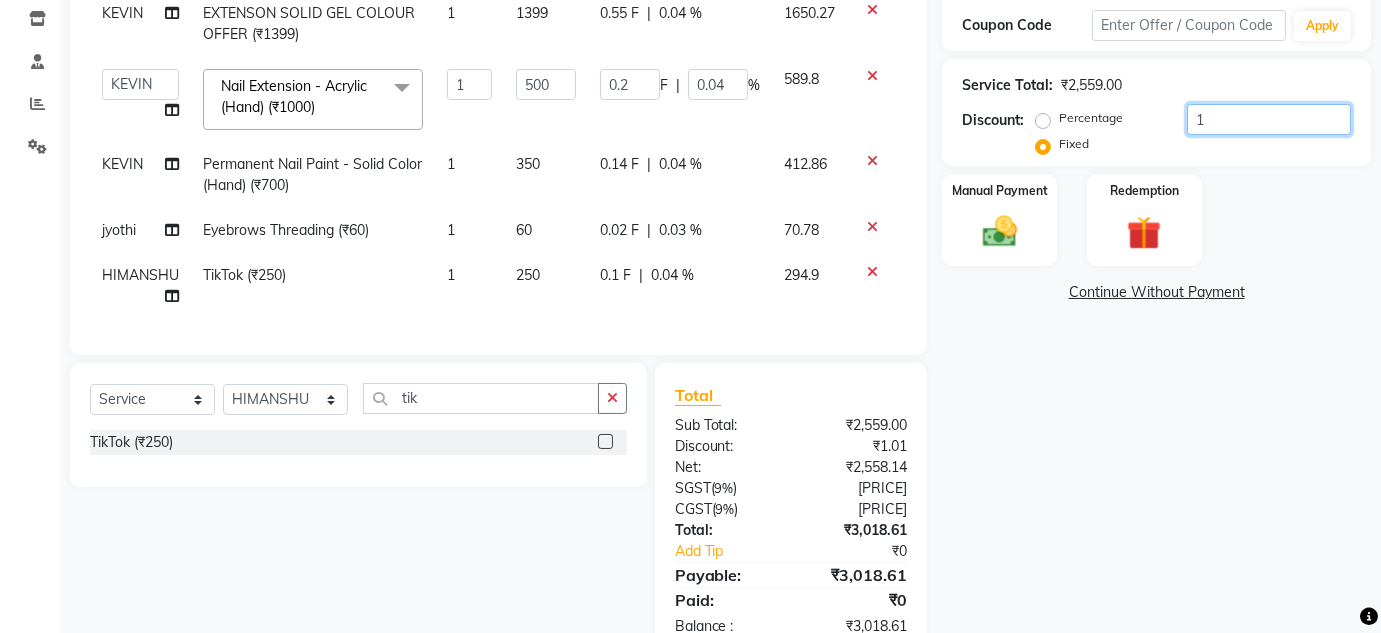 type on "19" 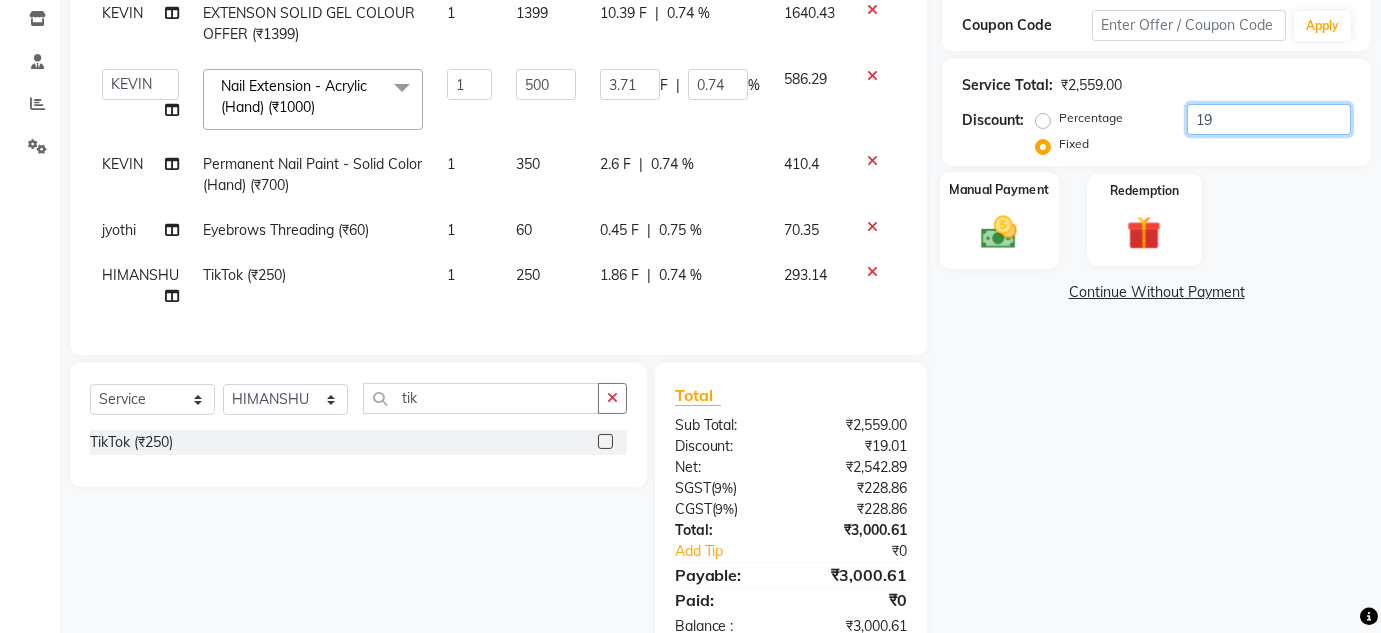 type on "19" 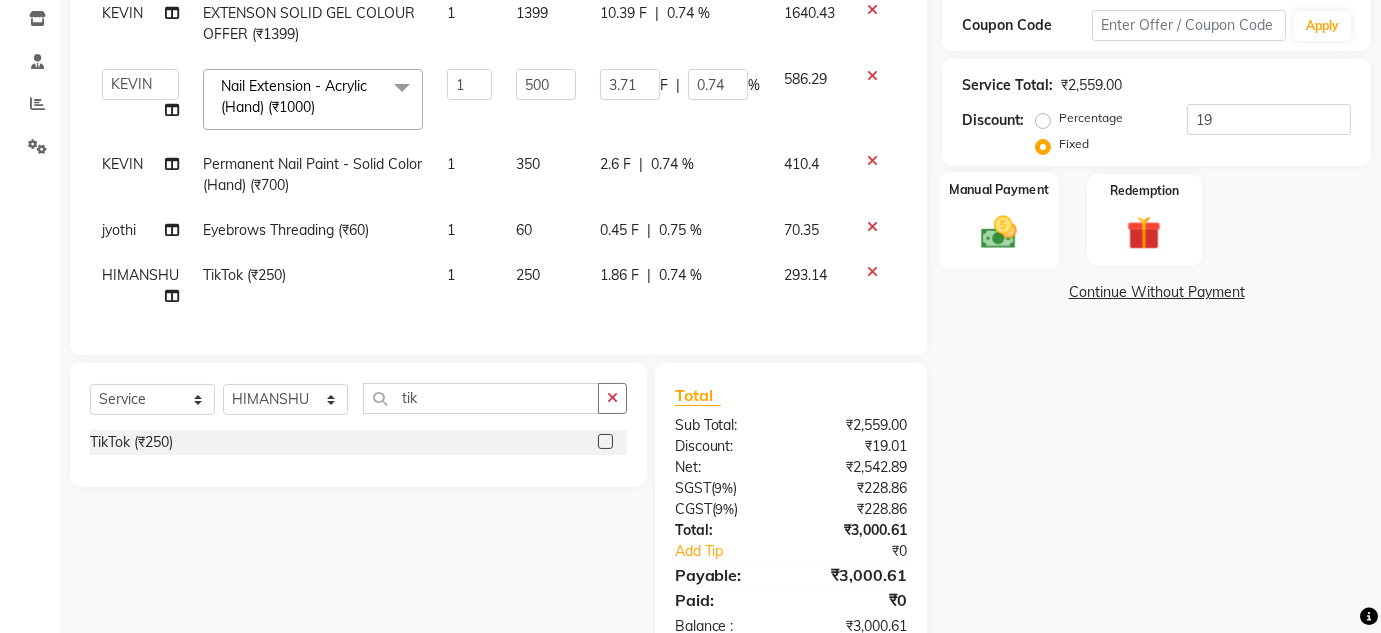 click 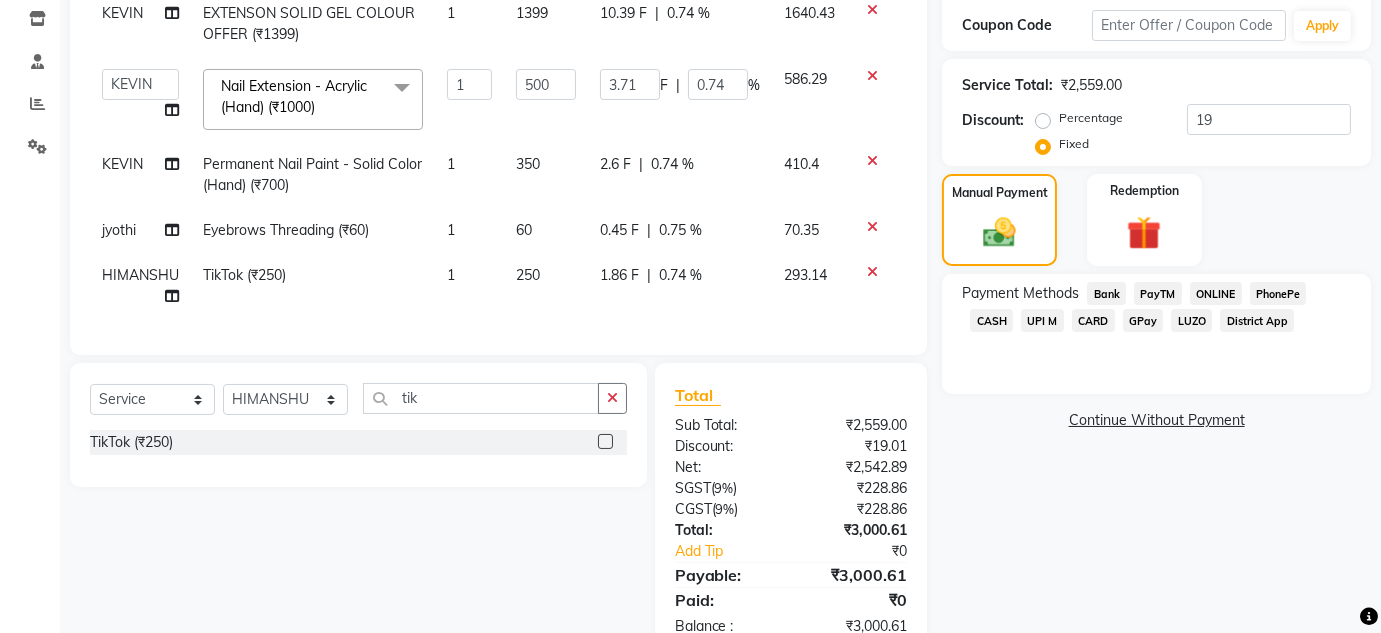 click on "CASH" 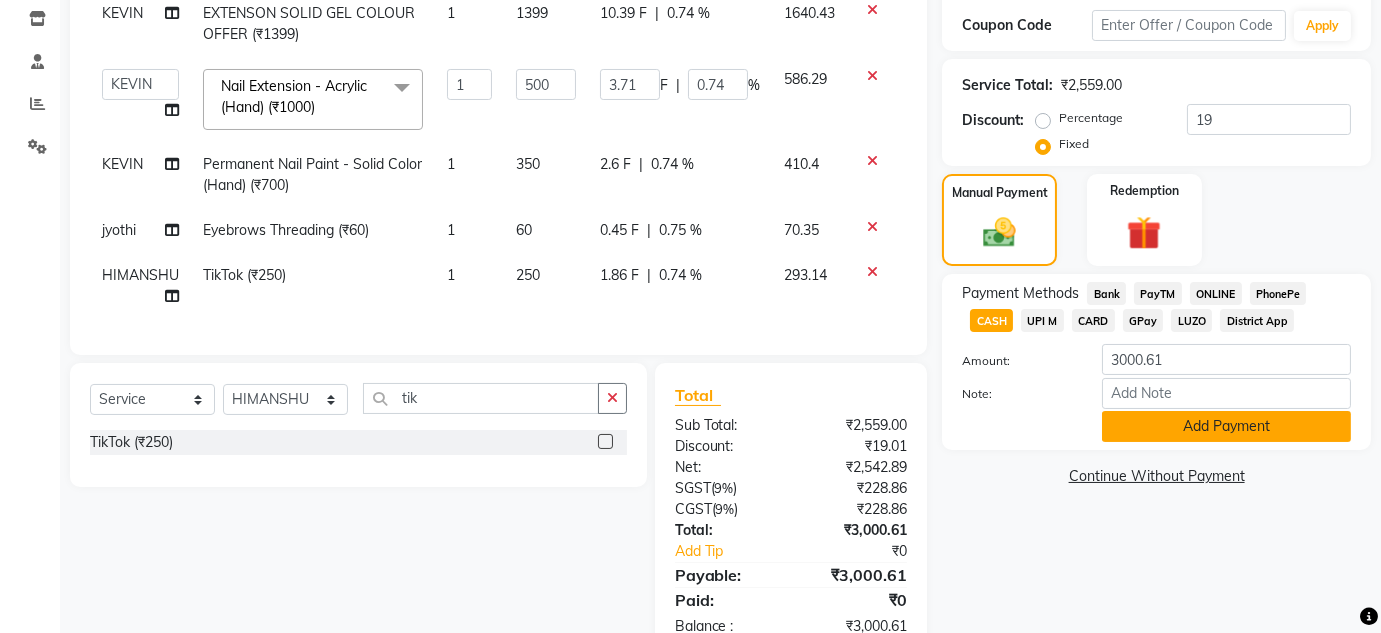 click on "Add Payment" 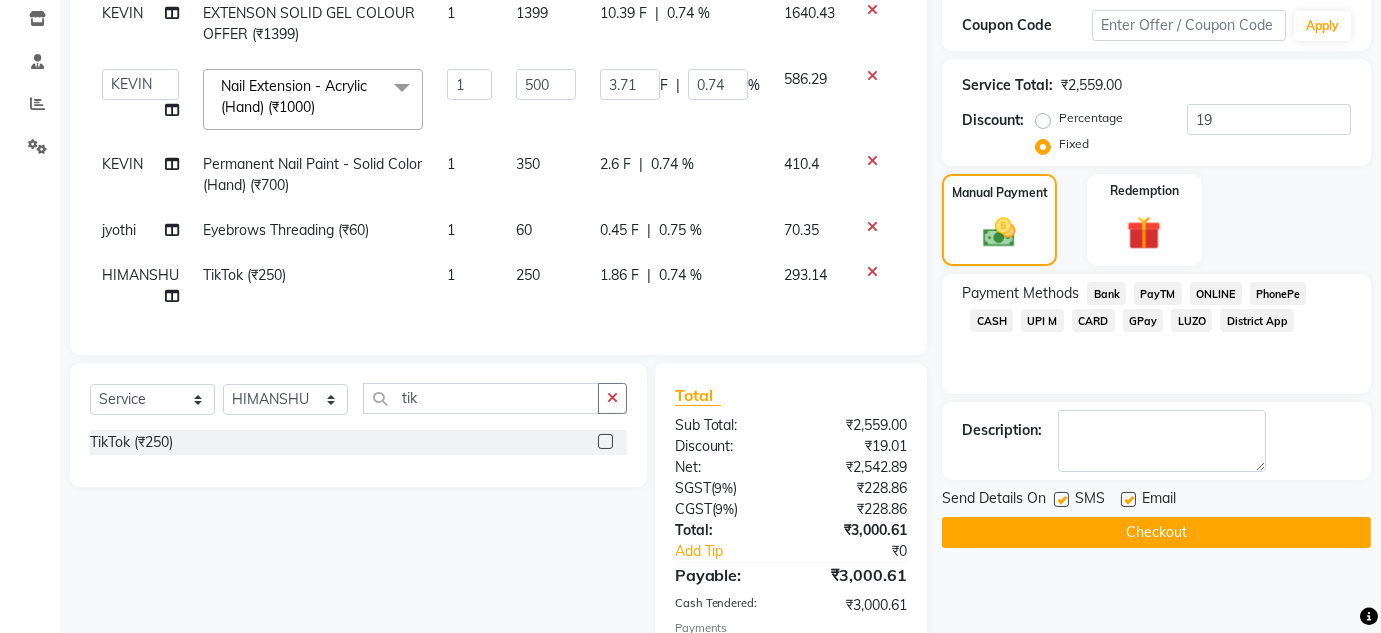 scroll, scrollTop: 476, scrollLeft: 0, axis: vertical 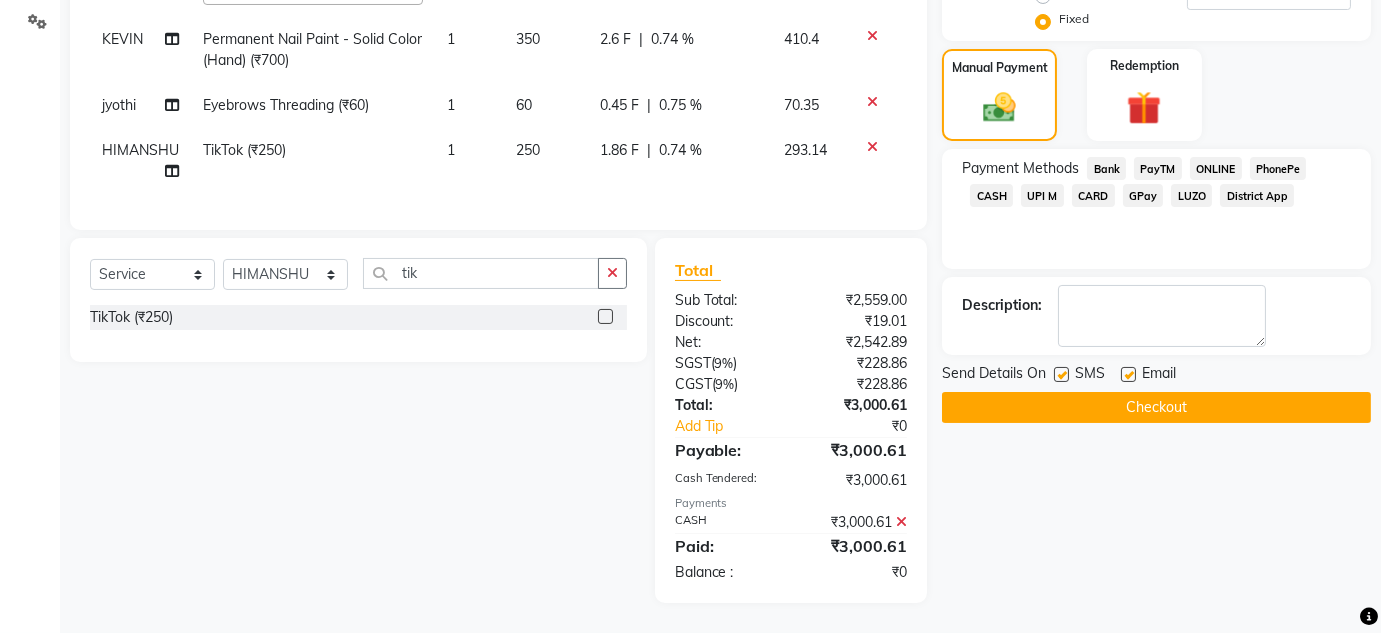 click on "Checkout" 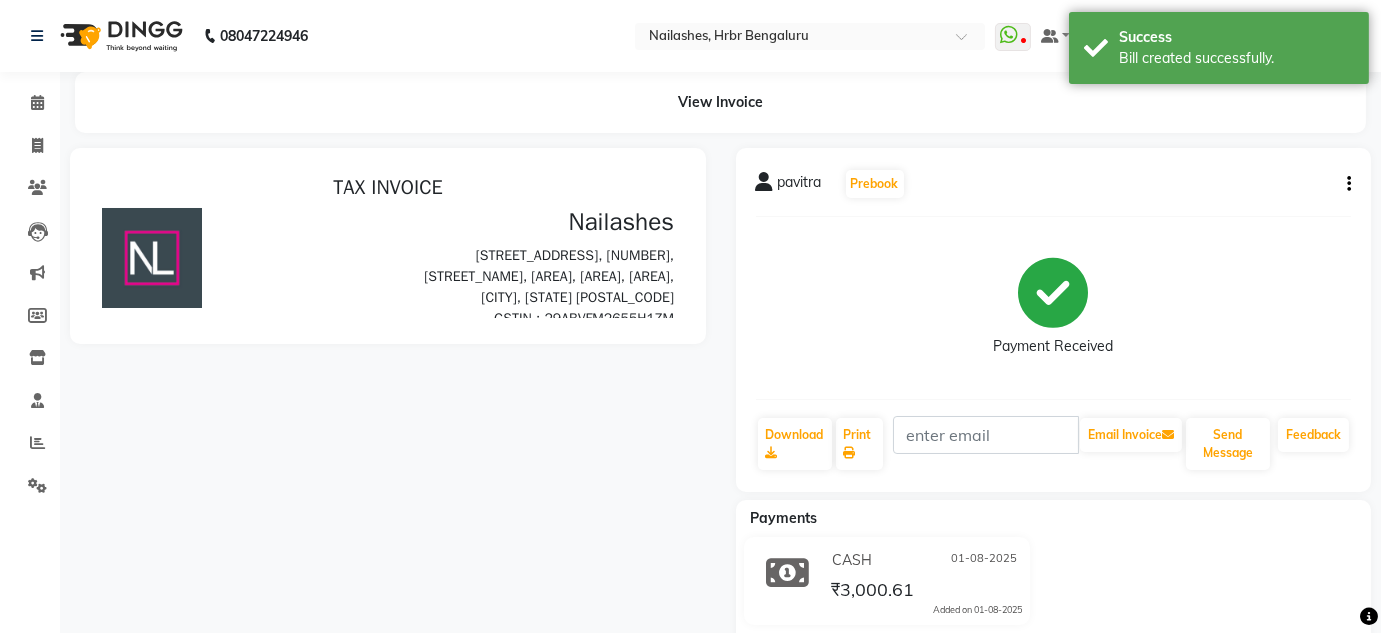 scroll, scrollTop: 0, scrollLeft: 0, axis: both 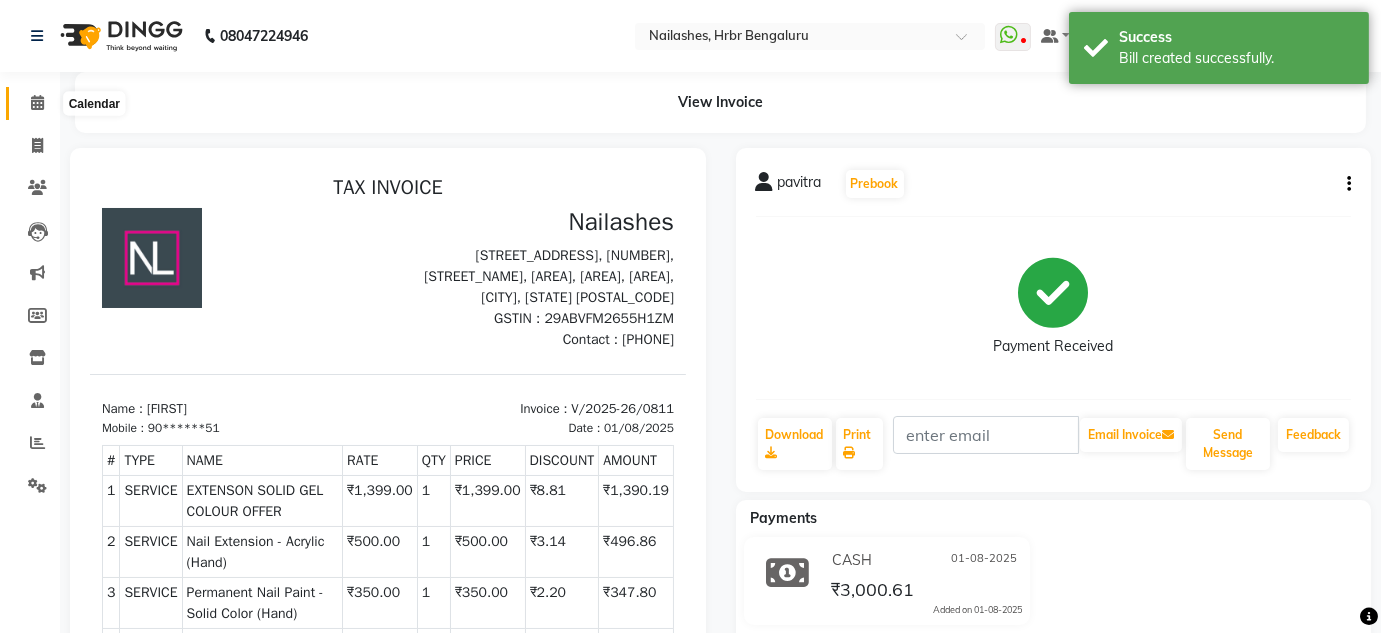 click 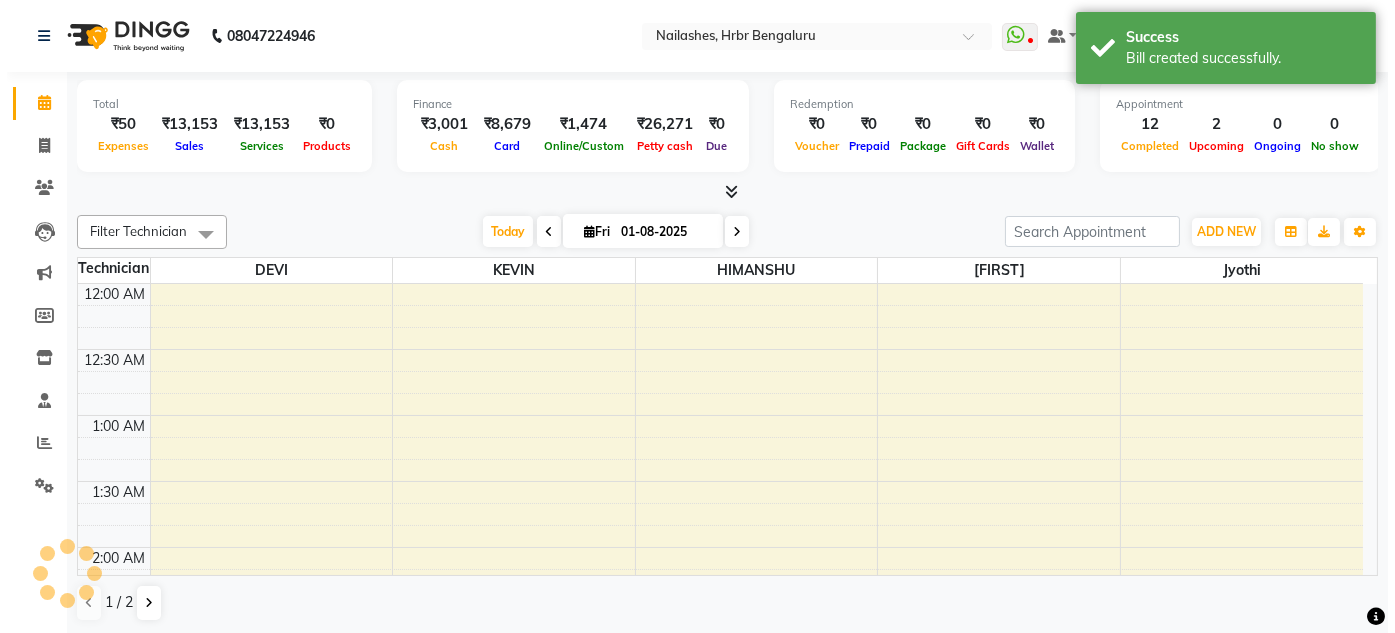 scroll, scrollTop: 2538, scrollLeft: 0, axis: vertical 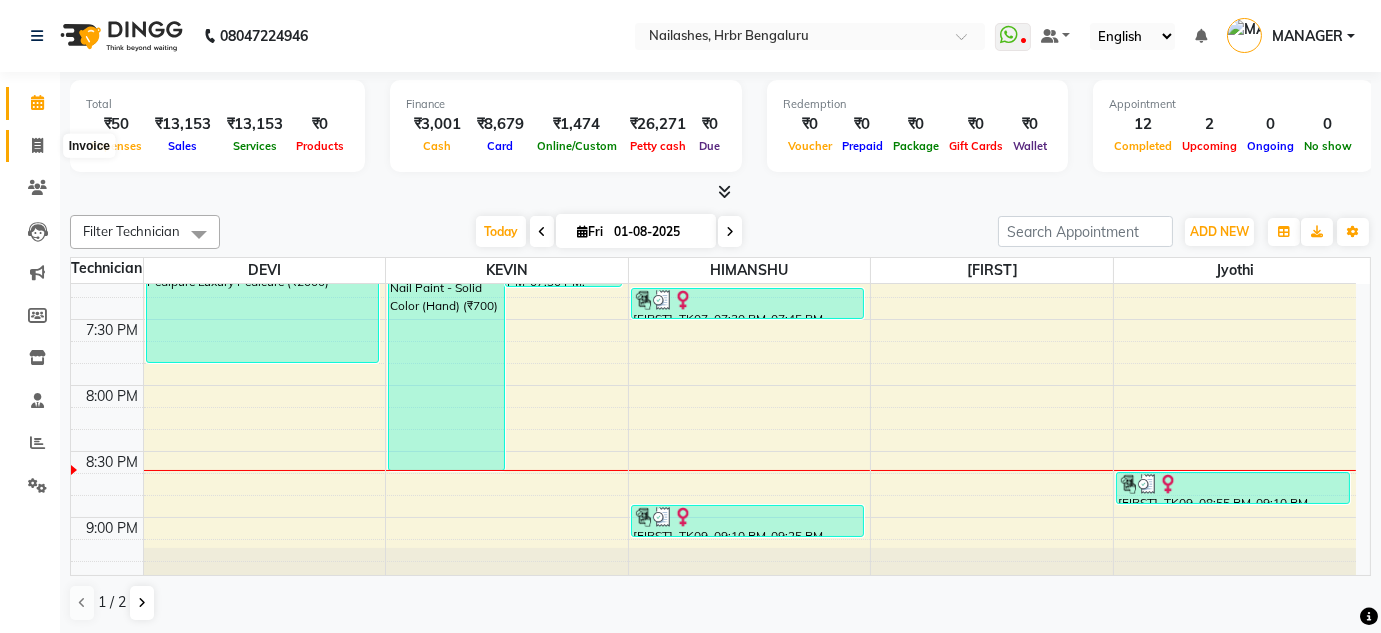click 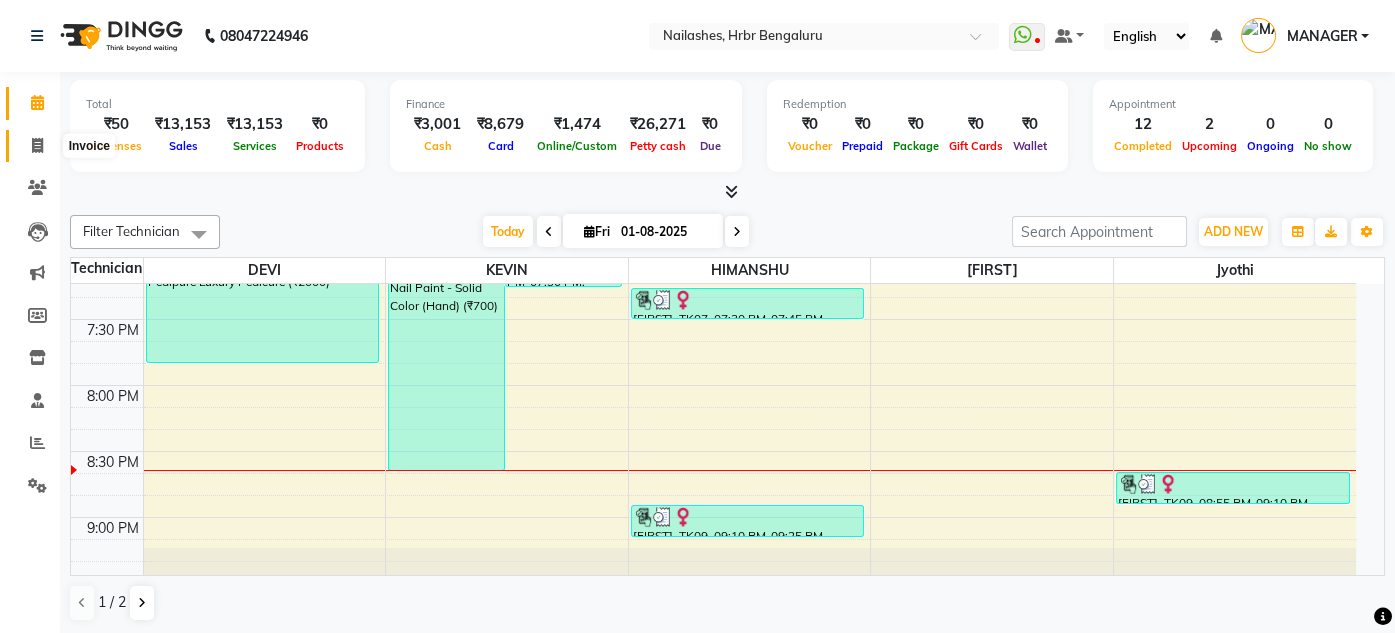 select on "service" 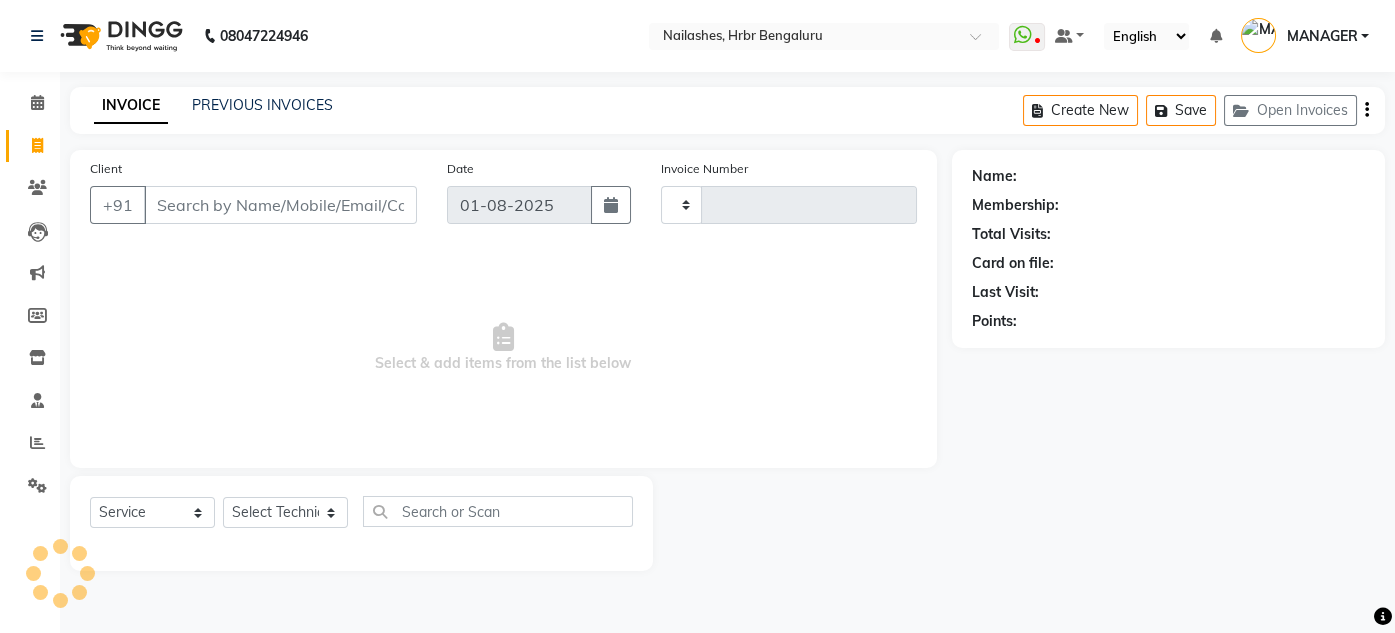 type on "0812" 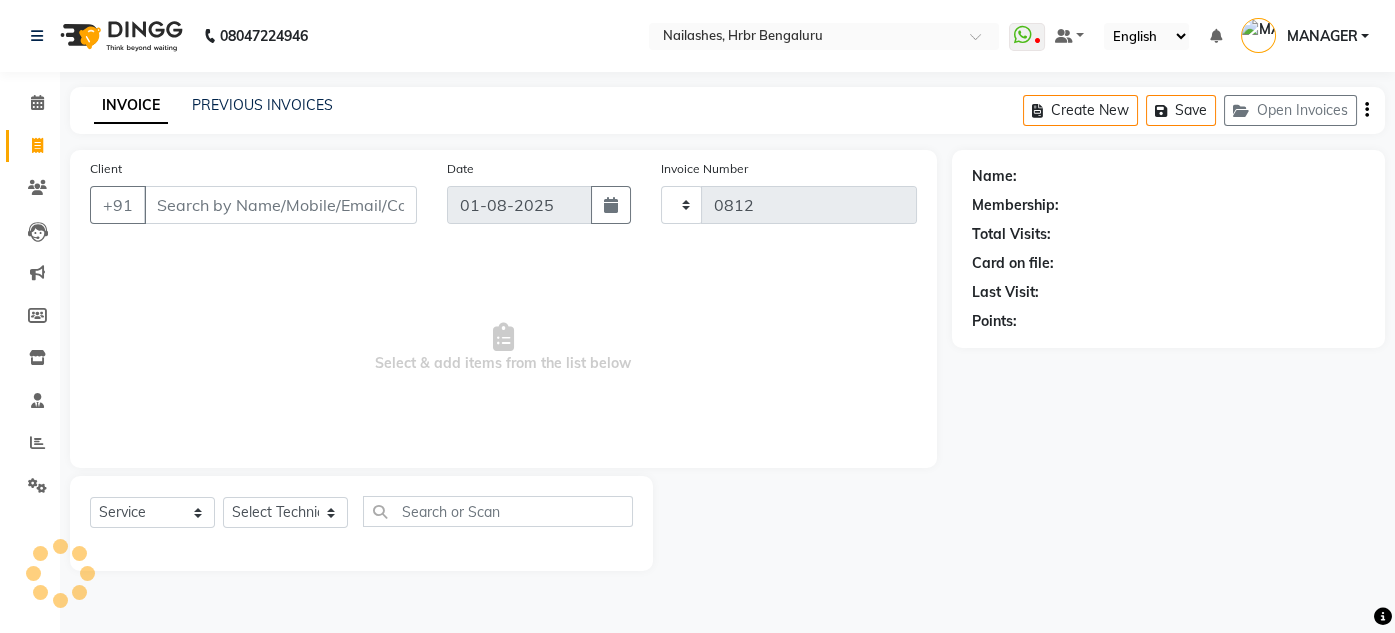 select on "3771" 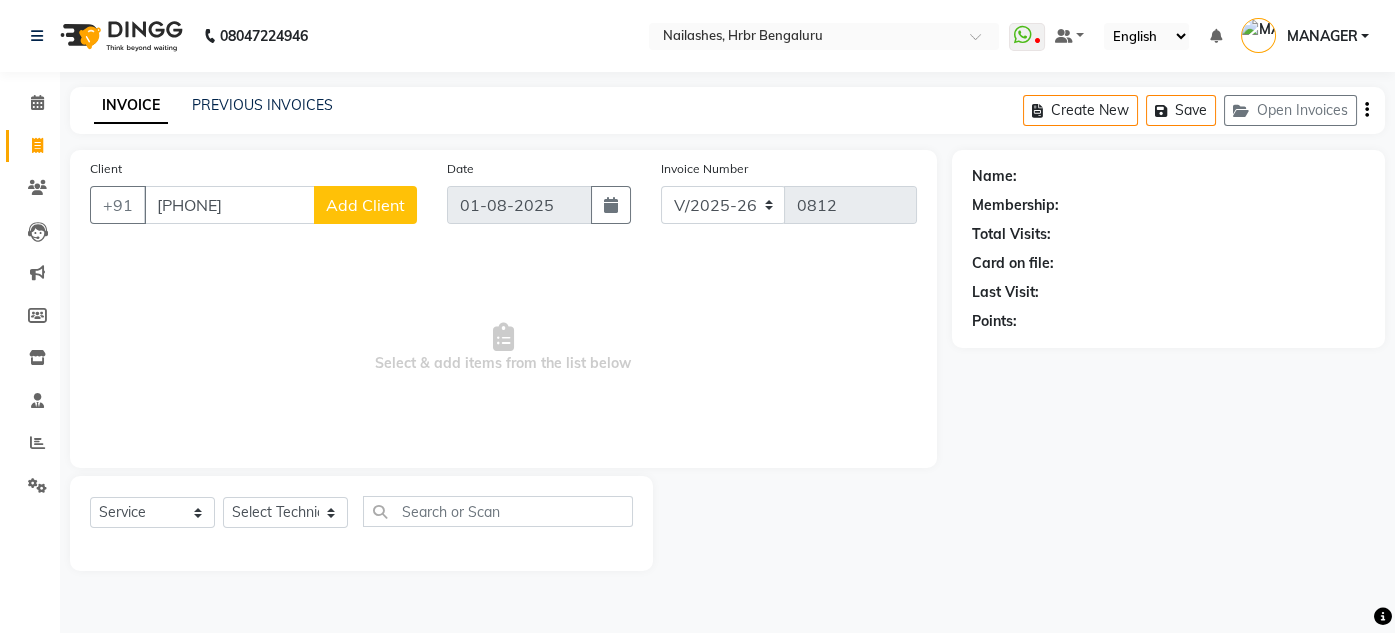 type on "9742788238" 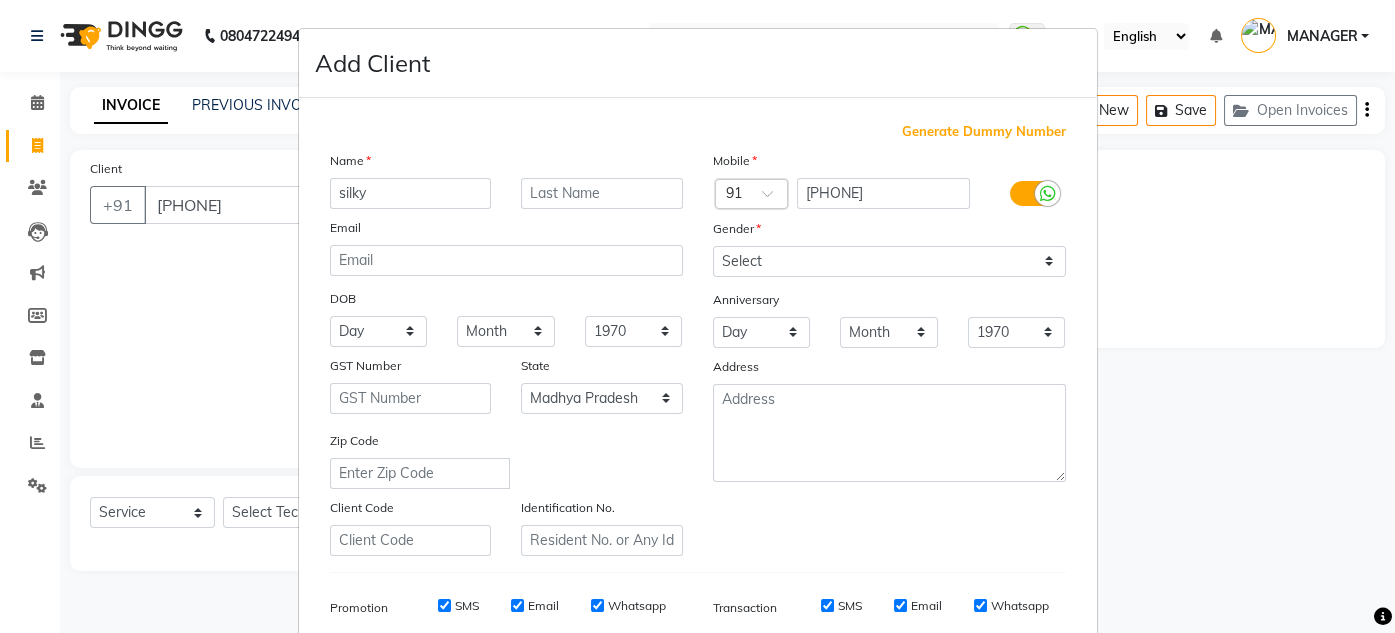 type on "silky" 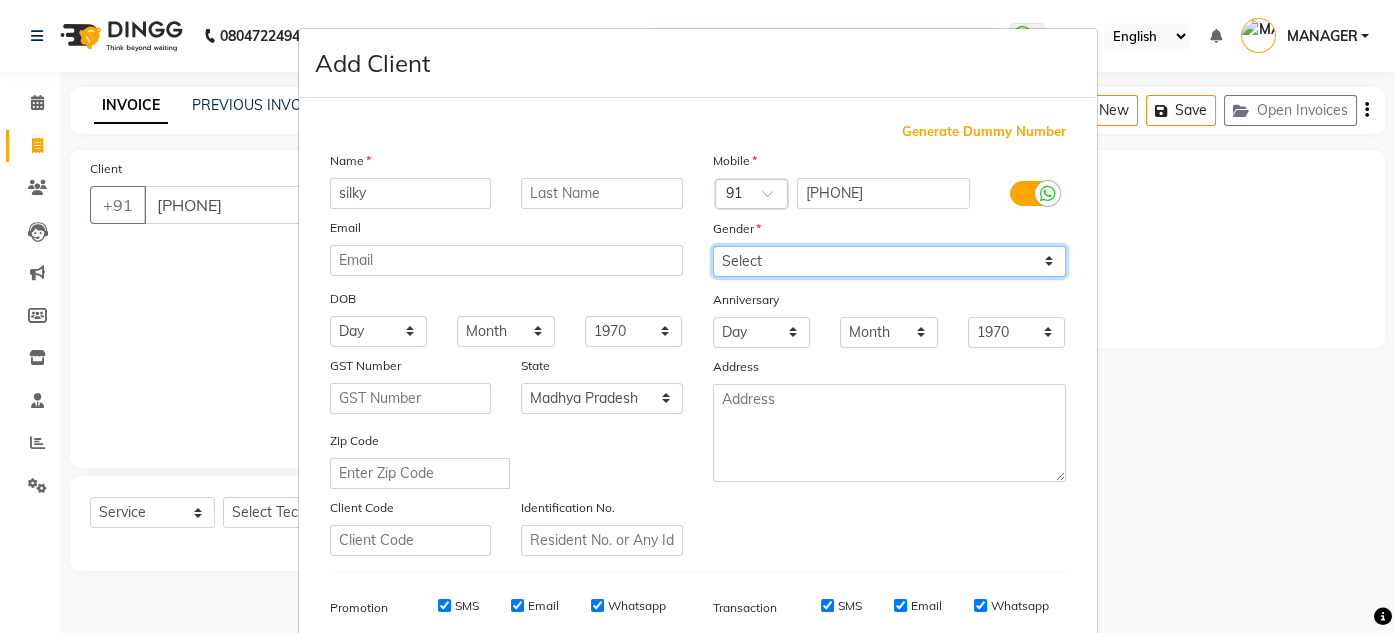 click on "Select Male Female Other Prefer Not To Say" at bounding box center [889, 261] 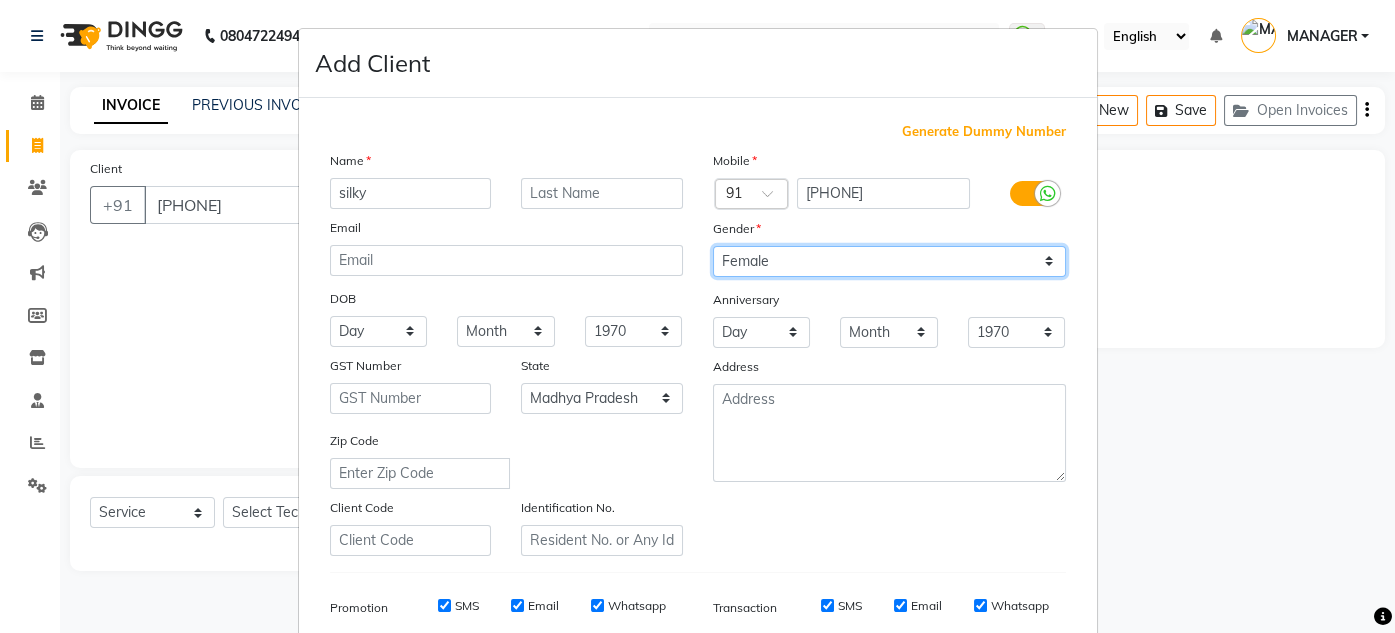 click on "Select Male Female Other Prefer Not To Say" at bounding box center [889, 261] 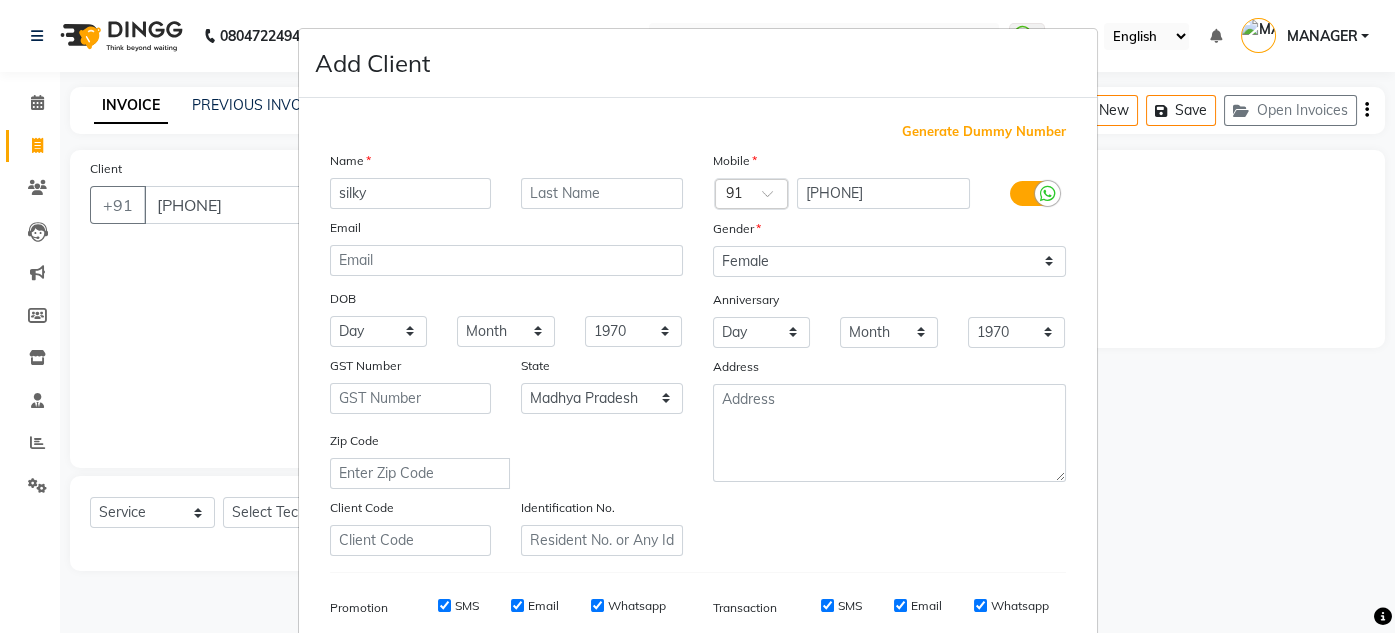 click on "Add Client Generate Dummy Number Name silky Email DOB Day 01 02 03 04 05 06 07 08 09 10 11 12 13 14 15 16 17 18 19 20 21 22 23 24 25 26 27 28 29 30 31 Month January February March April May June July August September October November December 1940 1941 1942 1943 1944 1945 1946 1947 1948 1949 1950 1951 1952 1953 1954 1955 1956 1957 1958 1959 1960 1961 1962 1963 1964 1965 1966 1967 1968 1969 1970 1971 1972 1973 1974 1975 1976 1977 1978 1979 1980 1981 1982 1983 1984 1985 1986 1987 1988 1989 1990 1991 1992 1993 1994 1995 1996 1997 1998 1999 2000 2001 2002 2003 2004 2005 2006 2007 2008 2009 2010 2011 2012 2013 2014 2015 2016 2017 2018 2019 2020 2021 2022 2023 2024 GST Number State Select Andaman and Nicobar Islands Andhra Pradesh Arunachal Pradesh Assam Bihar Chandigarh Chhattisgarh Dadra and Nagar Haveli Daman and Diu Delhi Goa Gujarat Haryana Himachal Pradesh Jammu and Kashmir Jharkhand Karnataka Kerala Lakshadweep Madhya Pradesh Maharashtra Manipur Meghalaya Mizoram Nagaland Odisha Pondicherry Punjab Rajasthan" at bounding box center [697, 316] 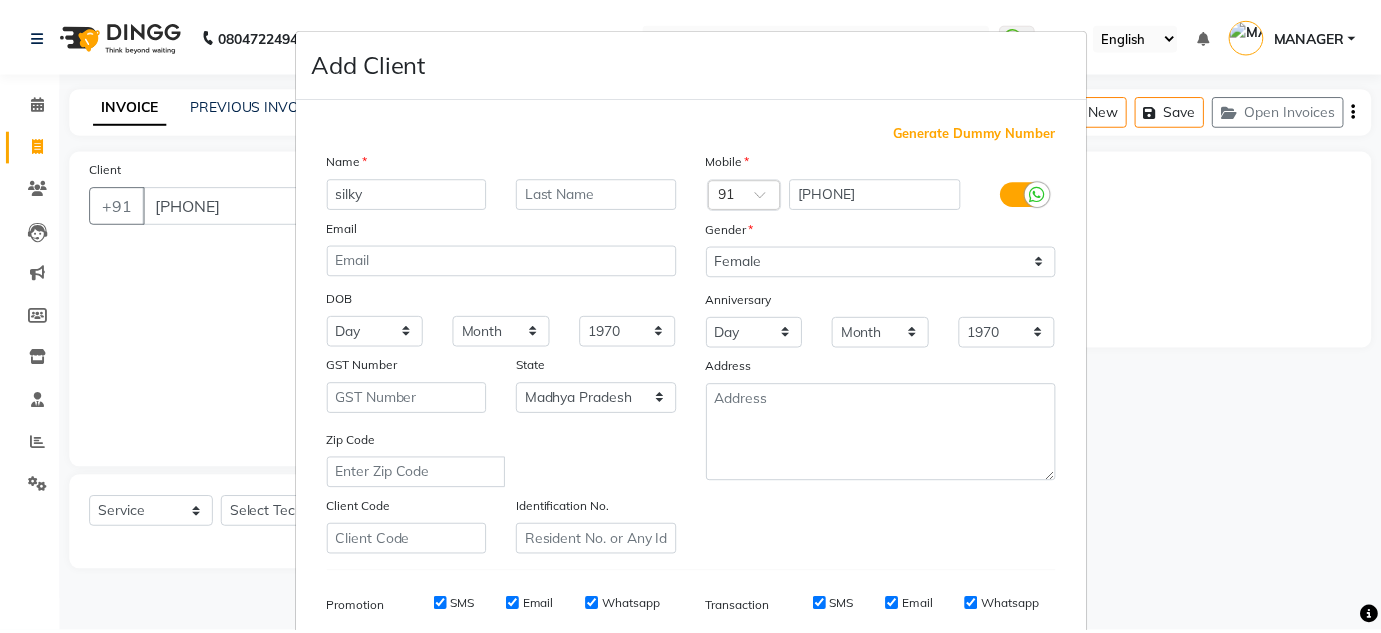 scroll, scrollTop: 255, scrollLeft: 0, axis: vertical 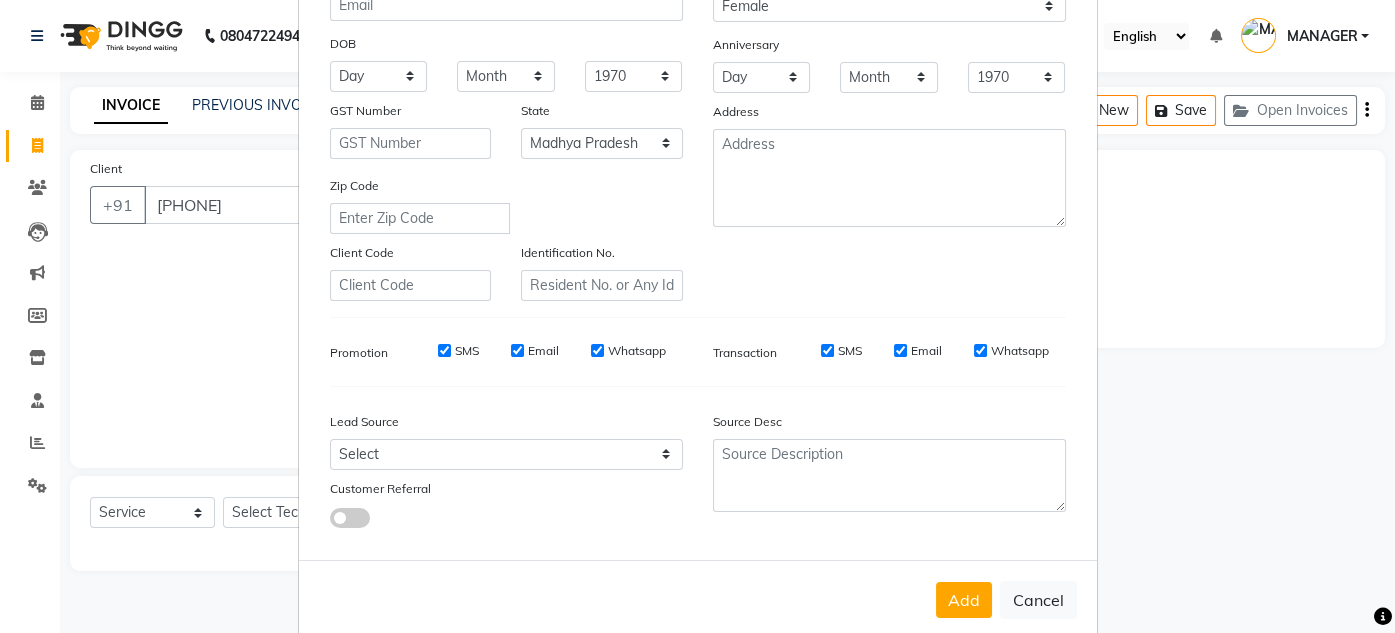 click on "Add   Cancel" at bounding box center [698, 599] 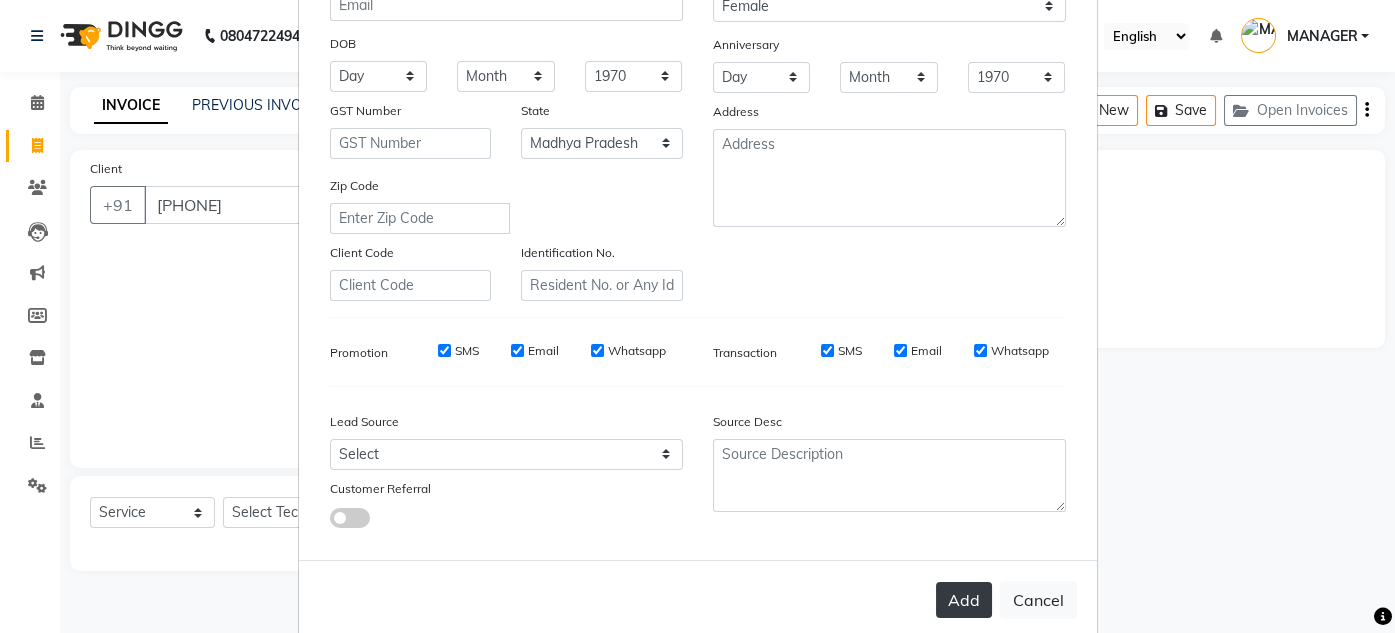click on "Add" at bounding box center (964, 600) 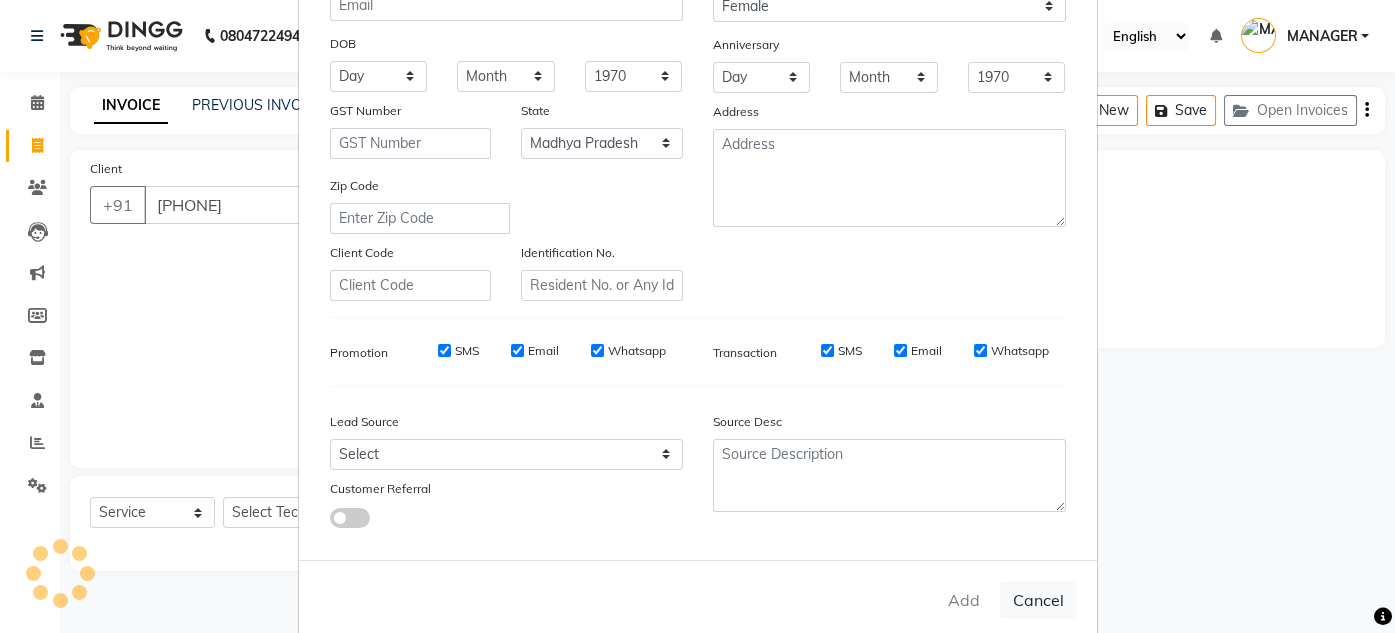 click on "Add Client Generate Dummy Number Name silky Email DOB Day 01 02 03 04 05 06 07 08 09 10 11 12 13 14 15 16 17 18 19 20 21 22 23 24 25 26 27 28 29 30 31 Month January February March April May June July August September October November December 1940 1941 1942 1943 1944 1945 1946 1947 1948 1949 1950 1951 1952 1953 1954 1955 1956 1957 1958 1959 1960 1961 1962 1963 1964 1965 1966 1967 1968 1969 1970 1971 1972 1973 1974 1975 1976 1977 1978 1979 1980 1981 1982 1983 1984 1985 1986 1987 1988 1989 1990 1991 1992 1993 1994 1995 1996 1997 1998 1999 2000 2001 2002 2003 2004 2005 2006 2007 2008 2009 2010 2011 2012 2013 2014 2015 2016 2017 2018 2019 2020 2021 2022 2023 2024 GST Number State Select Andaman and Nicobar Islands Andhra Pradesh Arunachal Pradesh Assam Bihar Chandigarh Chhattisgarh Dadra and Nagar Haveli Daman and Diu Delhi Goa Gujarat Haryana Himachal Pradesh Jammu and Kashmir Jharkhand Karnataka Kerala Lakshadweep Madhya Pradesh Maharashtra Manipur Meghalaya Mizoram Nagaland Odisha Pondicherry Punjab Rajasthan" at bounding box center (697, 316) 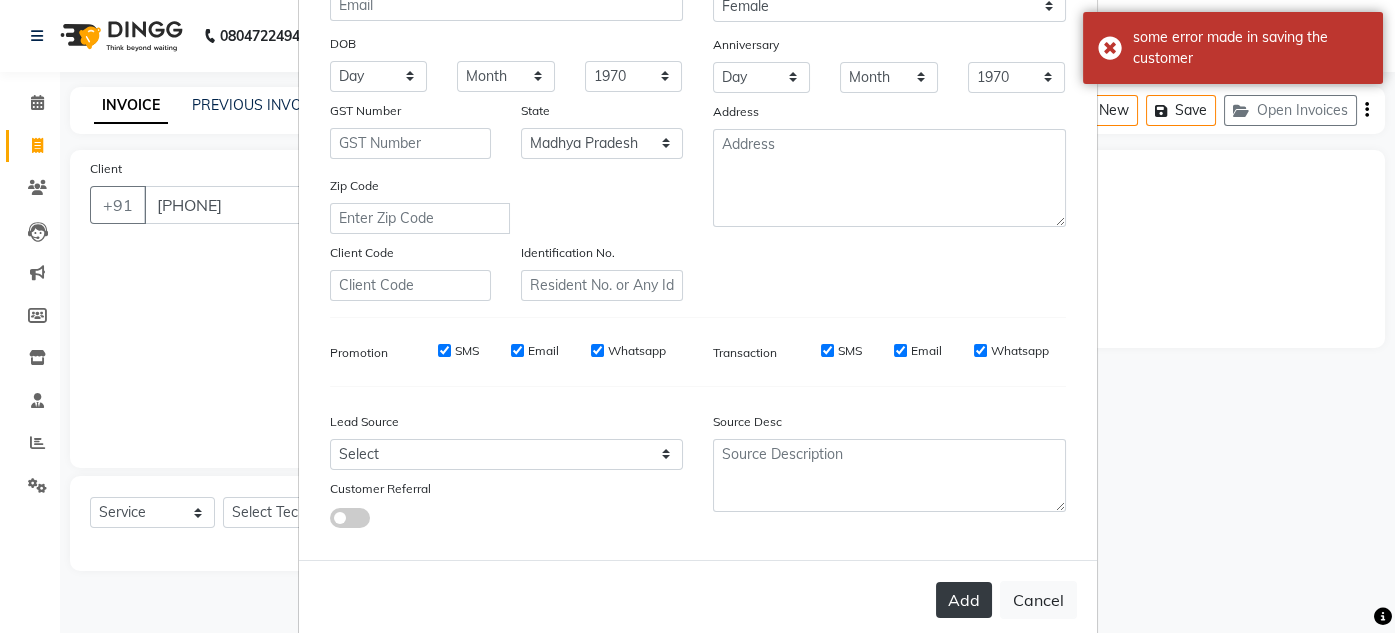 click on "Add" at bounding box center [964, 600] 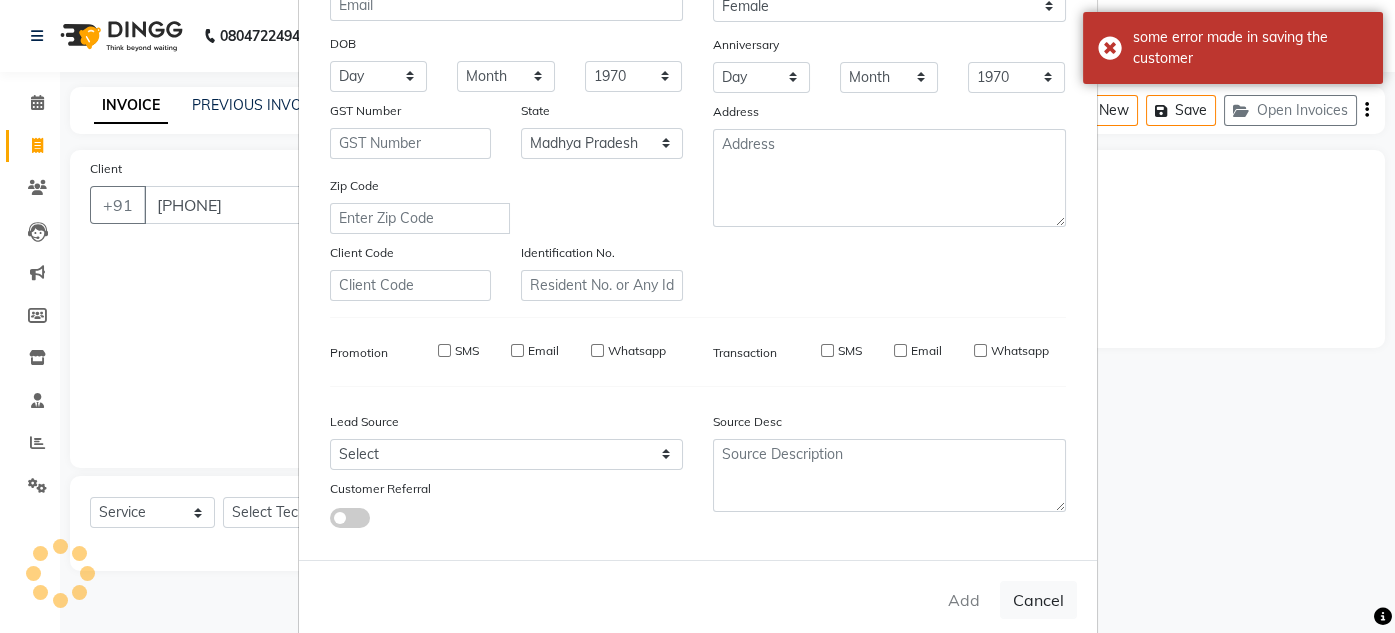 type on "97******38" 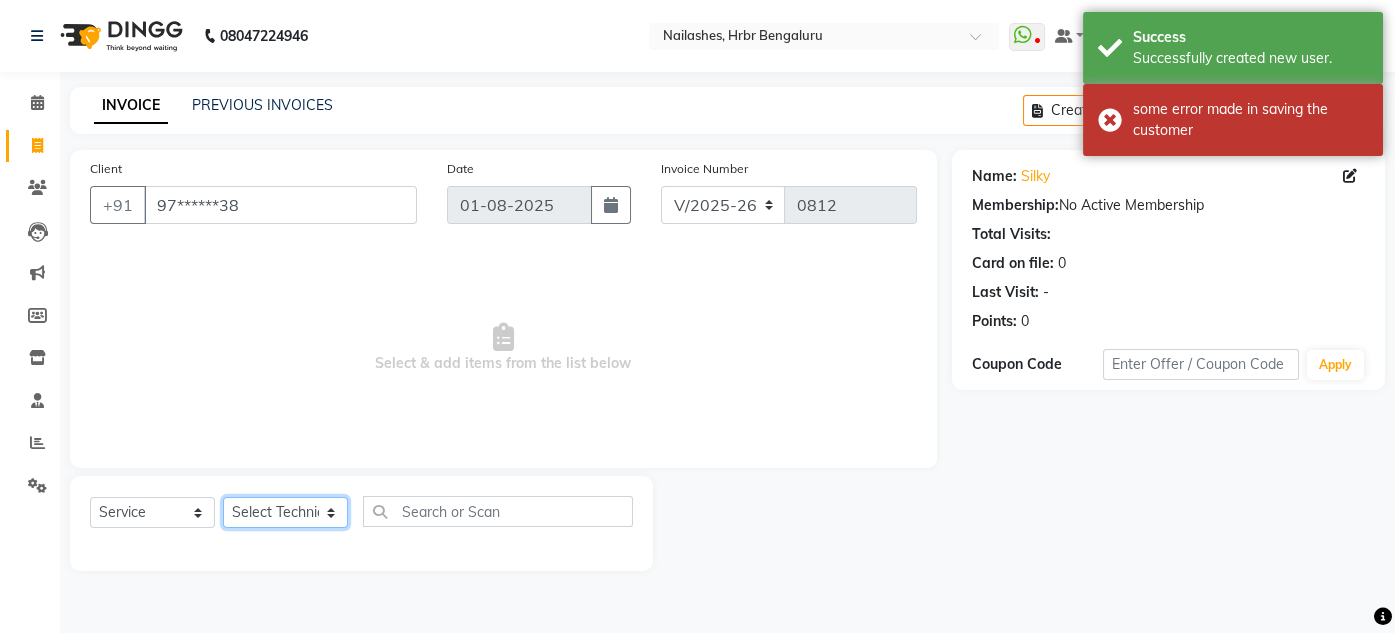 click on "Select Technician [NAME] [NAME] [NAME] [NAME] [NAME] [NAME] [NAME] [NAME]" 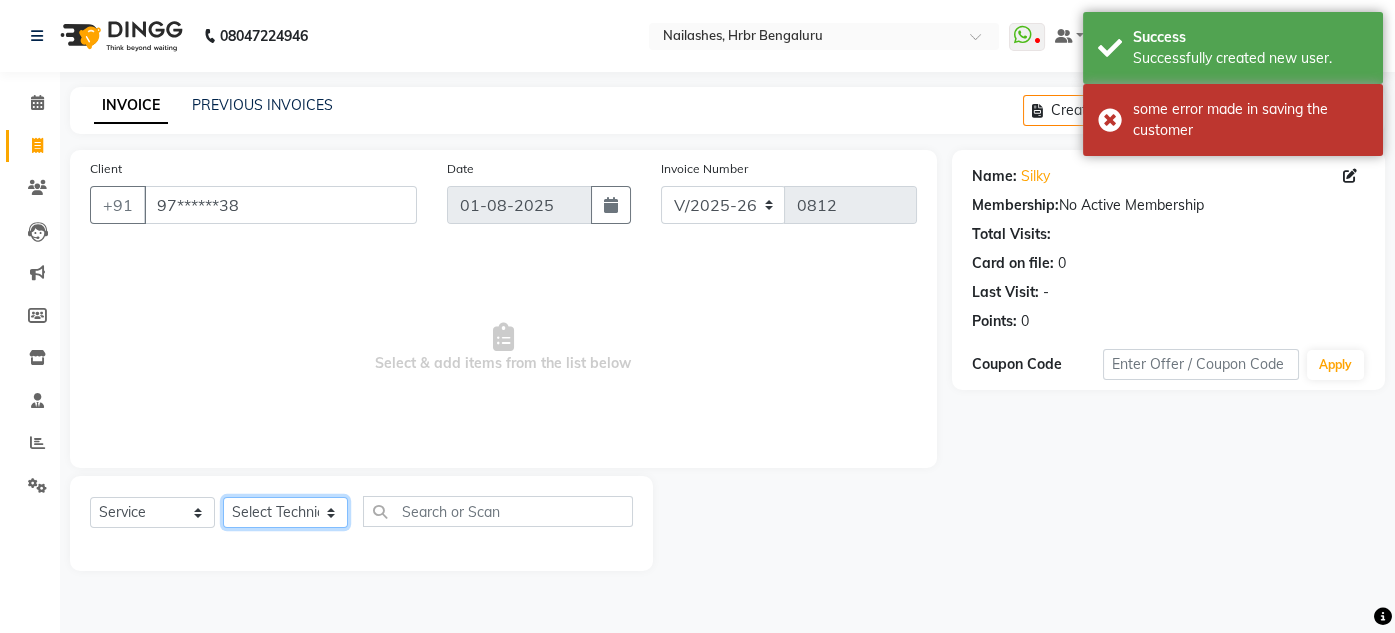 select on "84501" 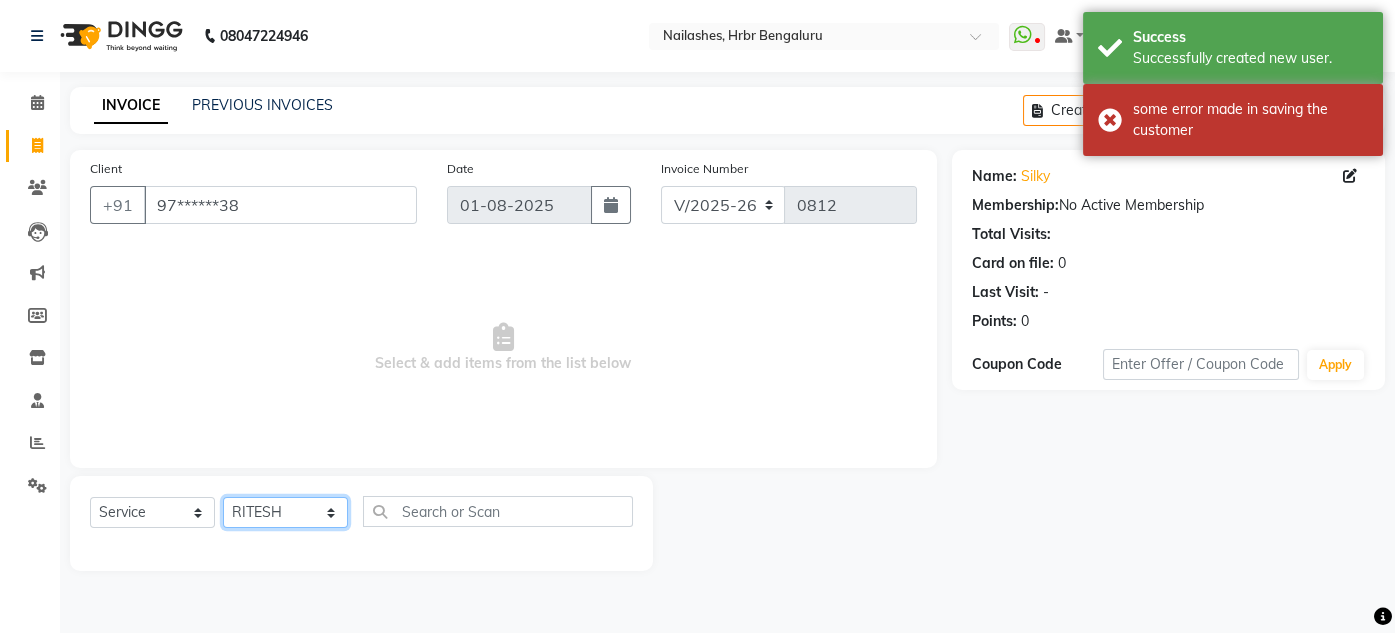 click on "Select Technician [NAME] [NAME] [NAME] [NAME] [NAME] [NAME] [NAME] [NAME]" 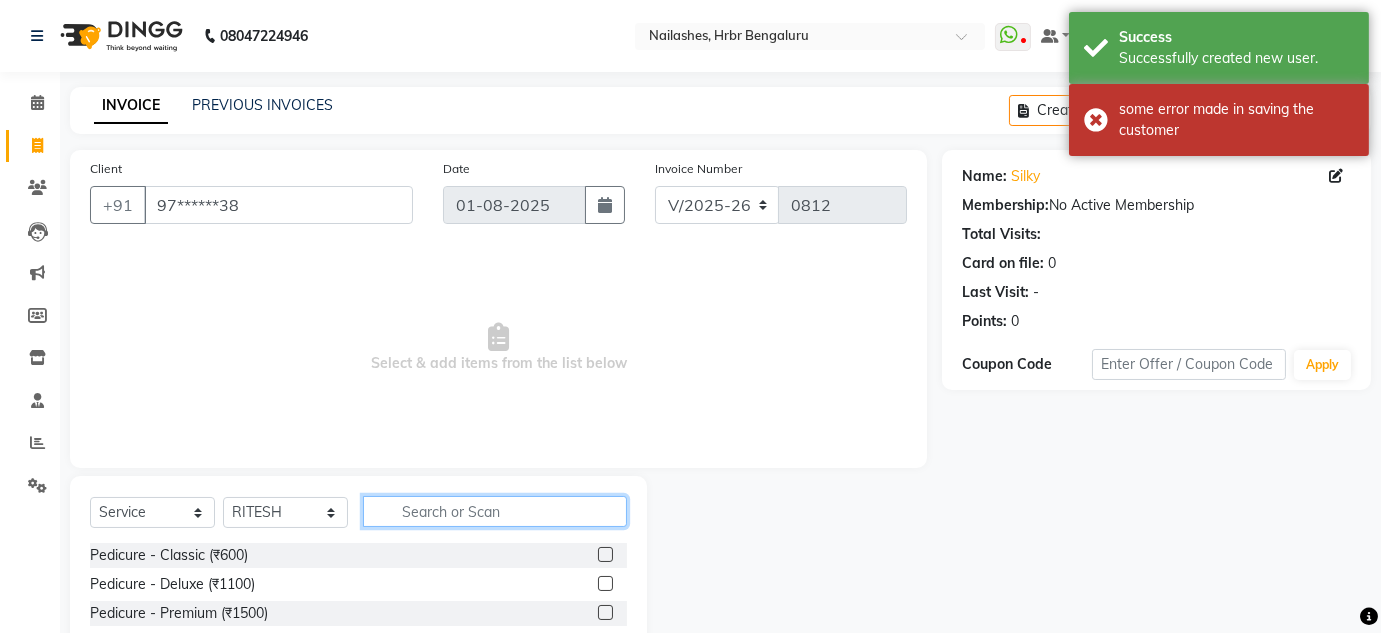 click 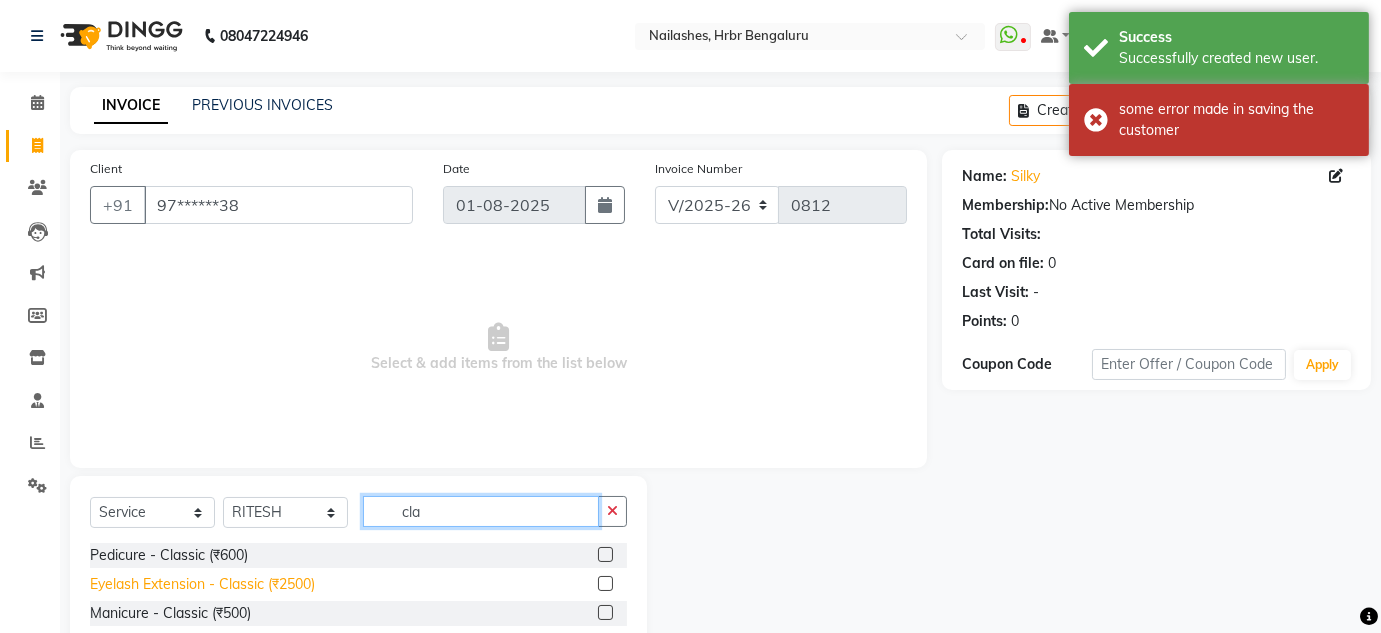 type on "cla" 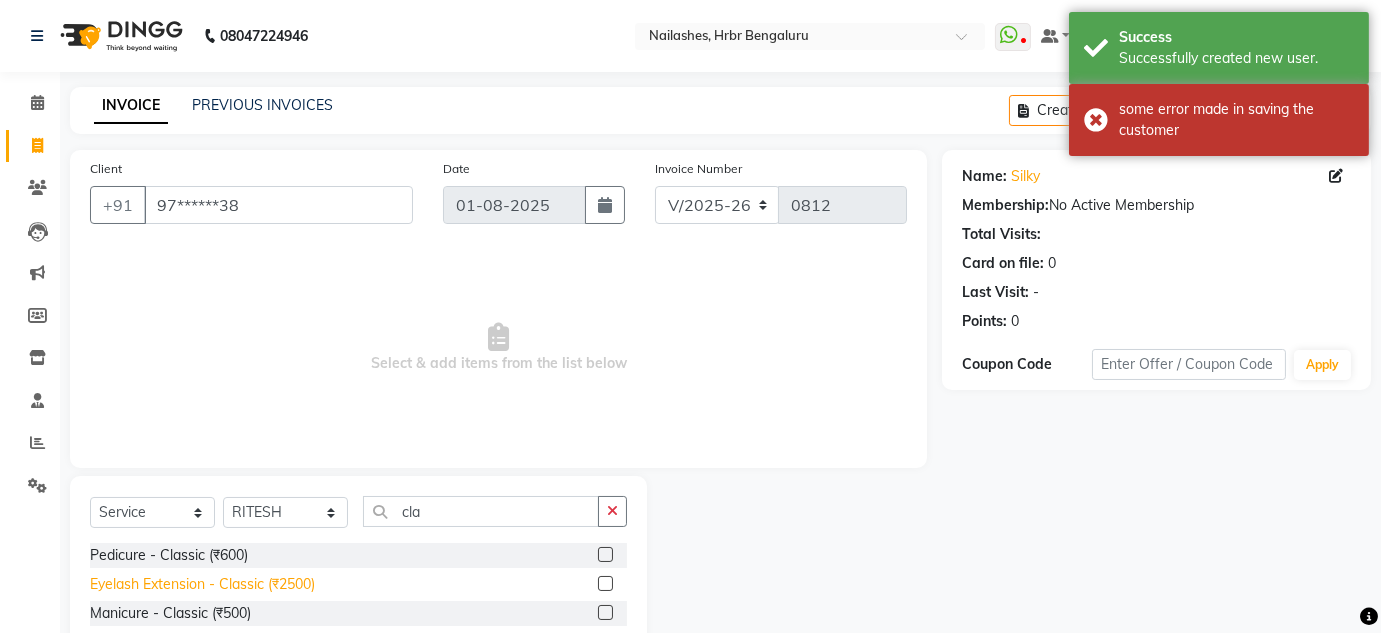 click on "Eyelash Extension - Classic (₹2500)" 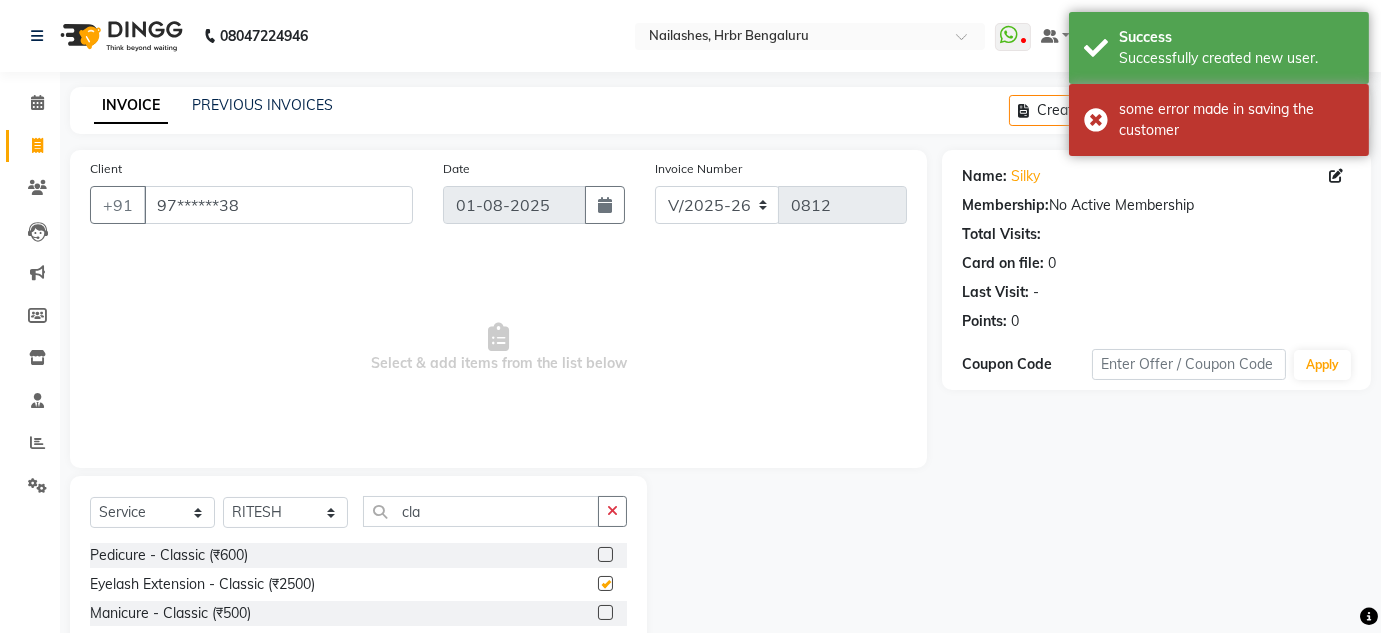 checkbox on "false" 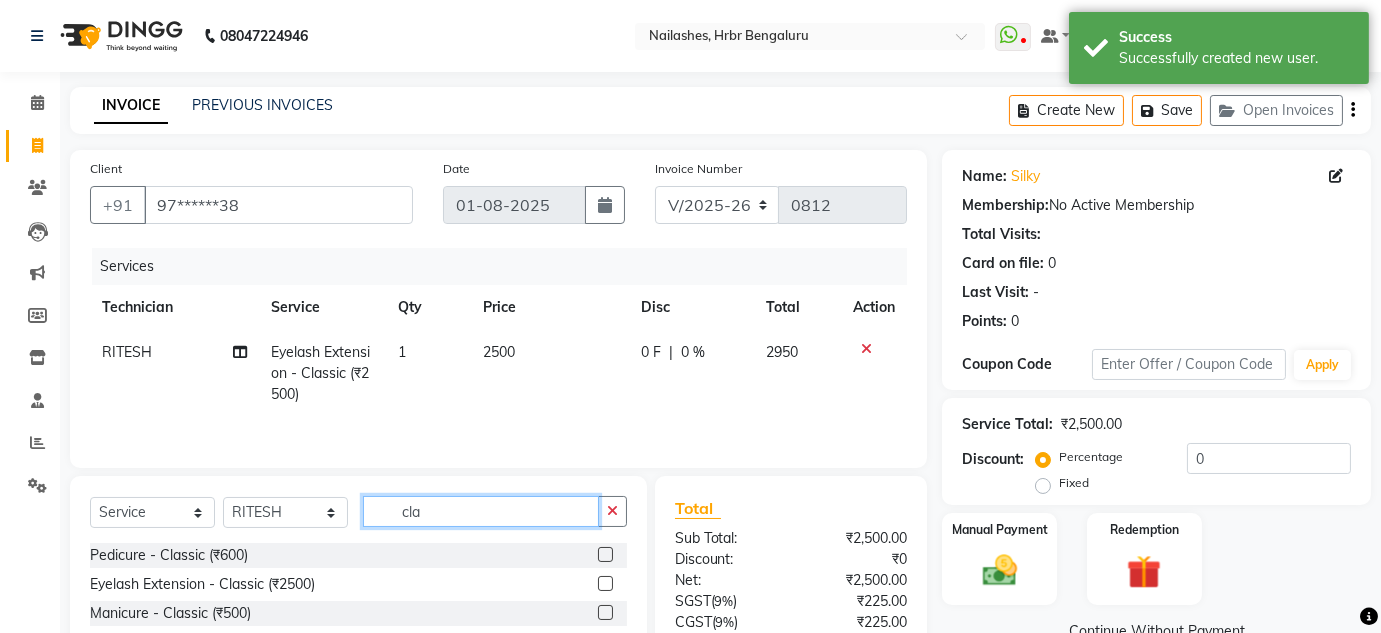 click on "cla" 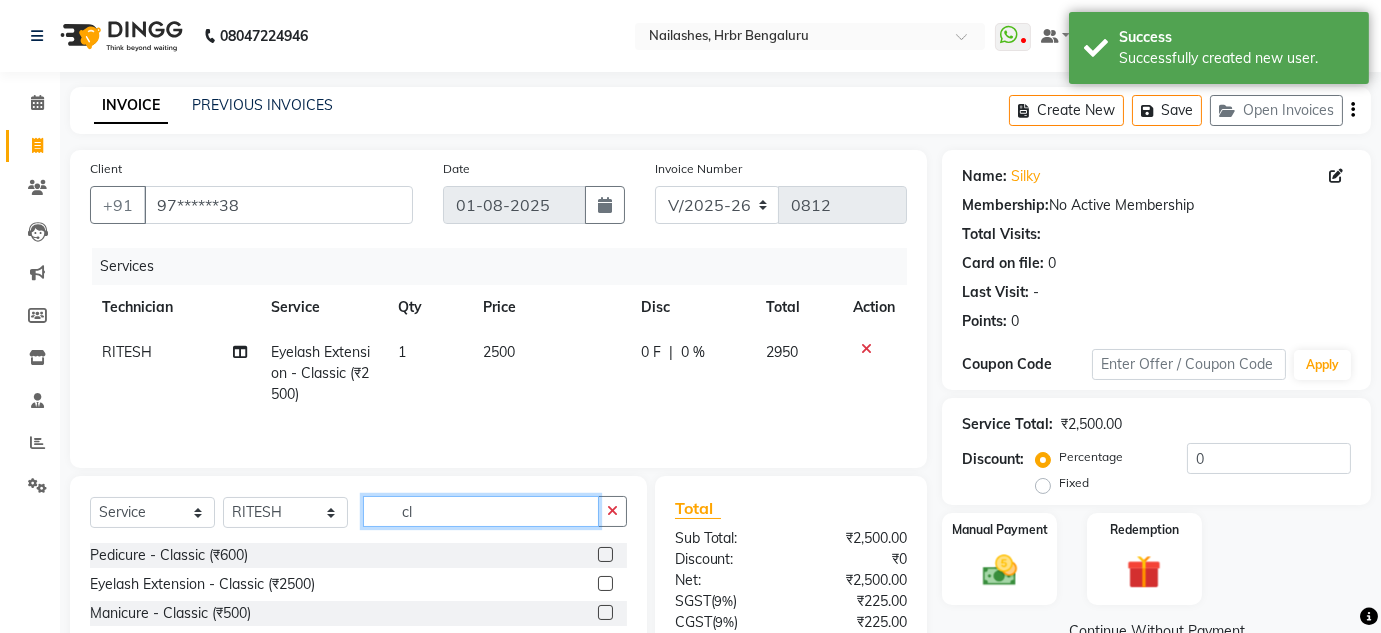 type on "c" 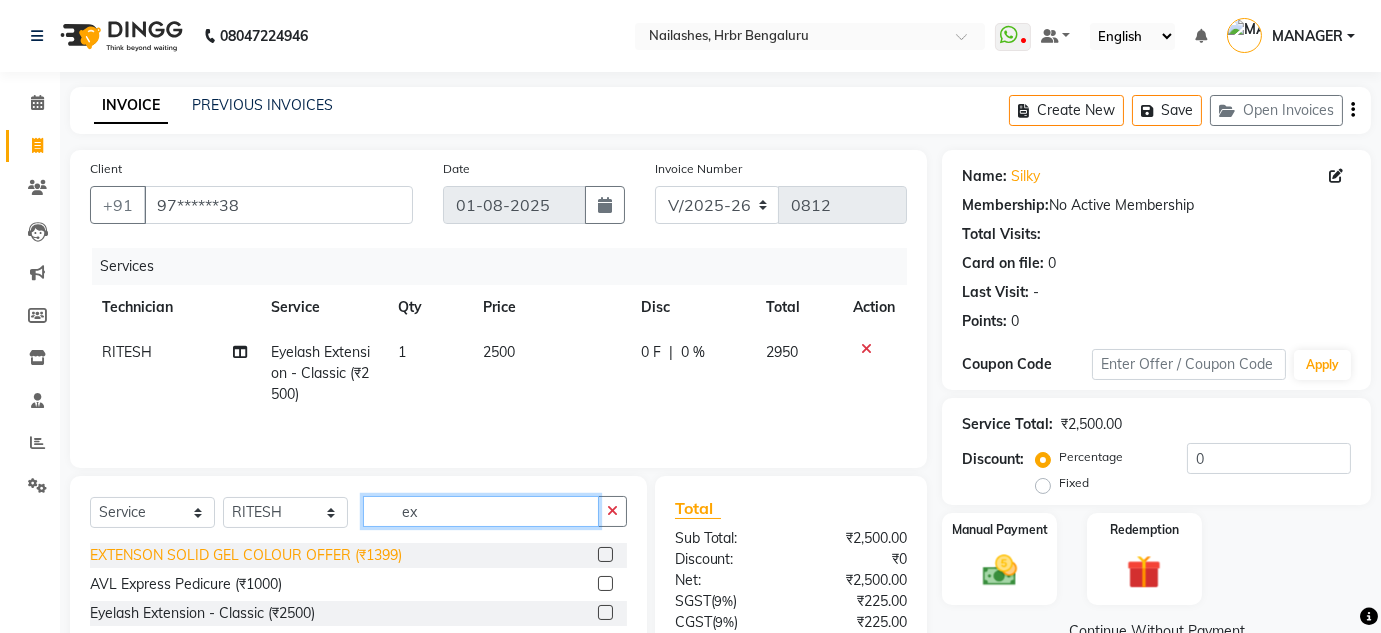 type on "ex" 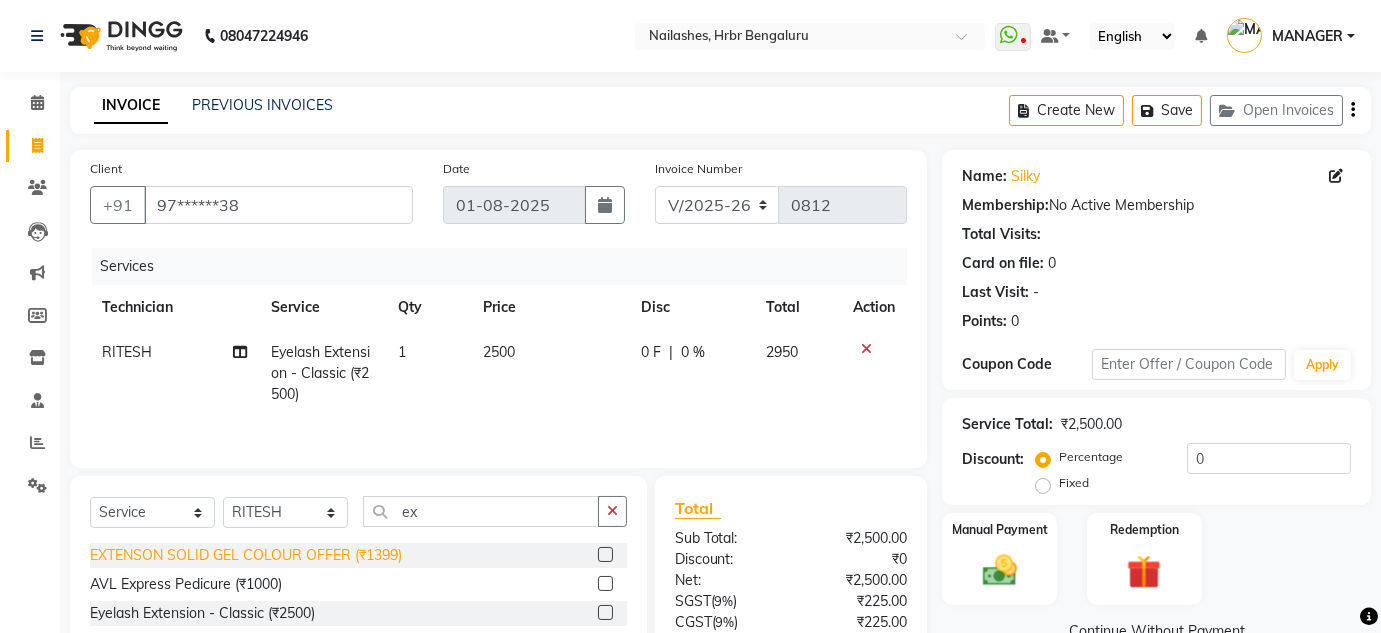 click on "EXTENSON SOLID GEL COLOUR OFFER (₹1399)" 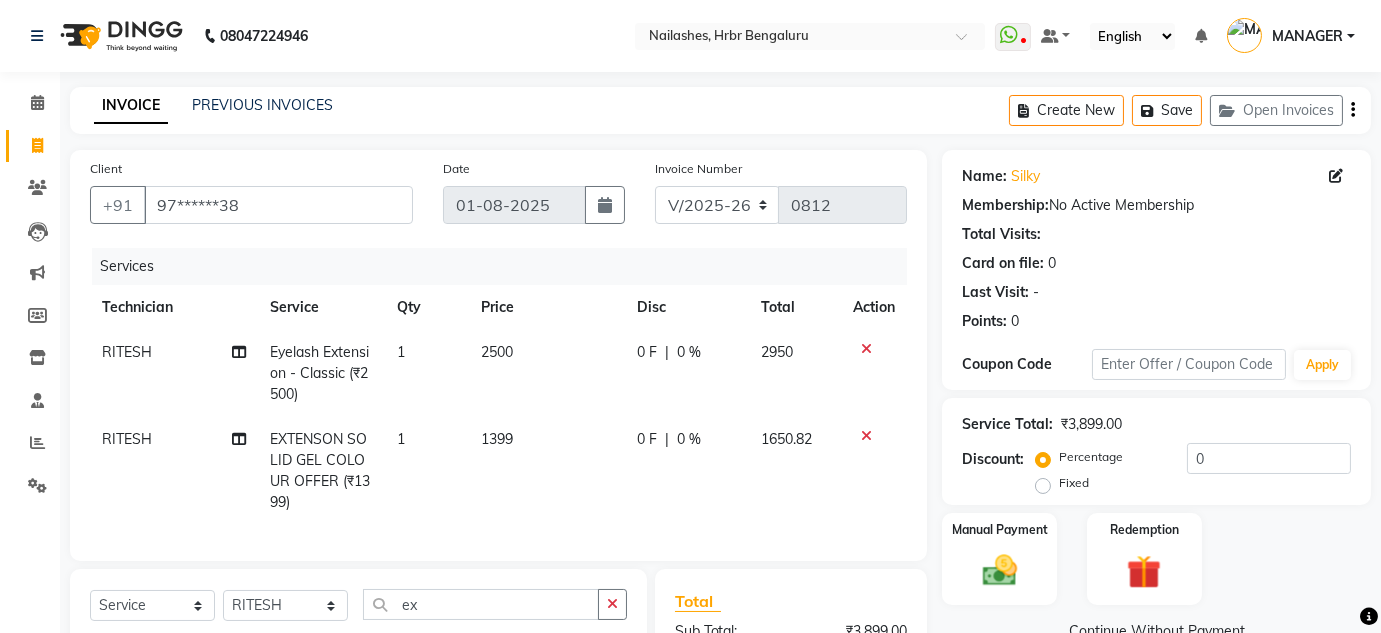 checkbox on "false" 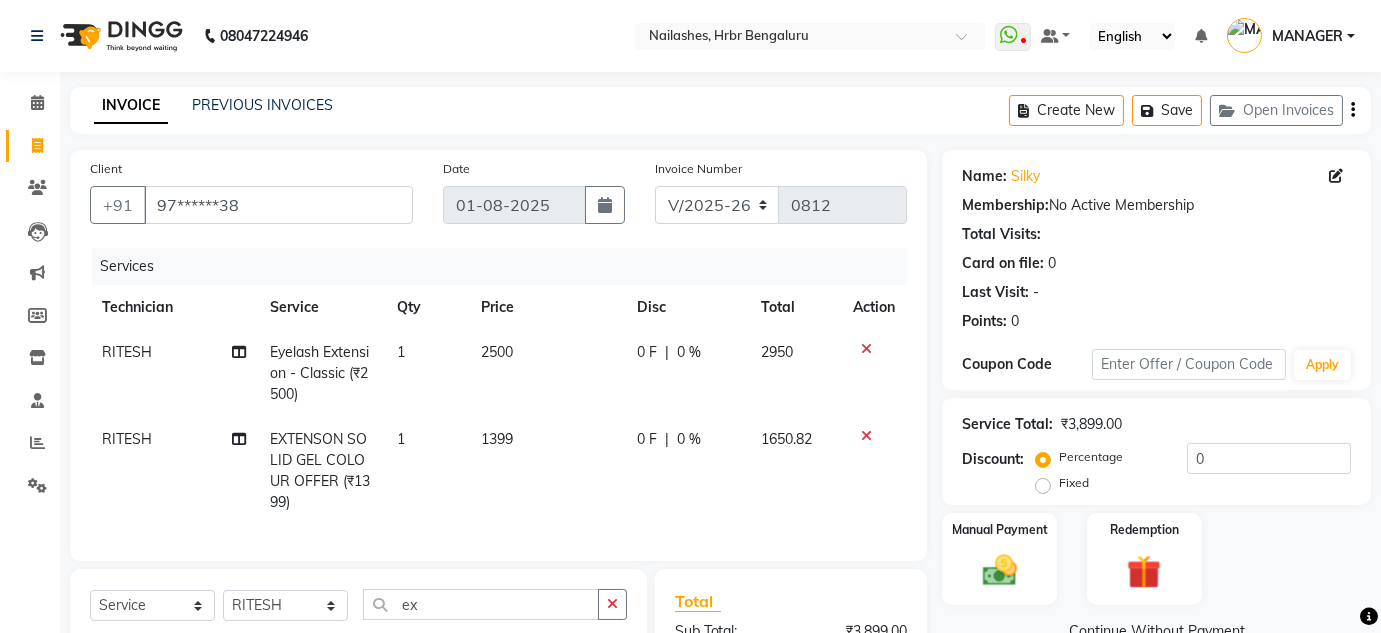 scroll, scrollTop: 274, scrollLeft: 0, axis: vertical 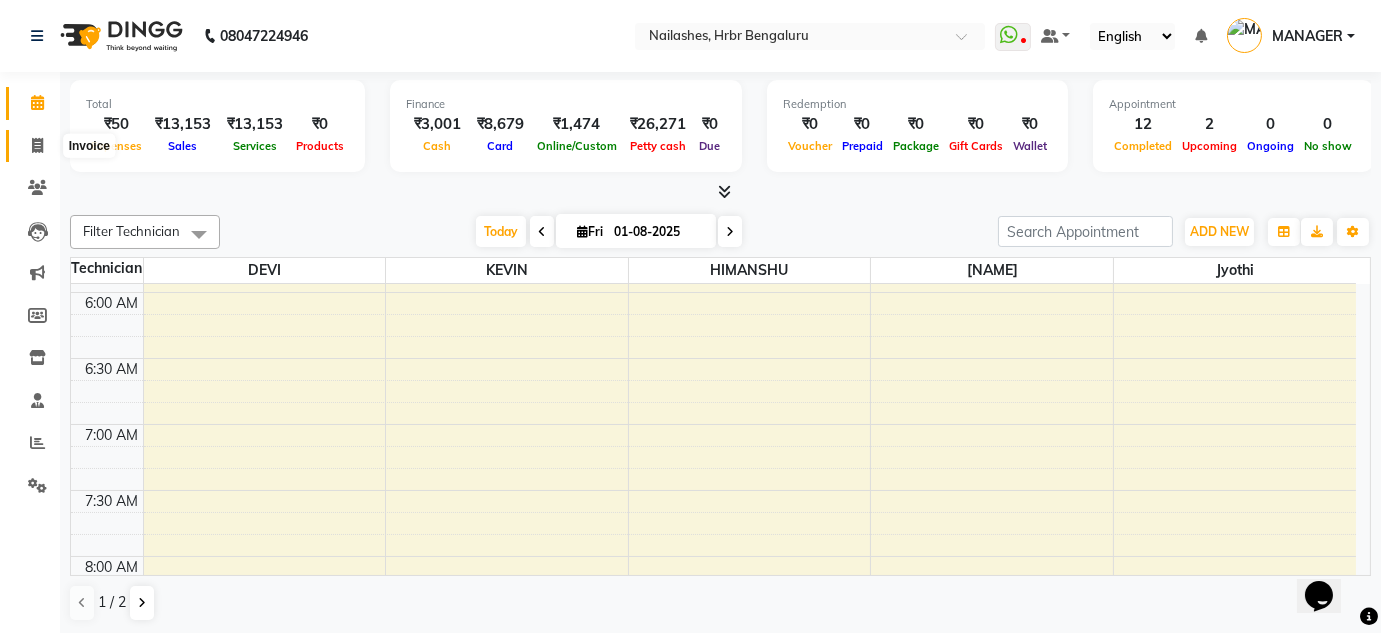 click 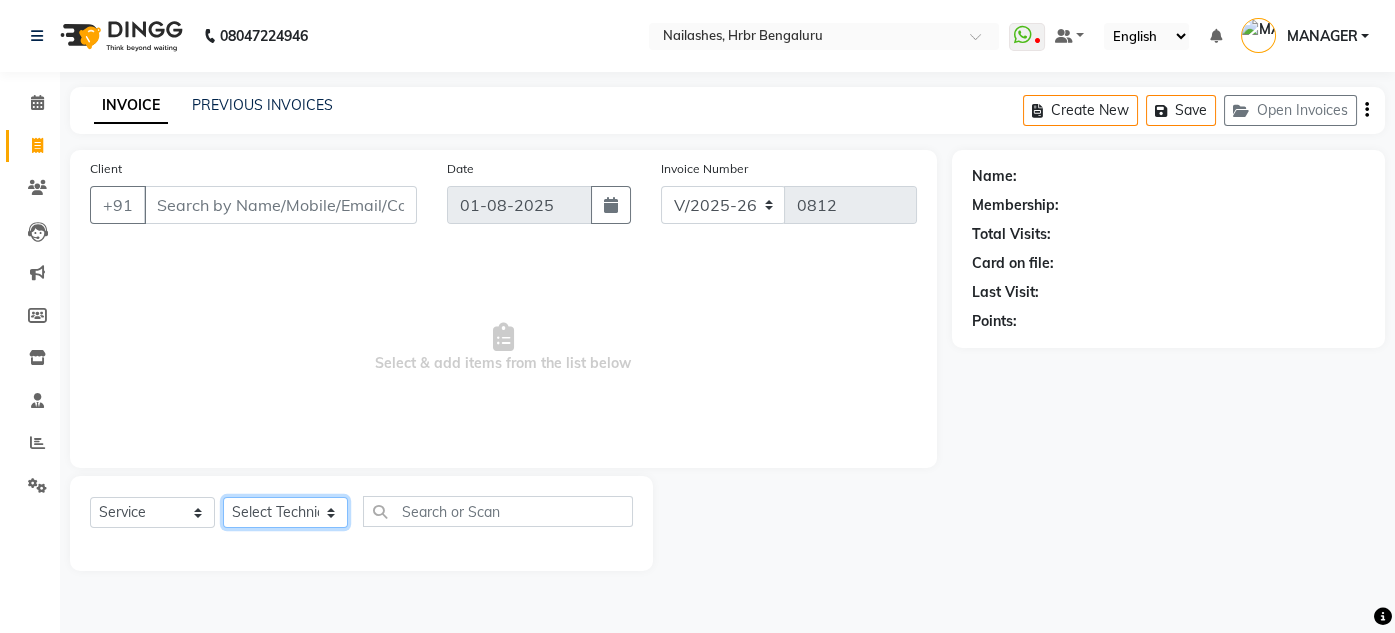 click on "Select Technician [NAME] [NAME] [NAME] [NAME] [NAME] [NAME] [NAME] [NAME]" 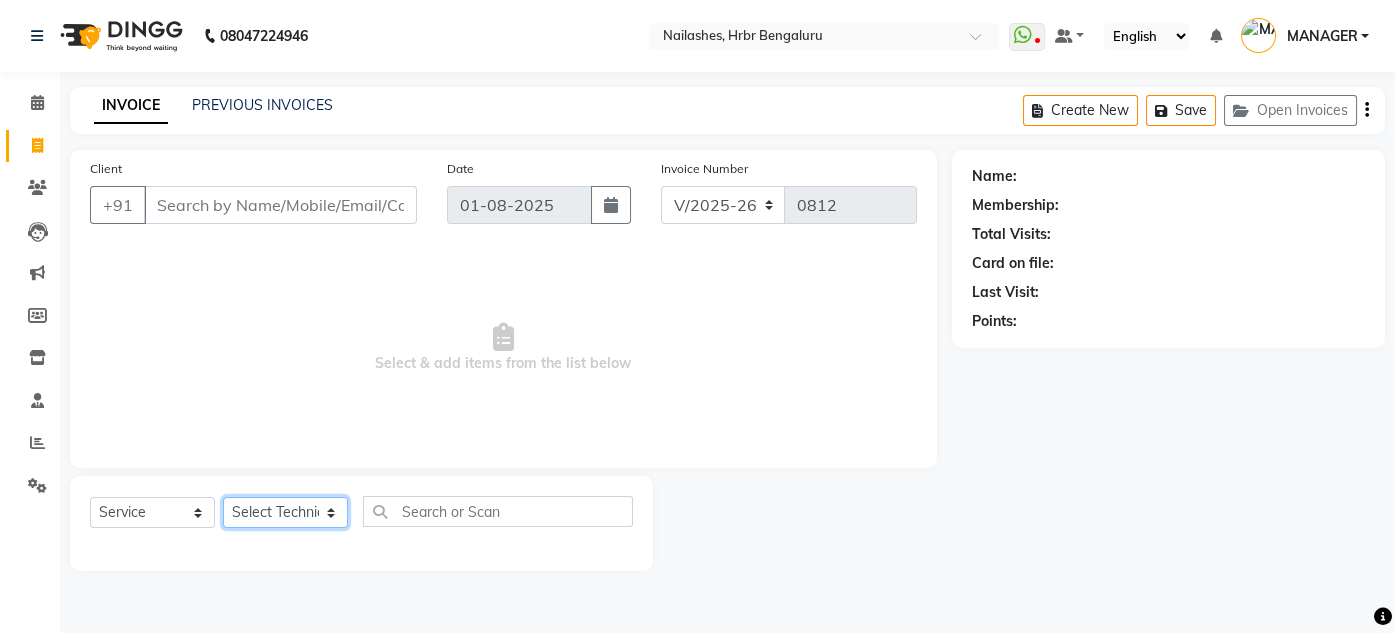 select on "82748" 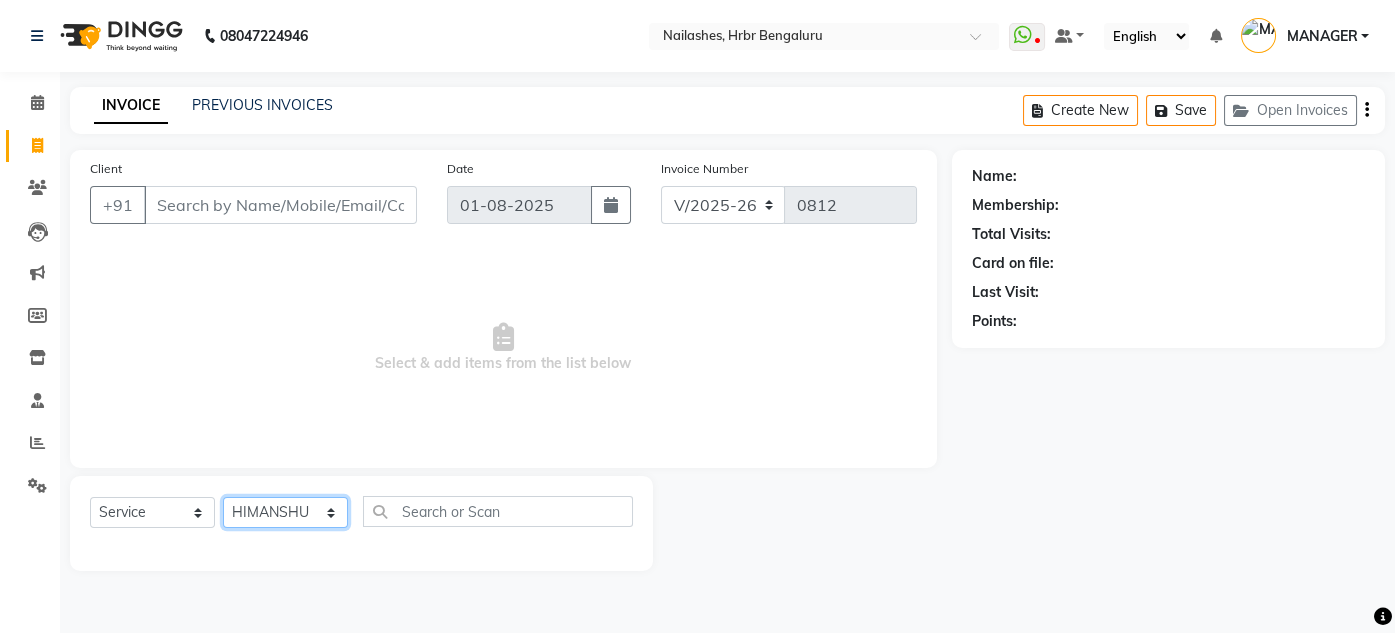click on "Select Technician [NAME] [NAME] [NAME] [NAME] [NAME] [NAME] [NAME] [NAME]" 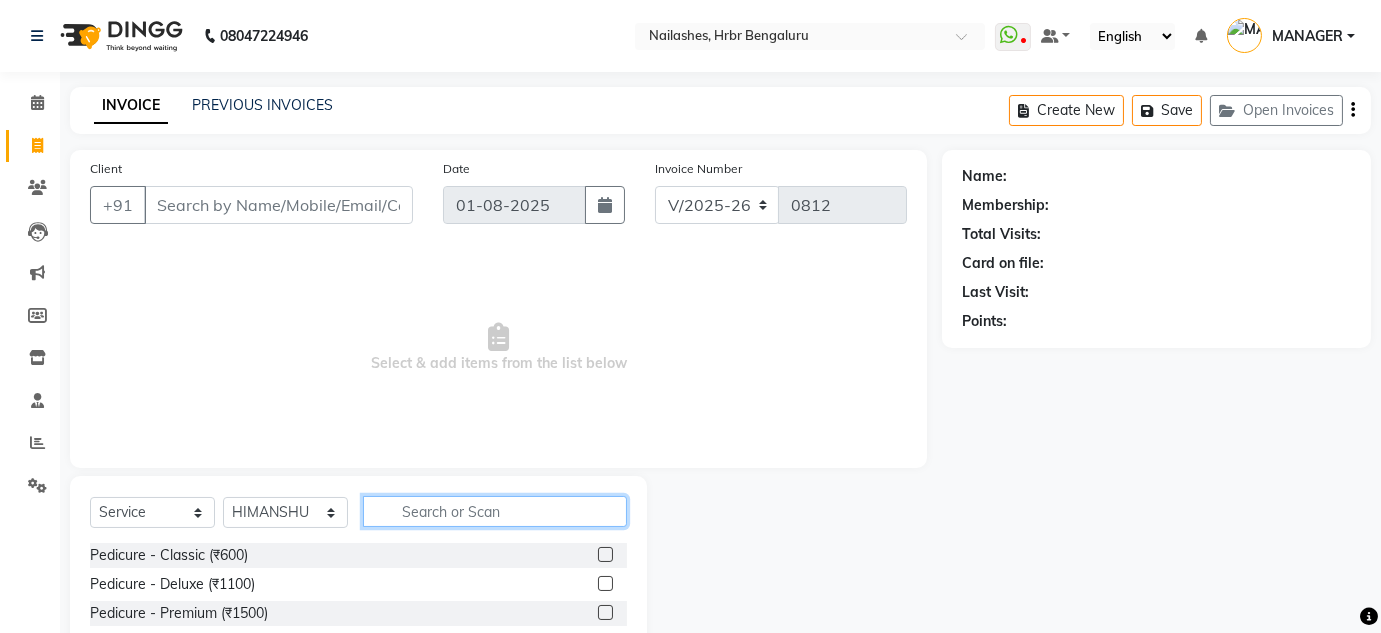 click 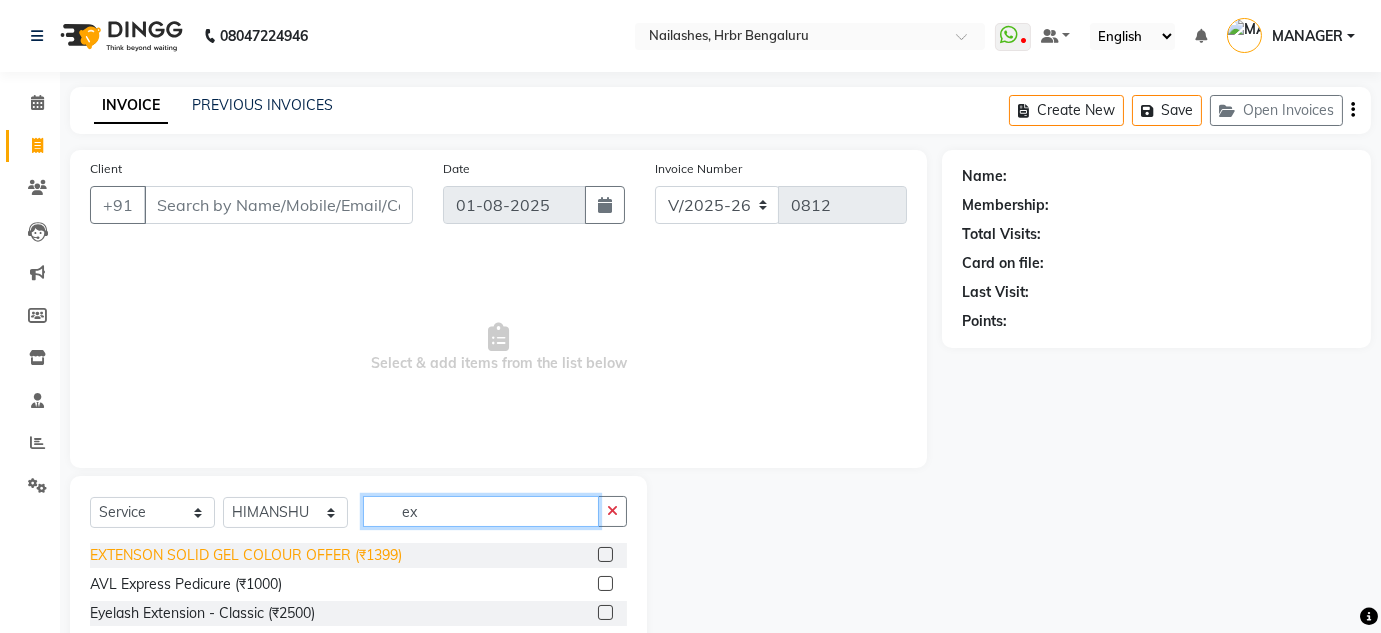 type on "ex" 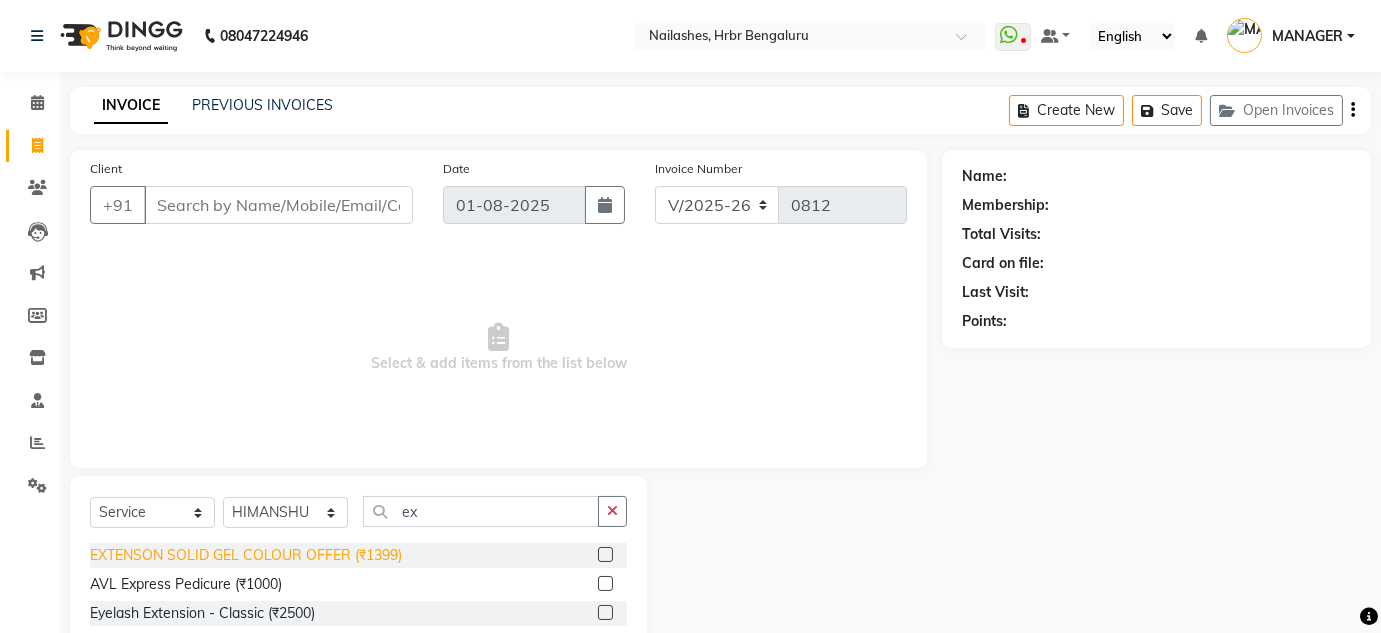 click on "EXTENSON SOLID GEL COLOUR OFFER (₹1399)" 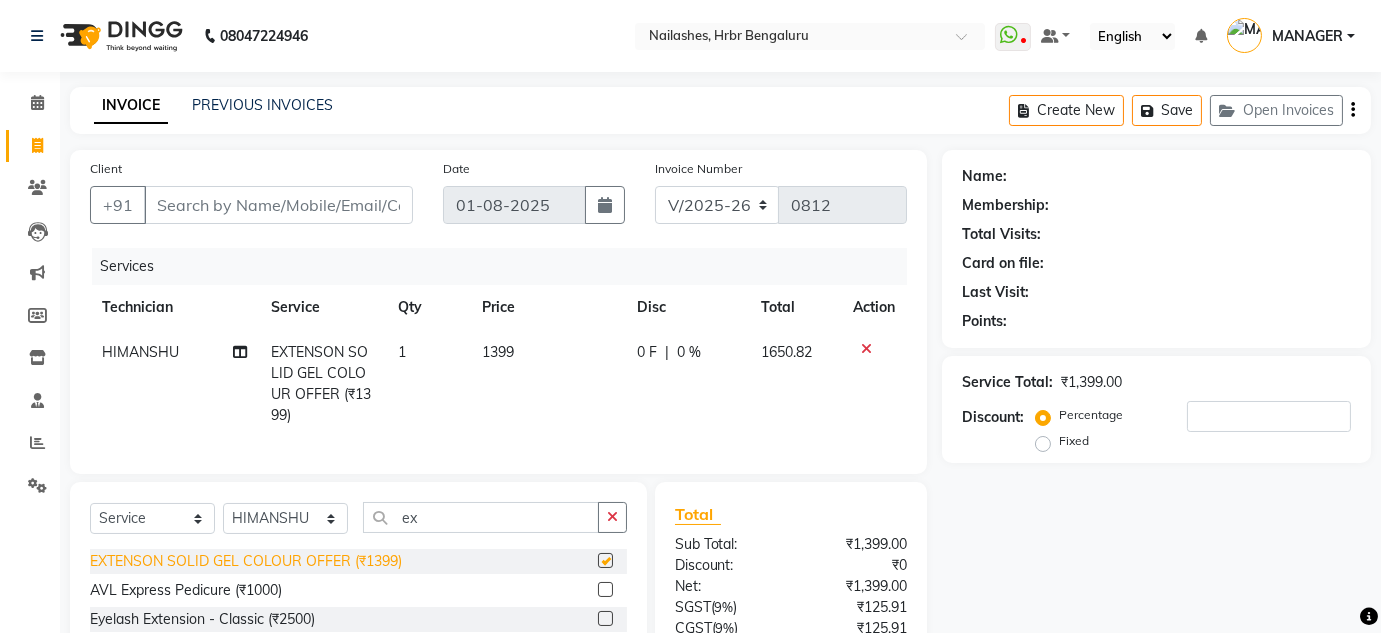 checkbox on "false" 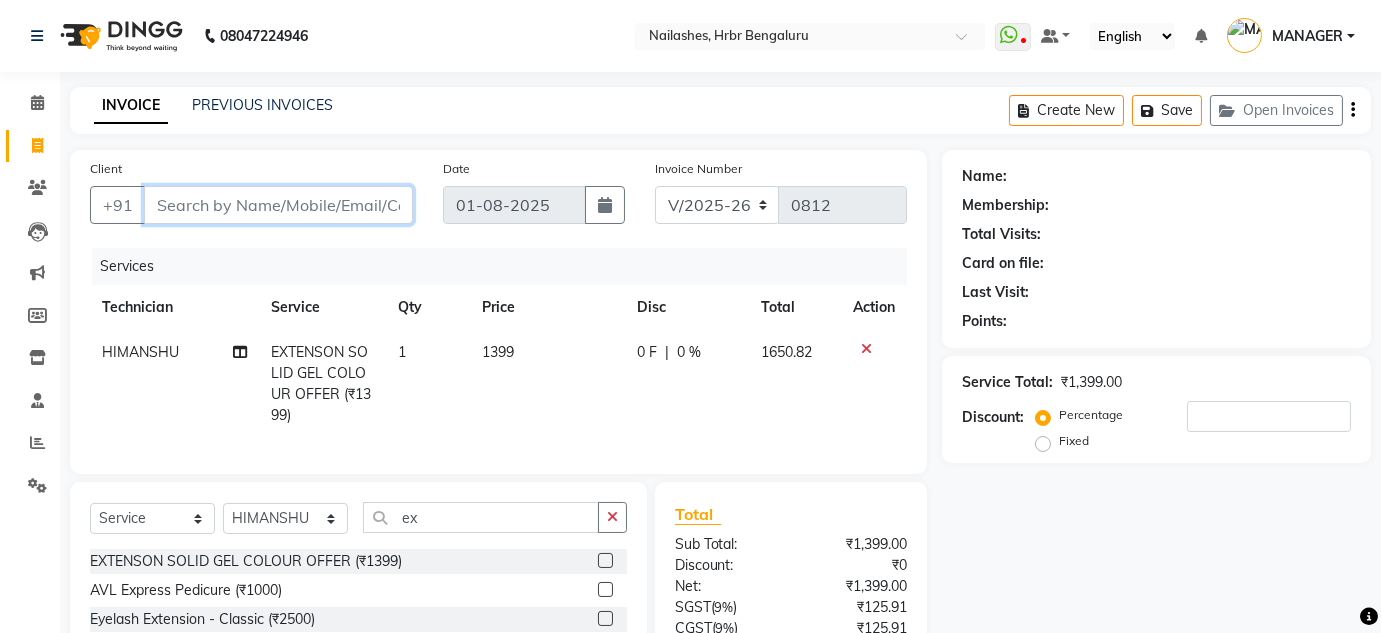 click on "Client" at bounding box center [278, 205] 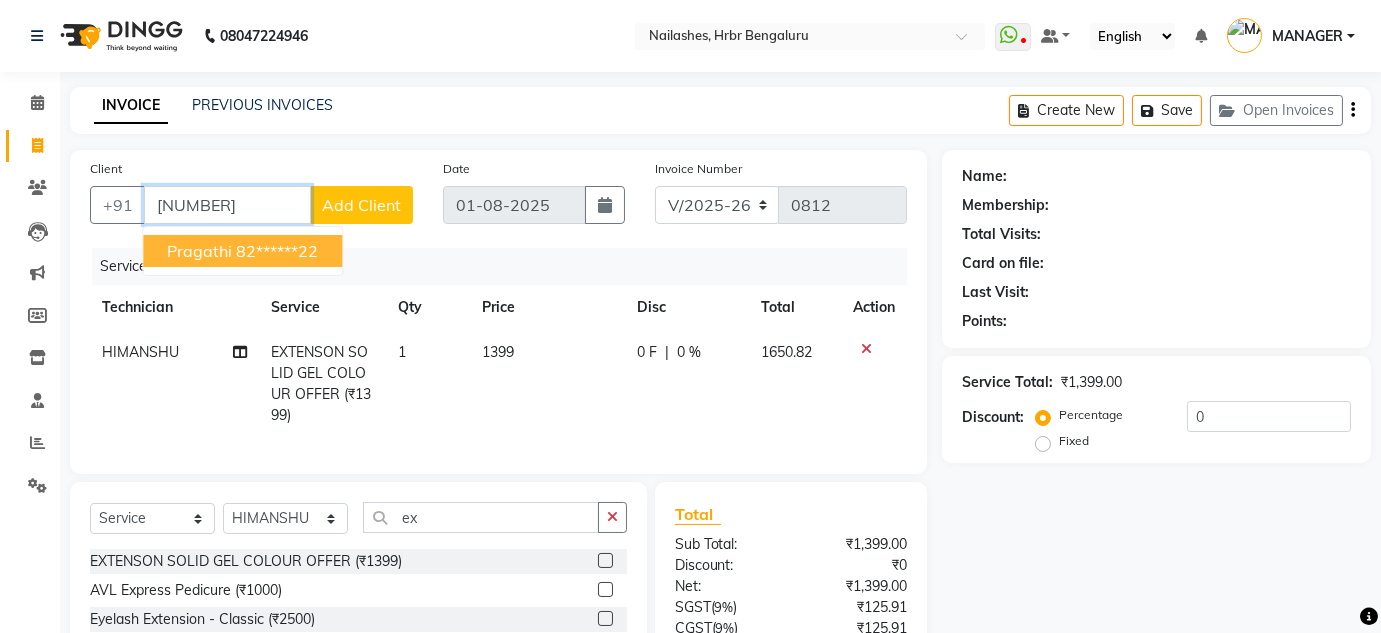 click on "82******22" at bounding box center (277, 251) 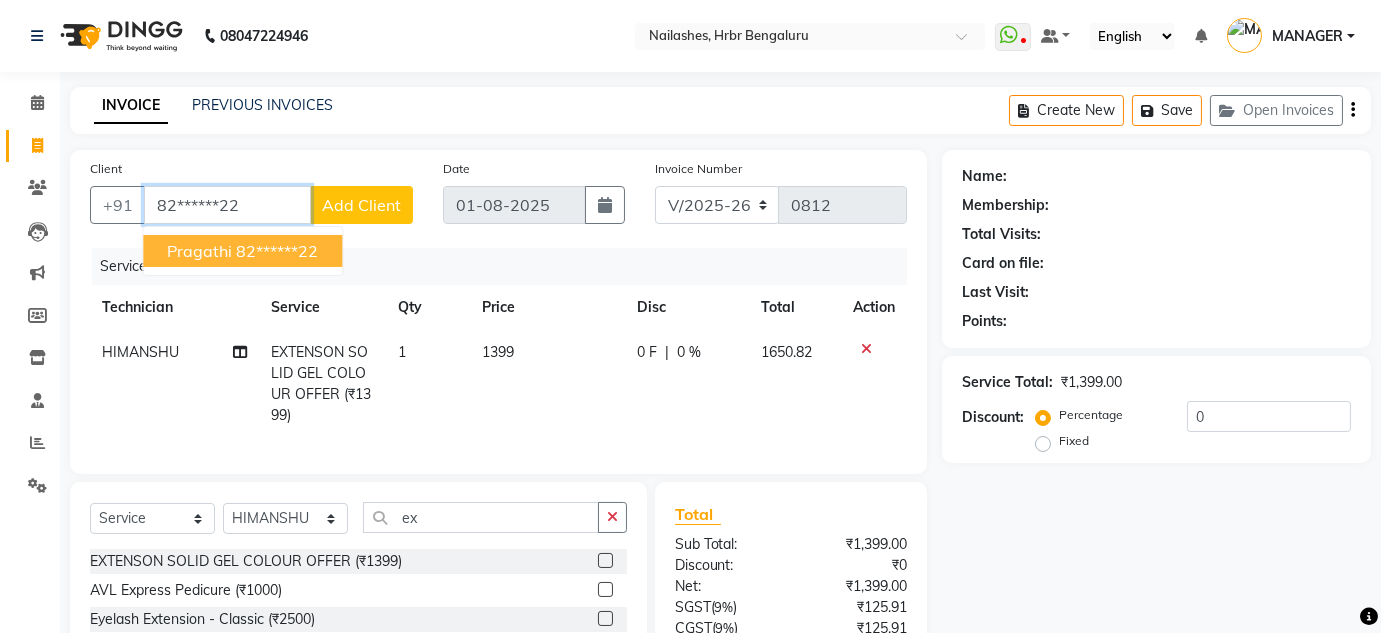 type on "82******22" 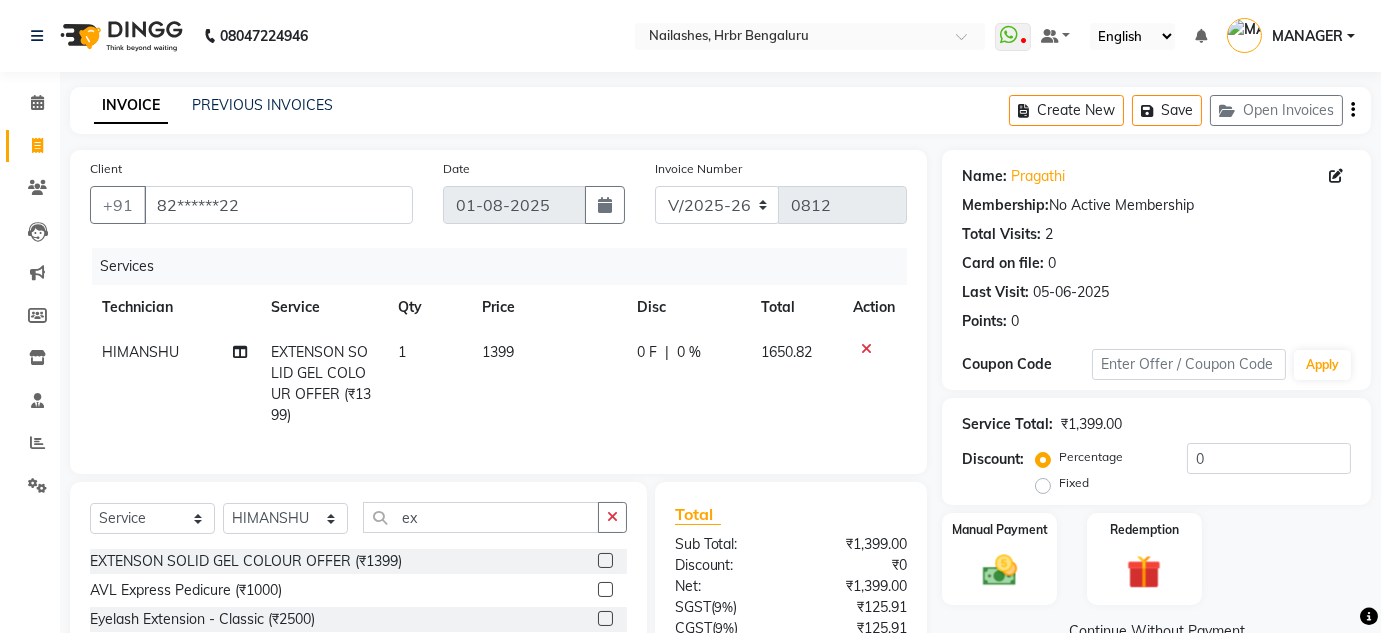 scroll, scrollTop: 187, scrollLeft: 0, axis: vertical 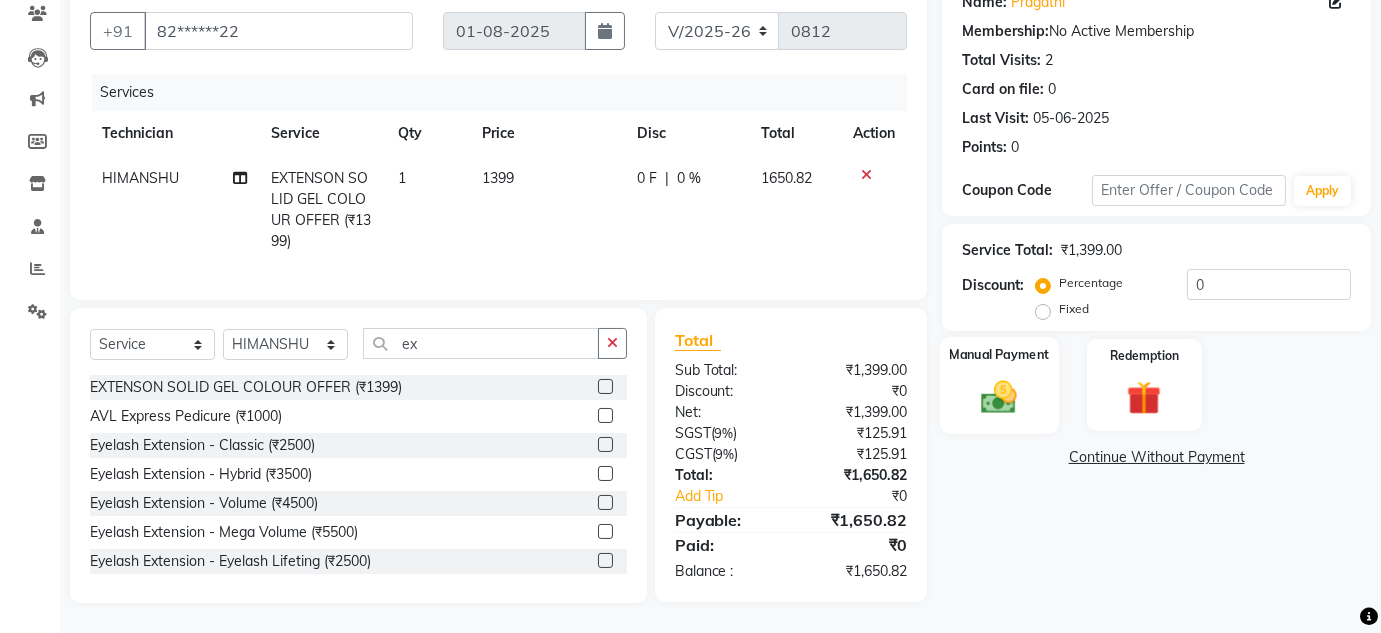 click 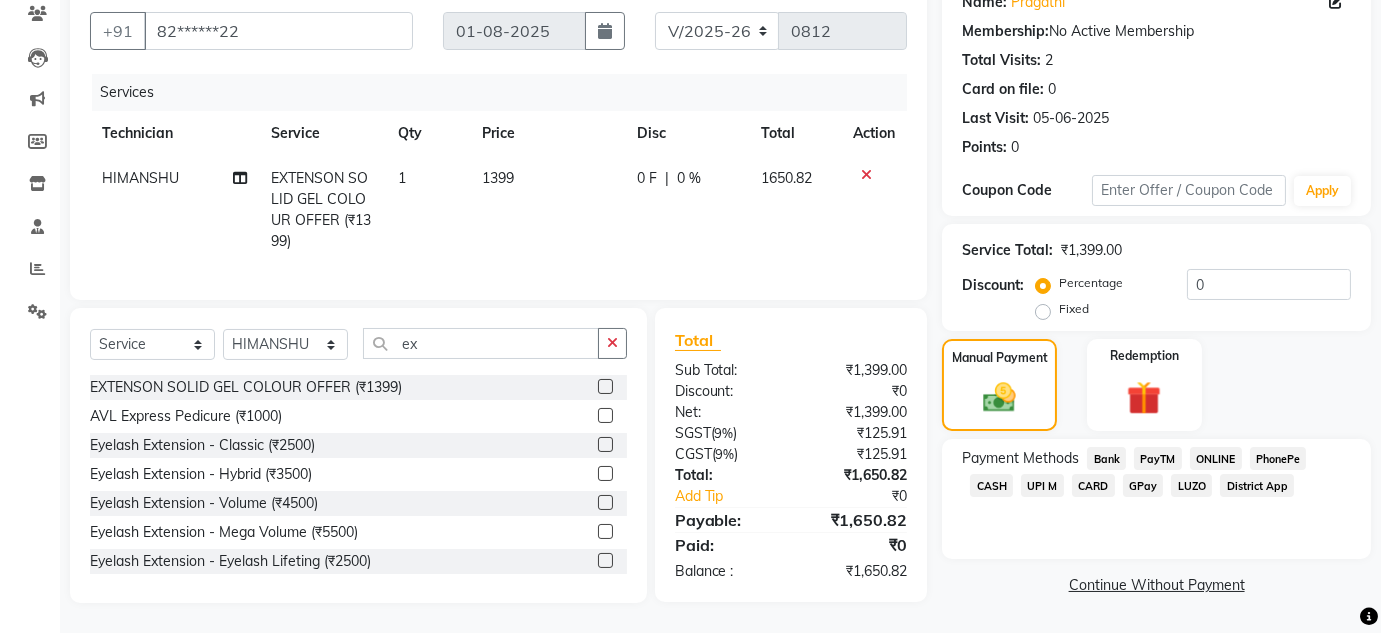 click on "ONLINE" 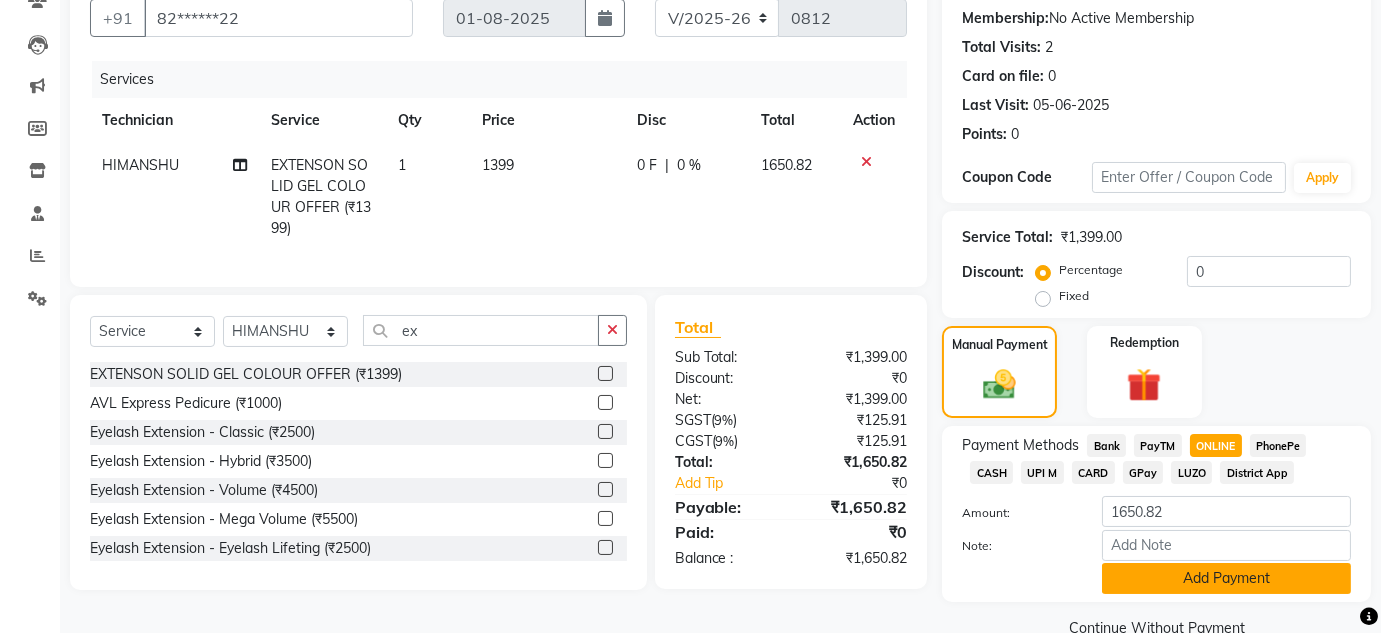 click on "Add Payment" 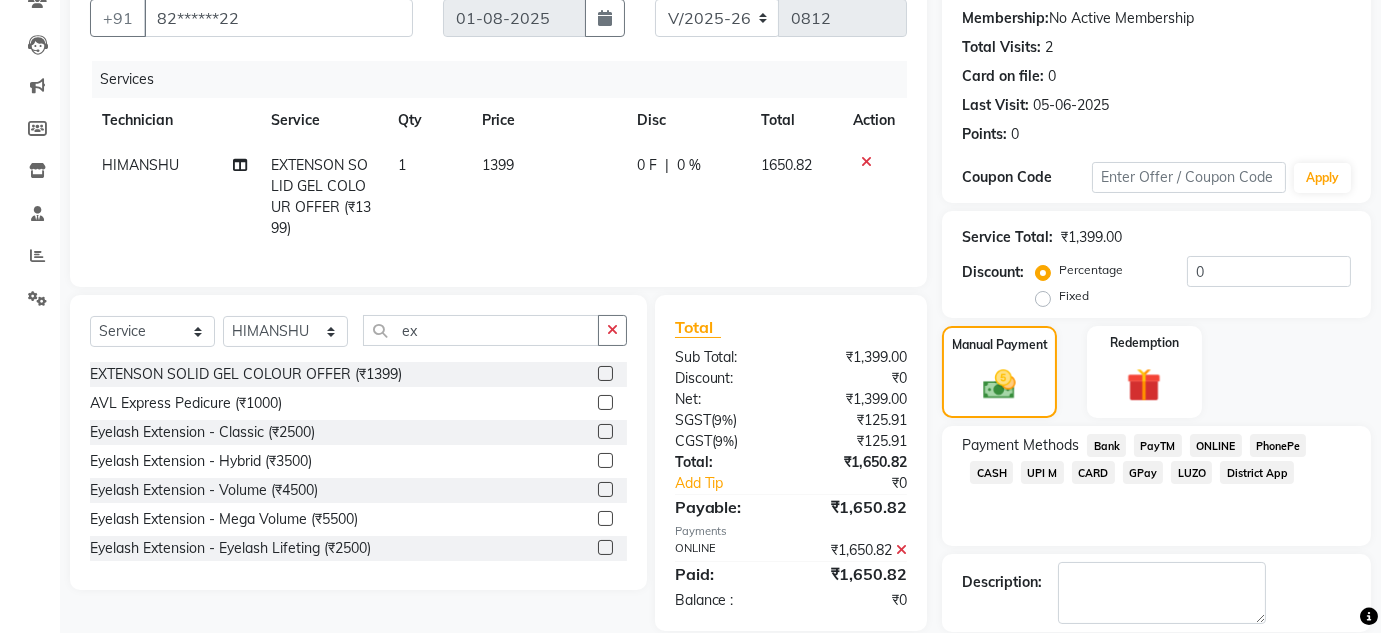 scroll, scrollTop: 282, scrollLeft: 0, axis: vertical 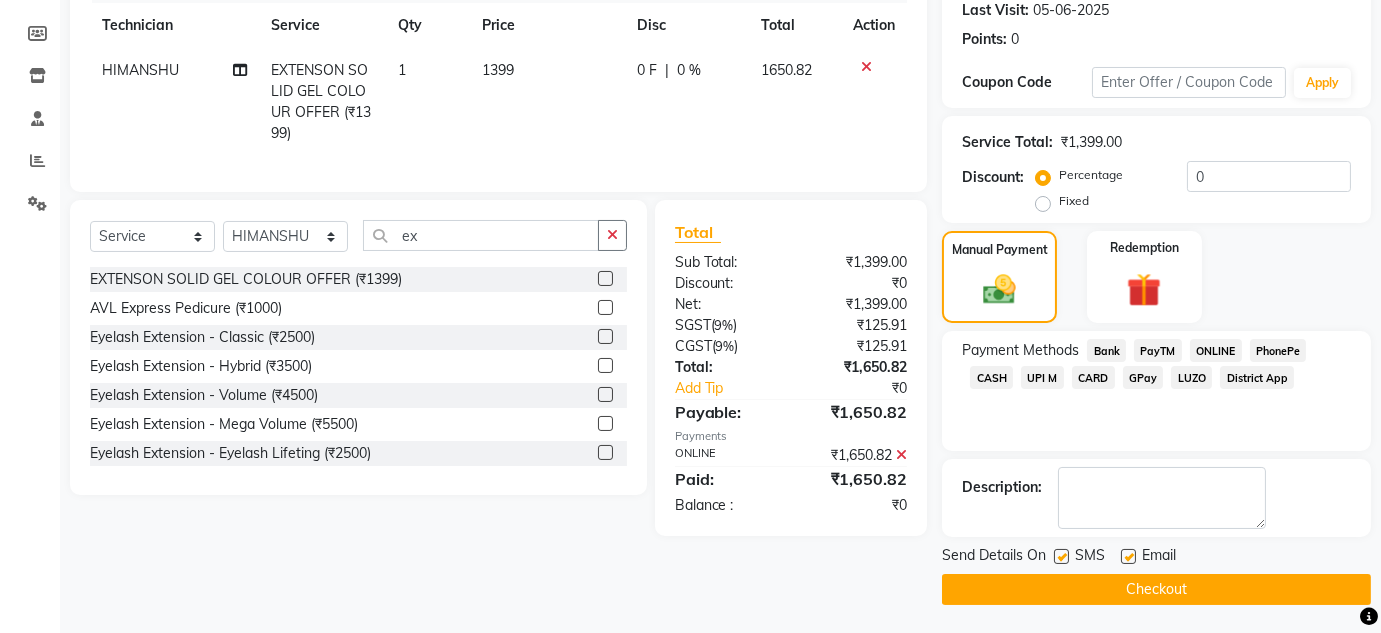 click on "Checkout" 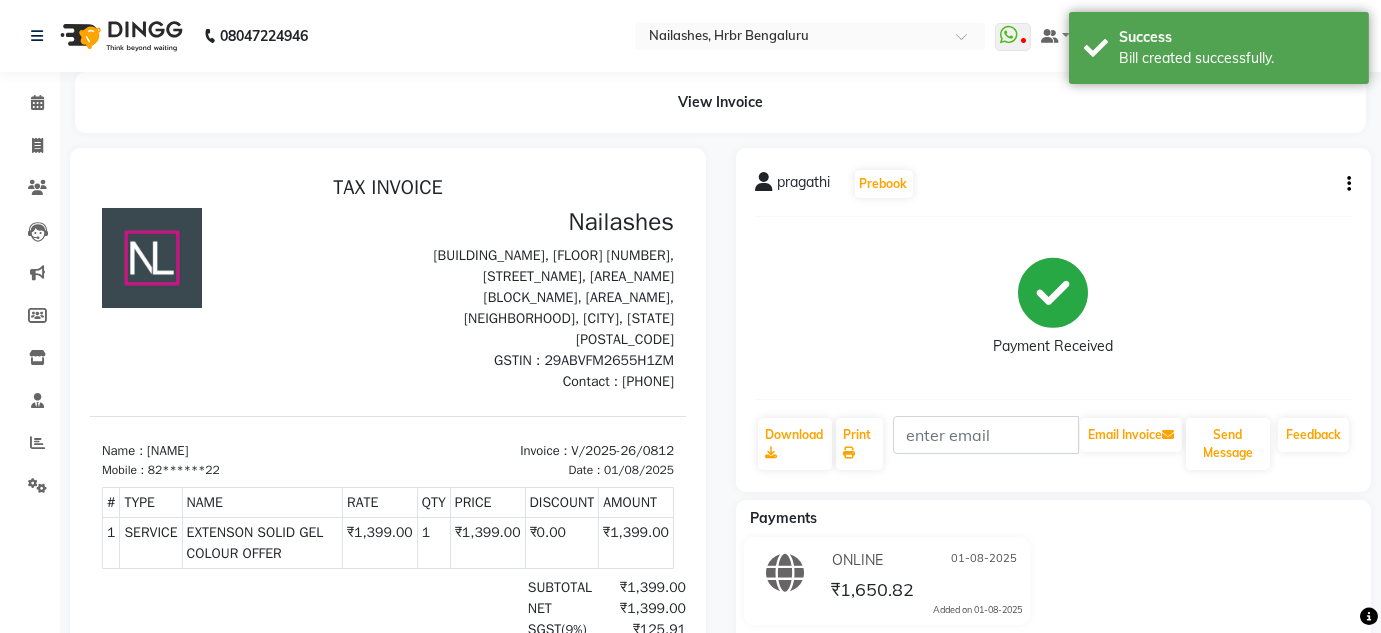 scroll, scrollTop: 0, scrollLeft: 0, axis: both 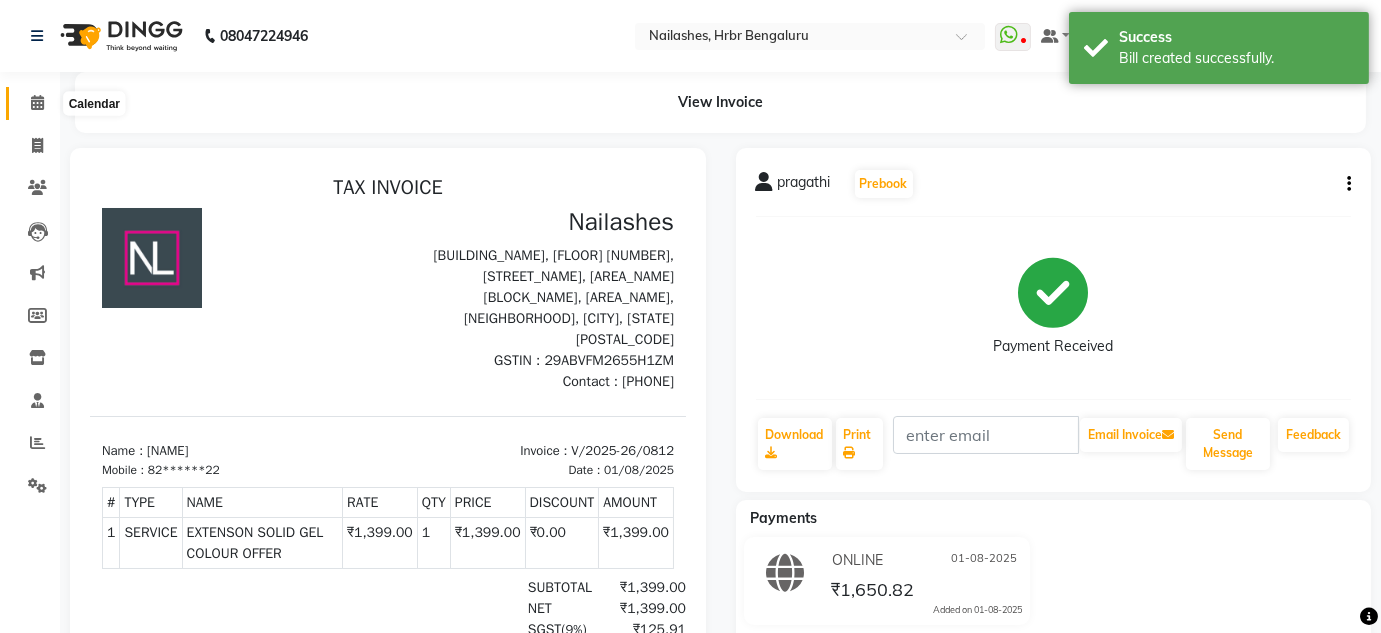 click 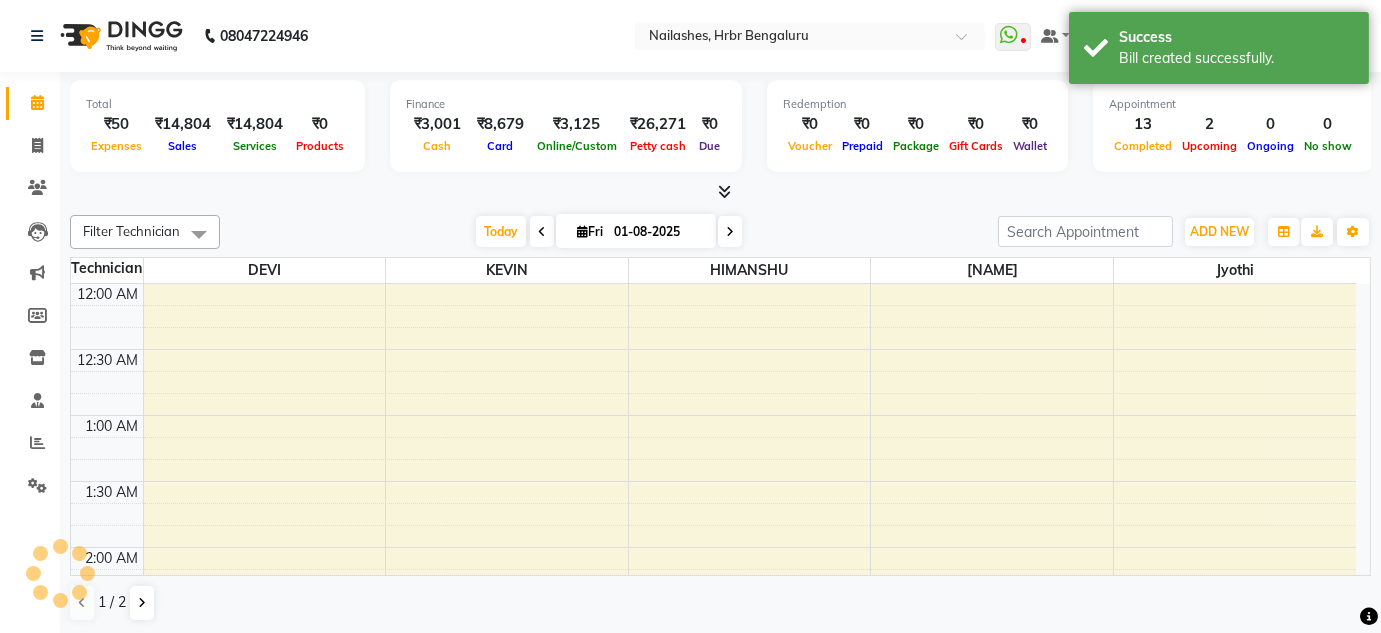 scroll, scrollTop: 783, scrollLeft: 0, axis: vertical 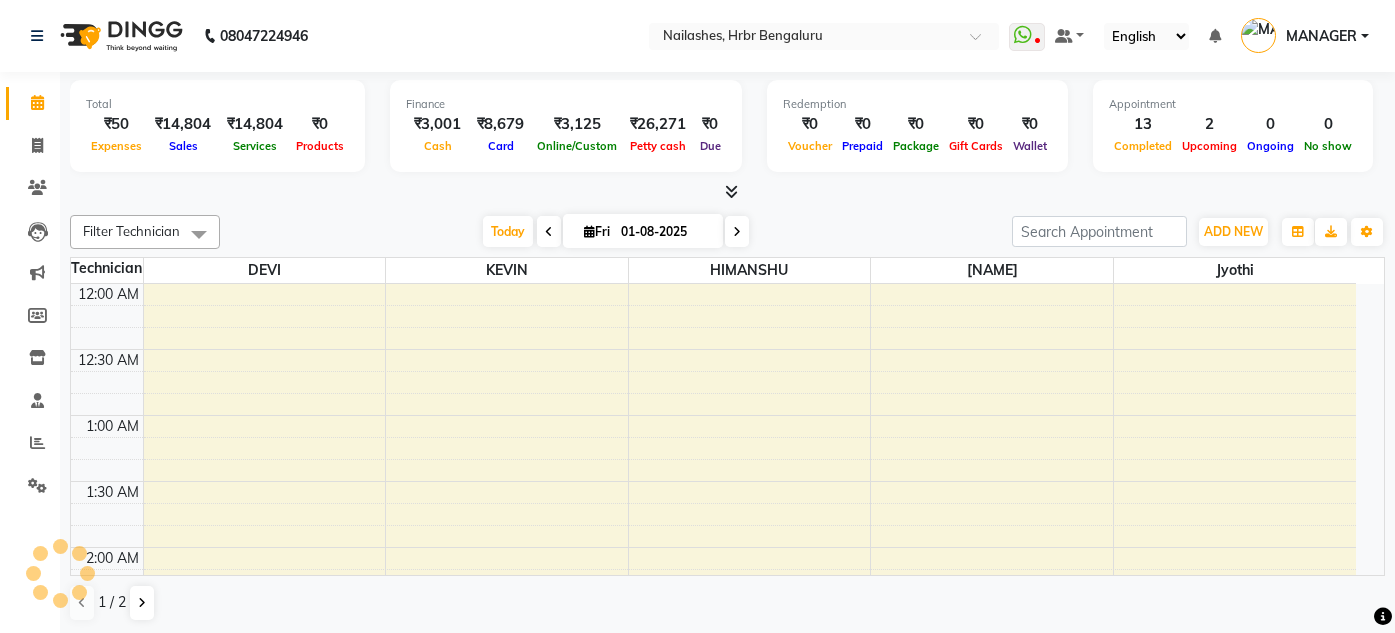 select on "en" 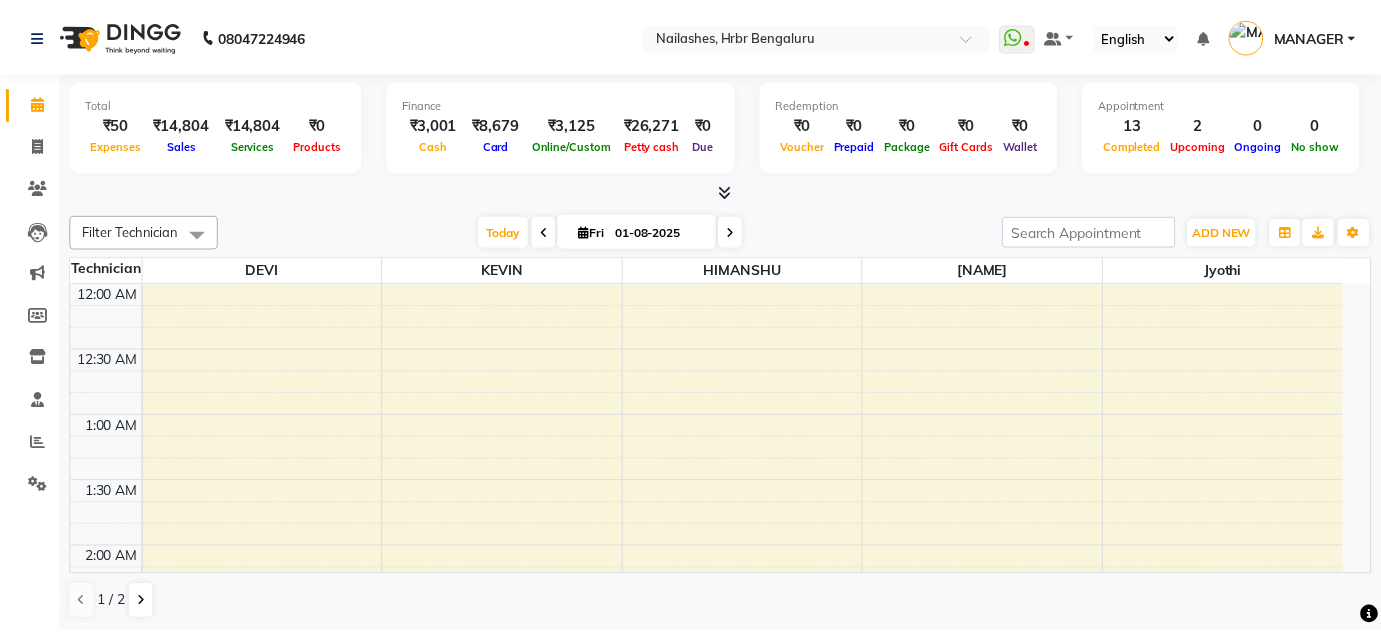scroll, scrollTop: 0, scrollLeft: 0, axis: both 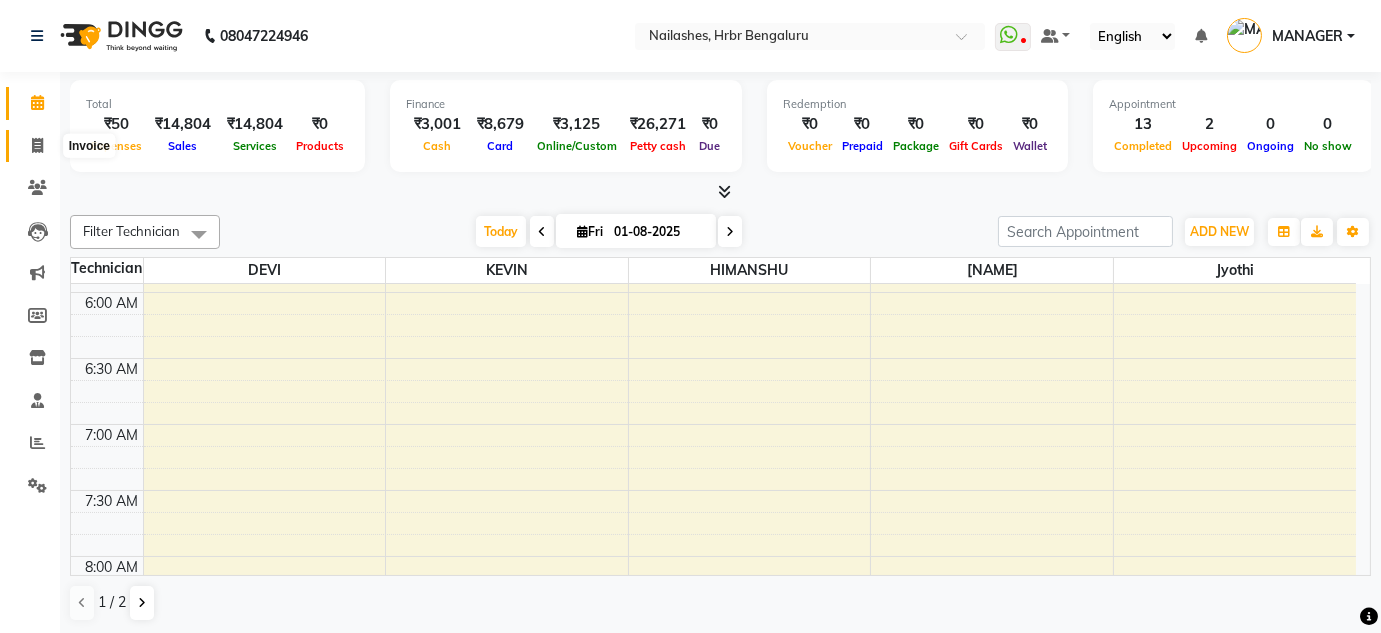 click 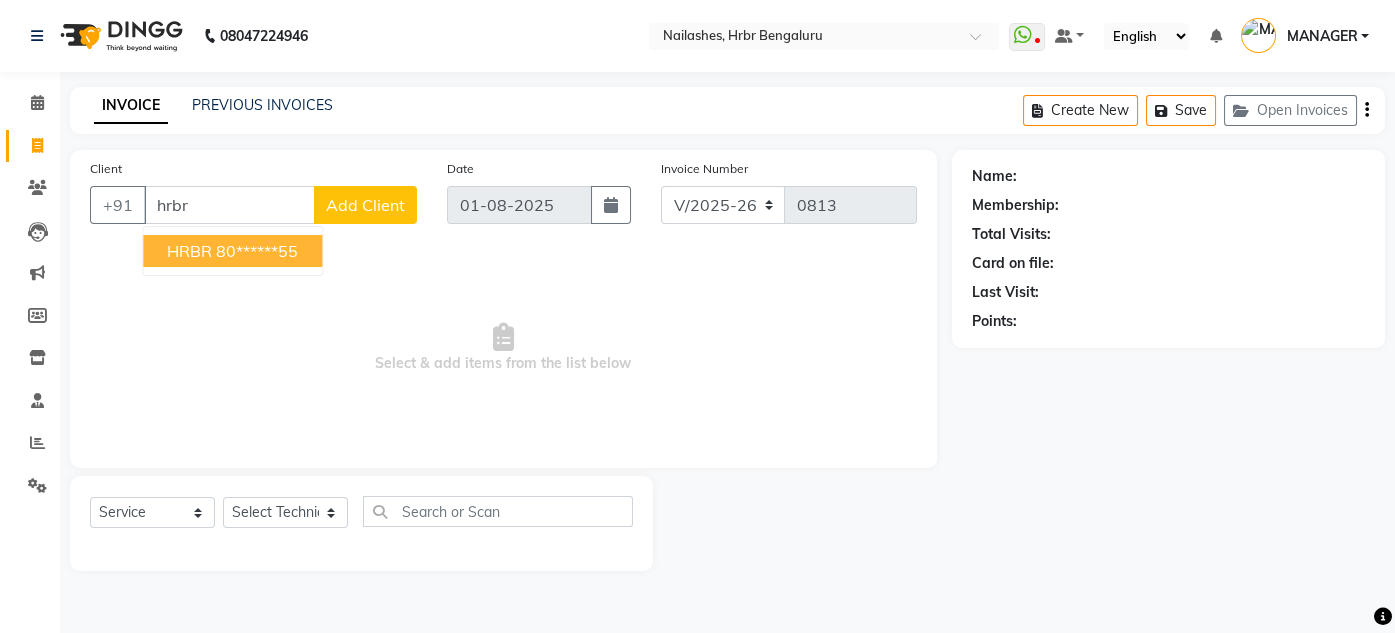 click on "HRBR" at bounding box center [189, 251] 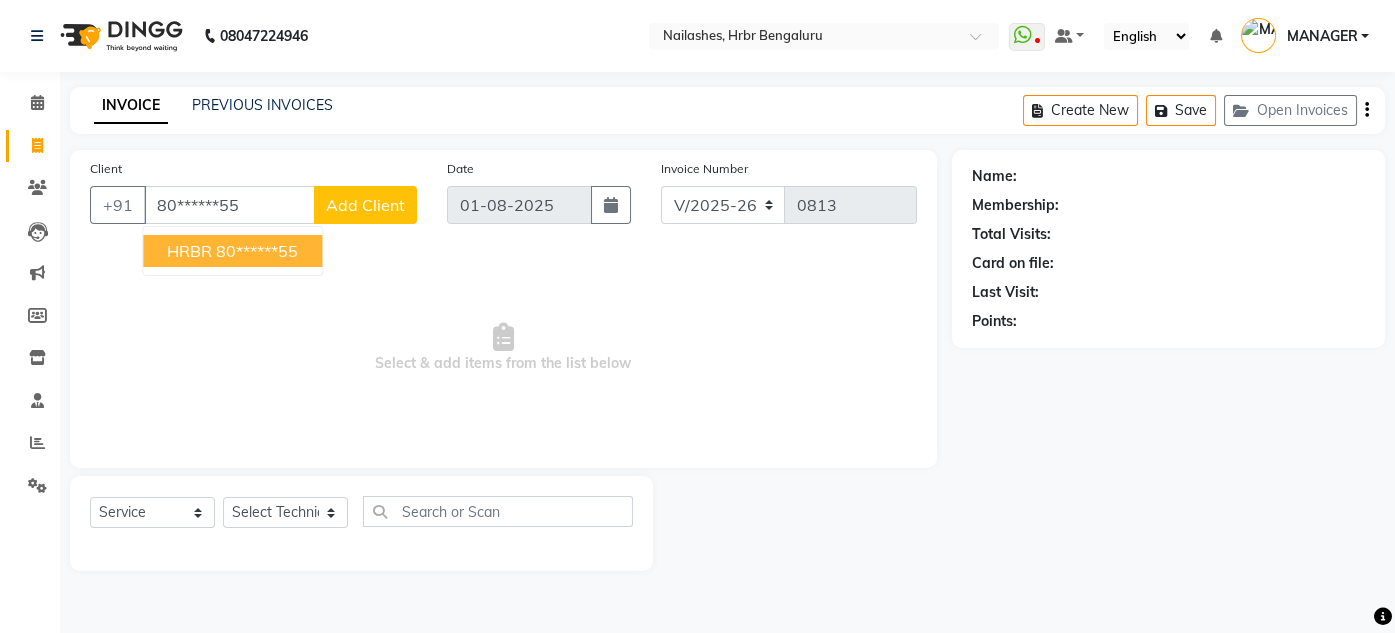 type on "80******55" 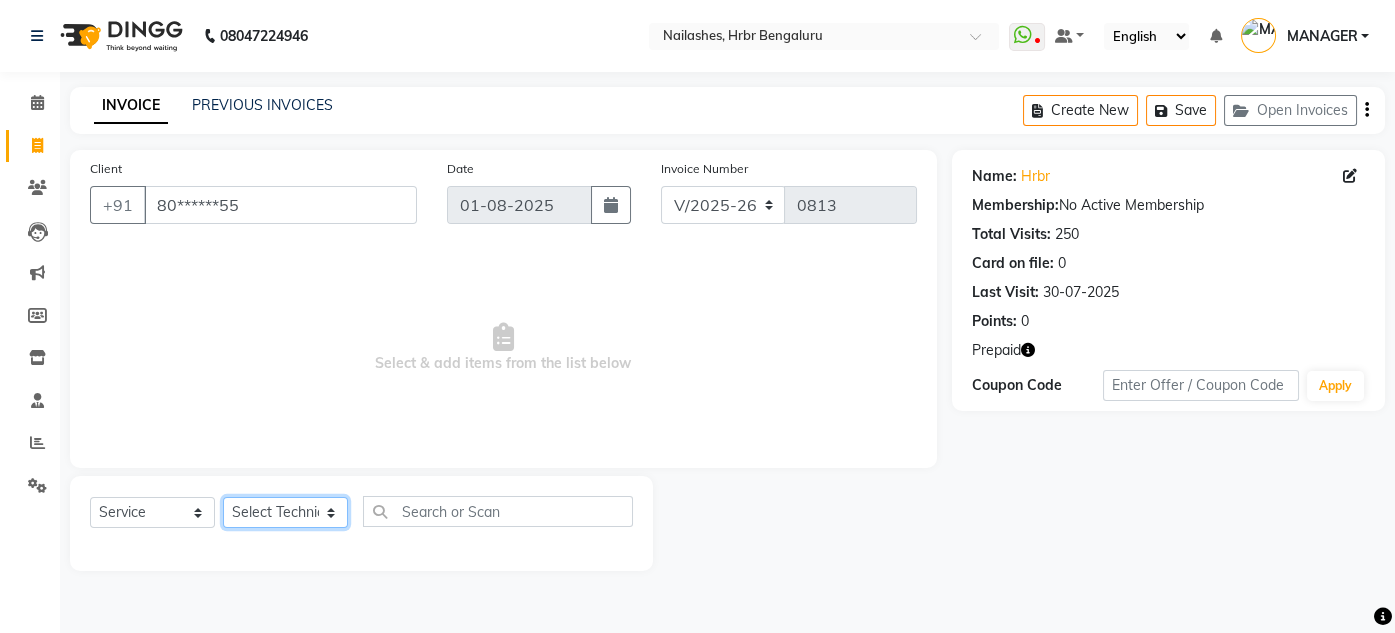 click on "Select Technician [NAME] [NAME] [NAME] [NAME] [NAME] [NAME] [NAME] [NAME]" 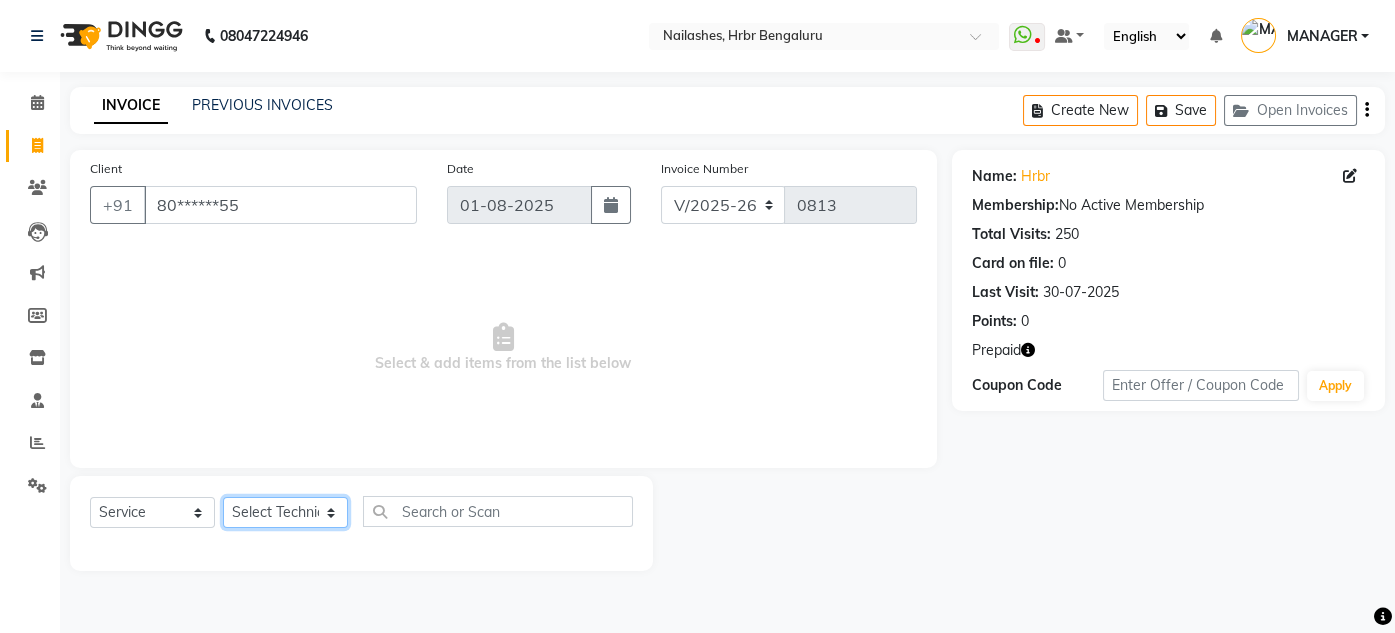 select on "84501" 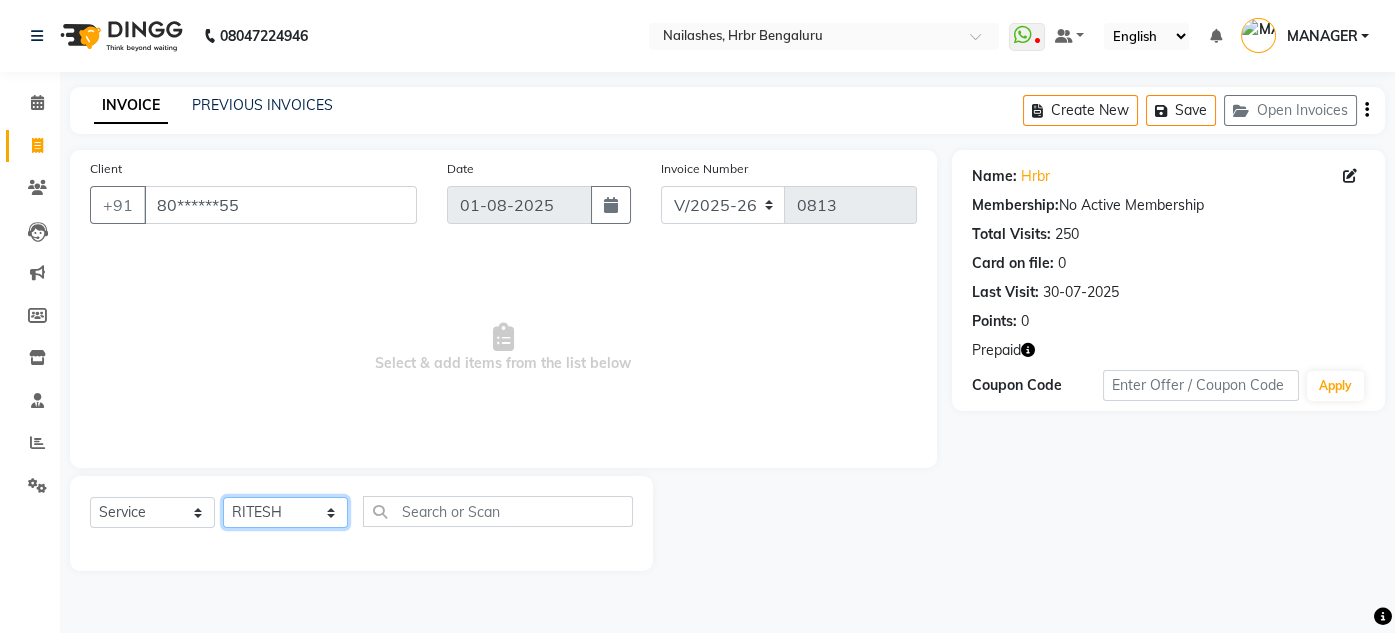 click on "Select Technician [NAME] [NAME] [NAME] [NAME] [NAME] [NAME] [NAME] [NAME]" 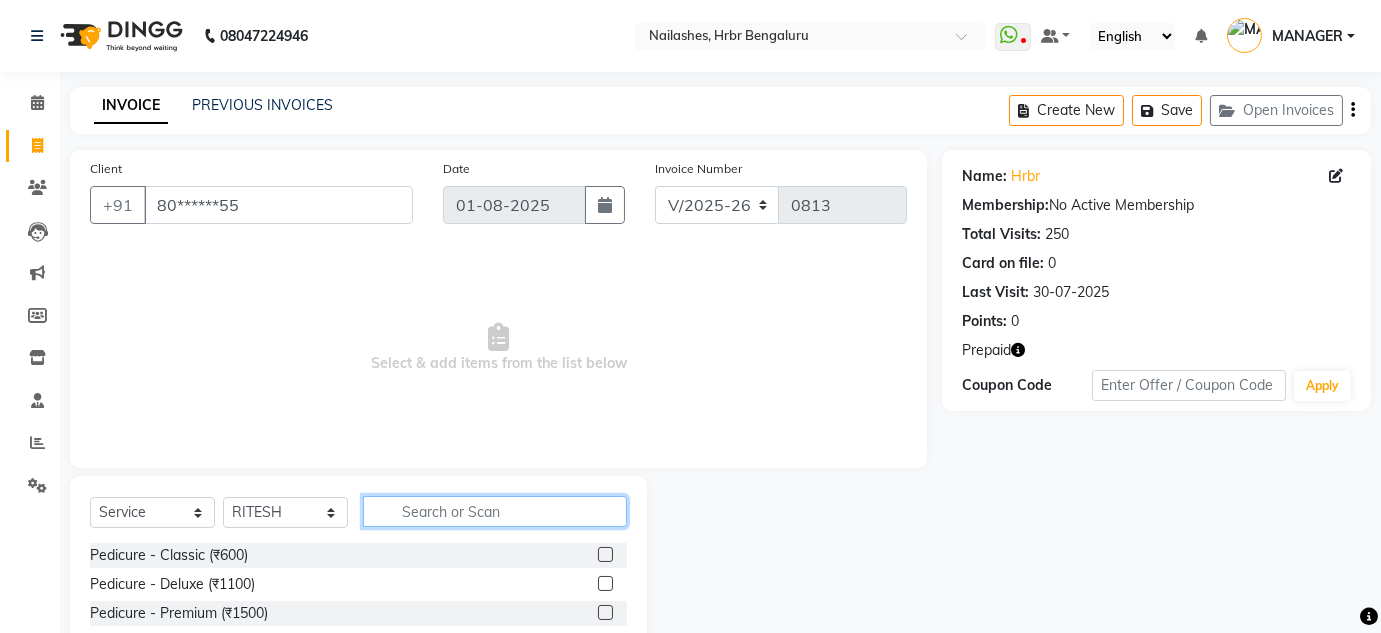 click 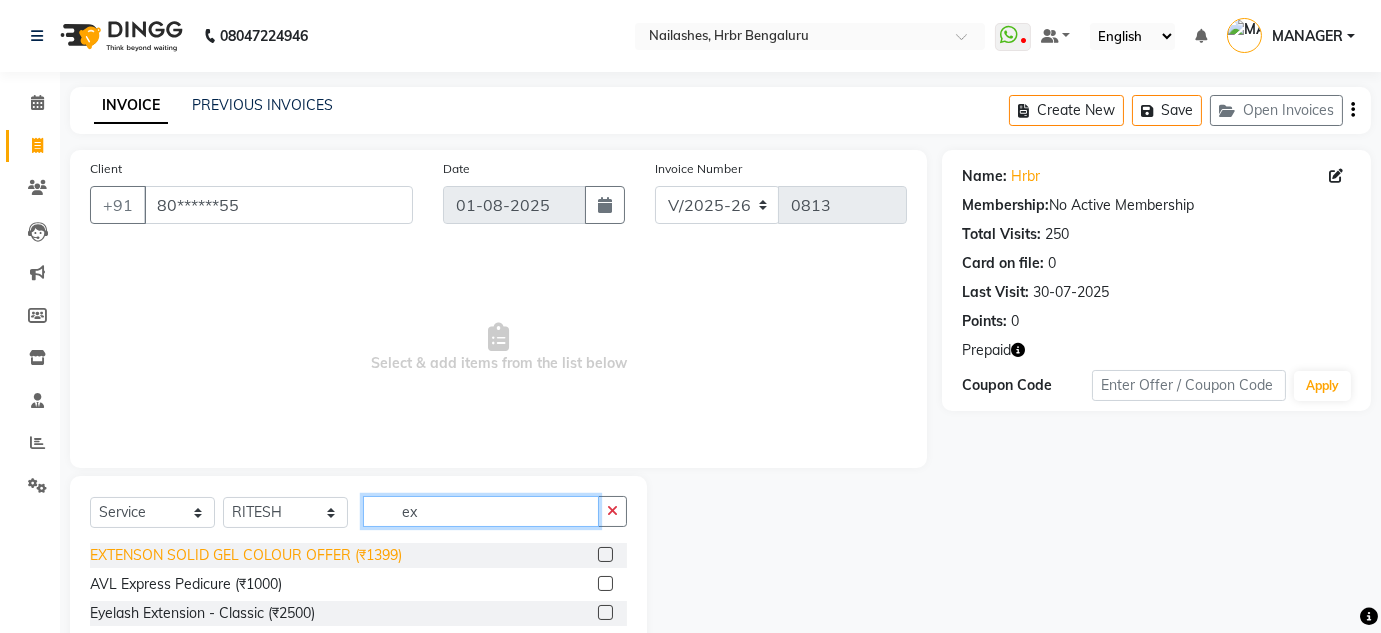 type on "ex" 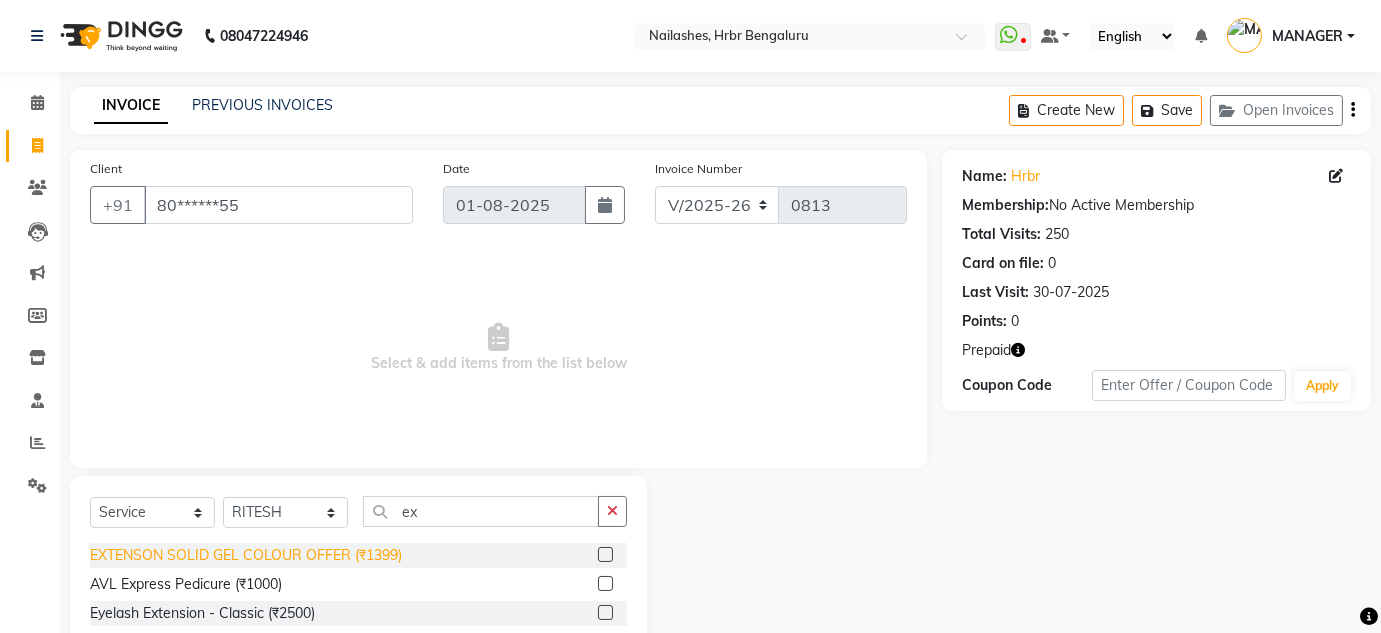 click on "EXTENSON SOLID GEL COLOUR OFFER (₹1399)" 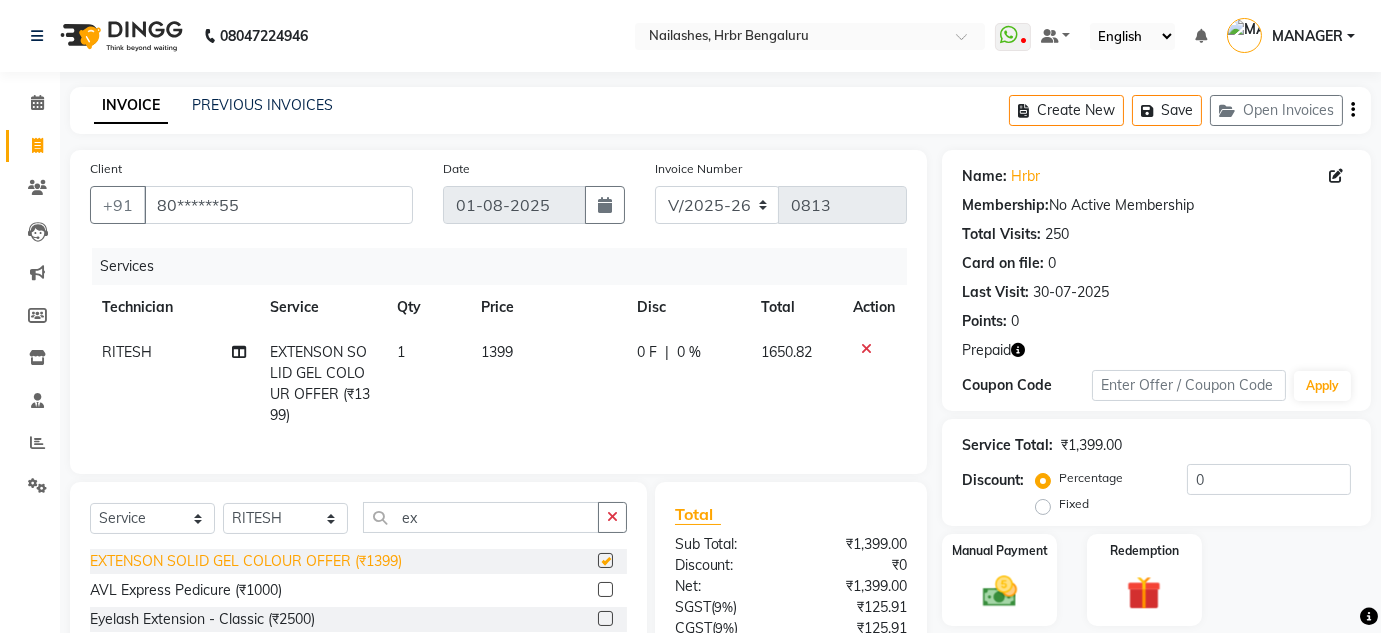 checkbox on "false" 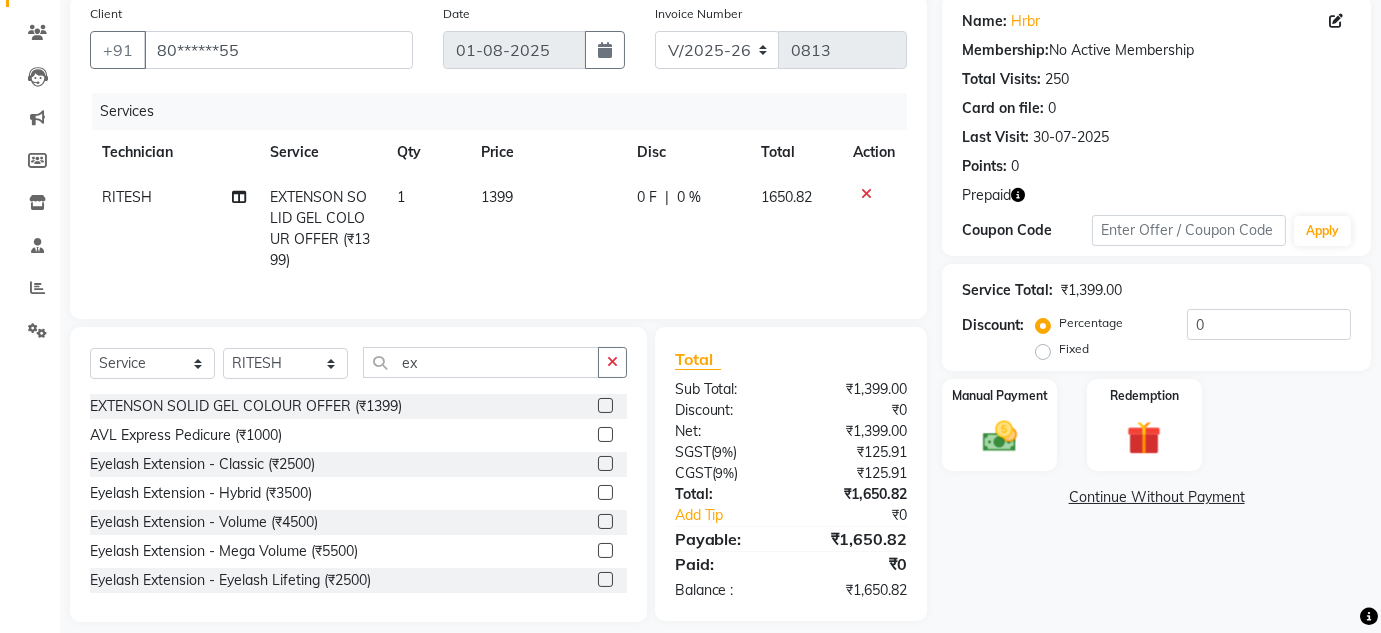 scroll, scrollTop: 171, scrollLeft: 0, axis: vertical 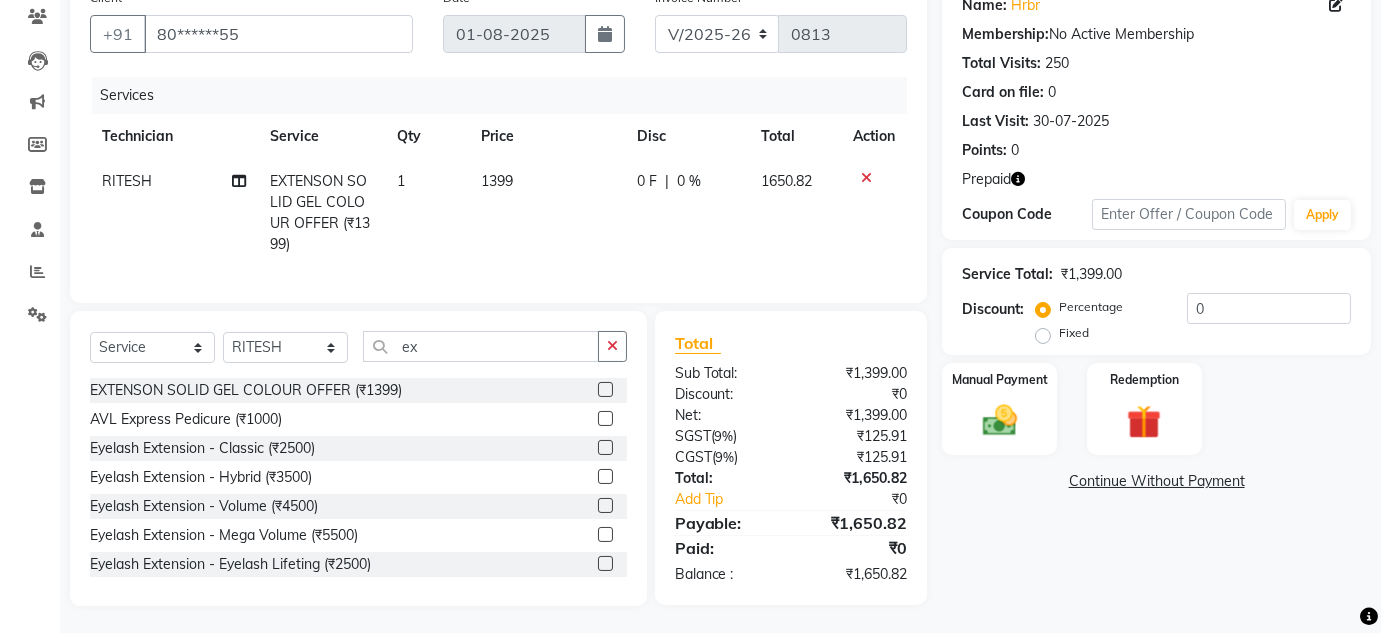 click 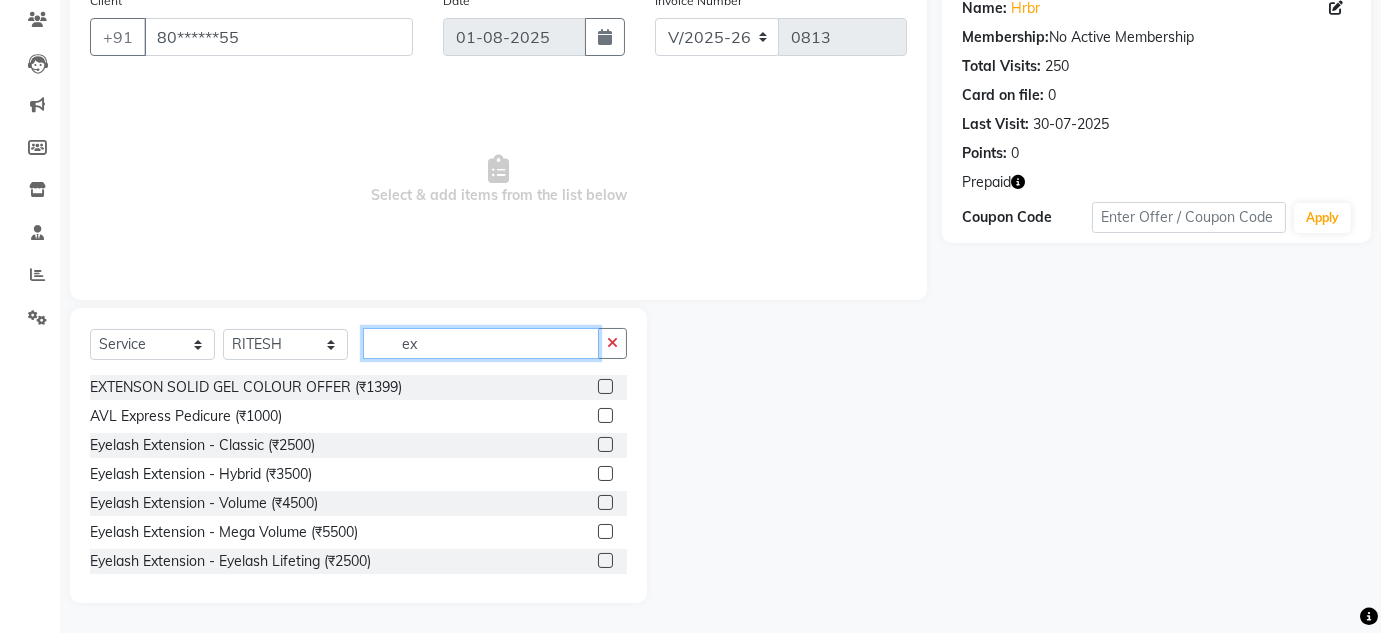 click on "ex" 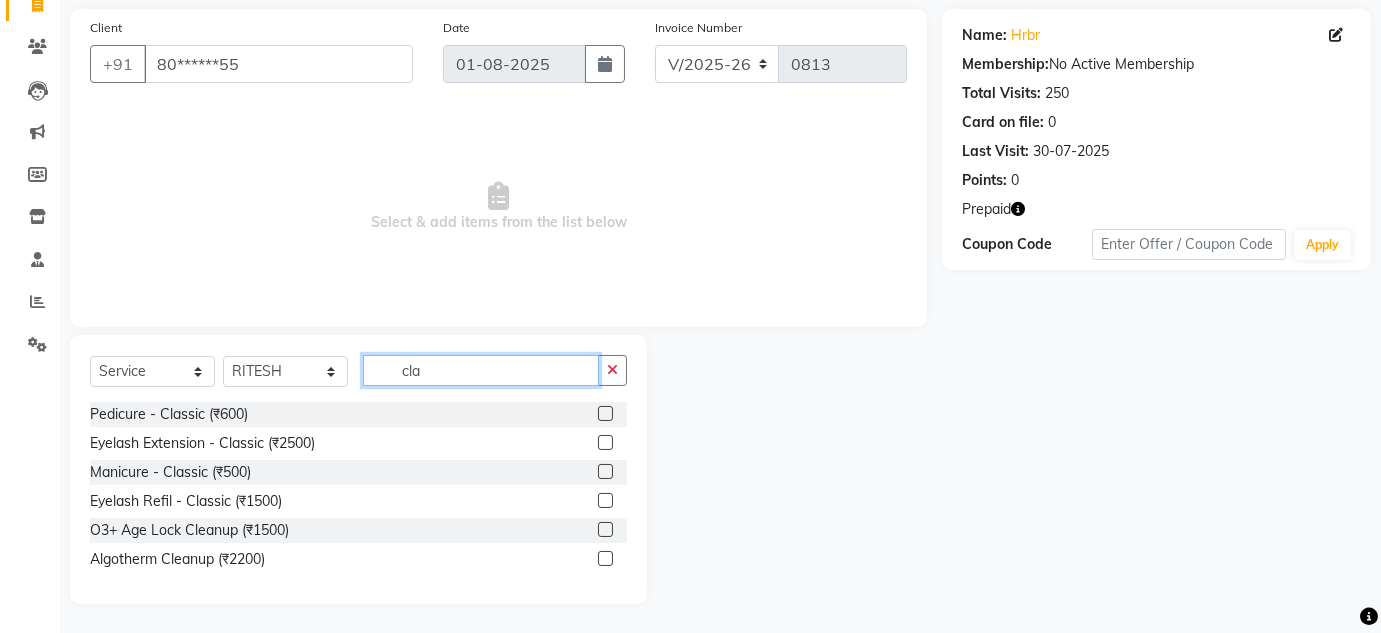 scroll, scrollTop: 83, scrollLeft: 0, axis: vertical 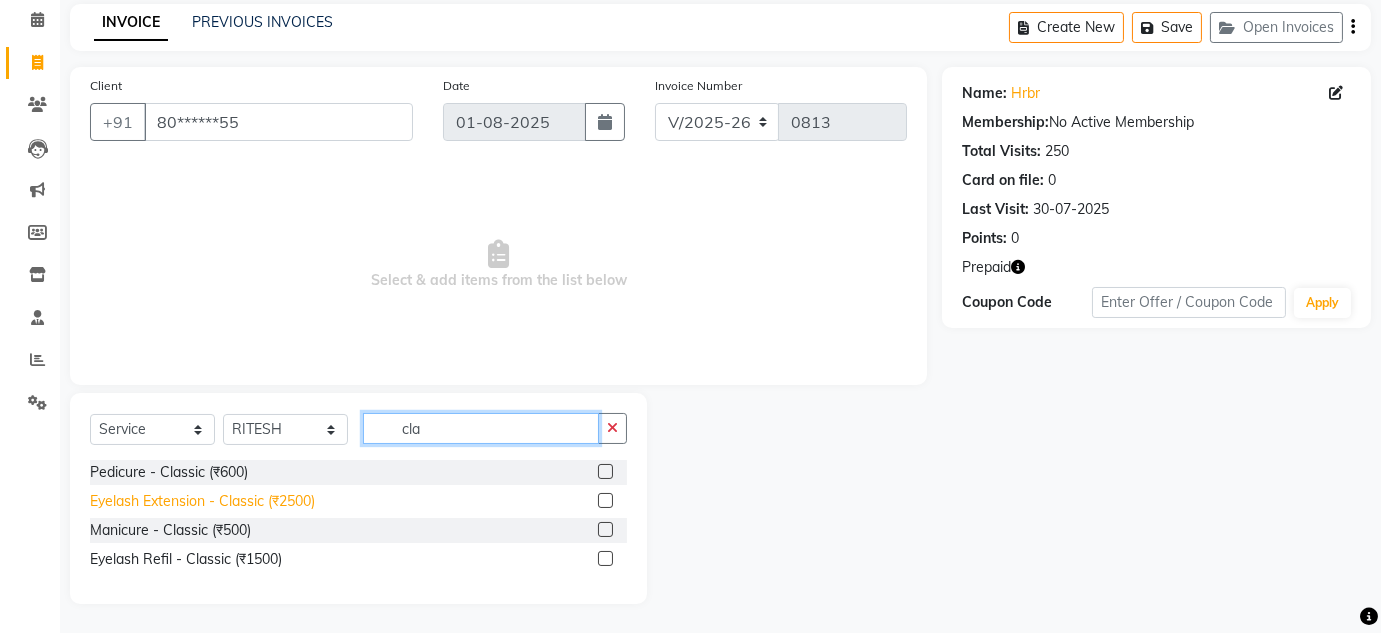 type on "cla" 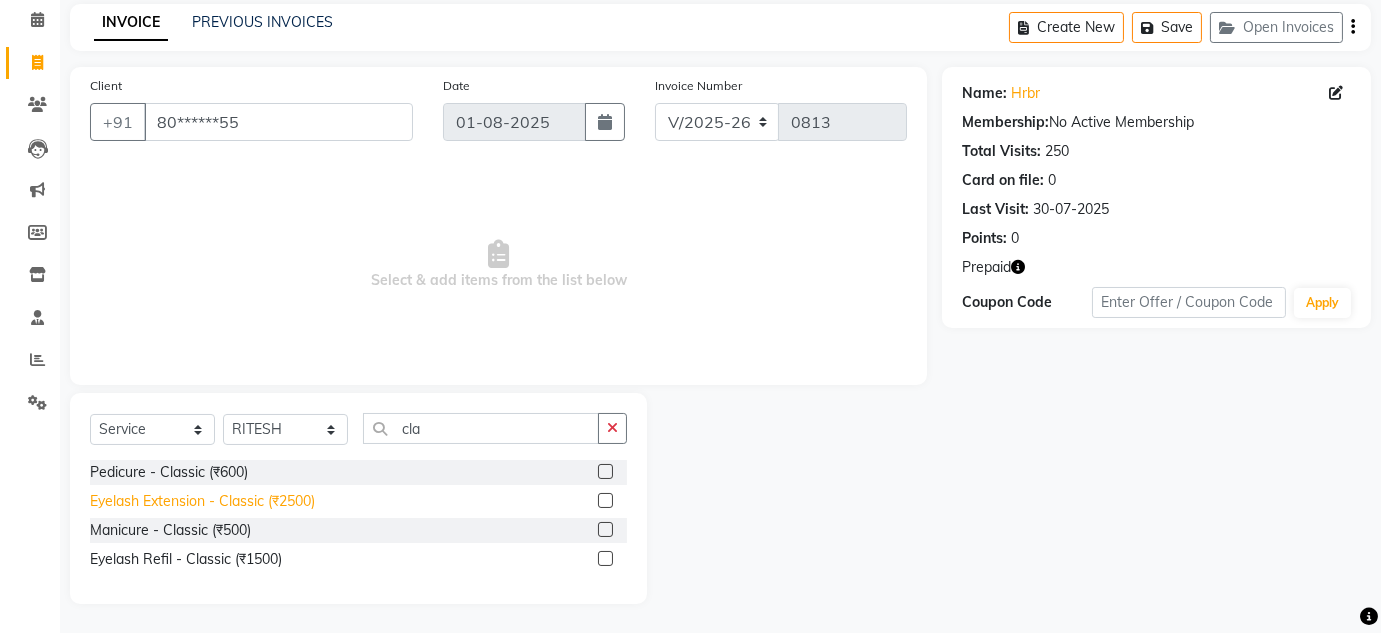 click on "Eyelash Extension - Classic (₹2500)" 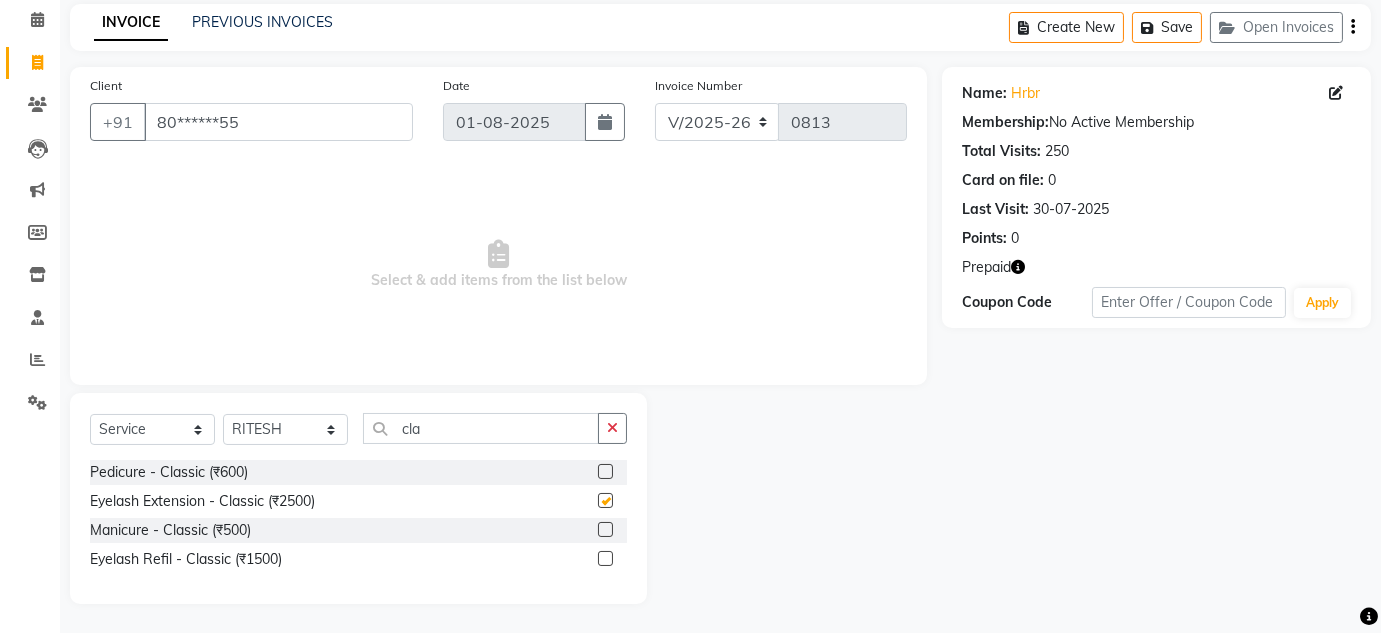 checkbox on "false" 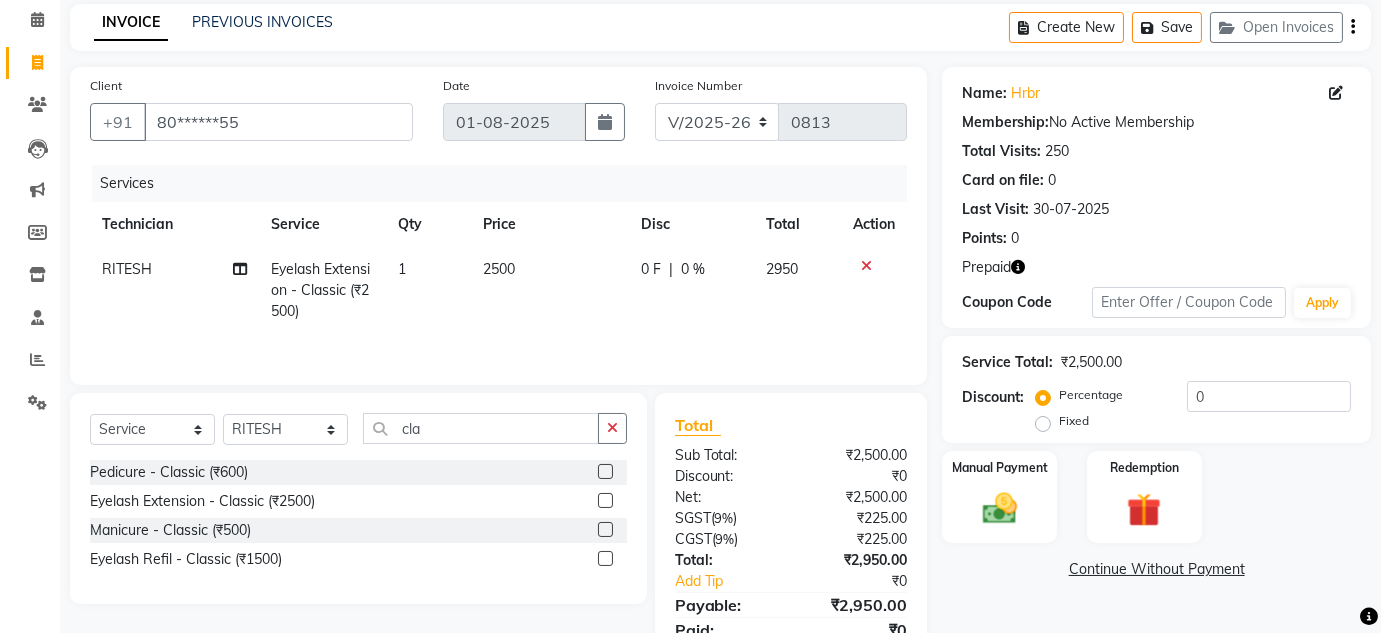 click on "2500" 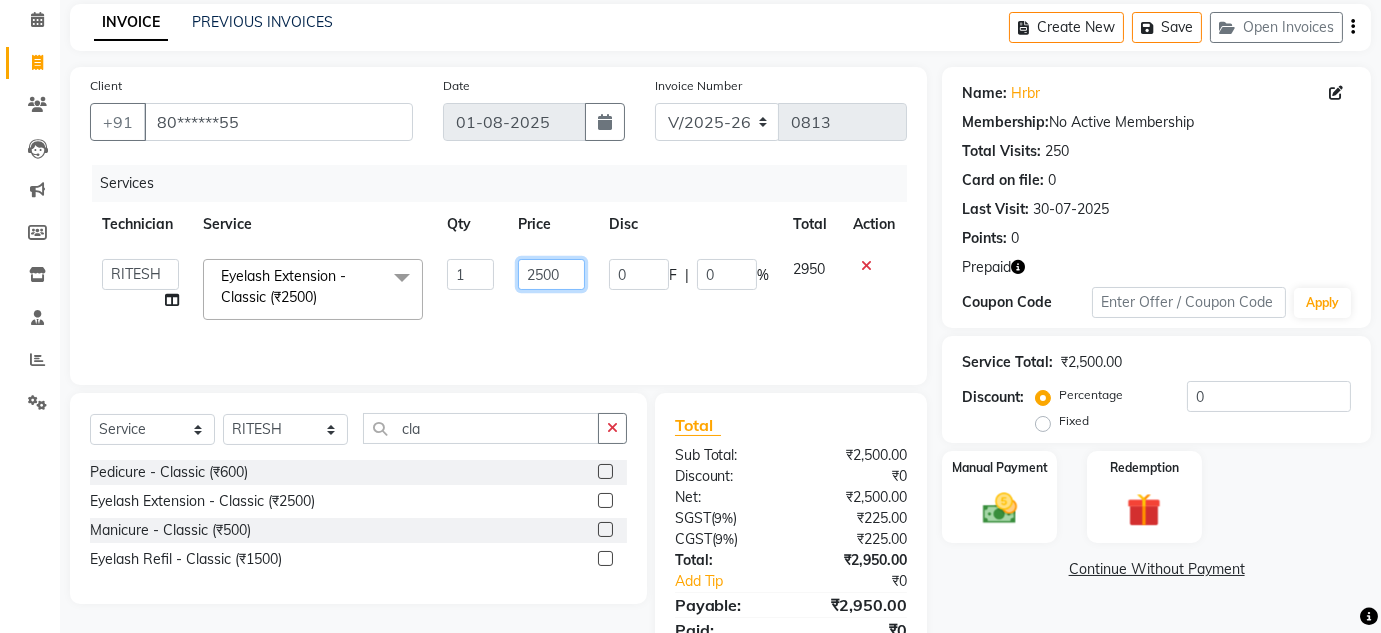click on "2500" 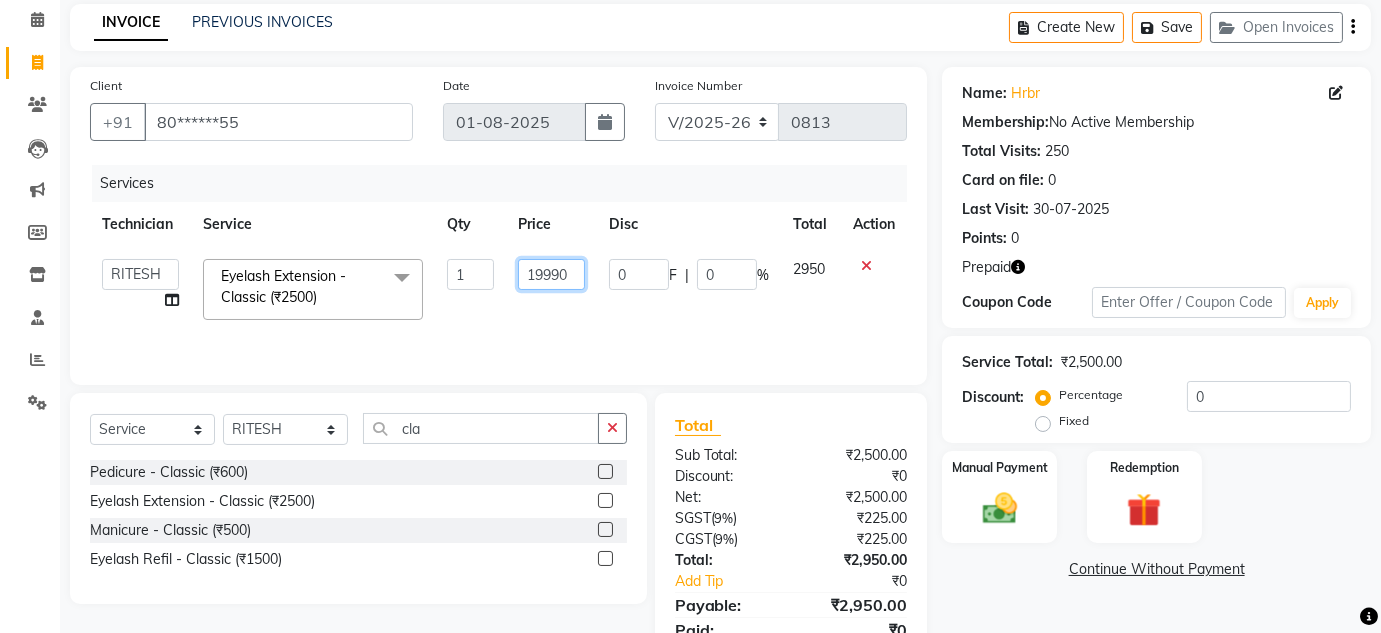 click on "19990" 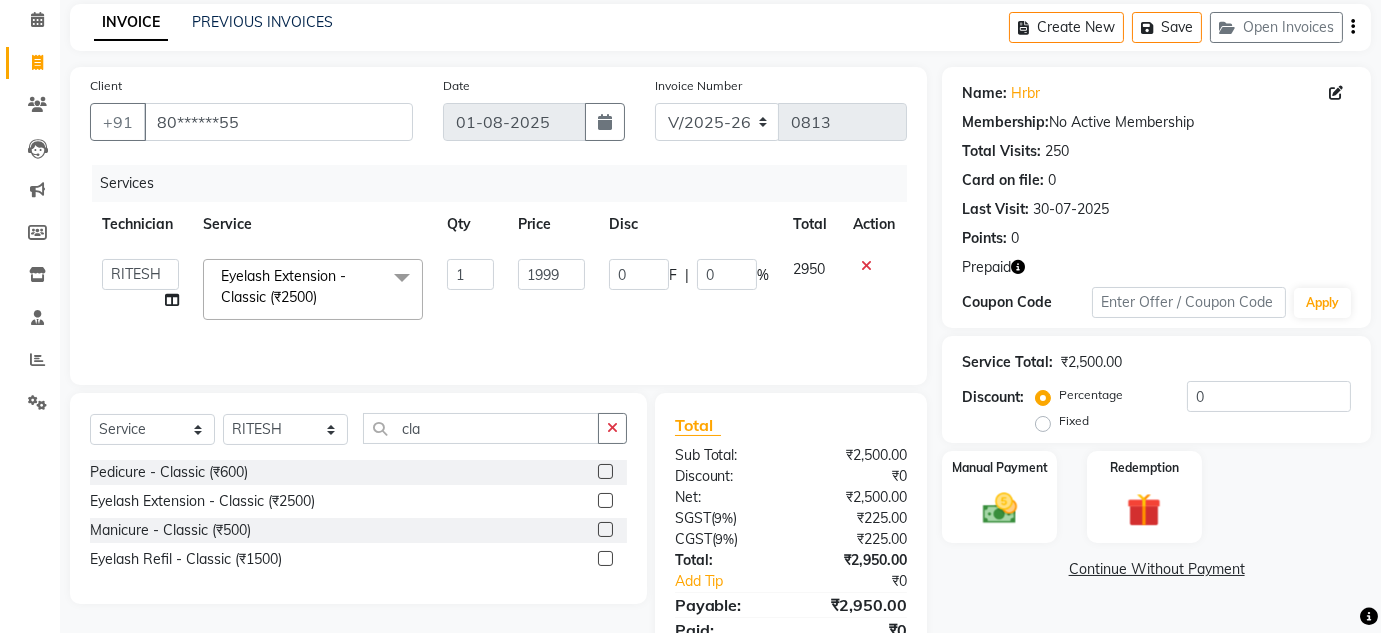 click on "1999" 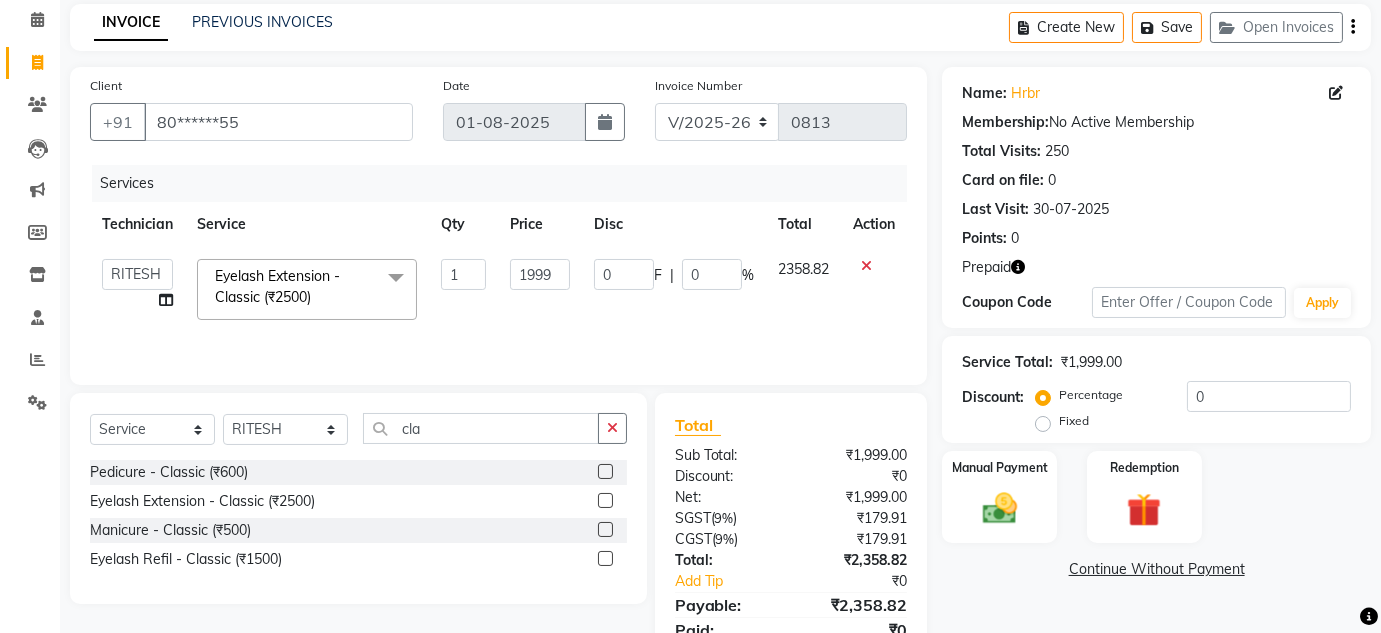 scroll, scrollTop: 166, scrollLeft: 0, axis: vertical 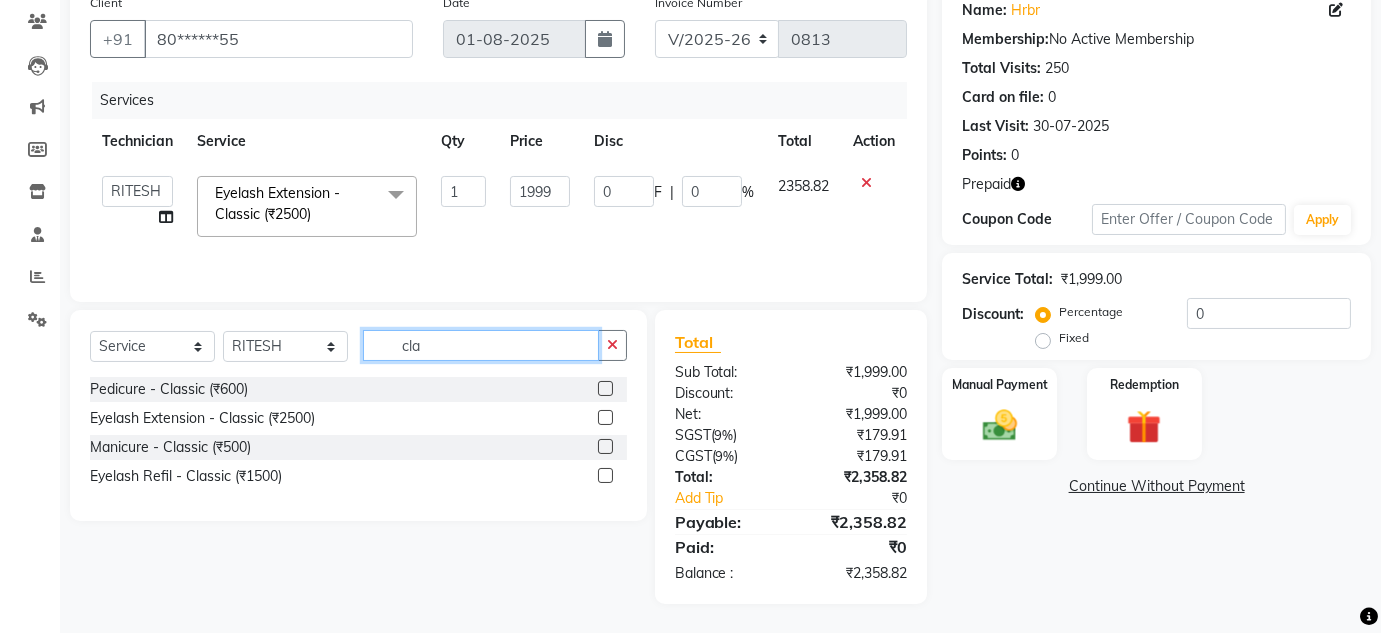 click on "cla" 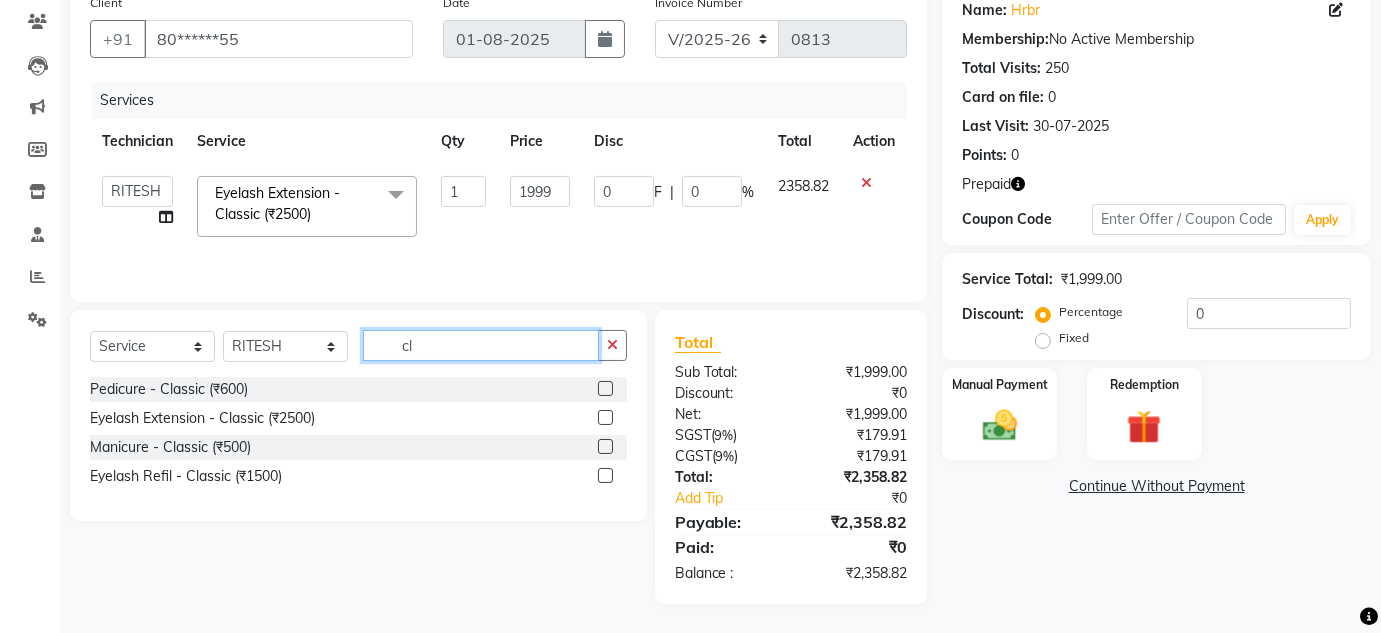 type on "c" 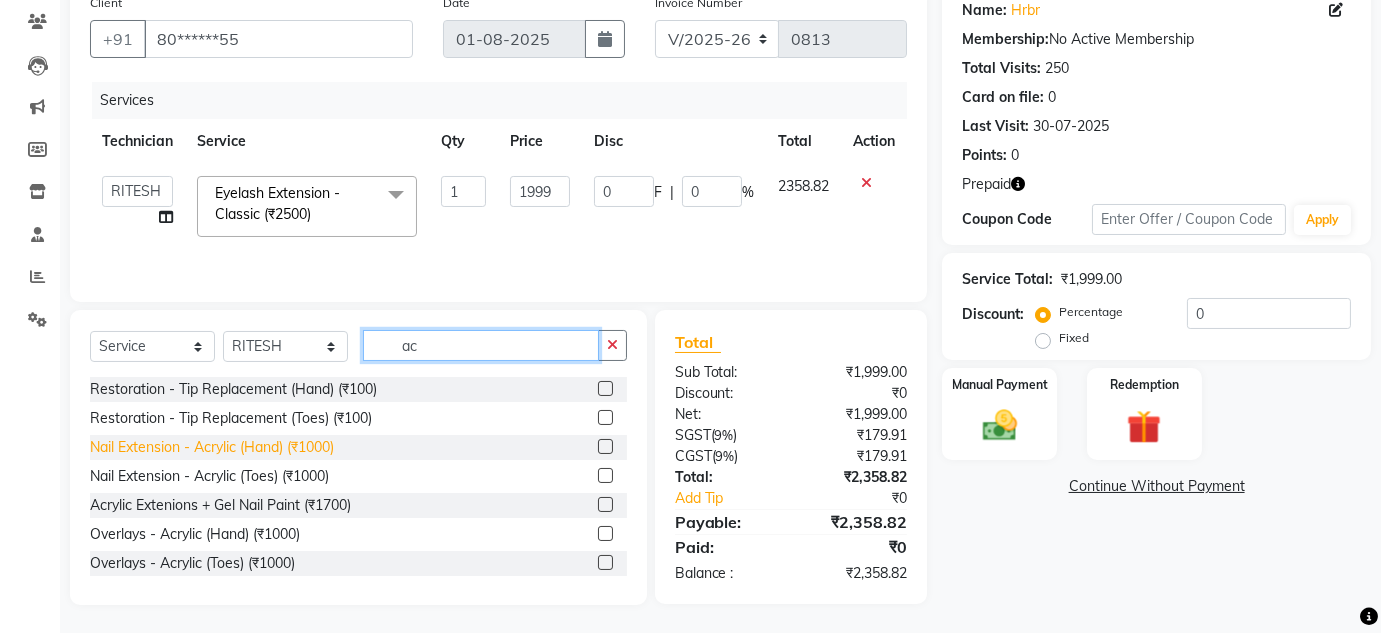type on "ac" 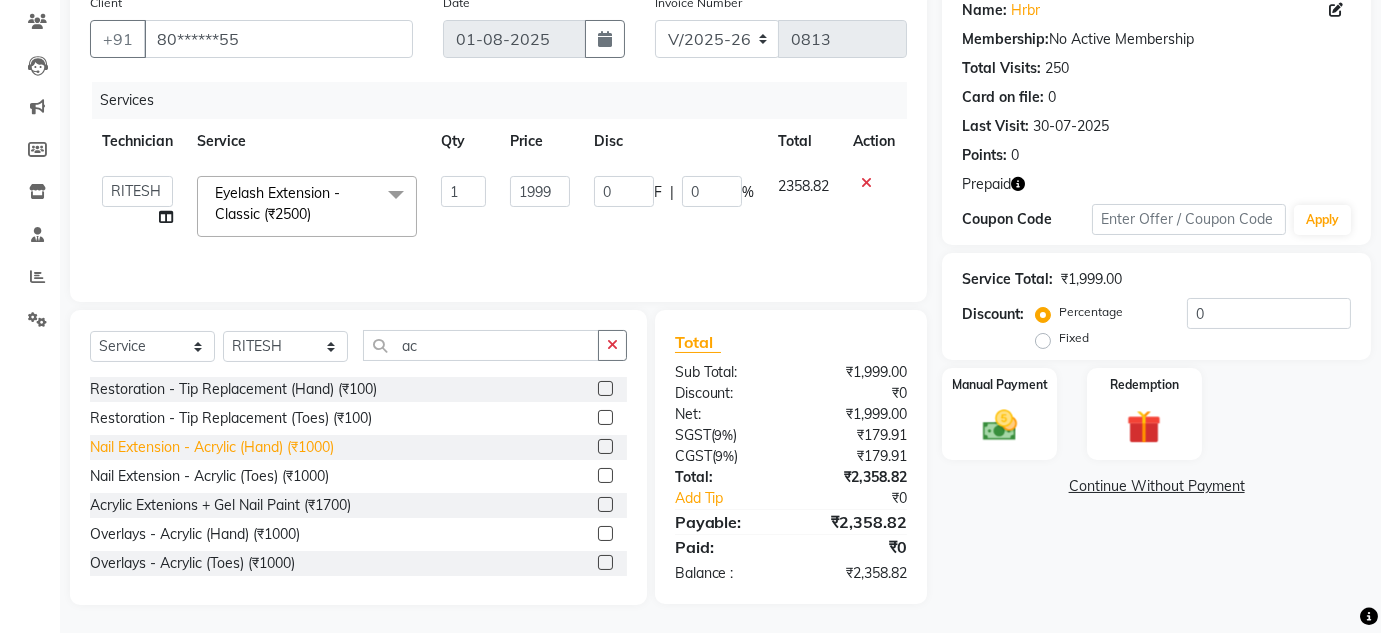 click on "Nail Extension - Acrylic (Hand) (₹1000)" 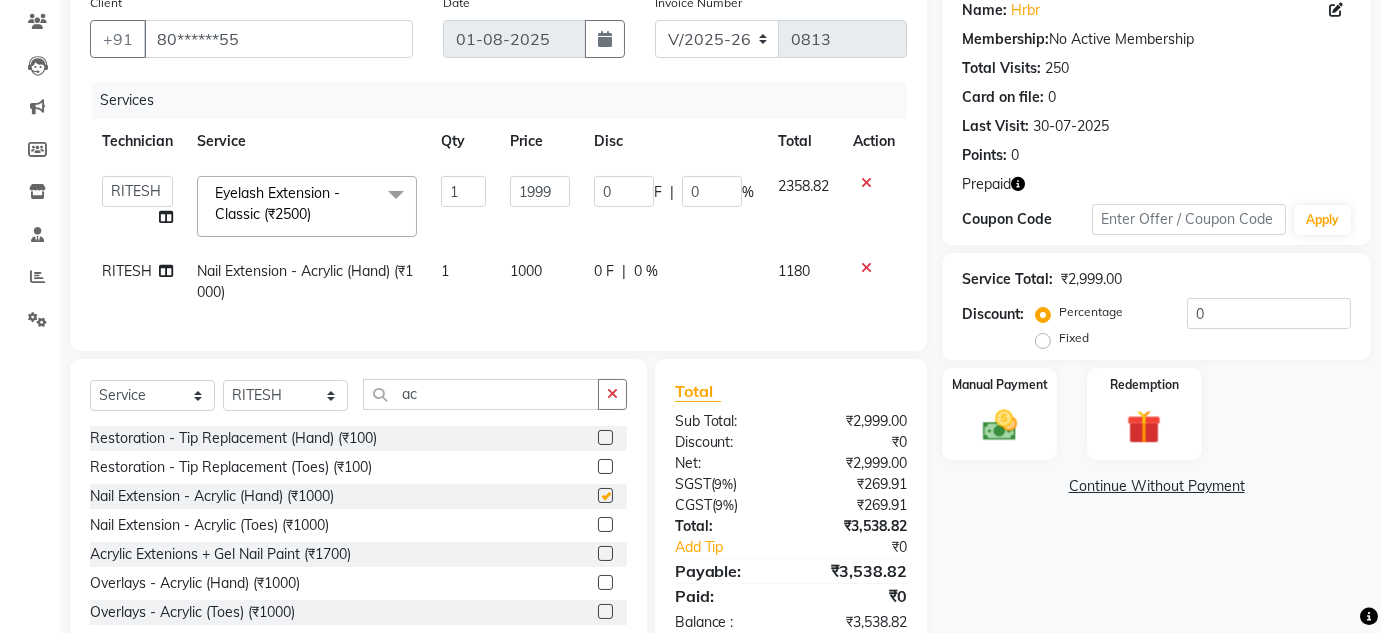 checkbox on "false" 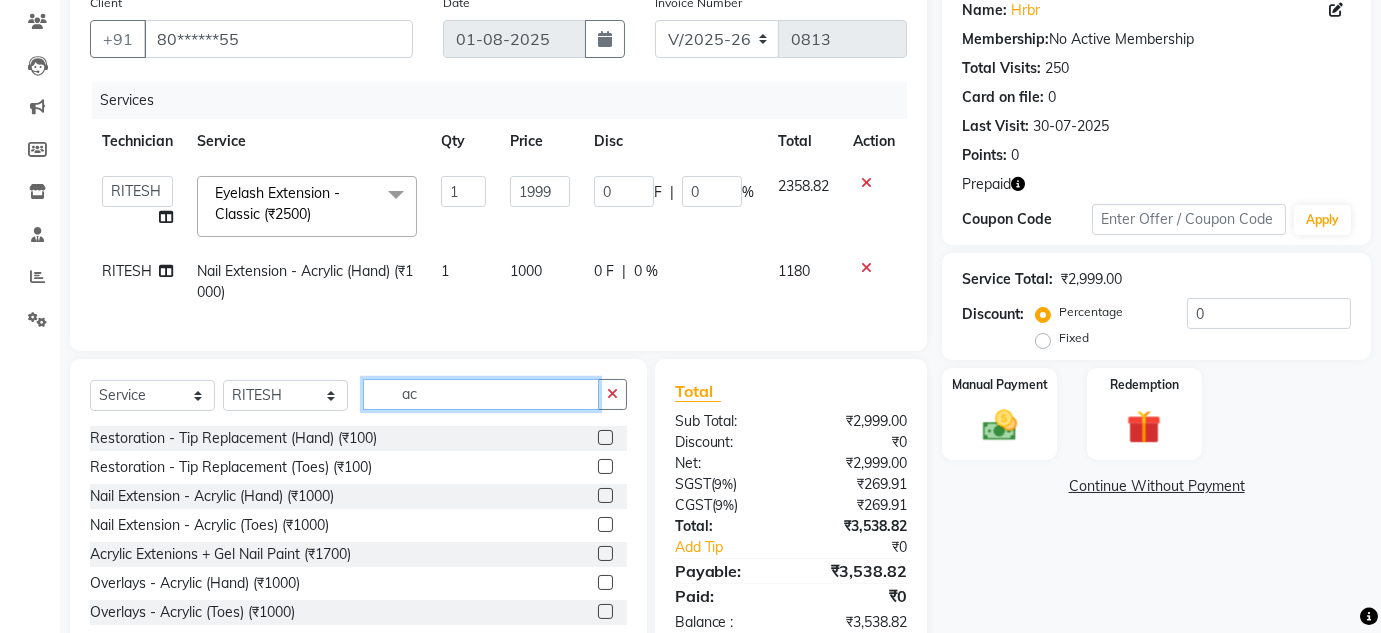 type on "a" 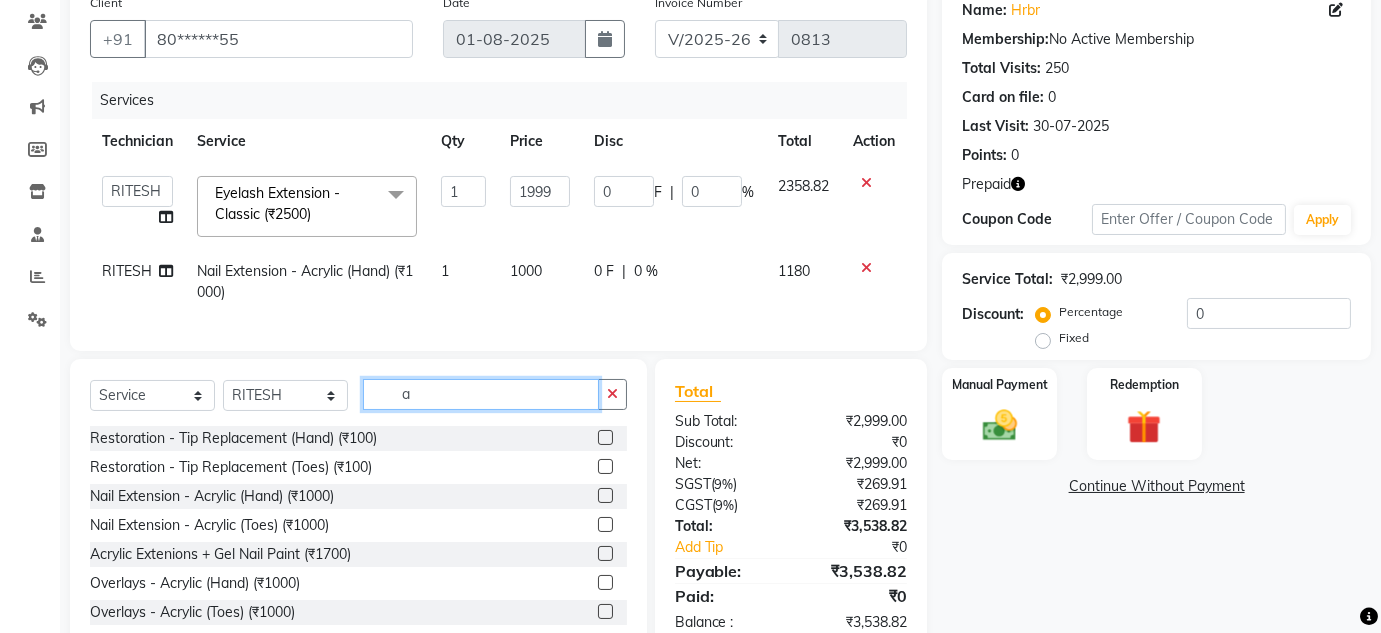 click on "a" 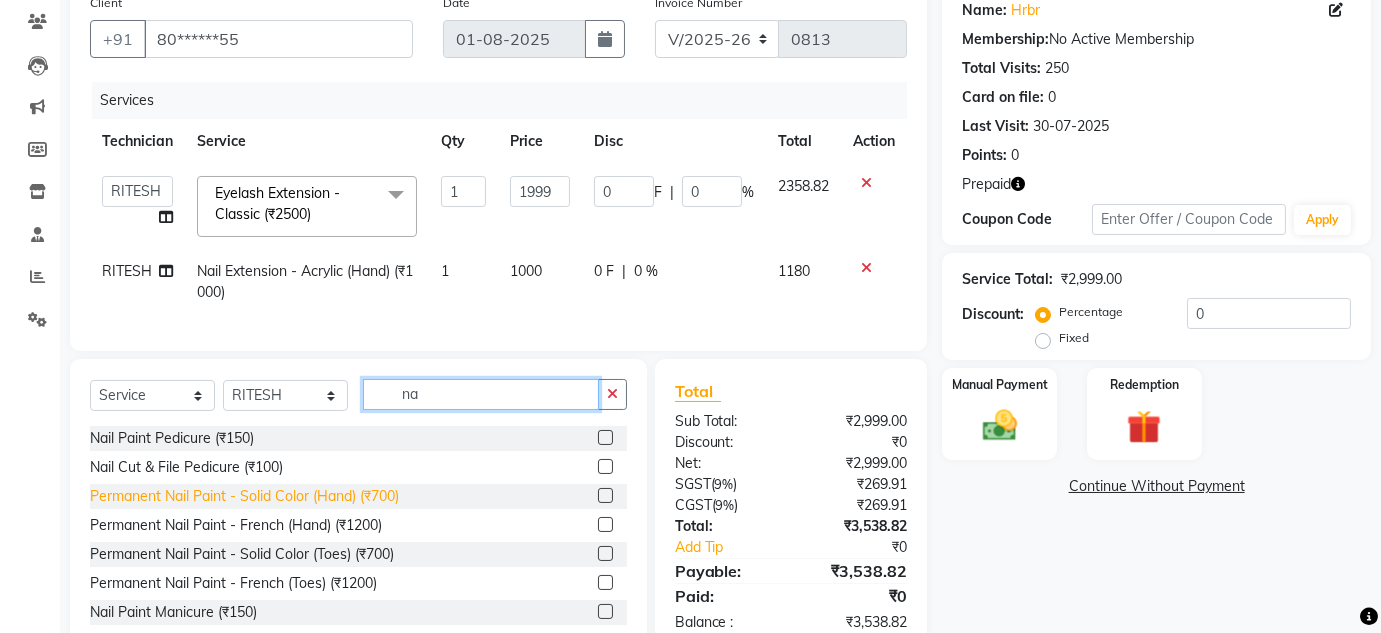 type on "na" 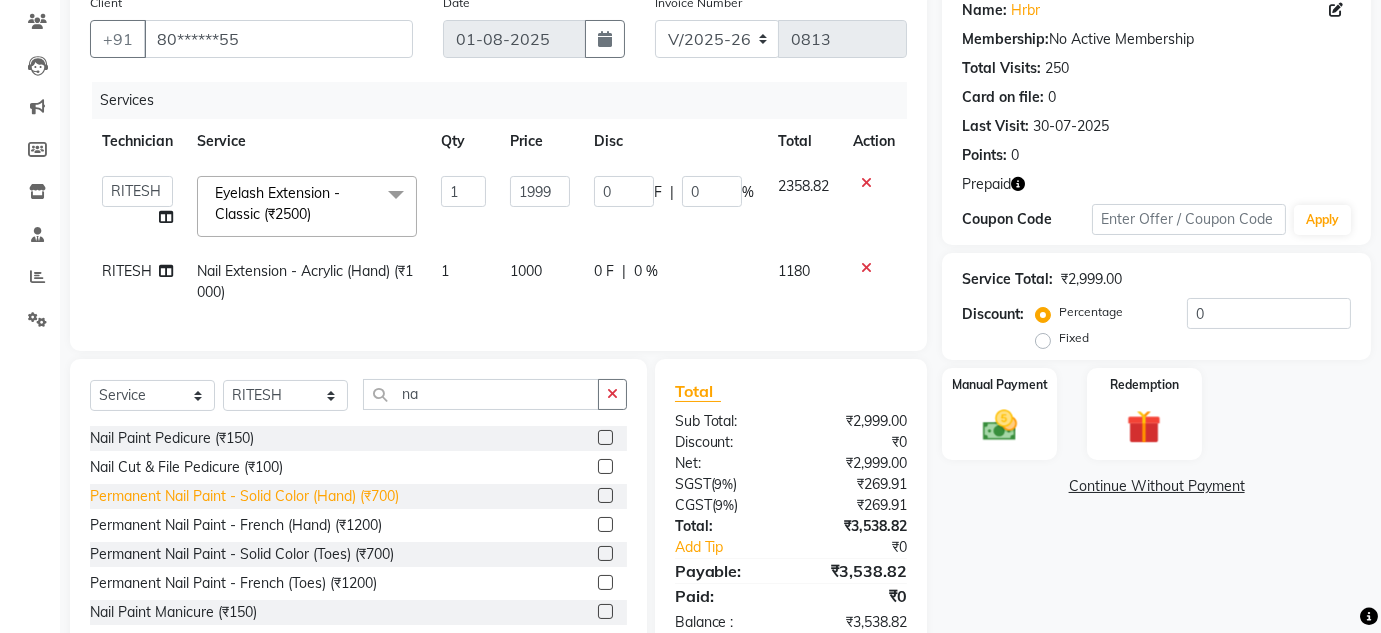 click on "Permanent Nail Paint - Solid Color (Hand) (₹700)" 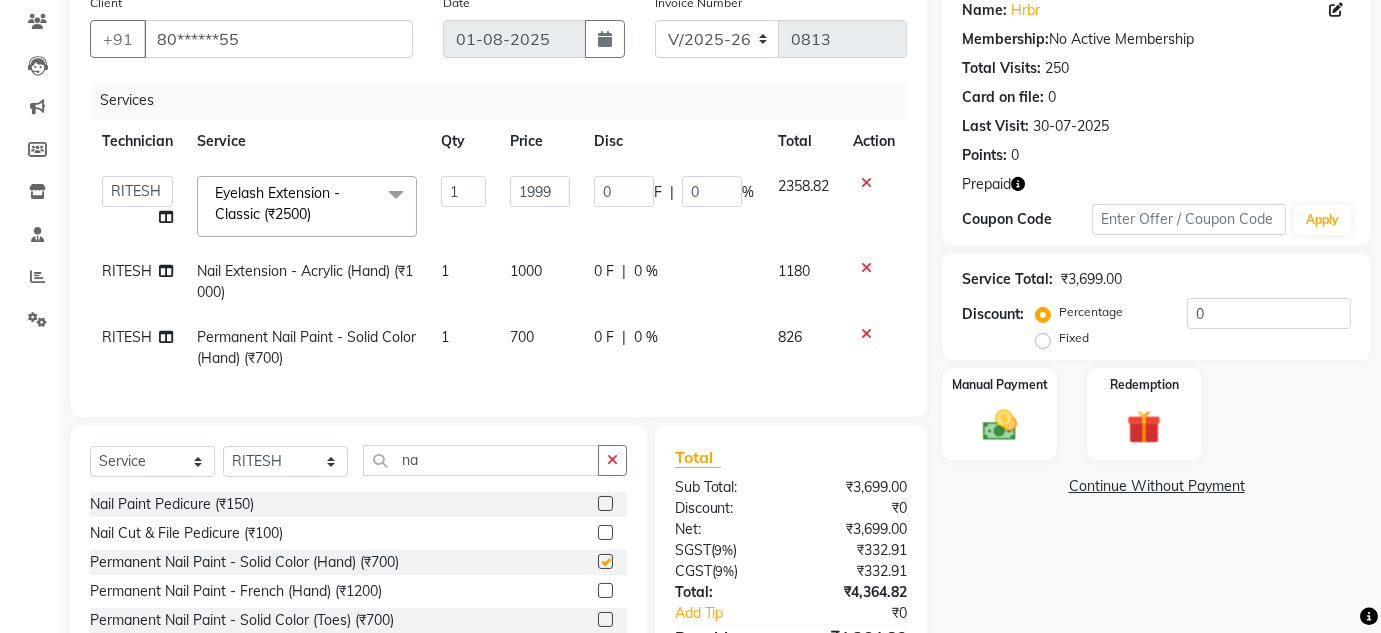 checkbox on "false" 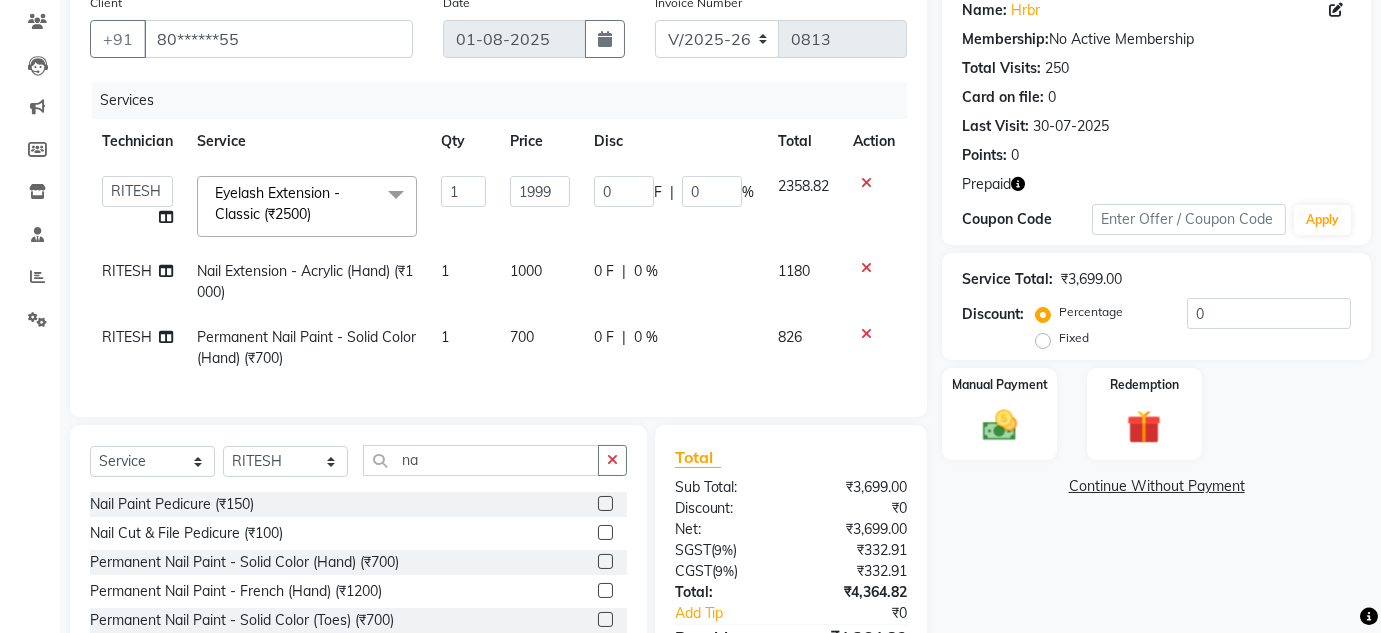 click on "1000" 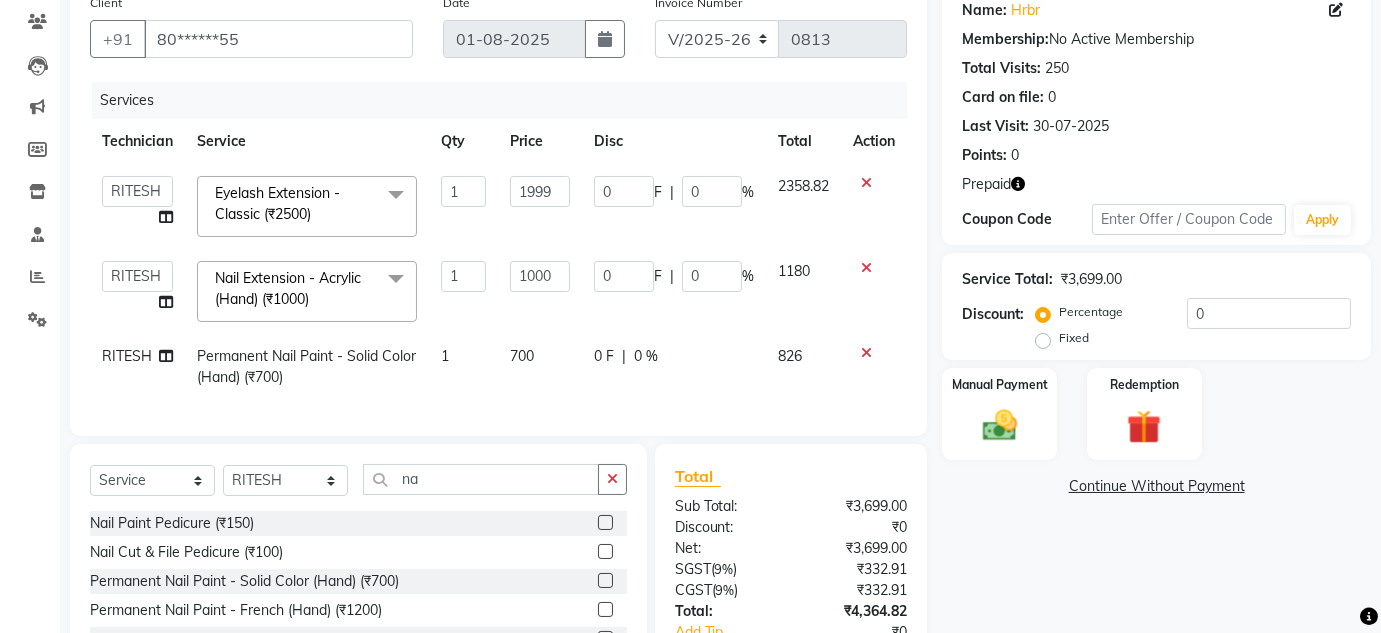 click on "1000" 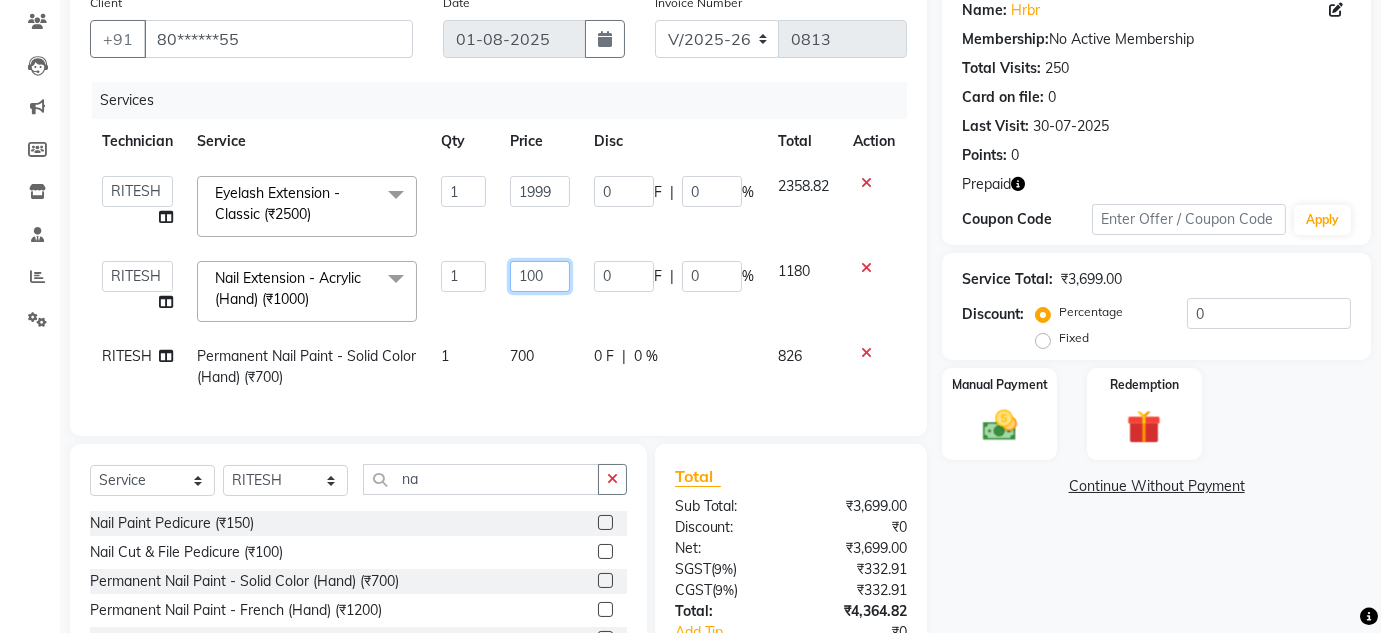 click on "100" 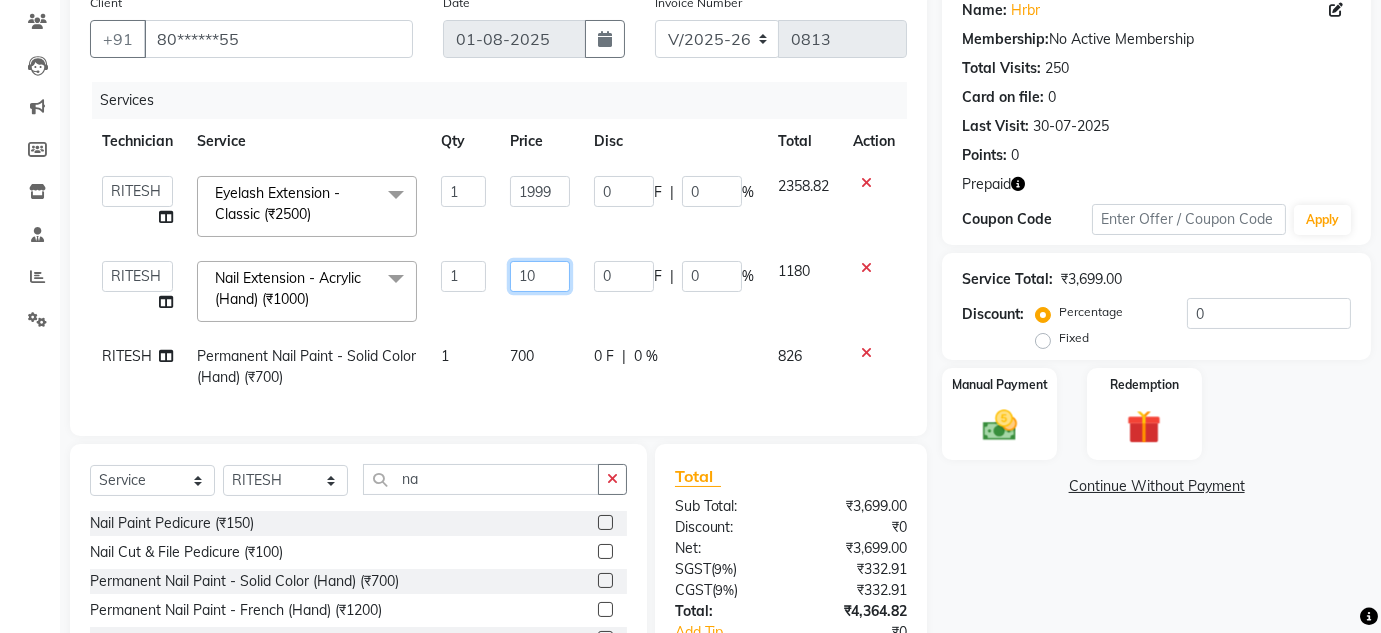 type on "1" 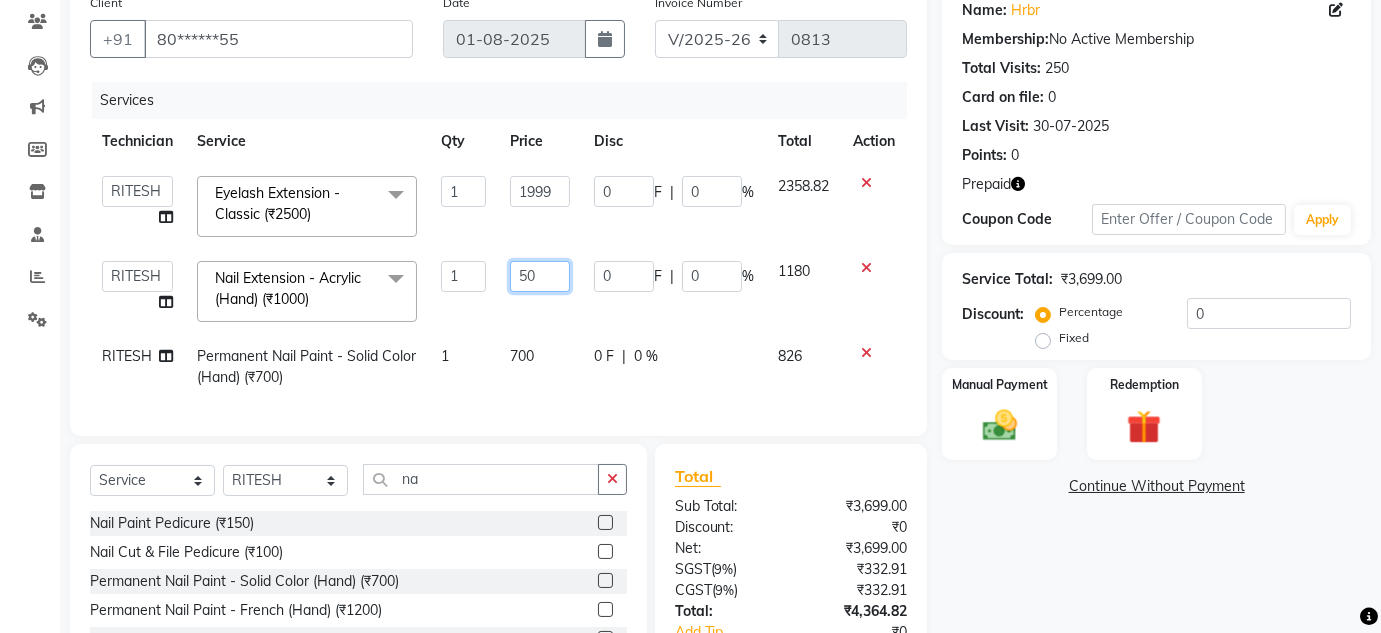 type on "500" 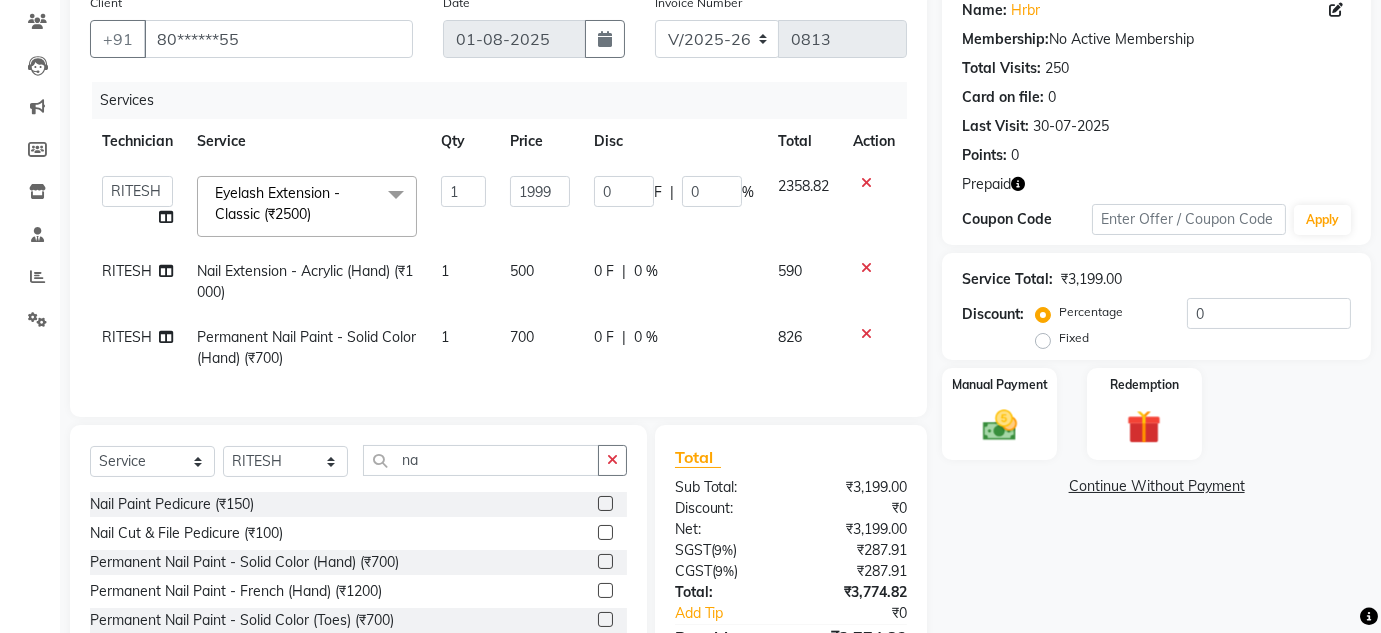 click on "700" 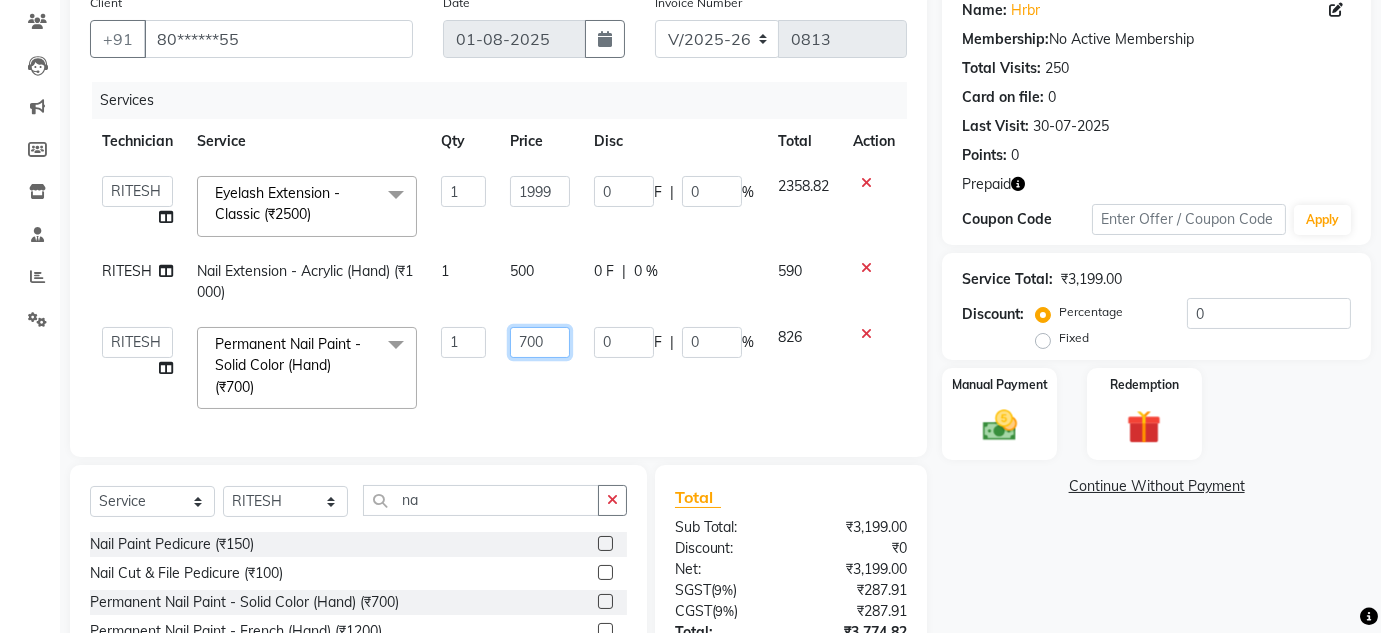 click on "700" 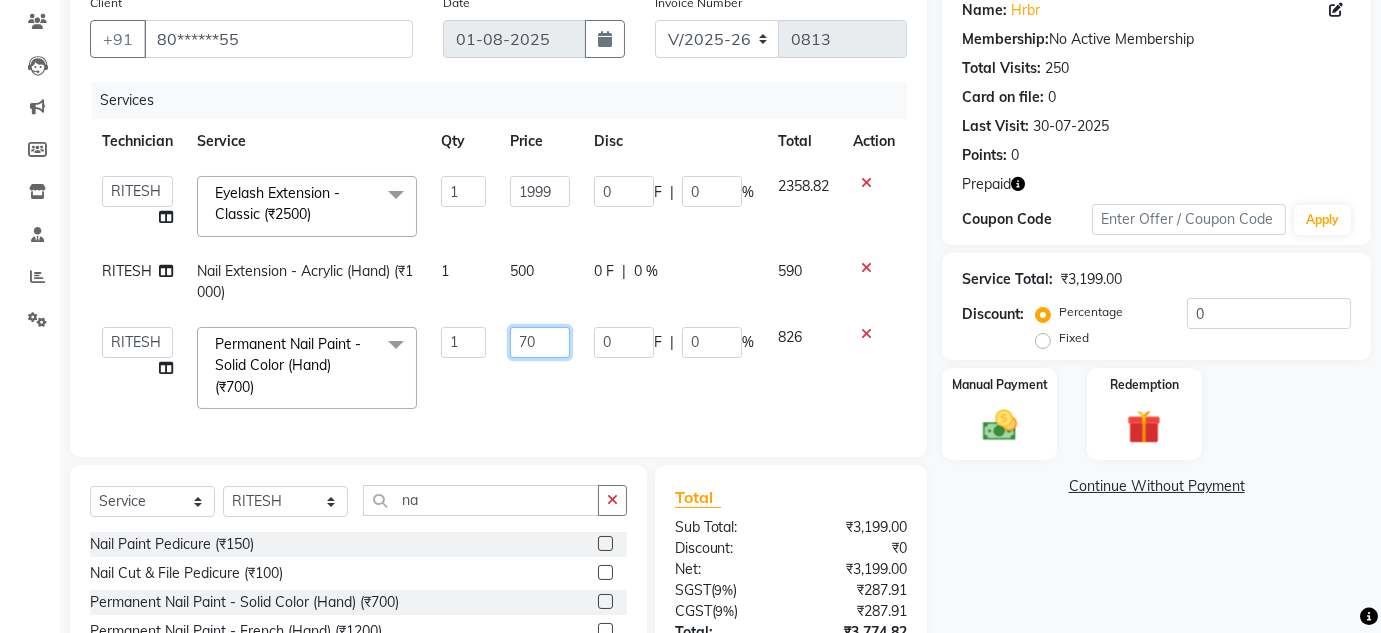 type on "7" 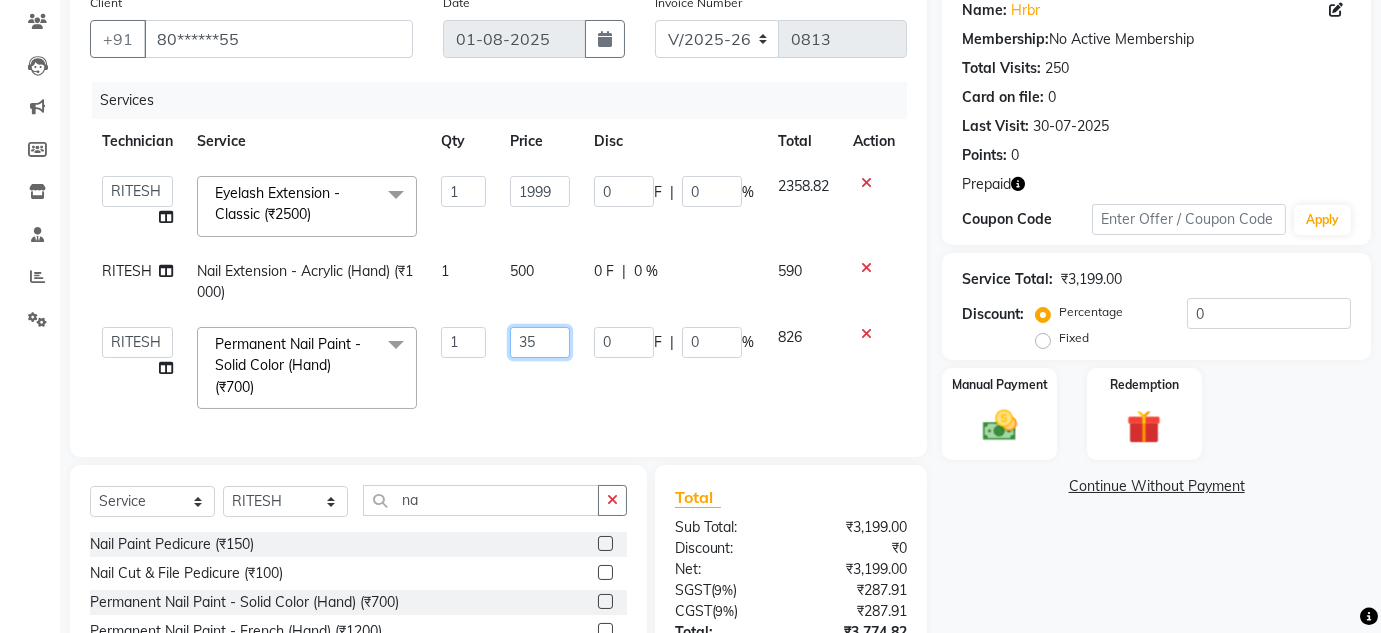 type on "350" 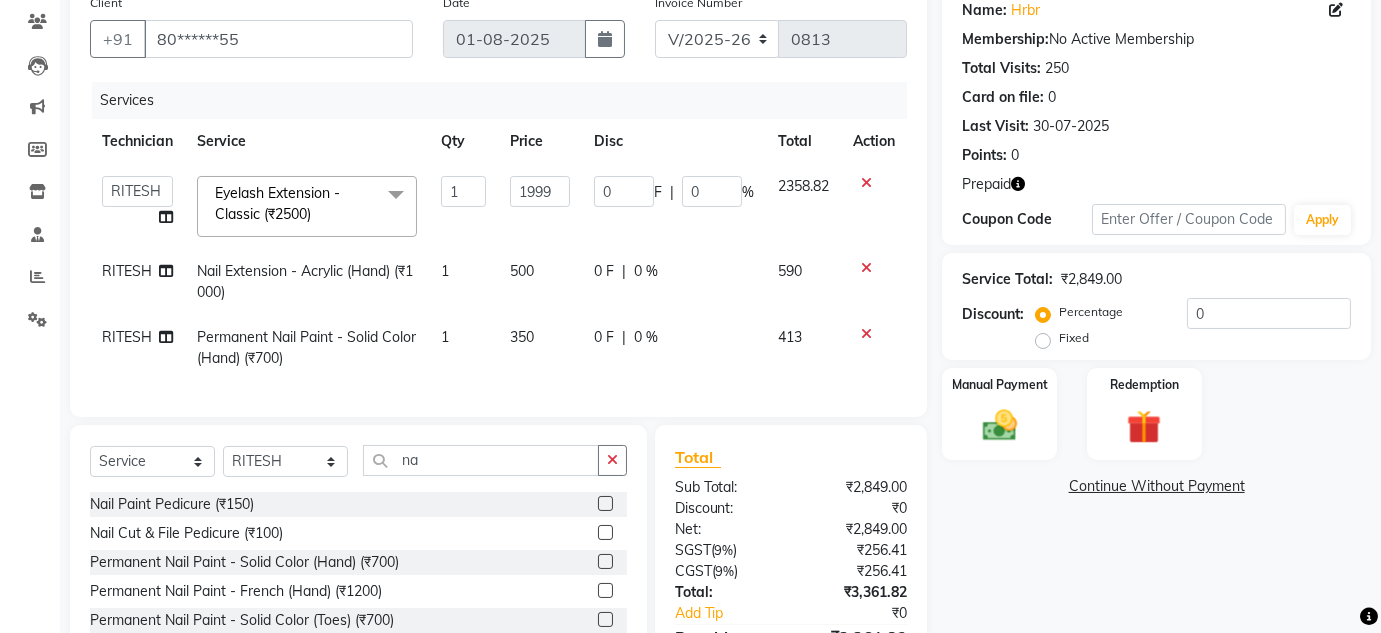 click on "350" 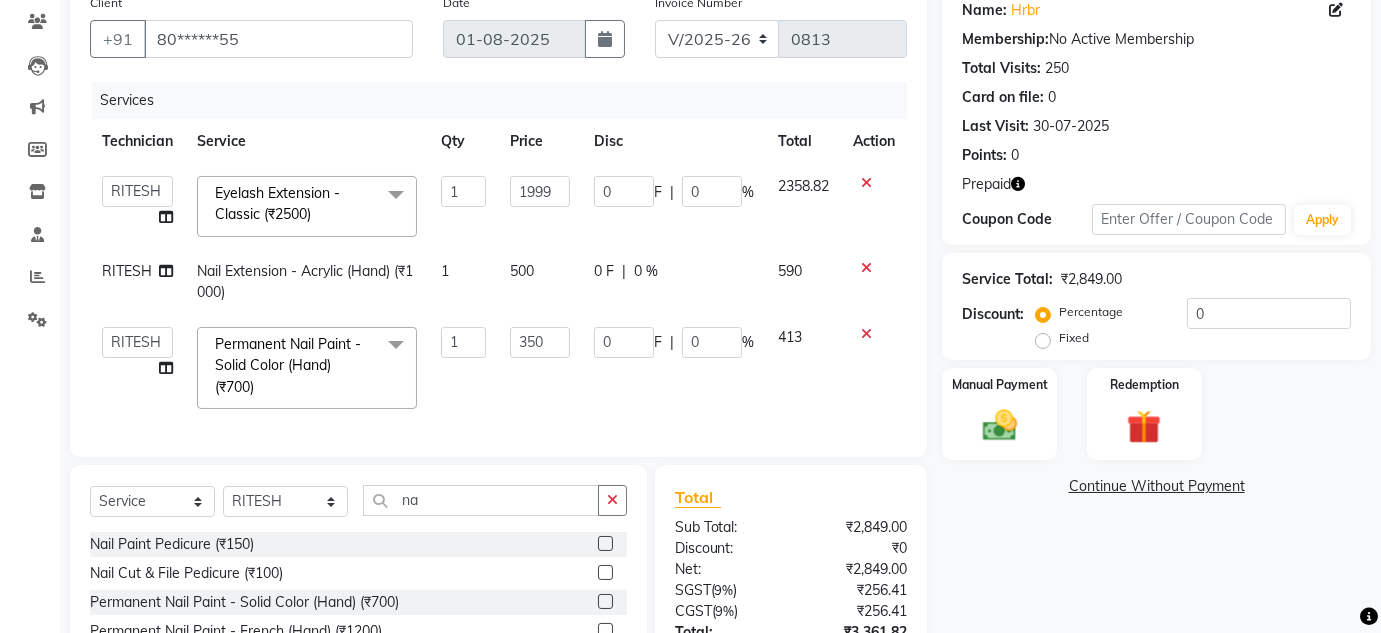 scroll, scrollTop: 335, scrollLeft: 0, axis: vertical 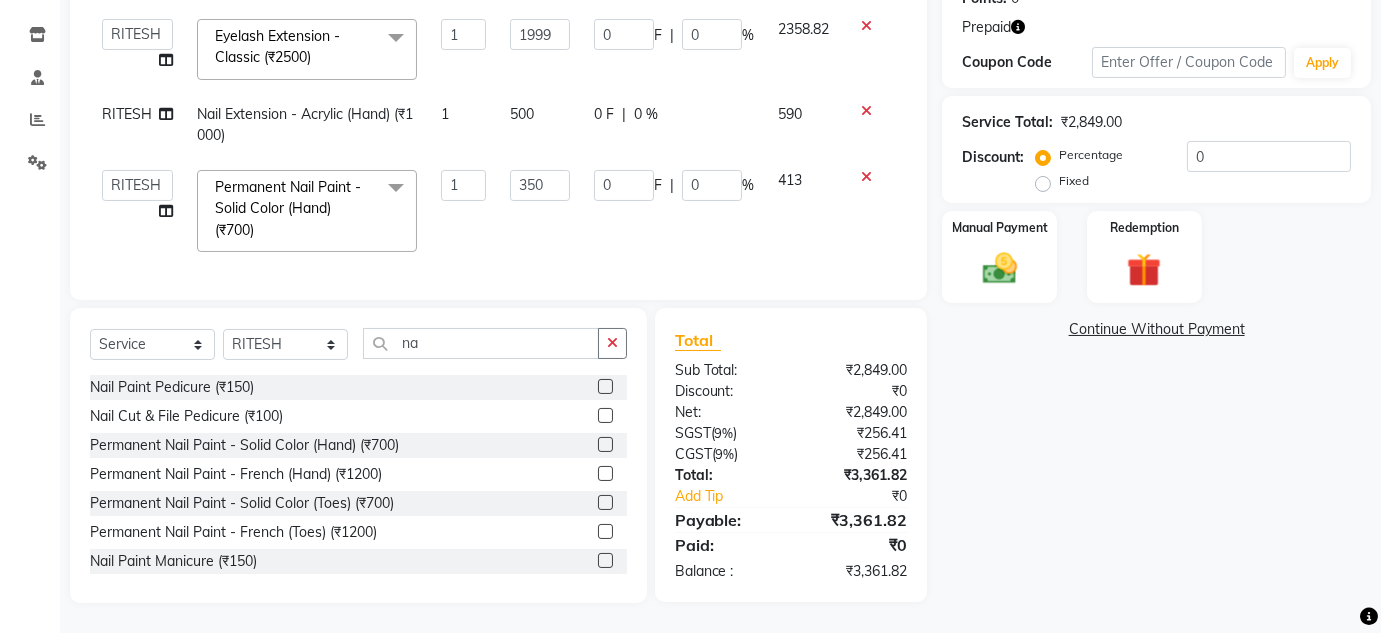 click 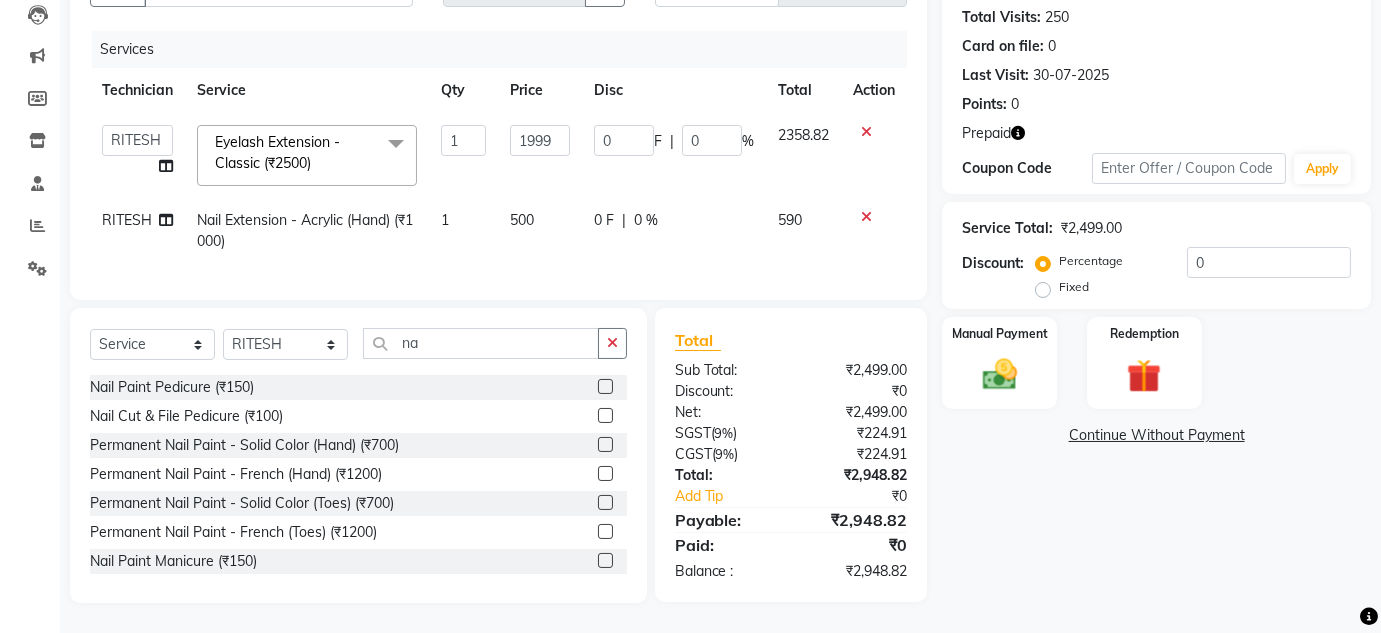 scroll, scrollTop: 229, scrollLeft: 0, axis: vertical 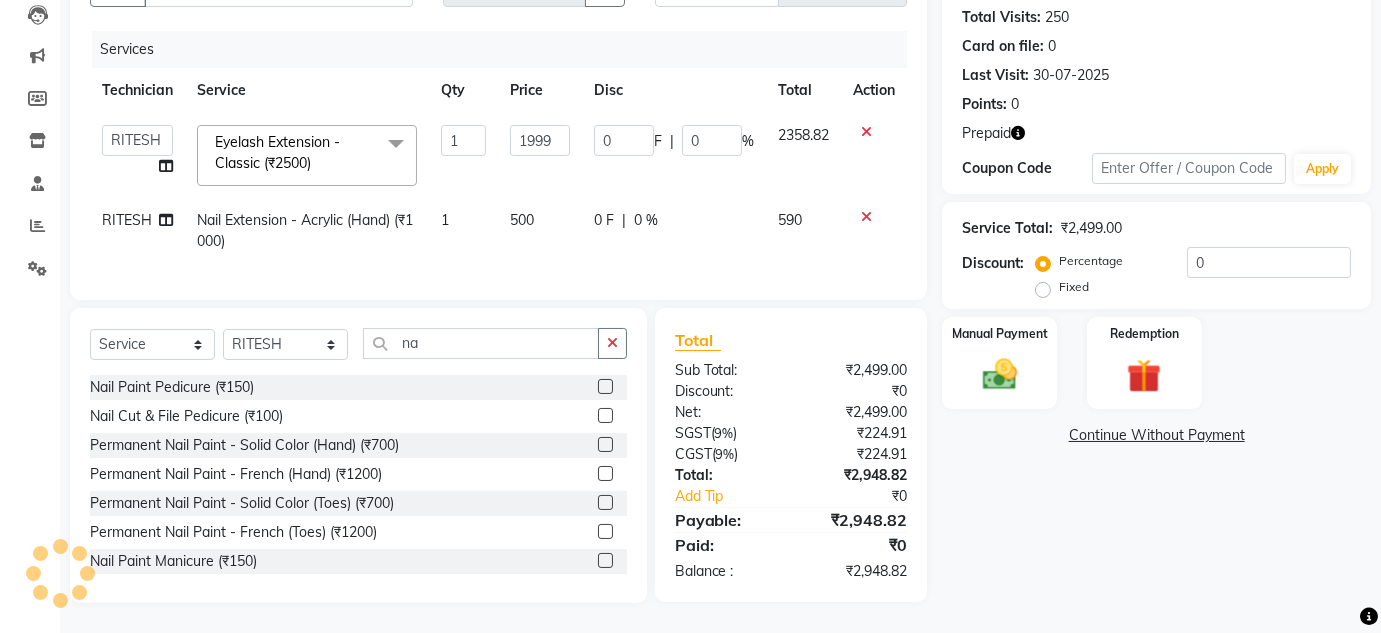 click on "Eyelash Extension - Classic (₹2500)" 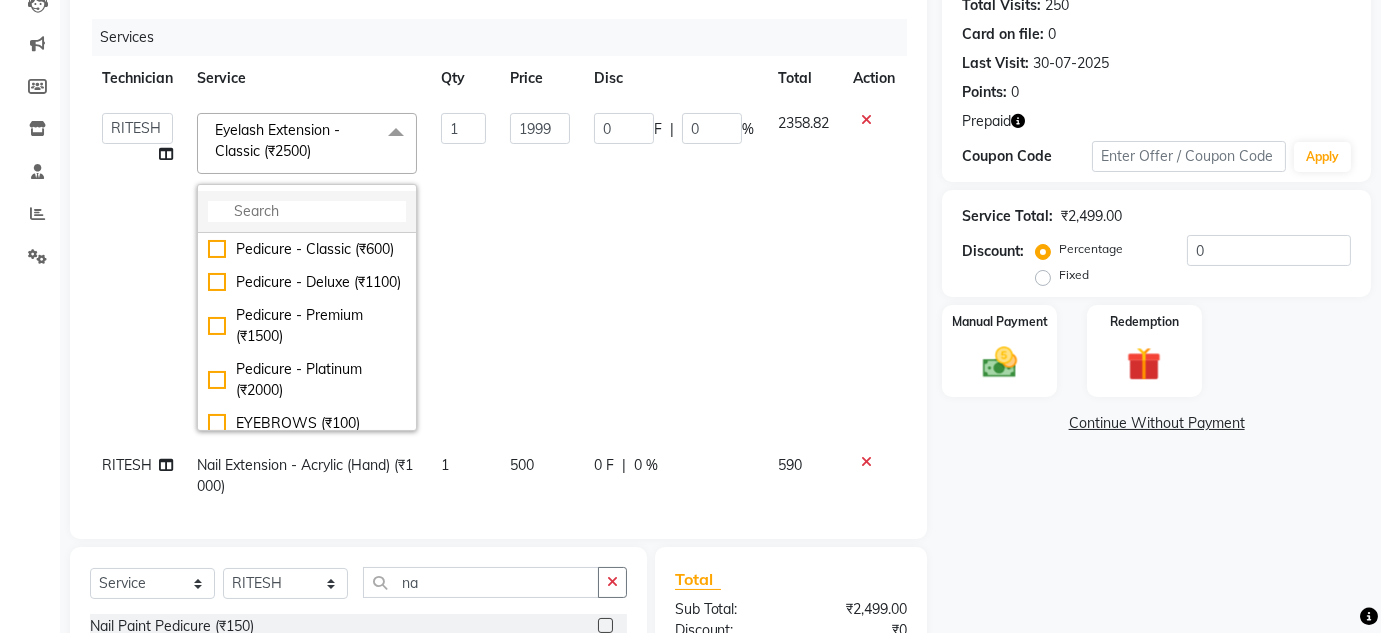 click 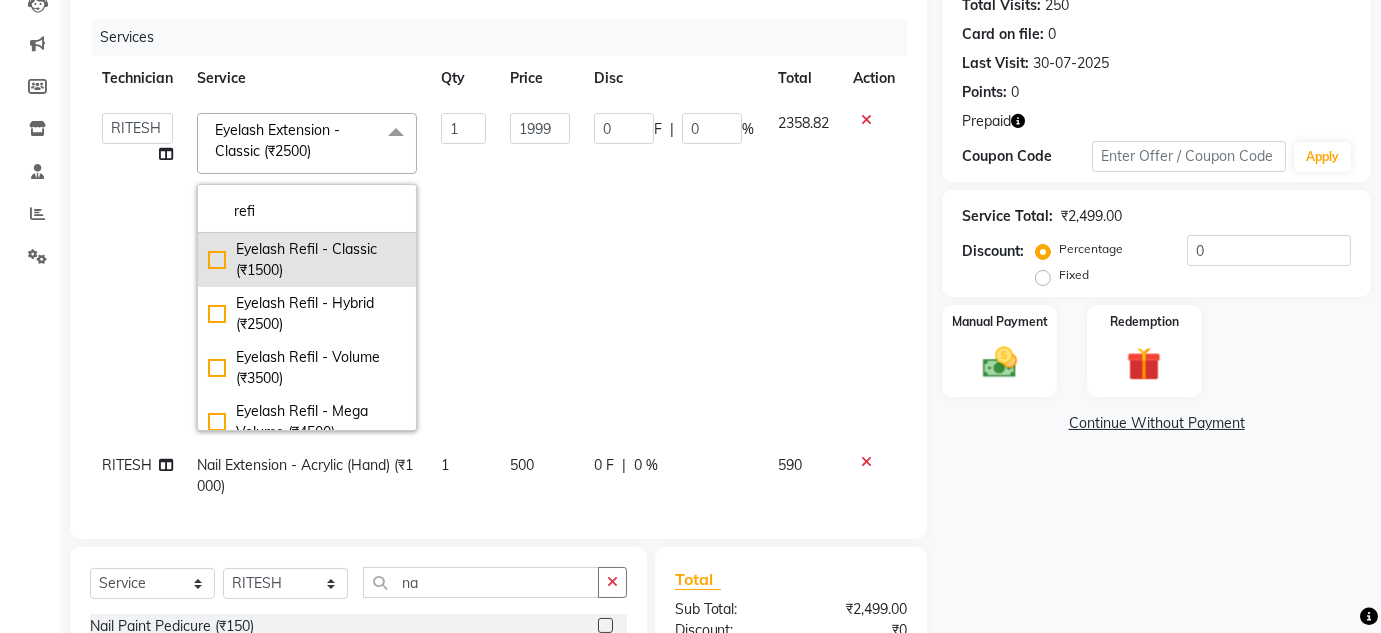 type on "refi" 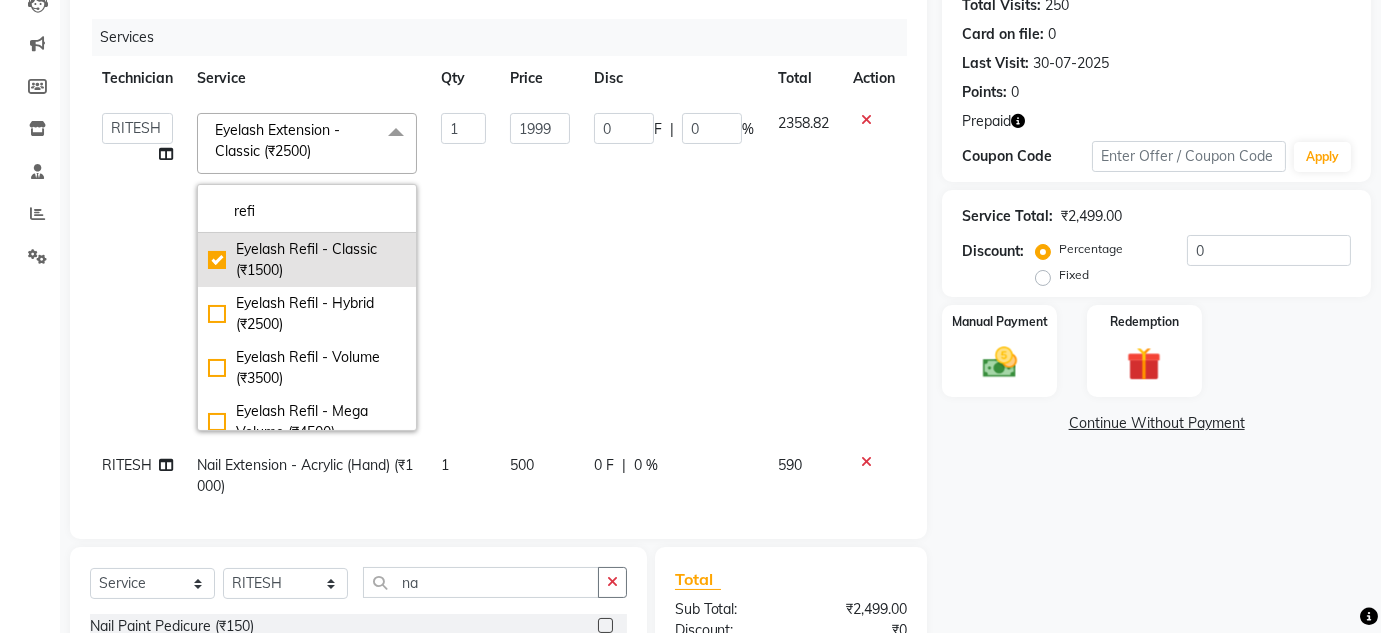 checkbox on "true" 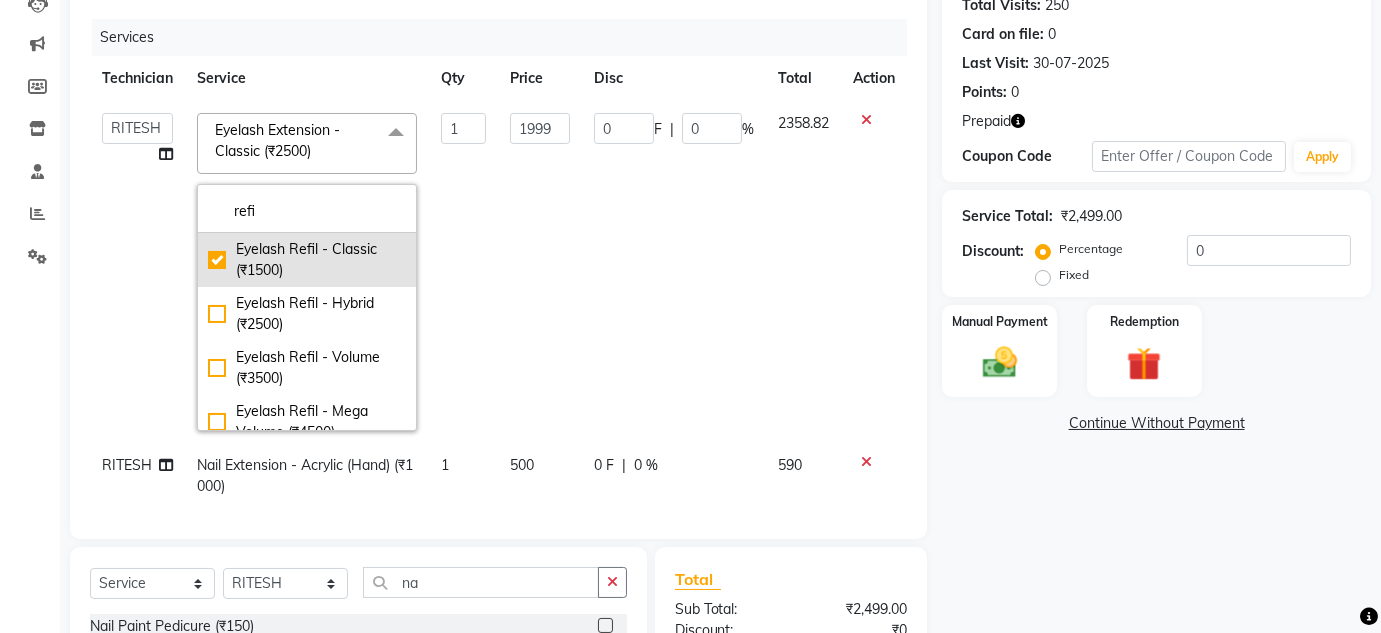 type on "1500" 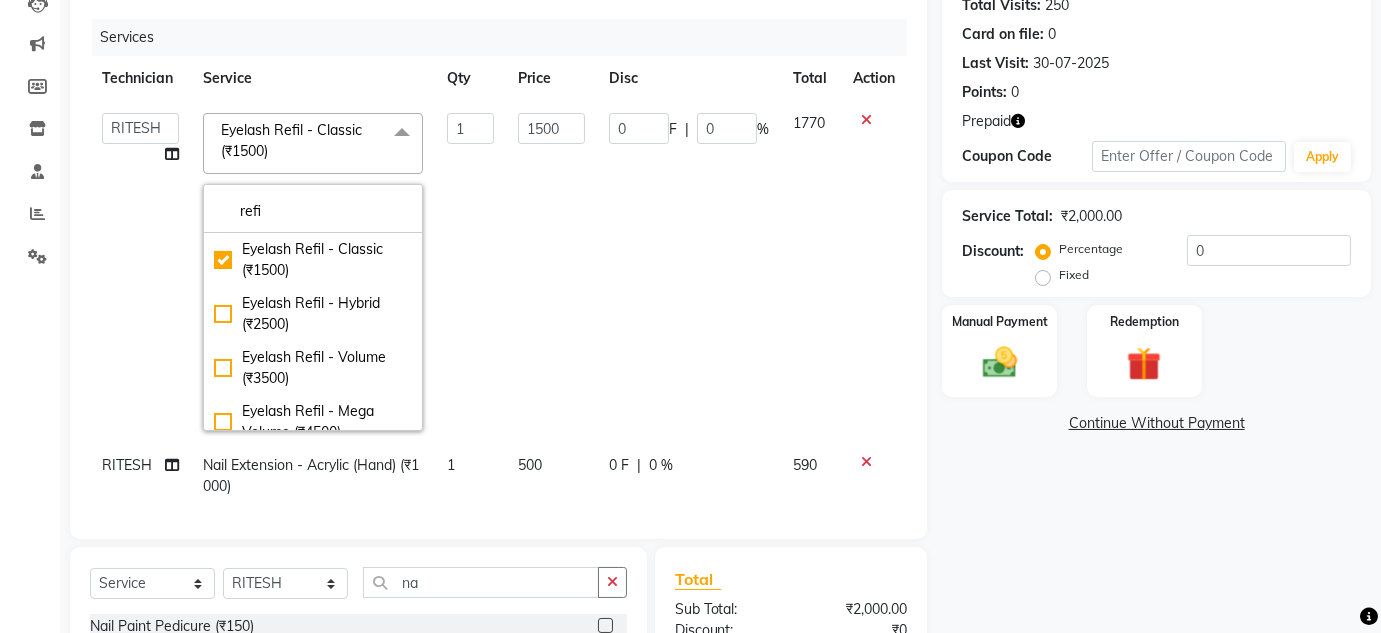 click on "1500" 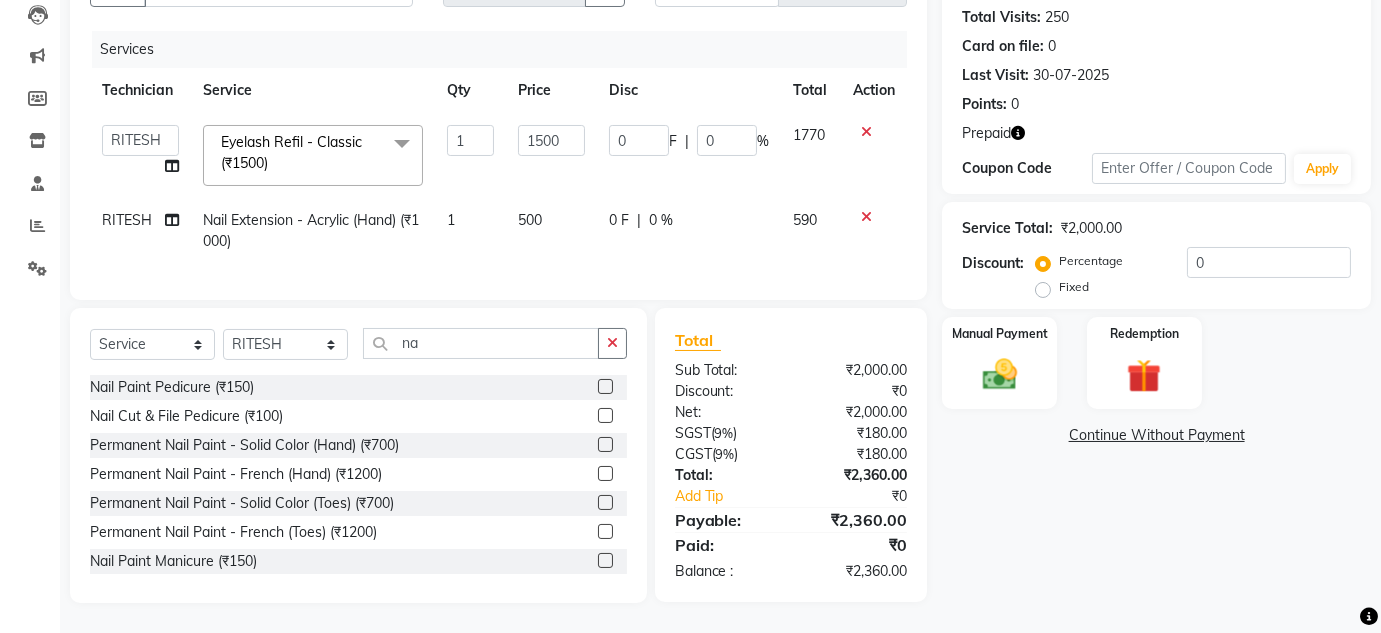 click 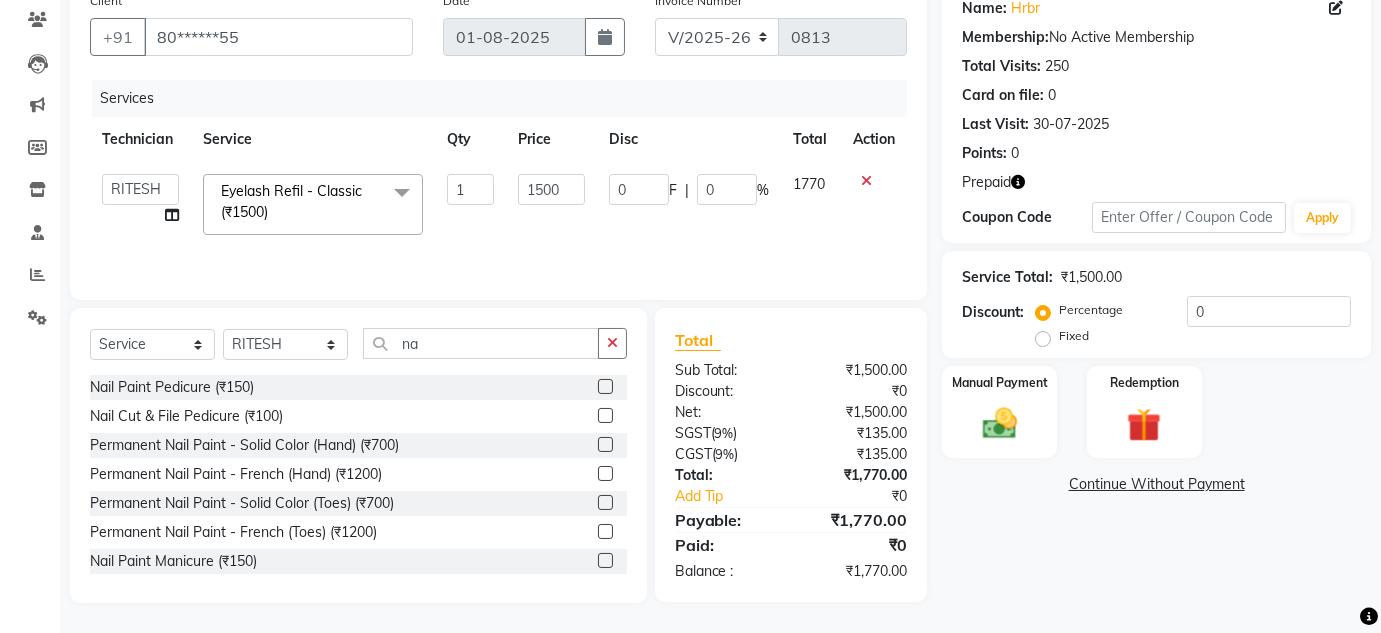 scroll, scrollTop: 168, scrollLeft: 0, axis: vertical 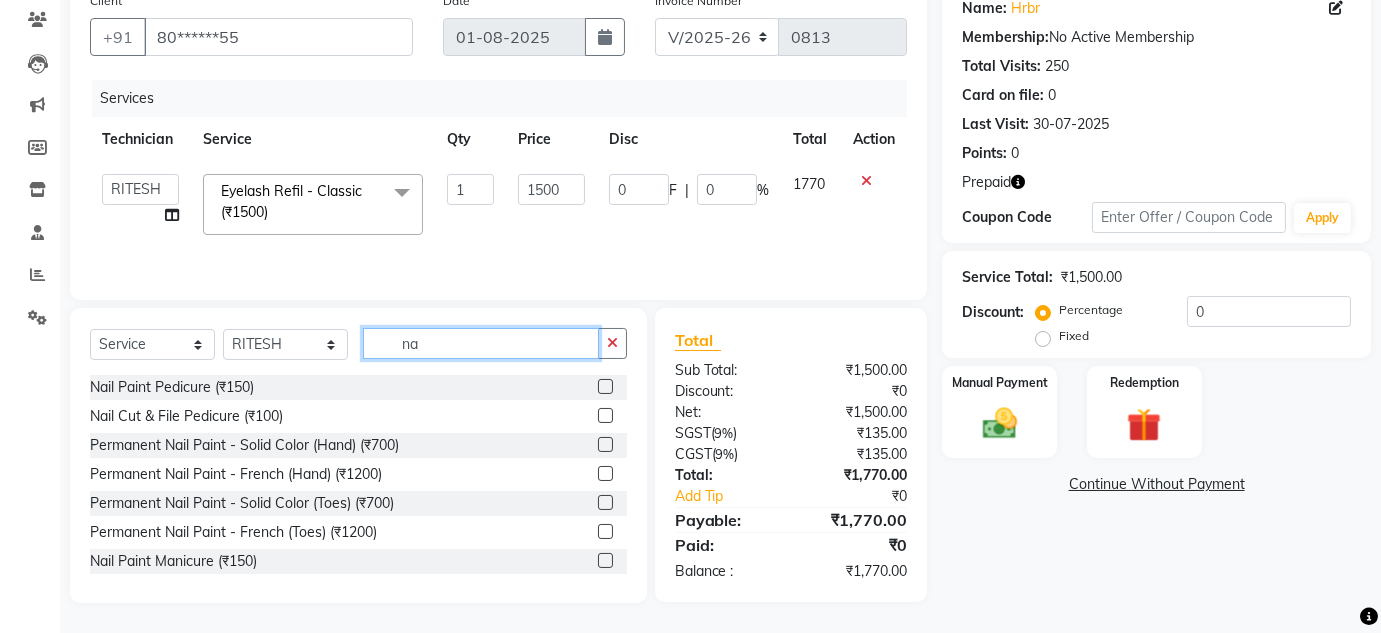 click on "na" 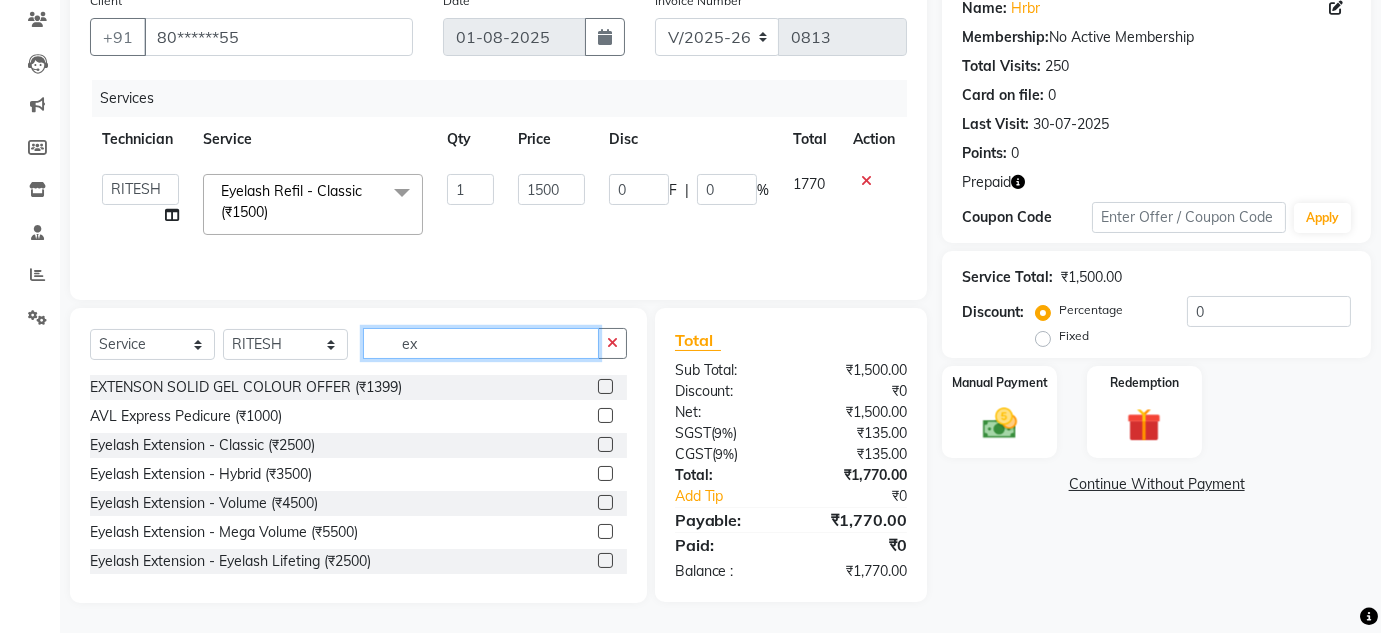 type on "e" 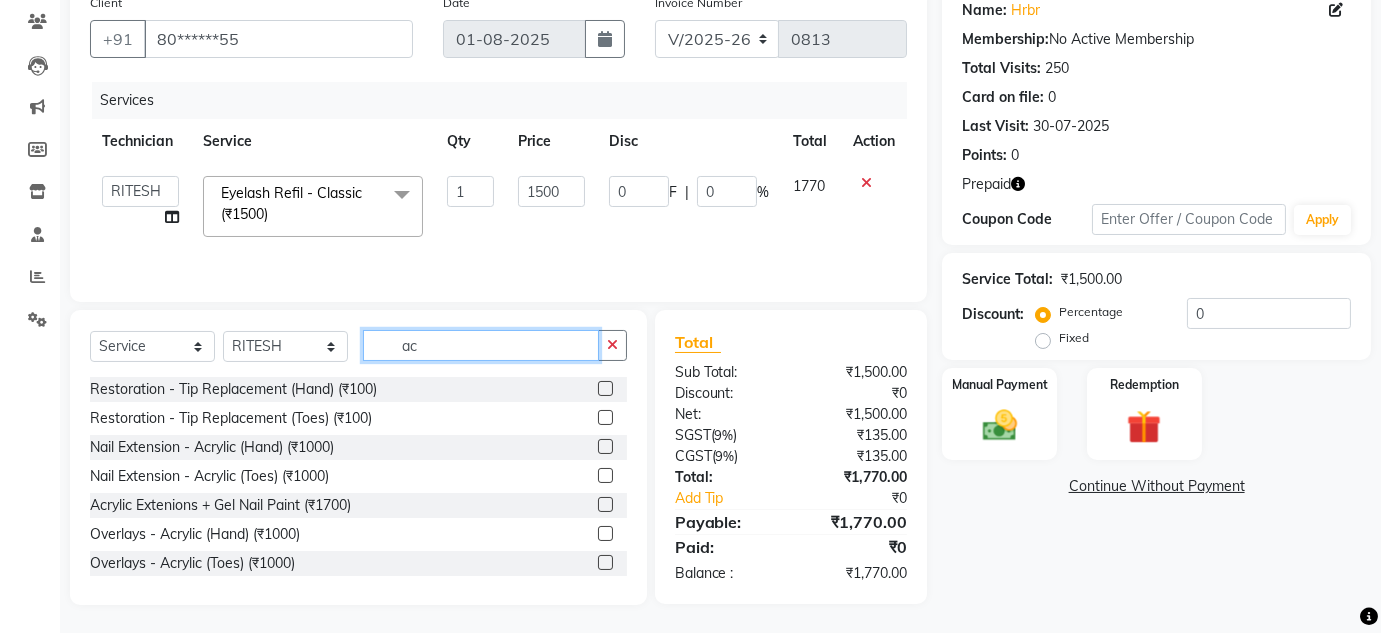 scroll, scrollTop: 168, scrollLeft: 0, axis: vertical 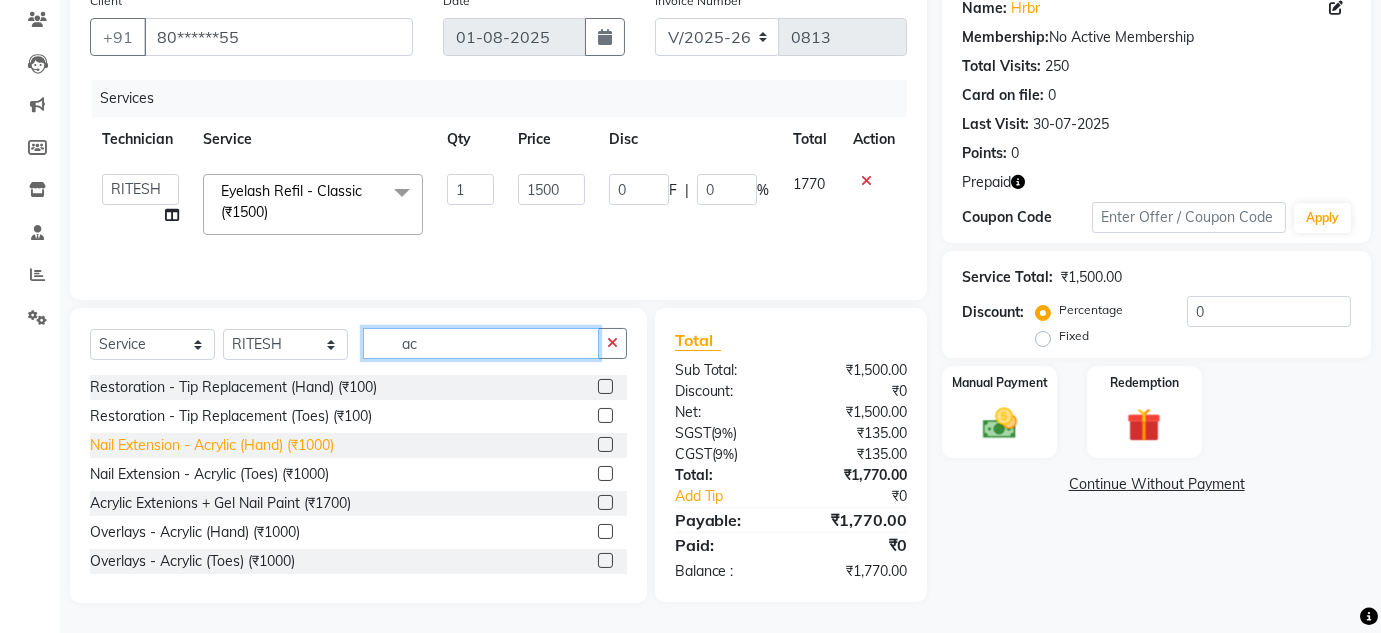type on "ac" 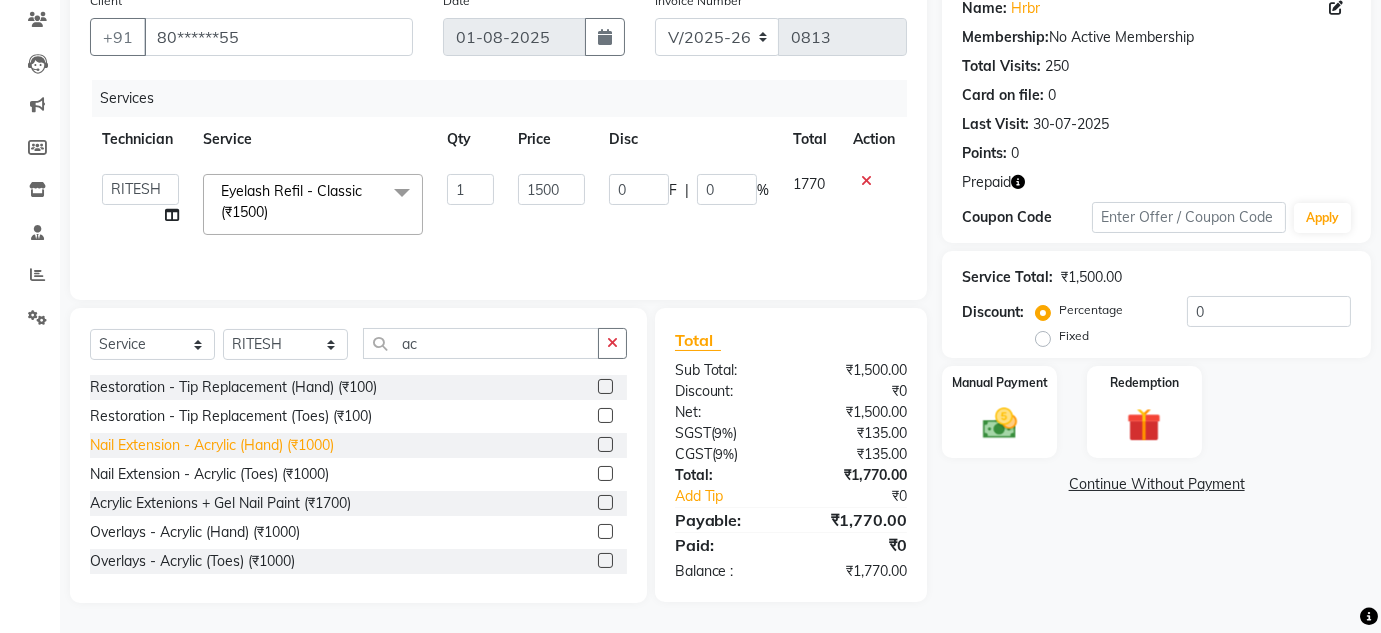 click on "Nail Extension - Acrylic (Hand) (₹1000)" 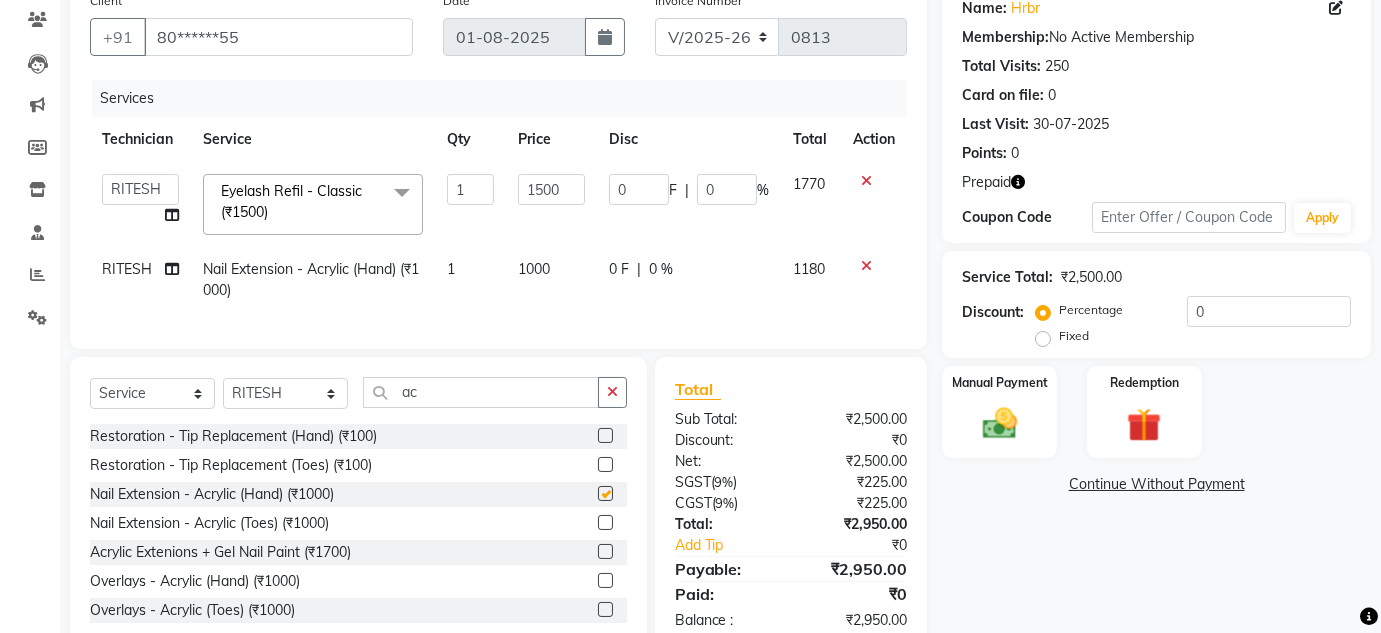 checkbox on "false" 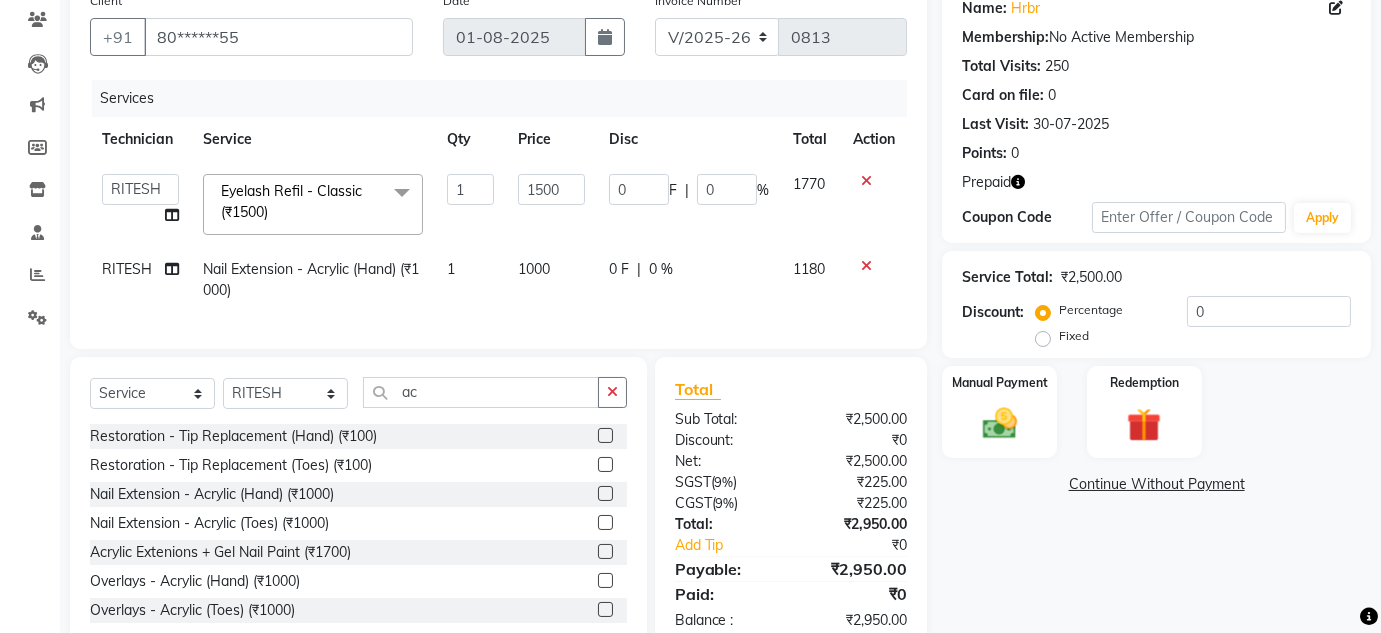 click on "1000" 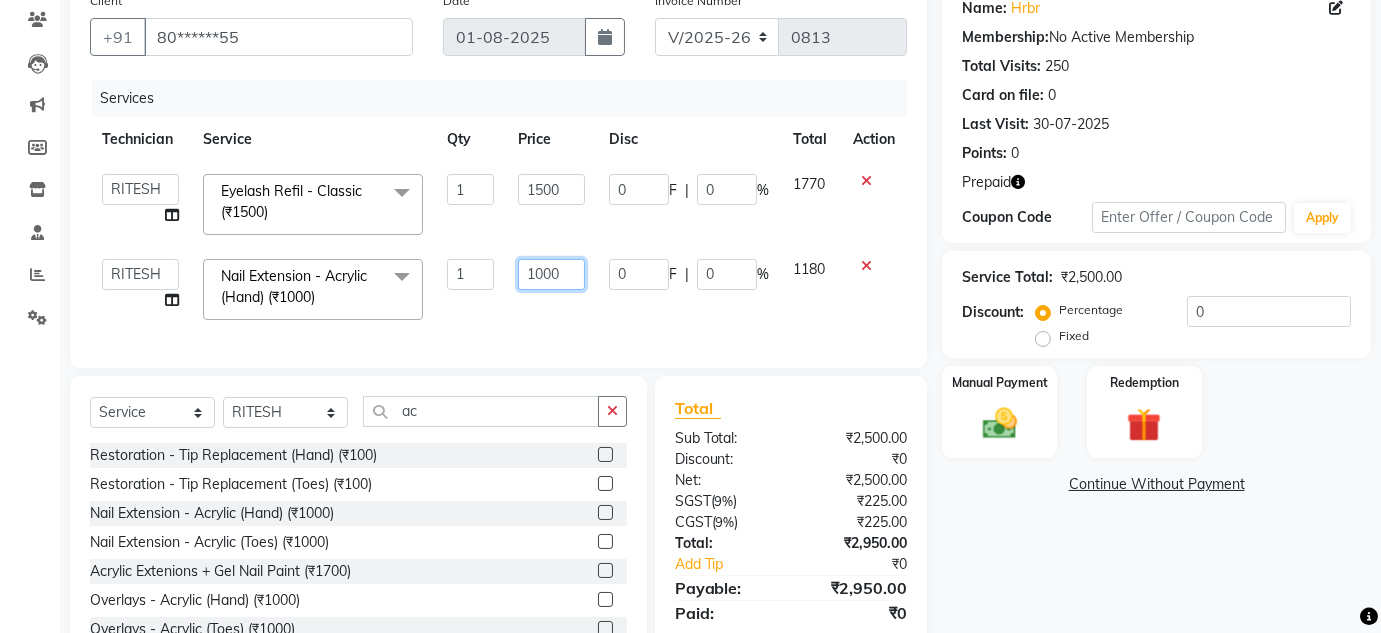 click on "1000" 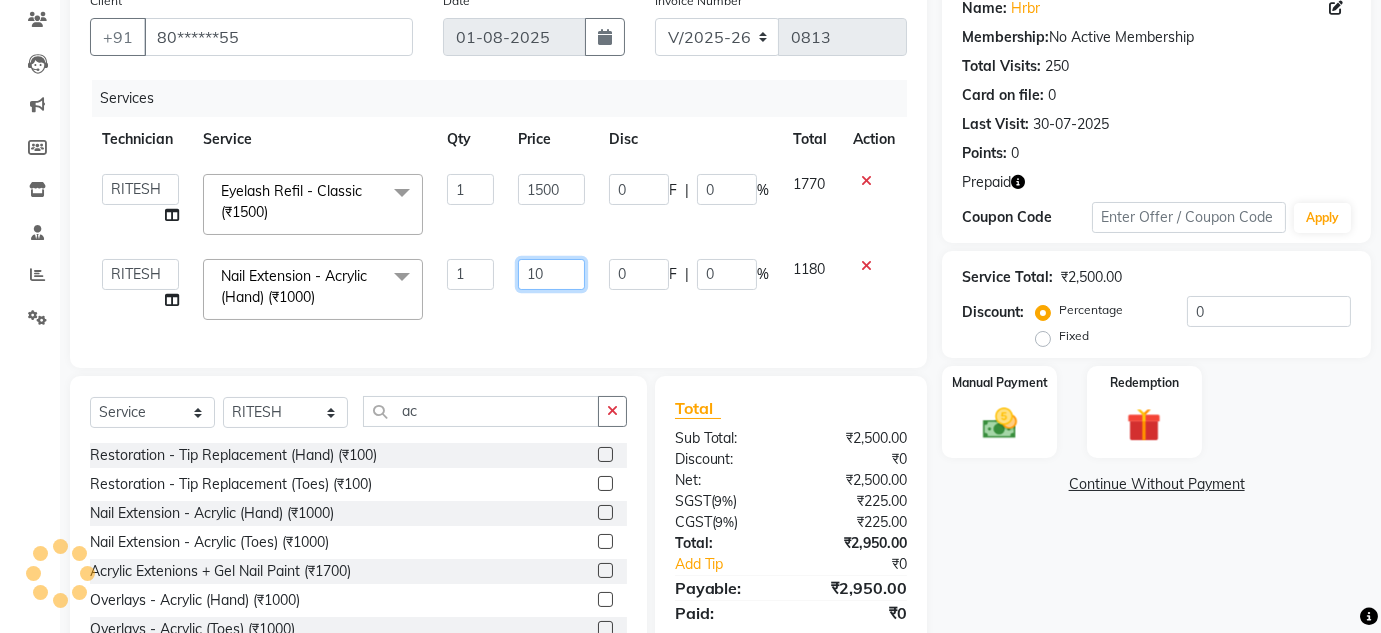 type on "1" 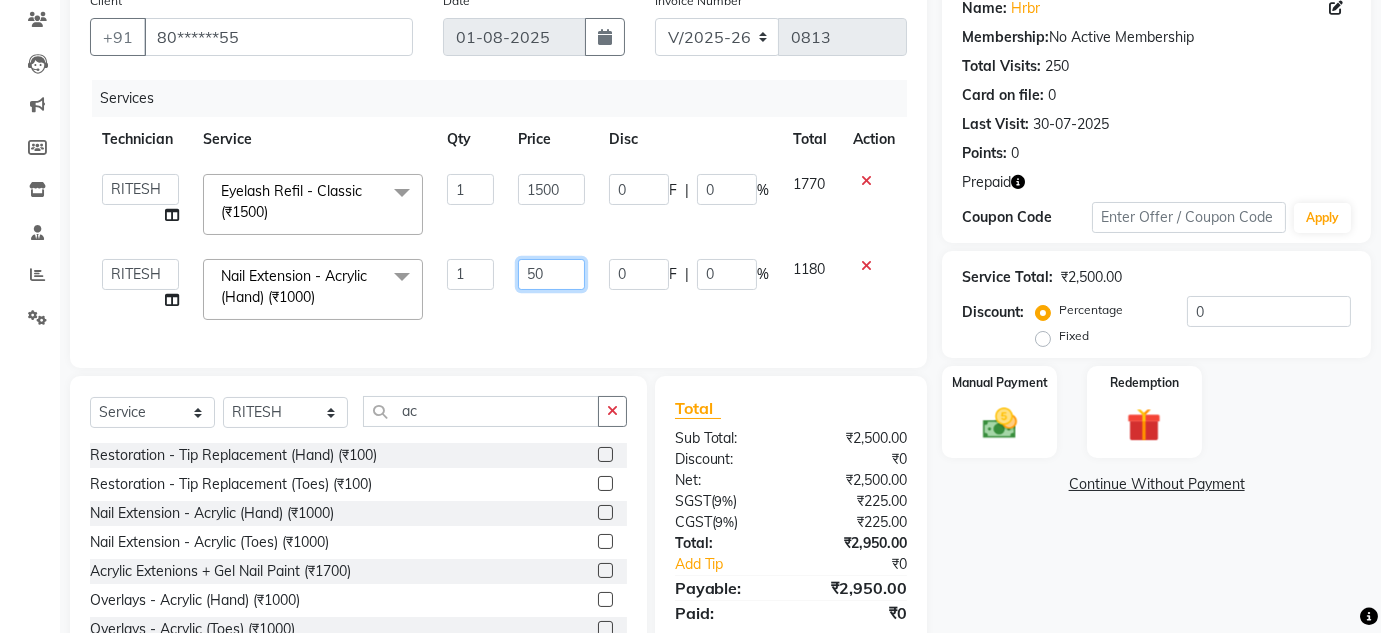 type on "500" 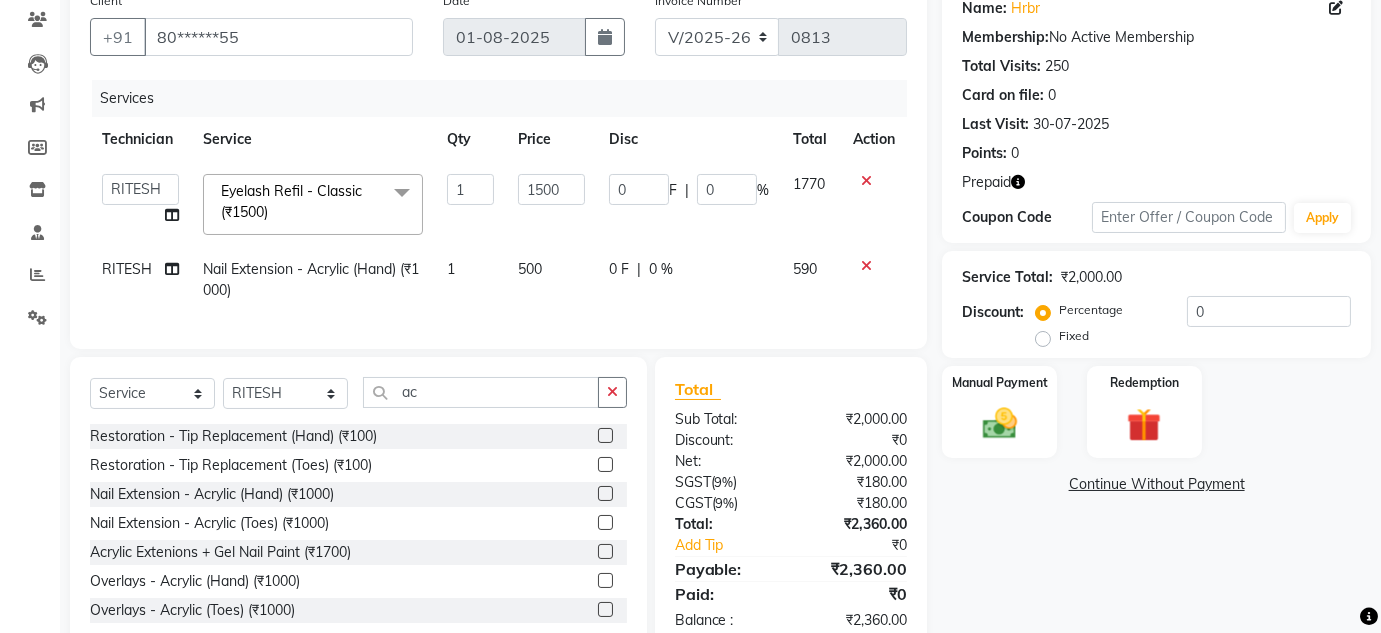 click on "500" 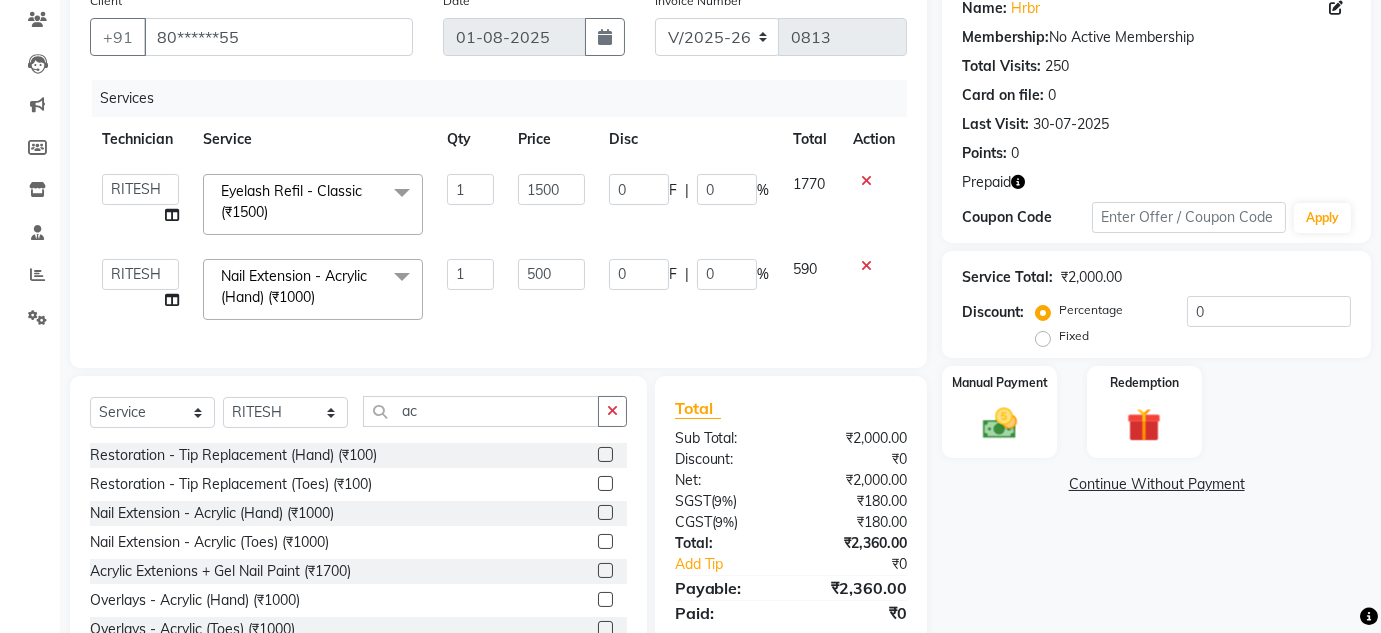 scroll, scrollTop: 248, scrollLeft: 0, axis: vertical 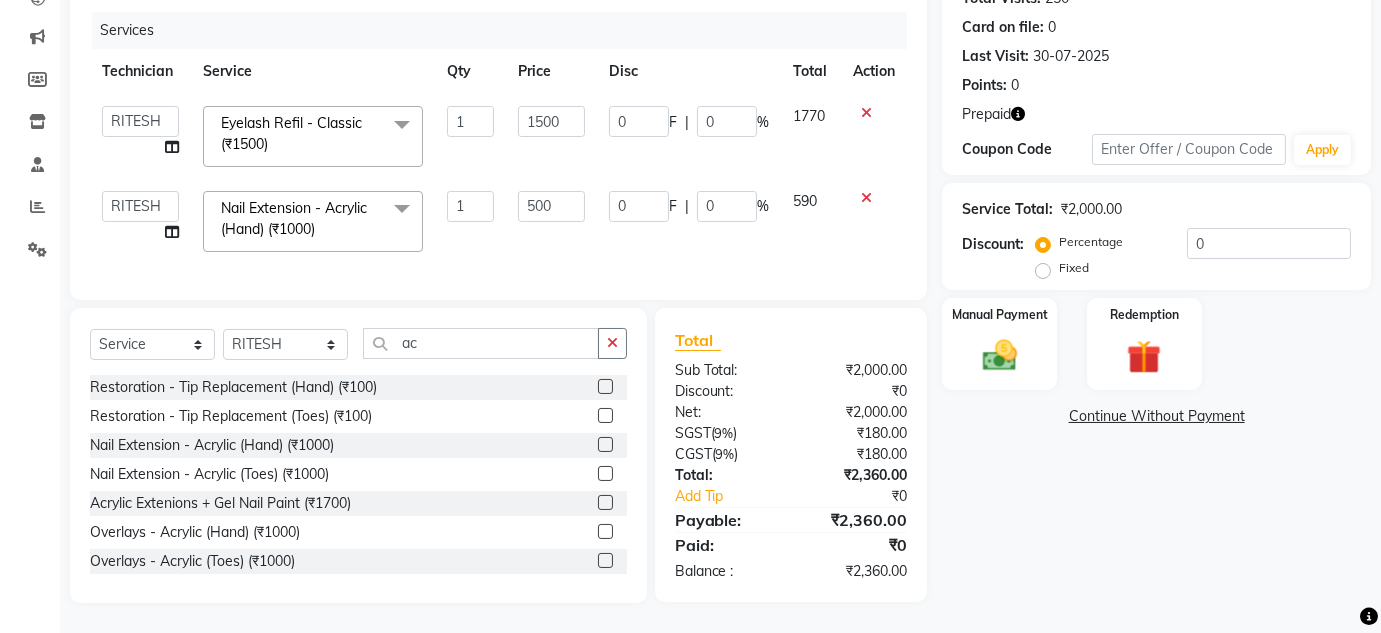 click on "Fixed" 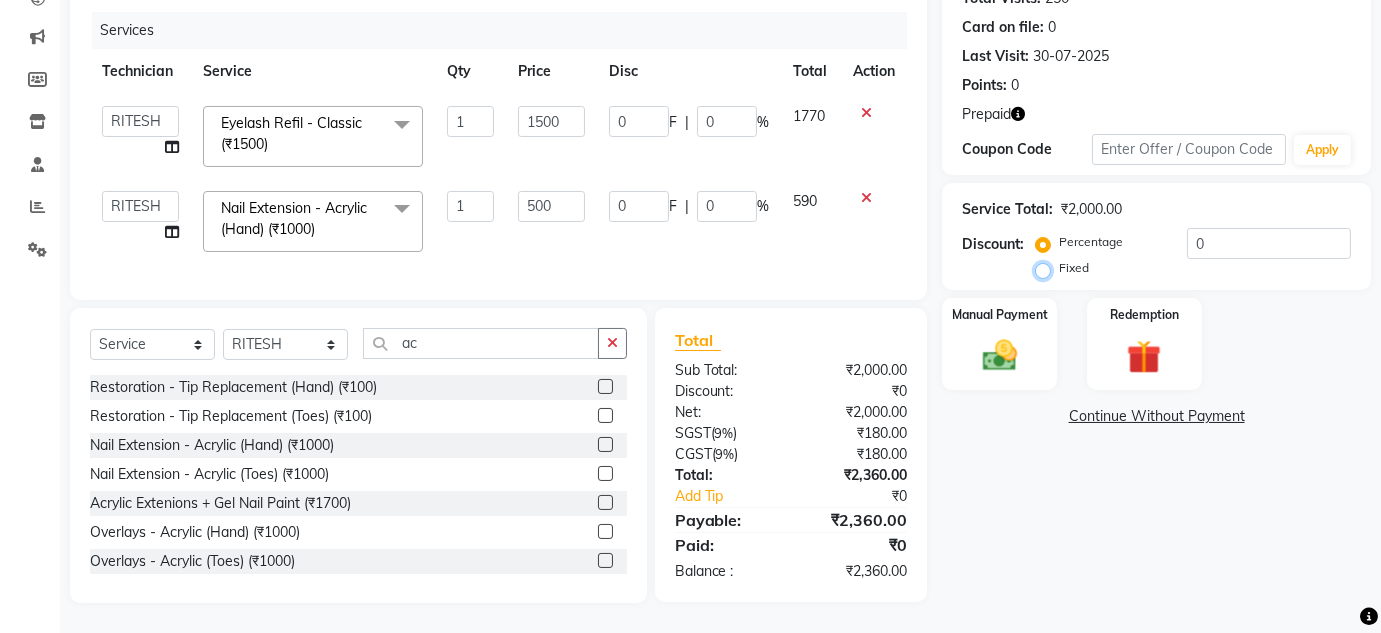 click on "Fixed" at bounding box center (1047, 268) 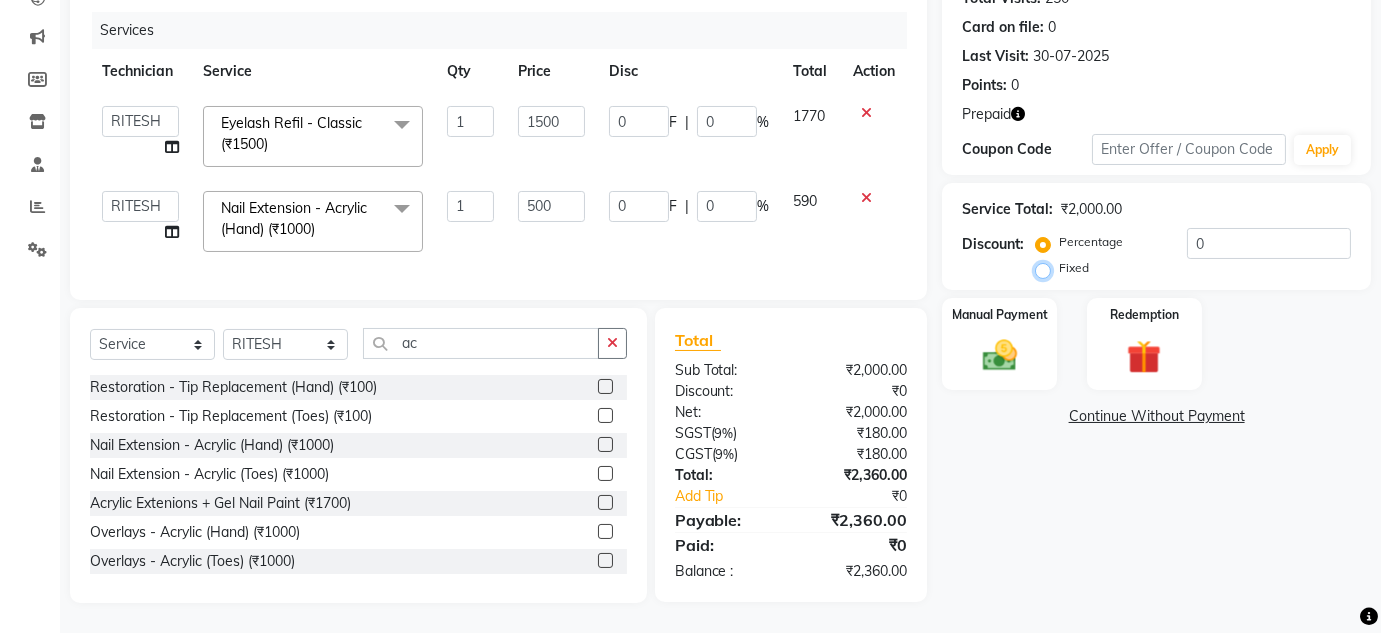 radio on "true" 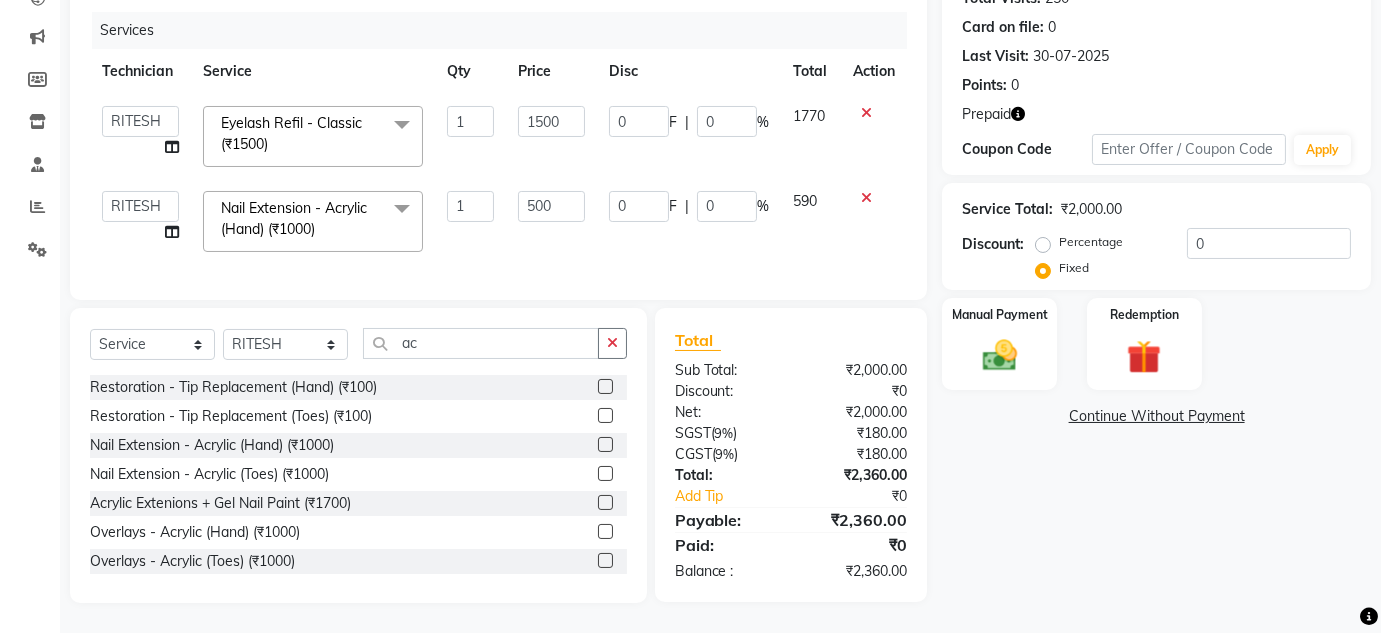 click on "Service Total:  ₹2,000.00  Discount:  Percentage   Fixed  0" 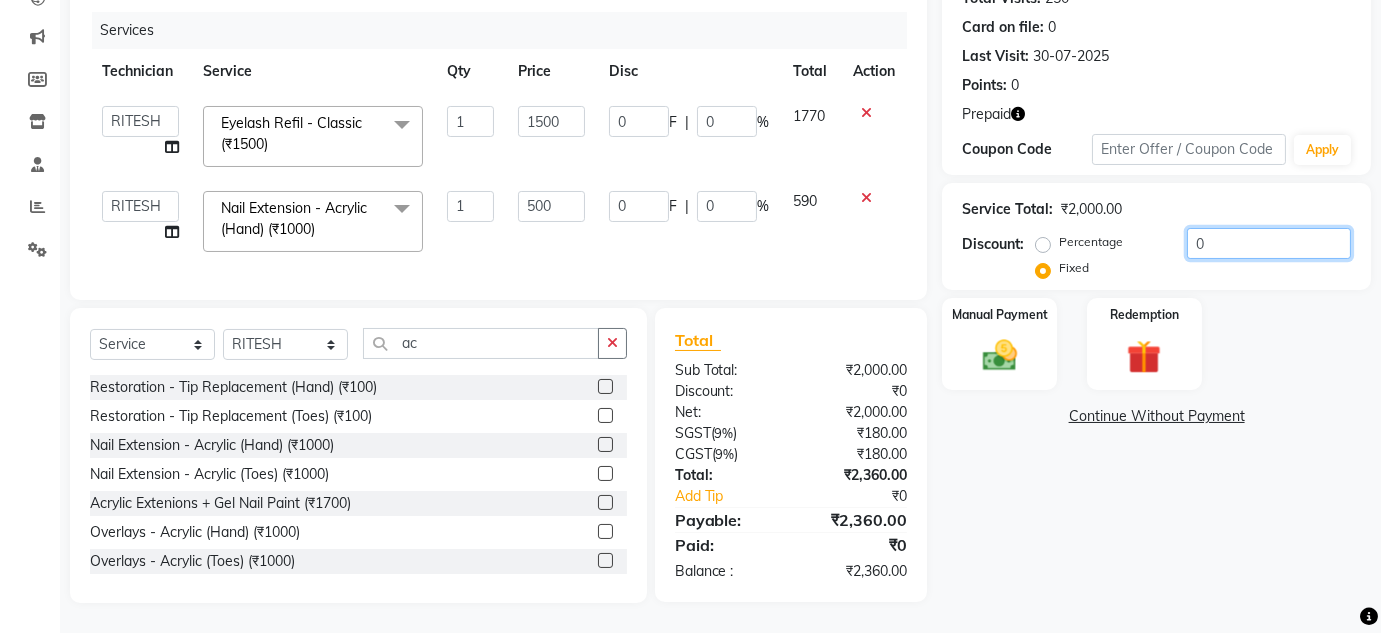 click on "0" 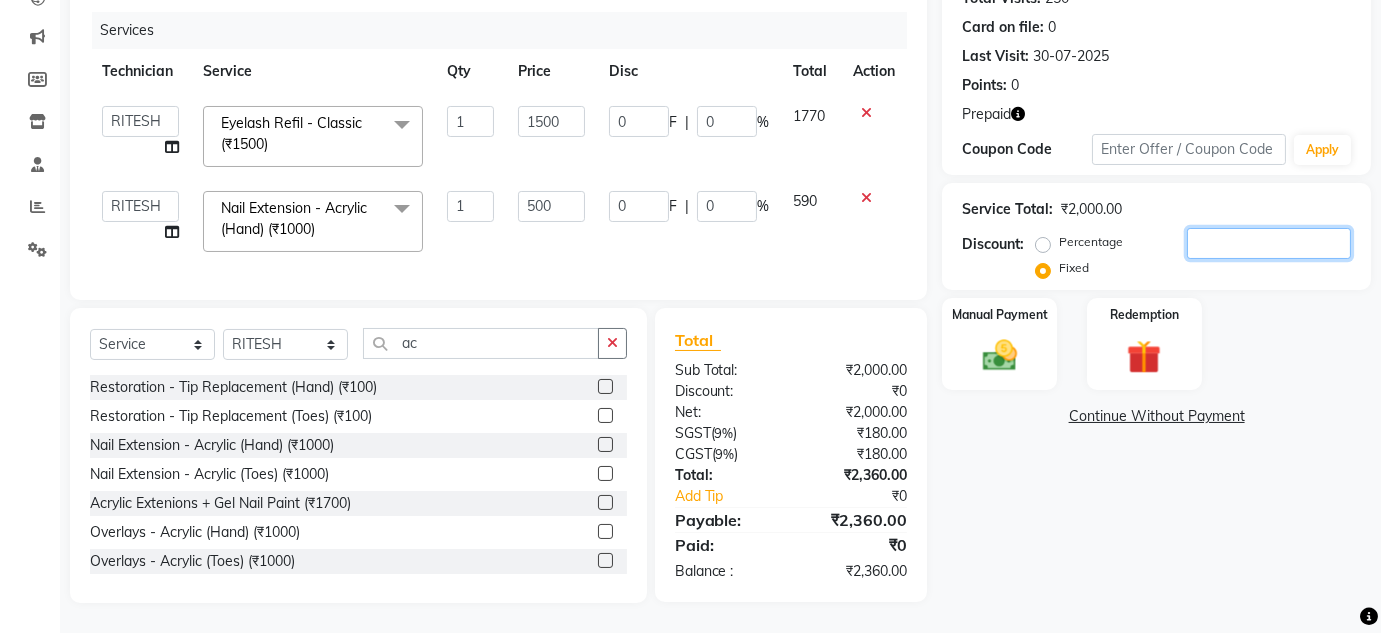 type on "3" 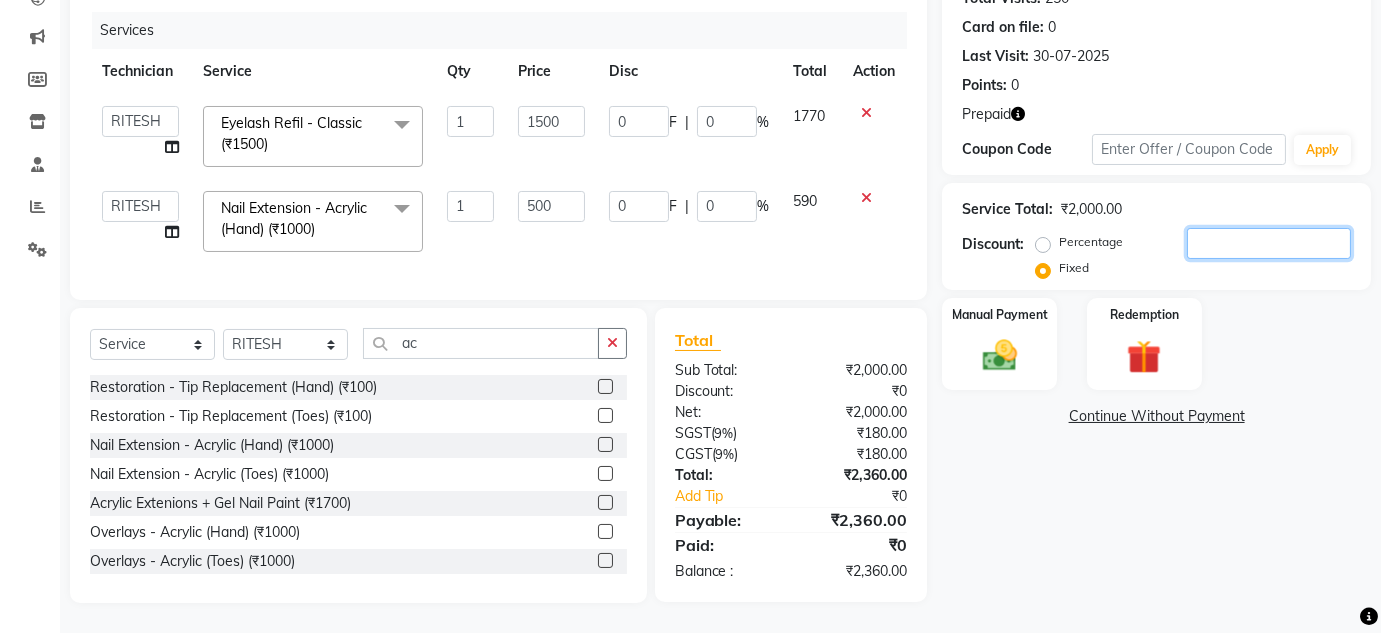 type on "2.25" 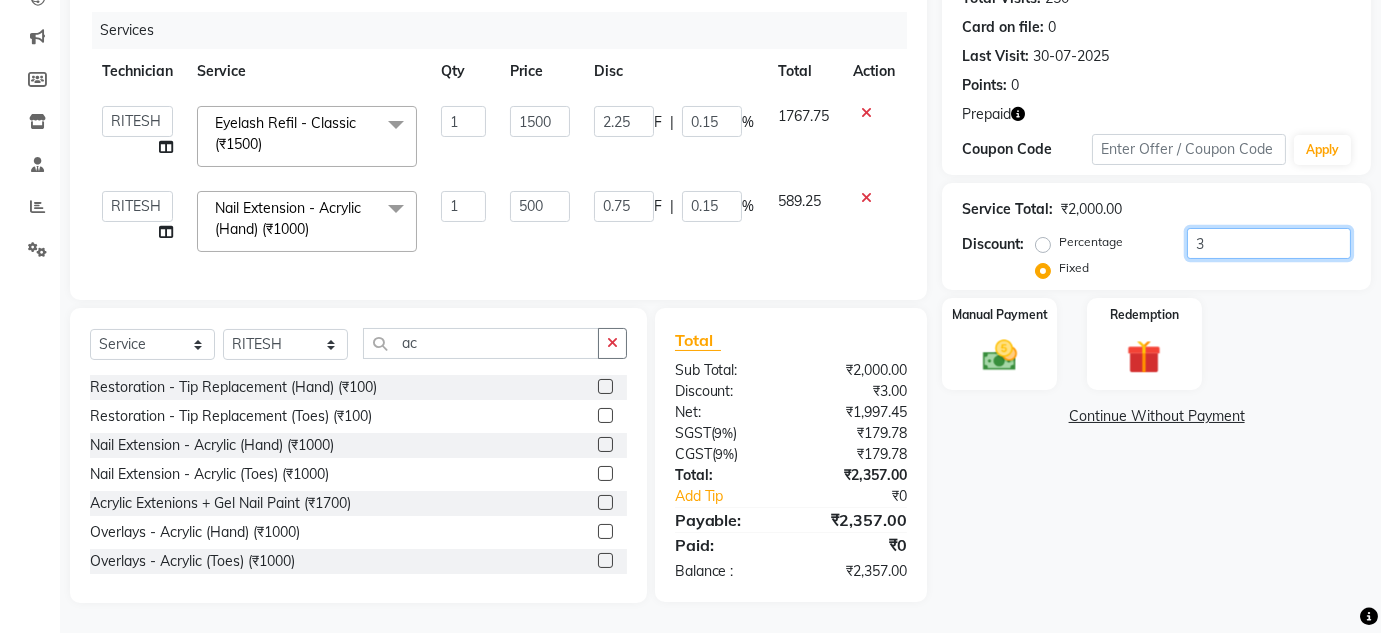 type on "36" 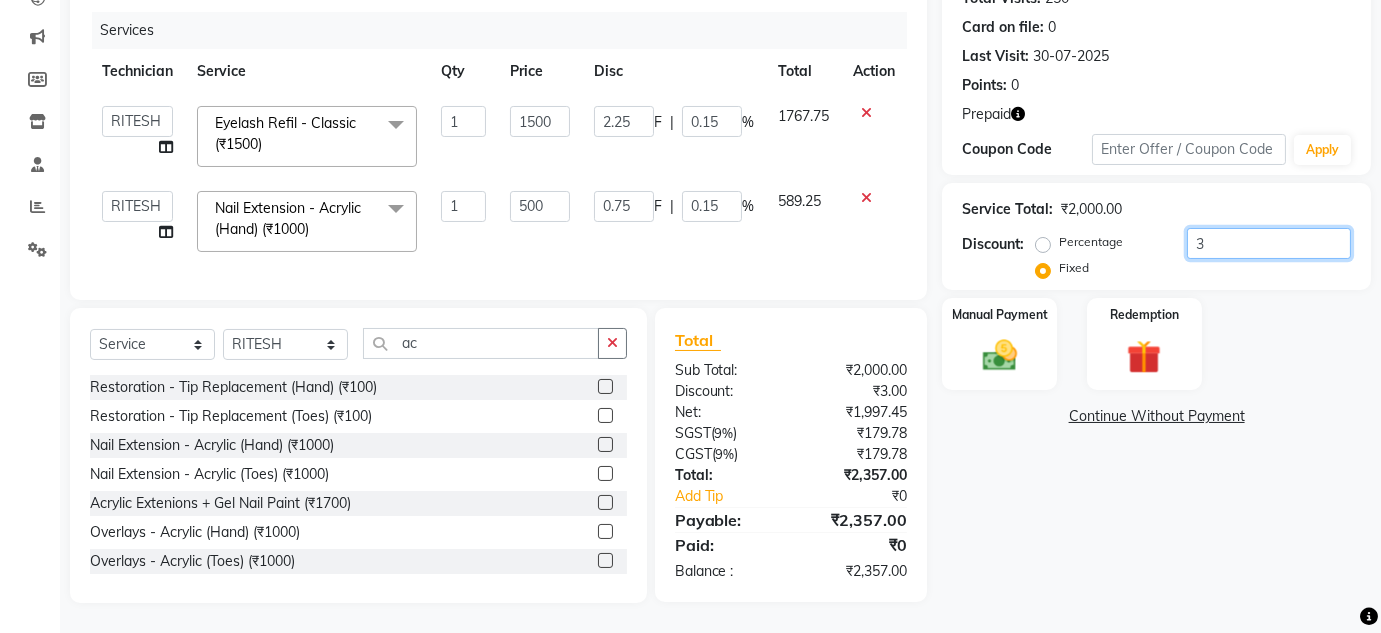 type on "27" 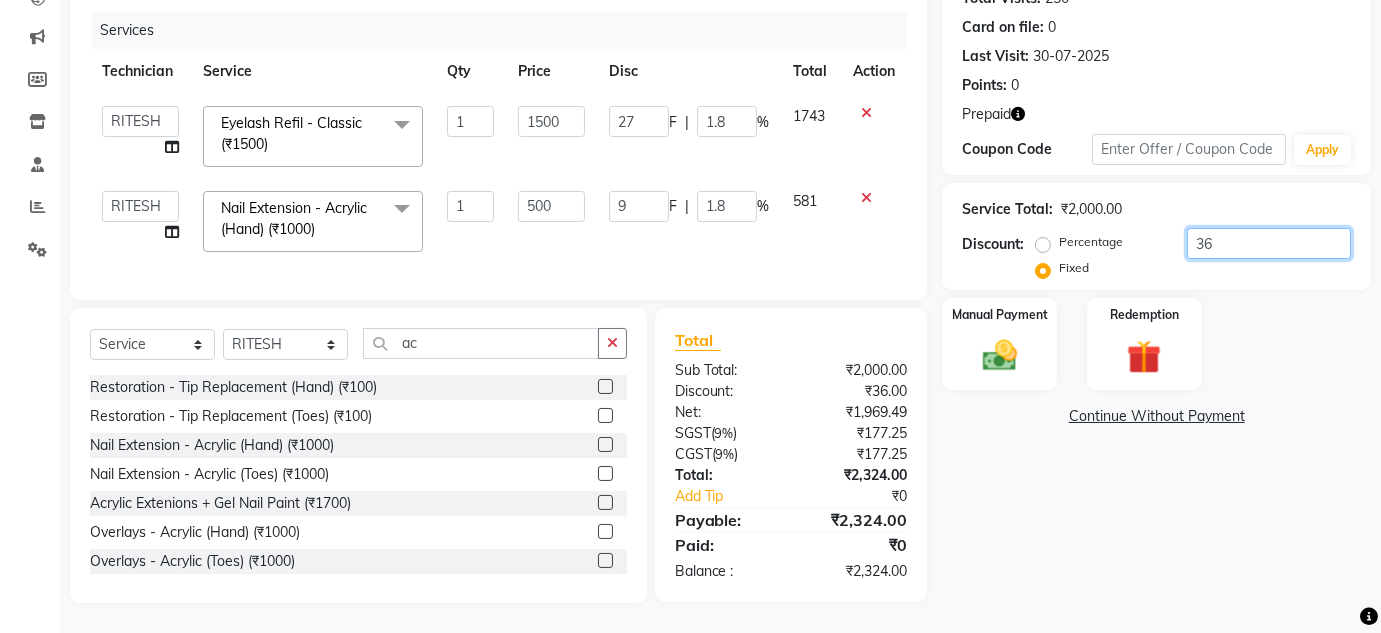 type on "360" 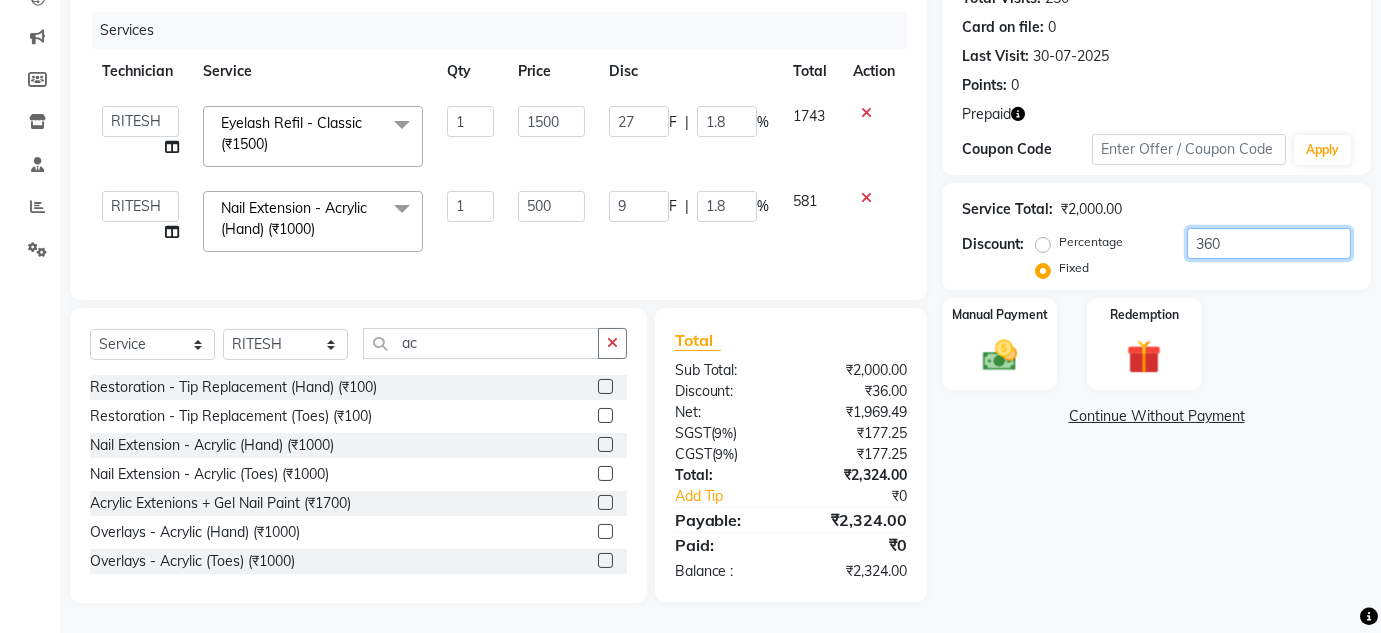type on "270" 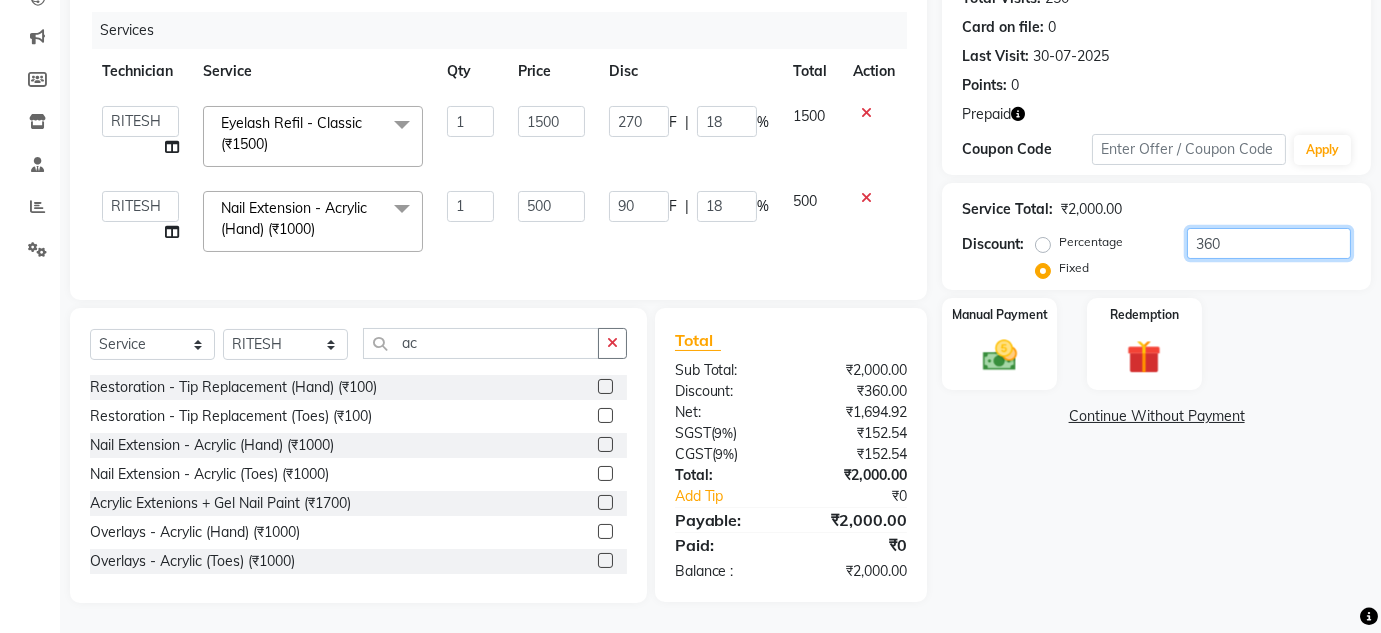 type on "360" 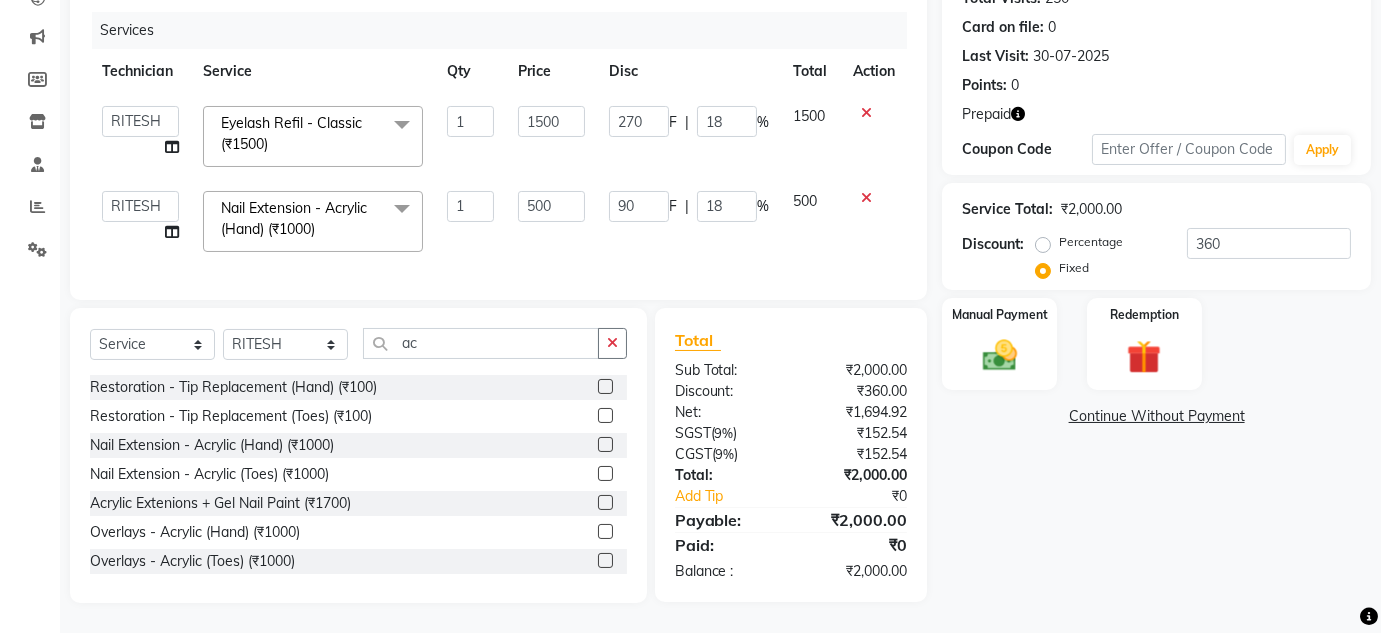 drag, startPoint x: 1245, startPoint y: 401, endPoint x: 1362, endPoint y: 396, distance: 117.10679 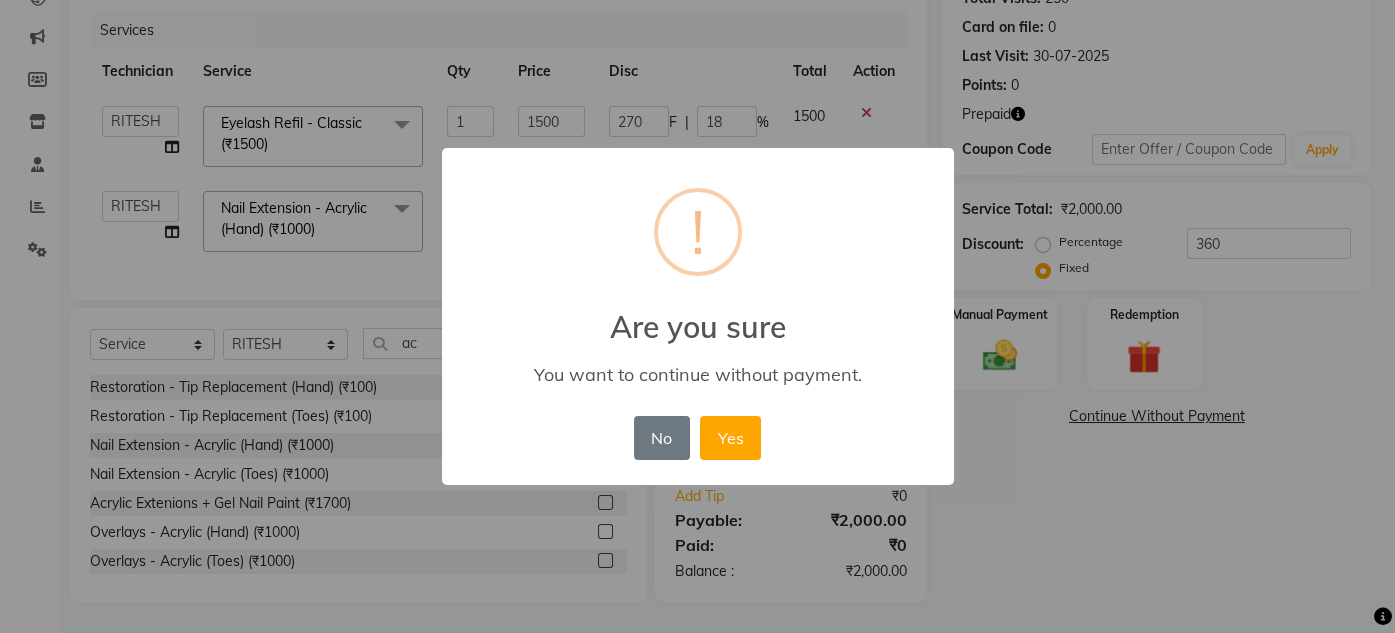 click on "× ! Are you sure You want to continue without payment. No No Yes" at bounding box center [697, 316] 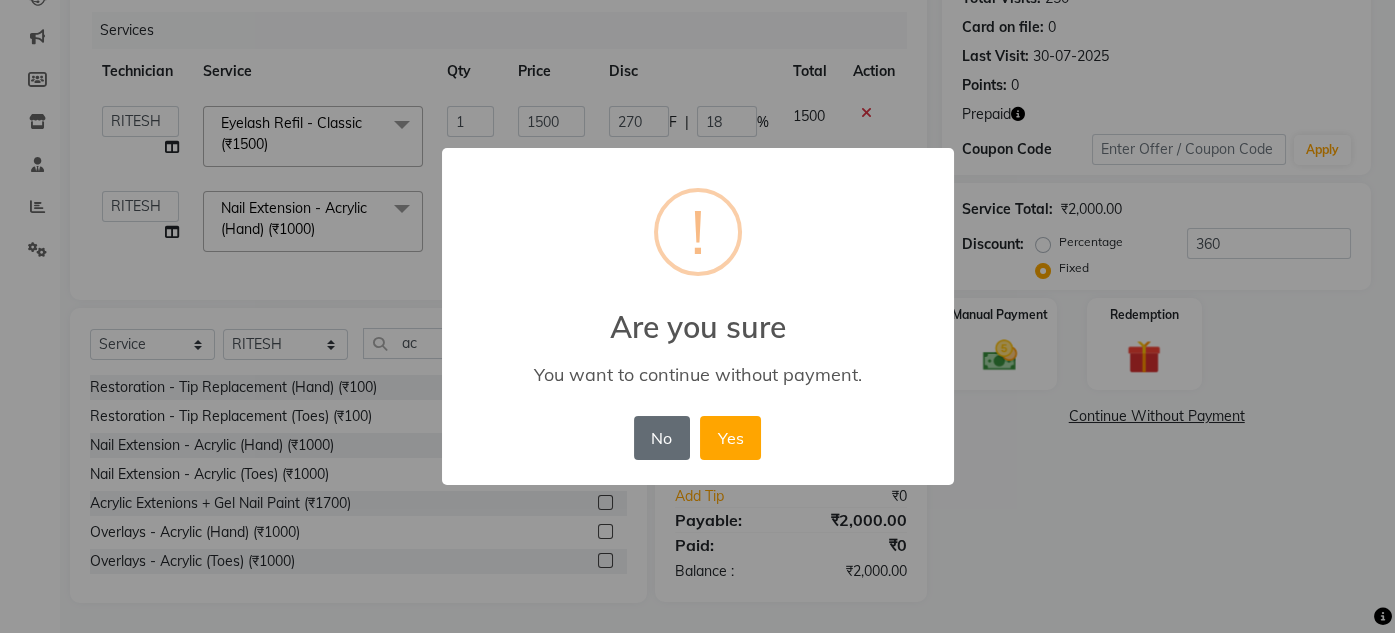 click on "No" at bounding box center [662, 438] 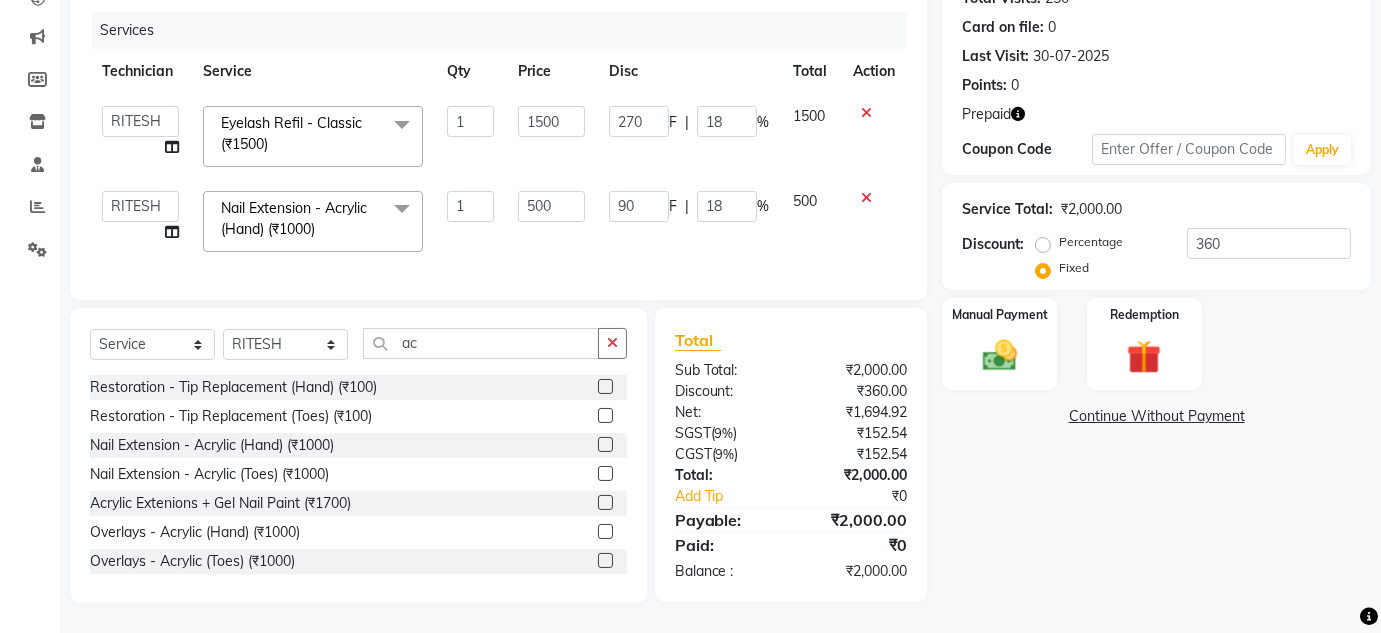 click on "Name: Hrbr  Membership:  No Active Membership  Total Visits:  250 Card on file:  0 Last Visit:   30-07-2025 Points:   0  Prepaid Coupon Code Apply Service Total:  ₹2,000.00  Discount:  Percentage   Fixed  360 Manual Payment Redemption  Continue Without Payment" 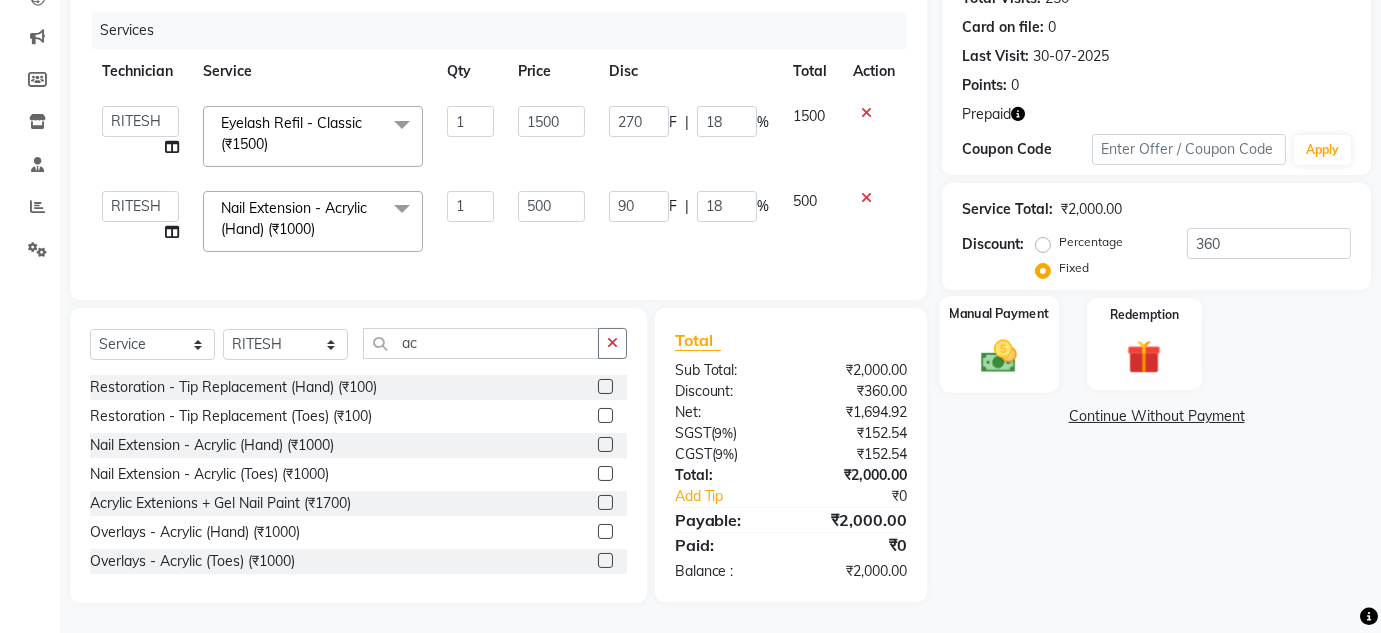 click 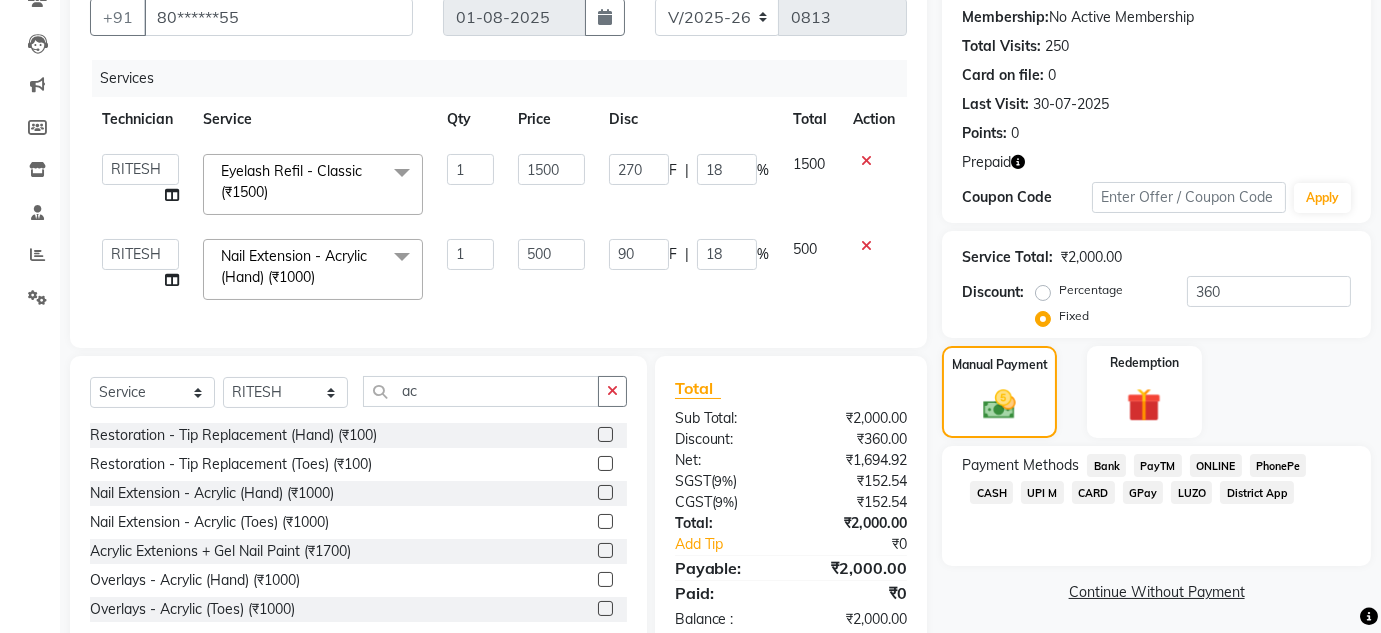 scroll, scrollTop: 248, scrollLeft: 0, axis: vertical 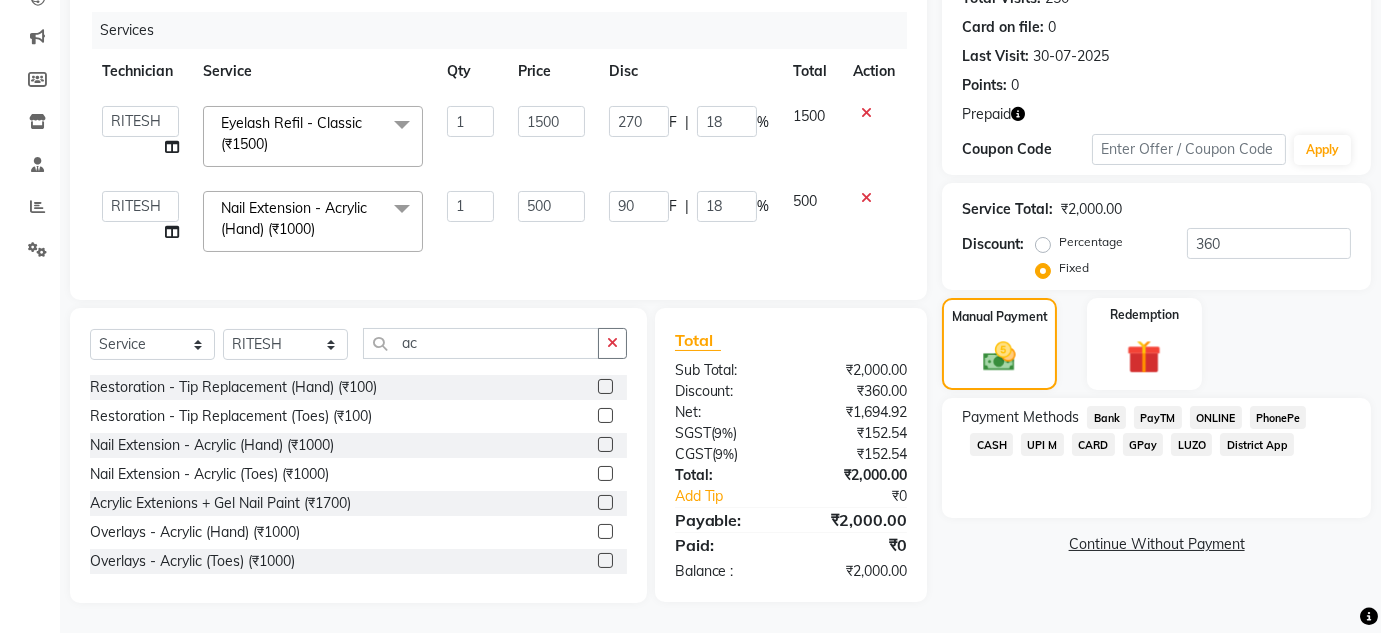 click on "CASH" 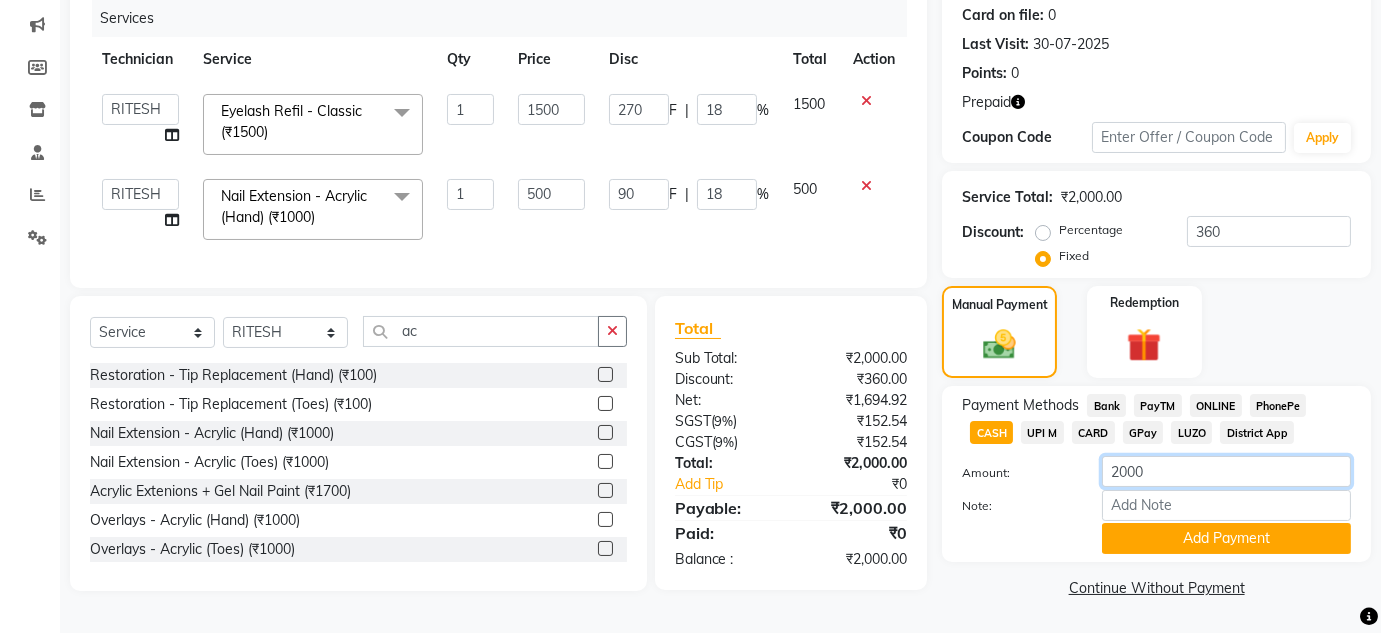 click on "2000" 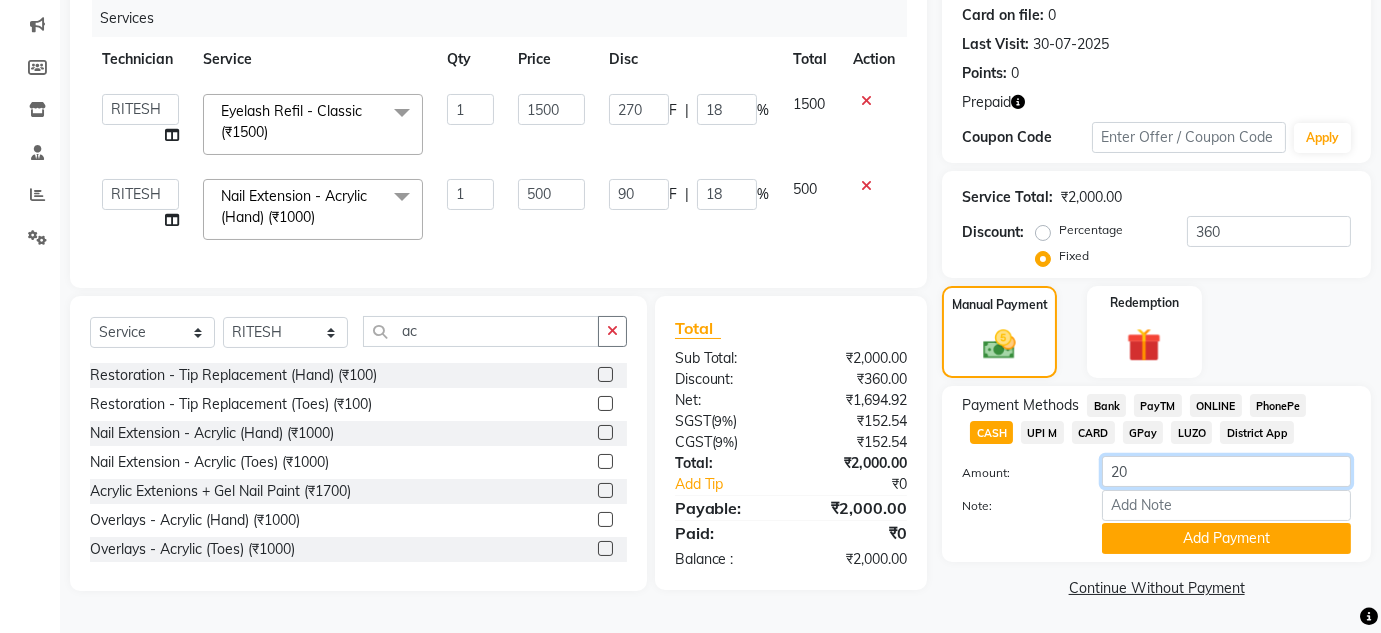 type on "2" 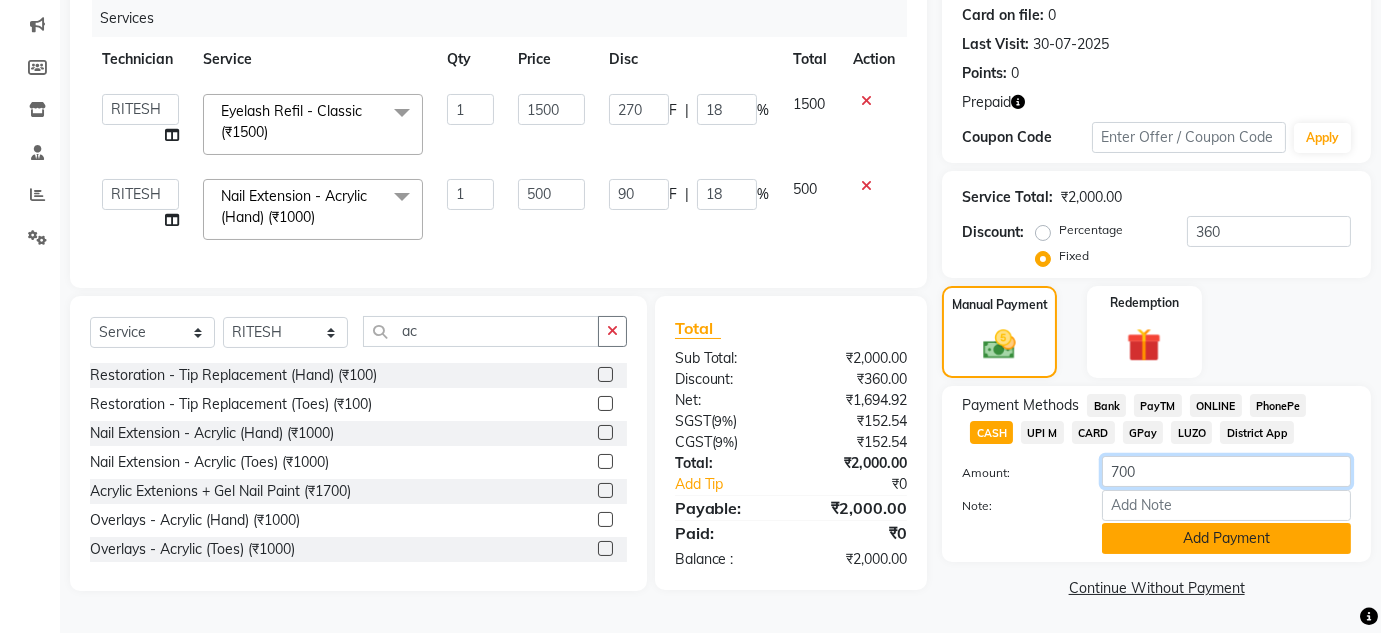 type on "700" 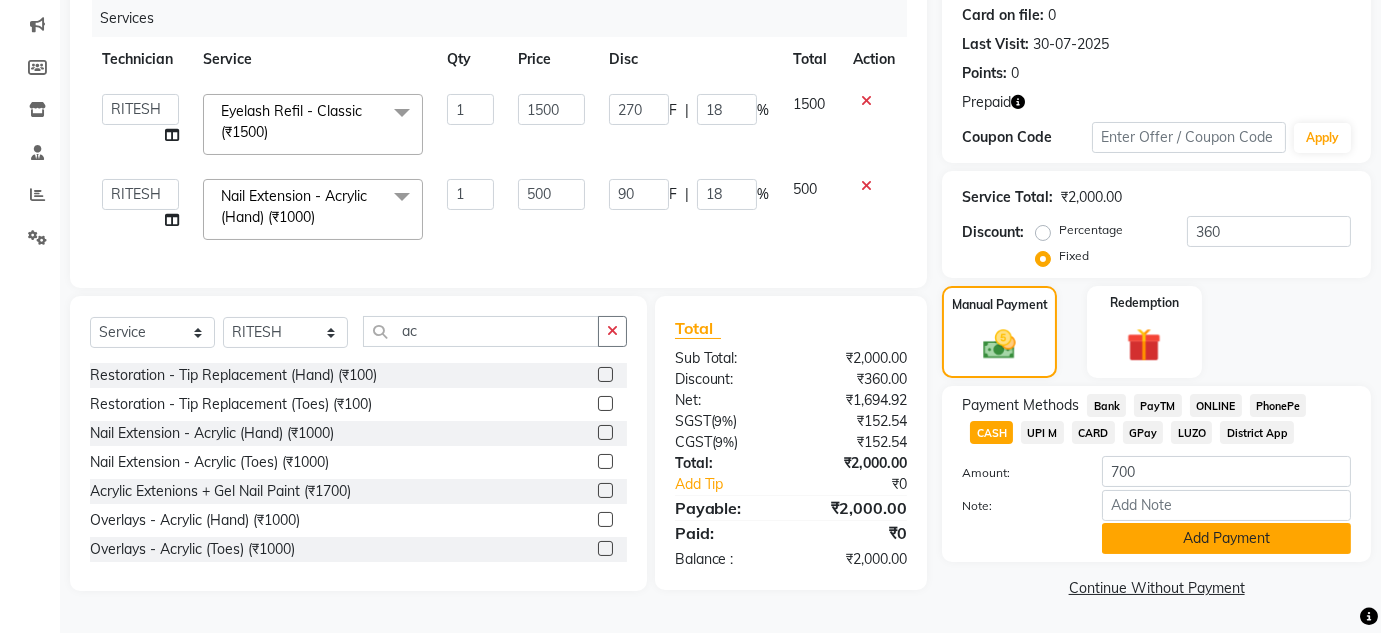 click on "Add Payment" 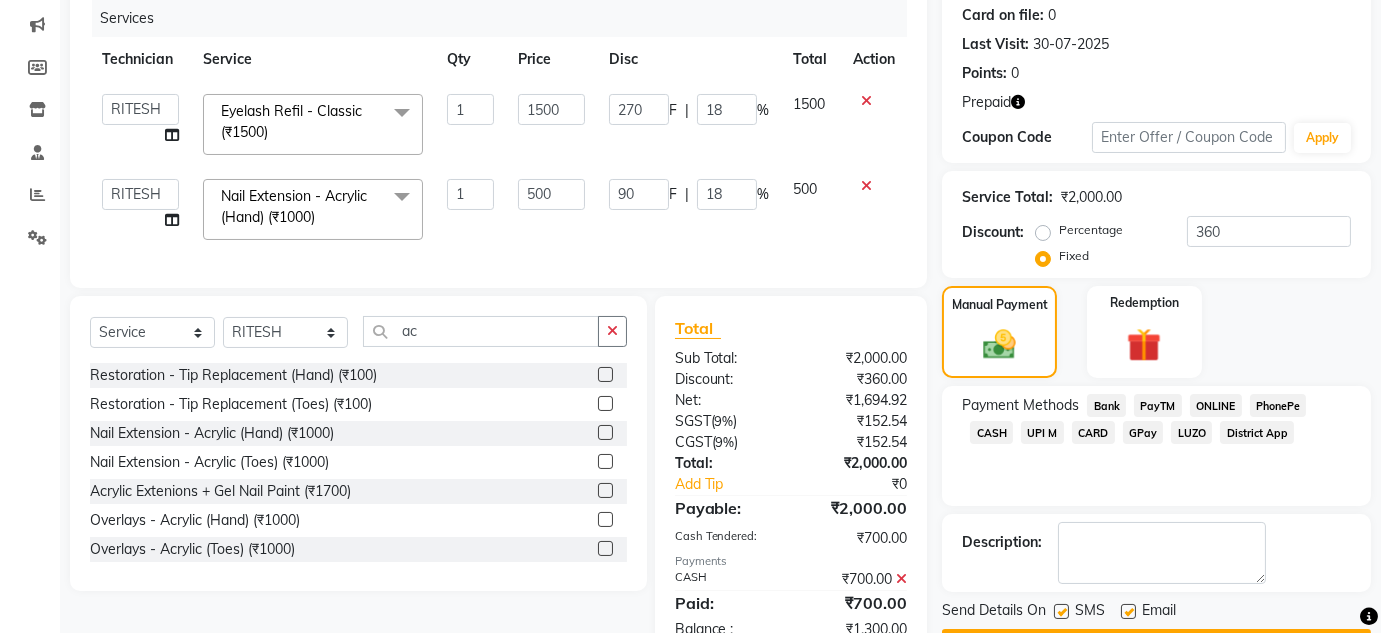 click on "ONLINE" 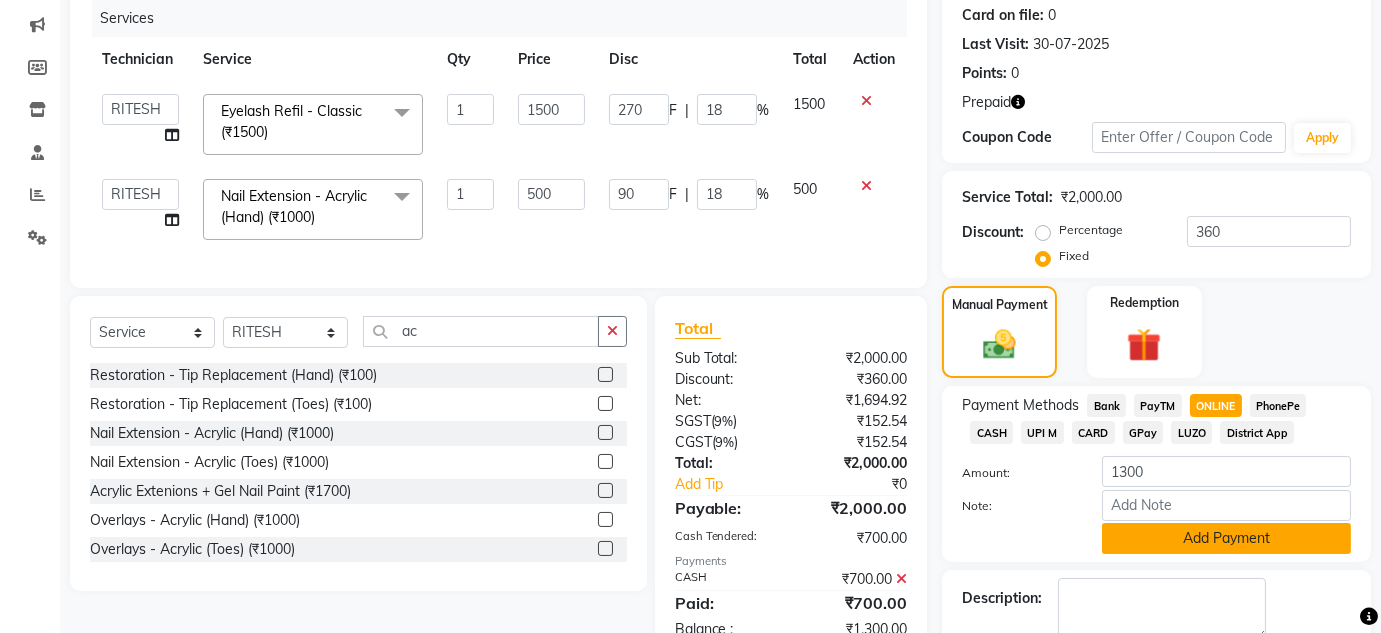 click on "Add Payment" 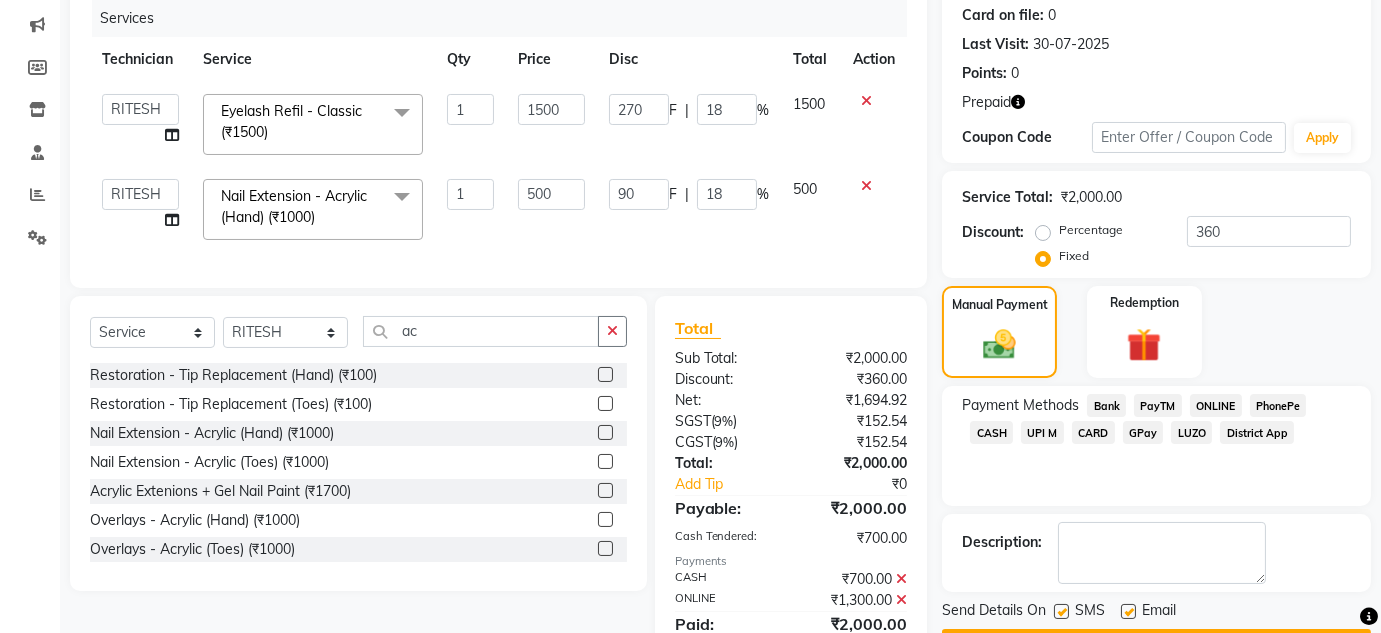 scroll, scrollTop: 338, scrollLeft: 0, axis: vertical 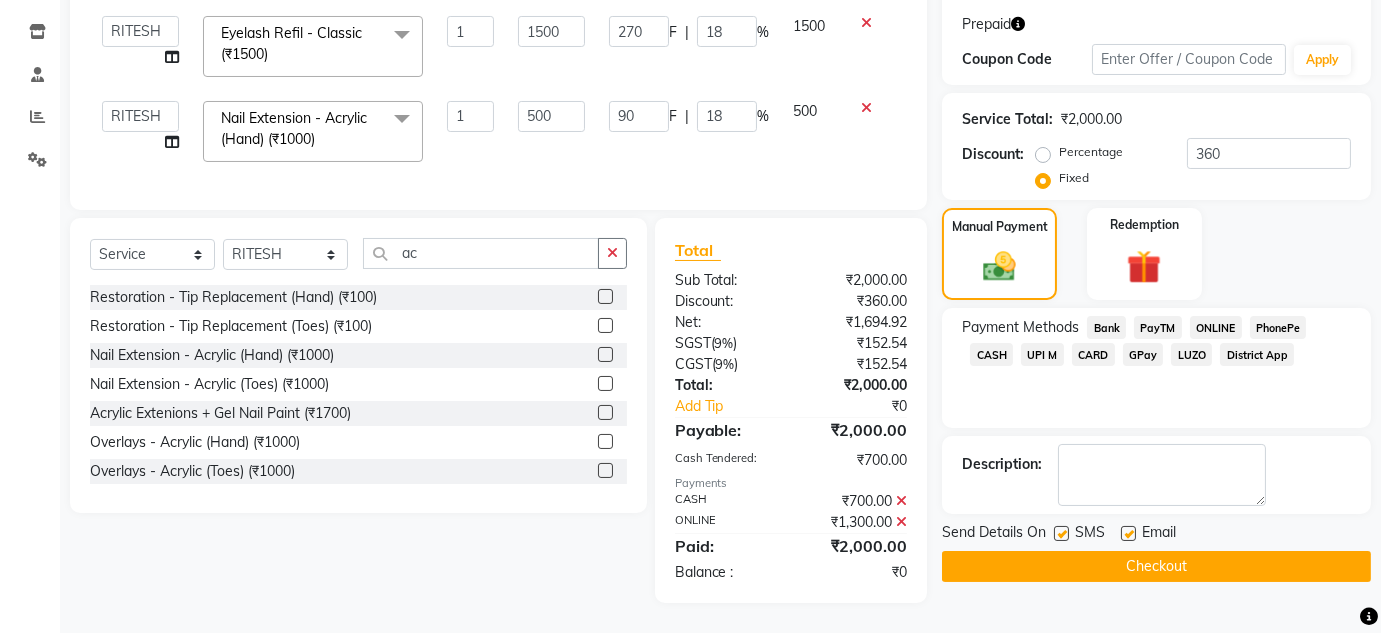 click on "Checkout" 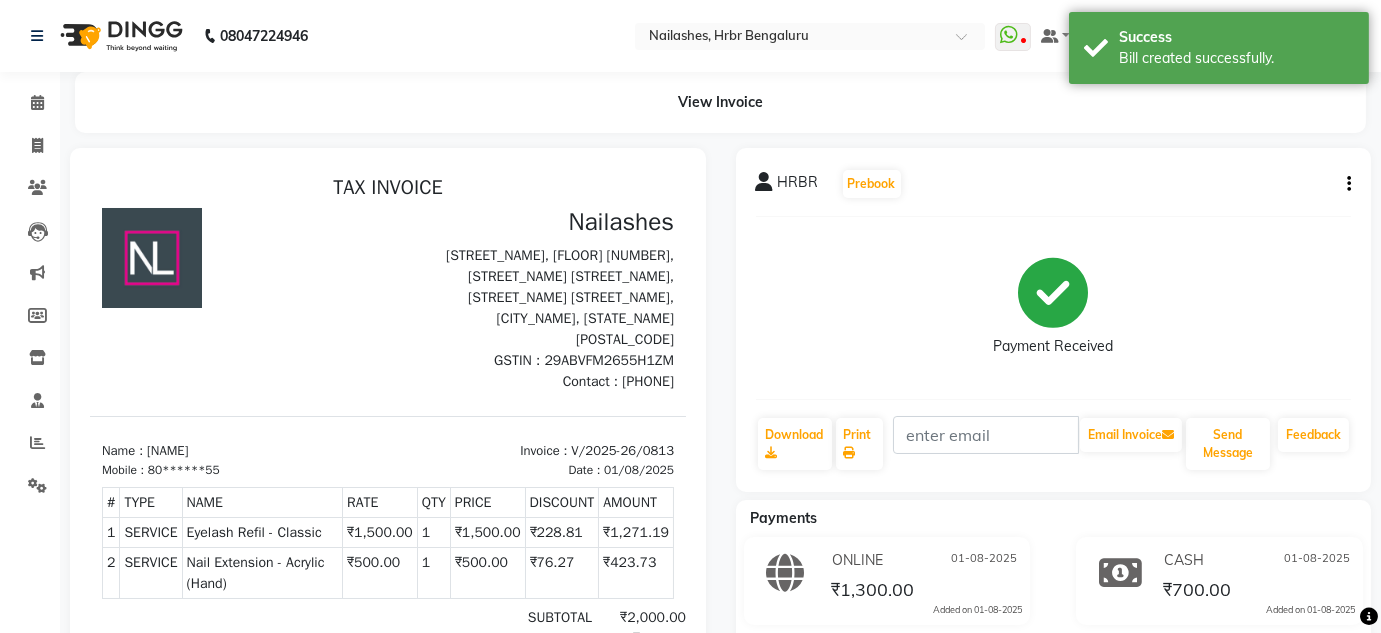scroll, scrollTop: 0, scrollLeft: 0, axis: both 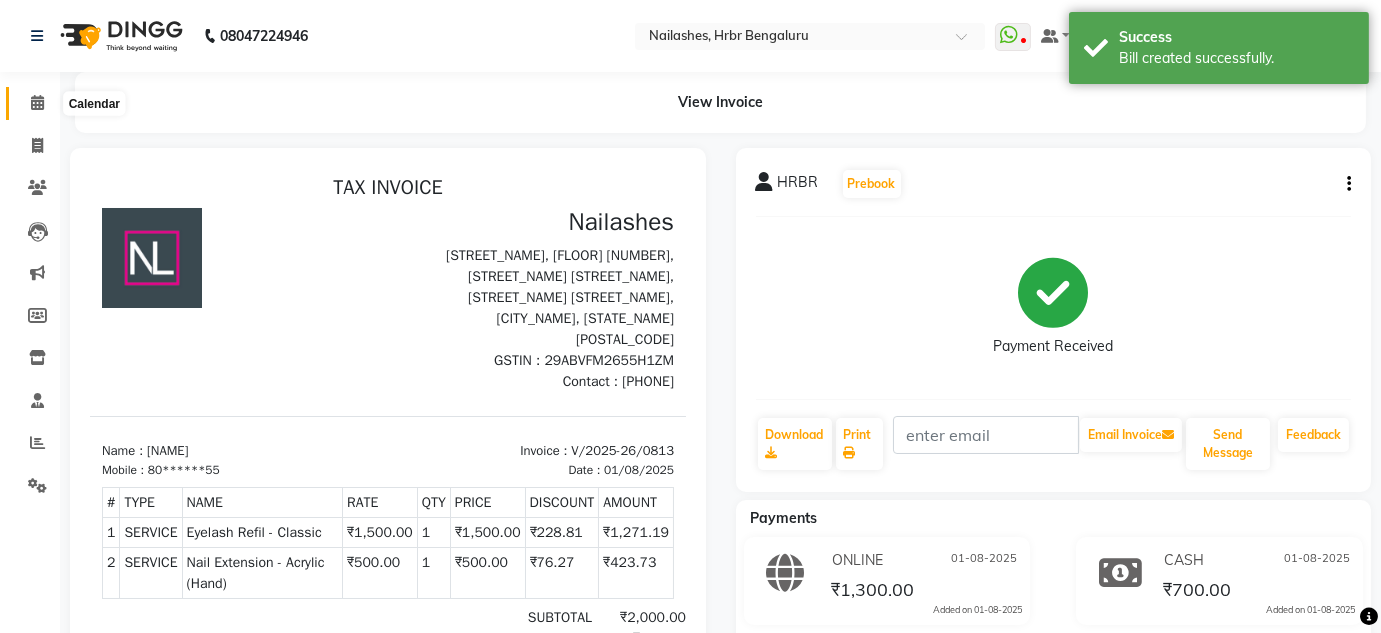 click 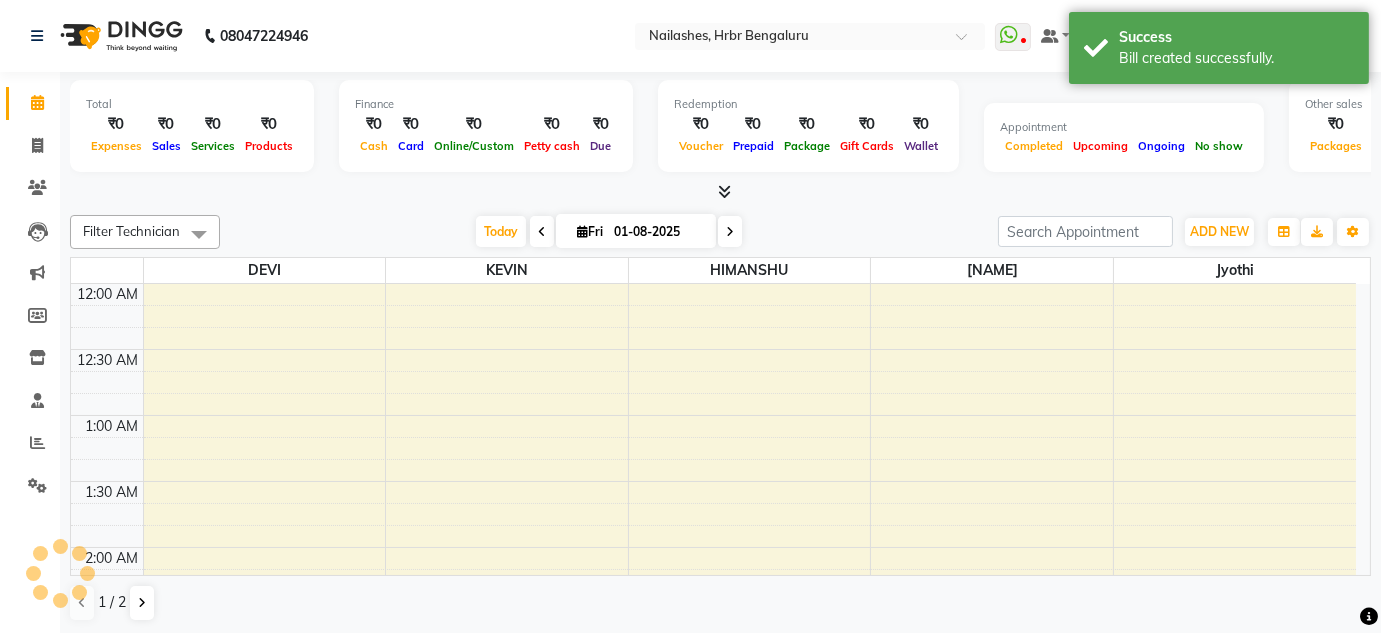 scroll, scrollTop: 783, scrollLeft: 0, axis: vertical 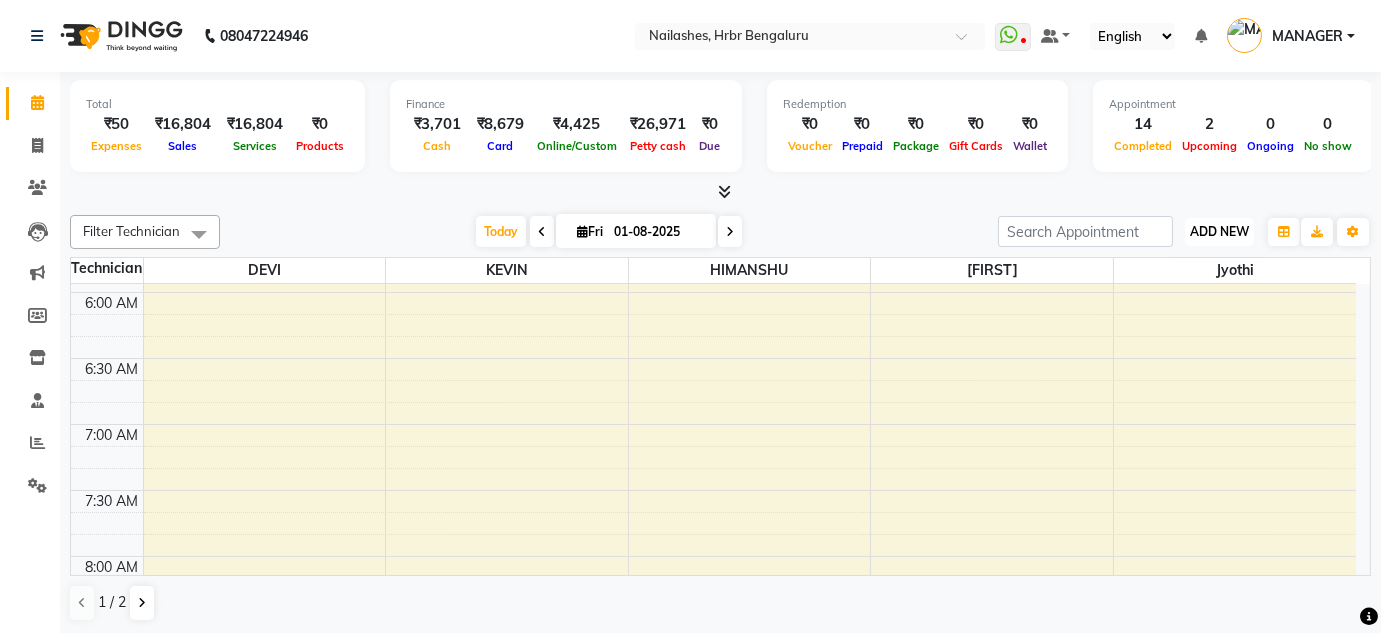 click on "ADD NEW" at bounding box center (1219, 231) 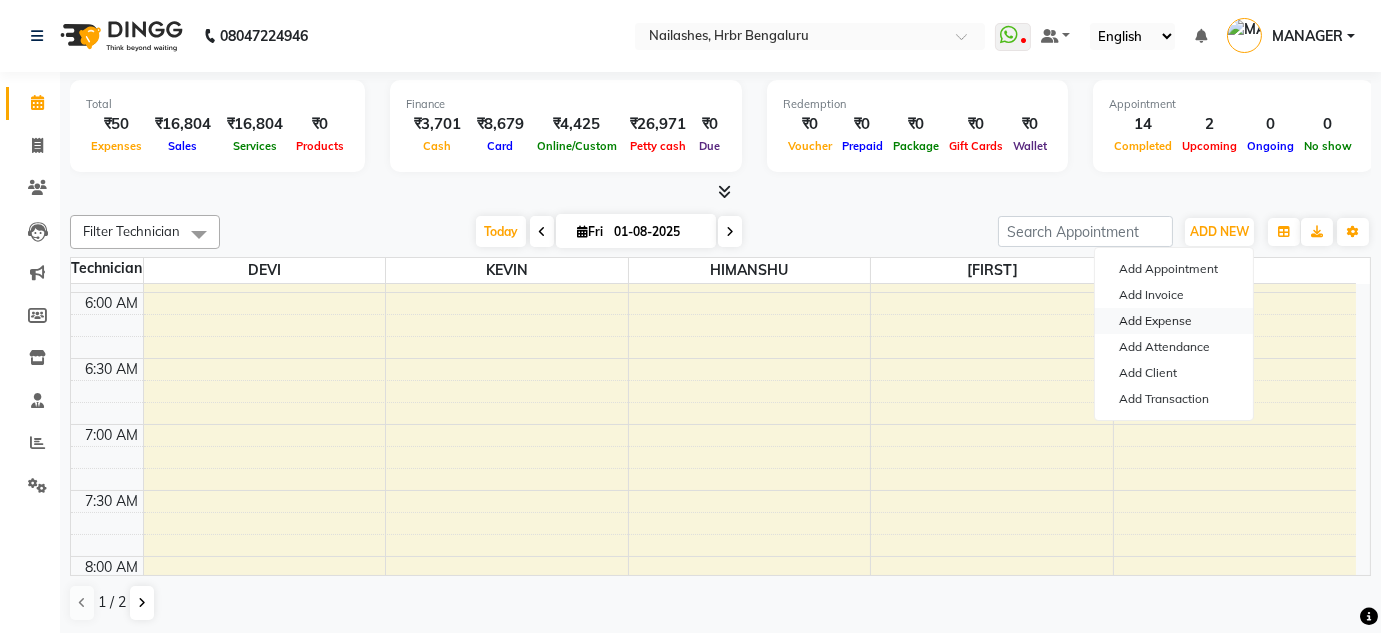 click on "Add Expense" at bounding box center (1174, 321) 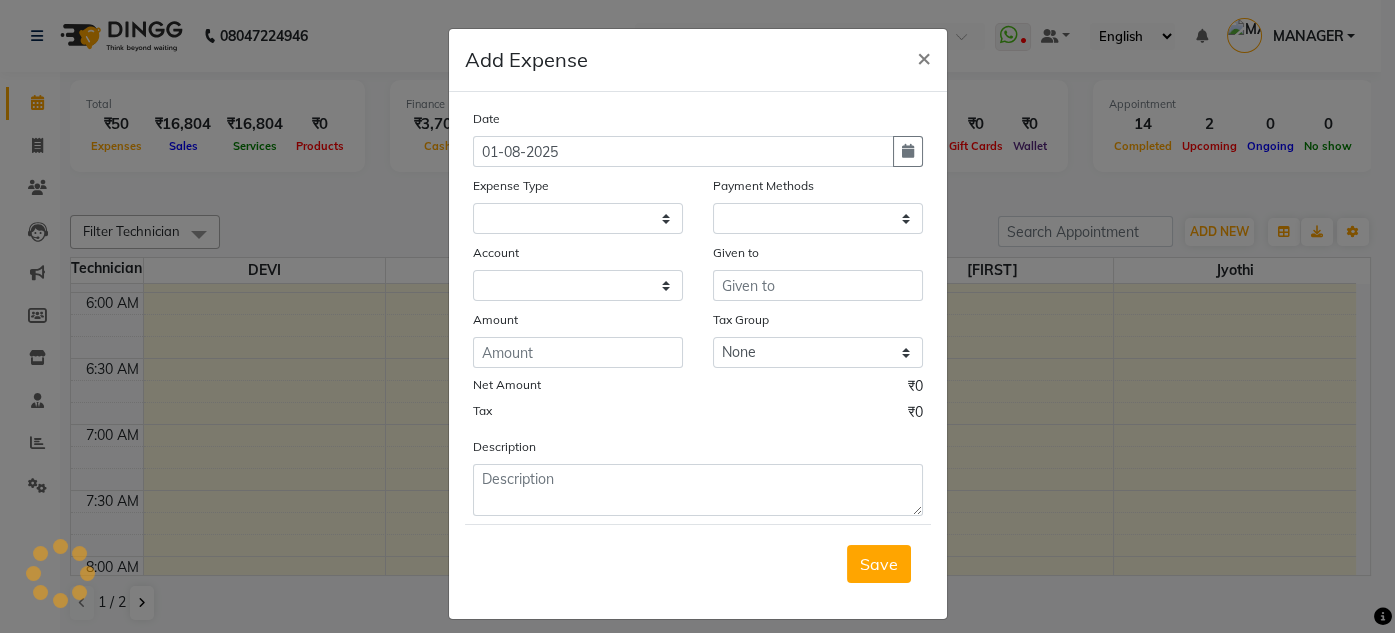select 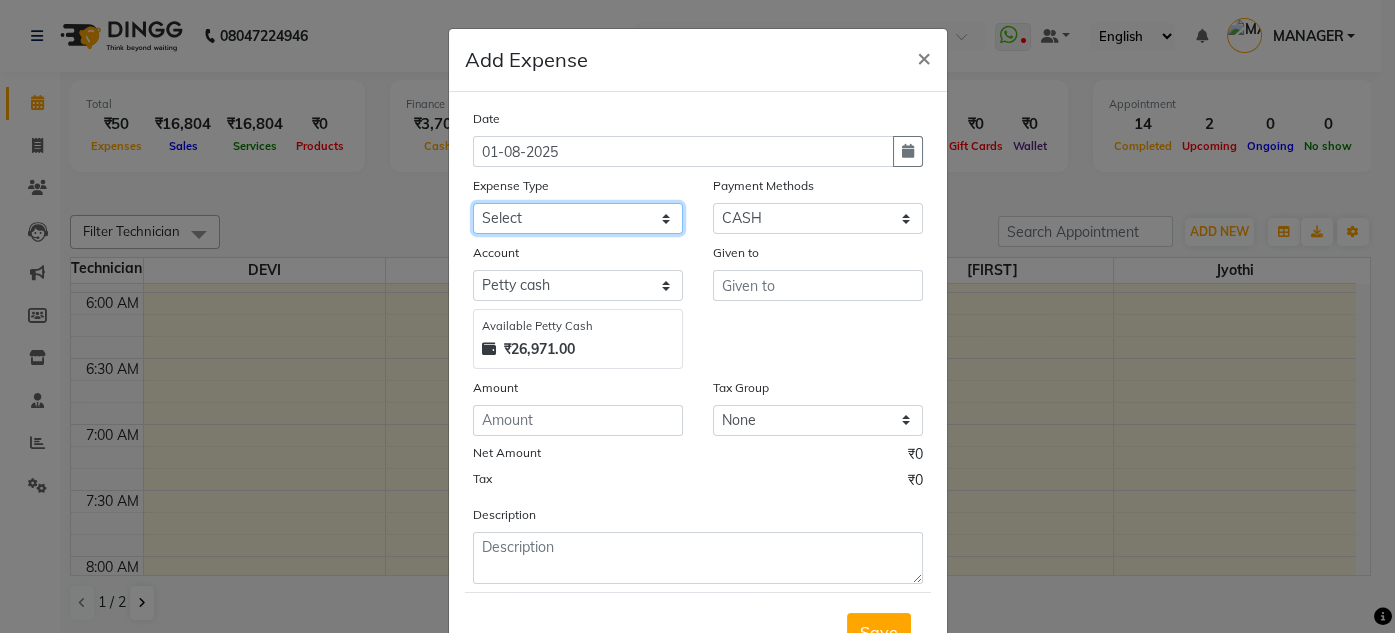 click on "Select acetone Advance Salary bank deposite BBMP Beauty products Bed charges BIRTHDAY CAKE Bonus Carpenter CASH EXPENSE VOUCHER Cash handover chocolate for store cleaning things Client Refreshment coconut water for clients COFFEE coffee cup coffee powder Commission Conveyance Cotton Courier decoration Diesel for generator Donation Drinking Water Electricity Eyelashes return Face mask floor cleaner flowers daily garbage generator diesel green tea GST handover HANDWASH House Keeping Material House keeping Salary Incentive Internet Bill juice LAUNDRY Maintainance Marketing Medical Membership Milk Milk miscelleneous Naturals salon NEWSPAPER O T Other Pantry PETROL Phone Bill Plants plumber pooja items Porter priest Product Purchase product return Product sale puja items RAPIDO Refund Rent Shop Rent Staff Accommodation Royalty Salary Staff cab charges Staff dinner Staff Flight Ticket Staff  Hiring from another Branch Staff Snacks Stationary STORE OPENING CHARGE sugar sweets TEAM DINNER TIPS Tissue Transgender" 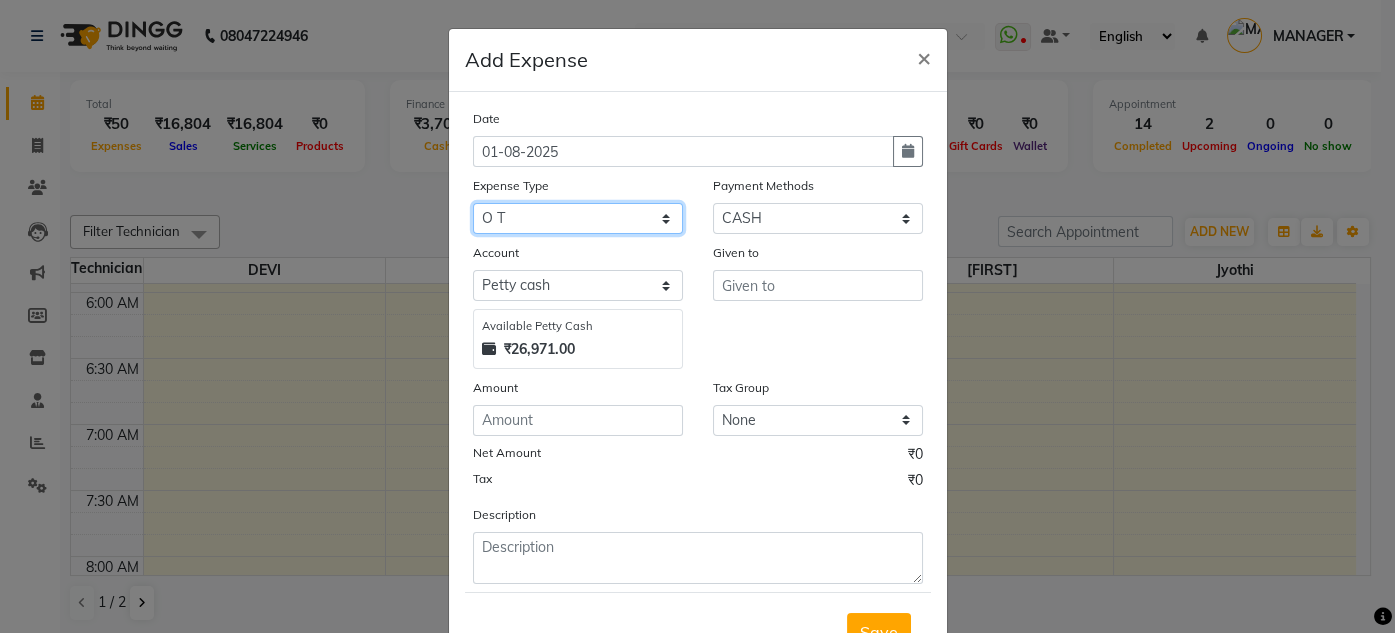 click on "Select acetone Advance Salary bank deposite BBMP Beauty products Bed charges BIRTHDAY CAKE Bonus Carpenter CASH EXPENSE VOUCHER Cash handover chocolate for store cleaning things Client Refreshment coconut water for clients COFFEE coffee cup coffee powder Commission Conveyance Cotton Courier decoration Diesel for generator Donation Drinking Water Electricity Eyelashes return Face mask floor cleaner flowers daily garbage generator diesel green tea GST handover HANDWASH House Keeping Material House keeping Salary Incentive Internet Bill juice LAUNDRY Maintainance Marketing Medical Membership Milk Milk miscelleneous Naturals salon NEWSPAPER O T Other Pantry PETROL Phone Bill Plants plumber pooja items Porter priest Product Purchase product return Product sale puja items RAPIDO Refund Rent Shop Rent Staff Accommodation Royalty Salary Staff cab charges Staff dinner Staff Flight Ticket Staff  Hiring from another Branch Staff Snacks Stationary STORE OPENING CHARGE sugar sweets TEAM DINNER TIPS Tissue Transgender" 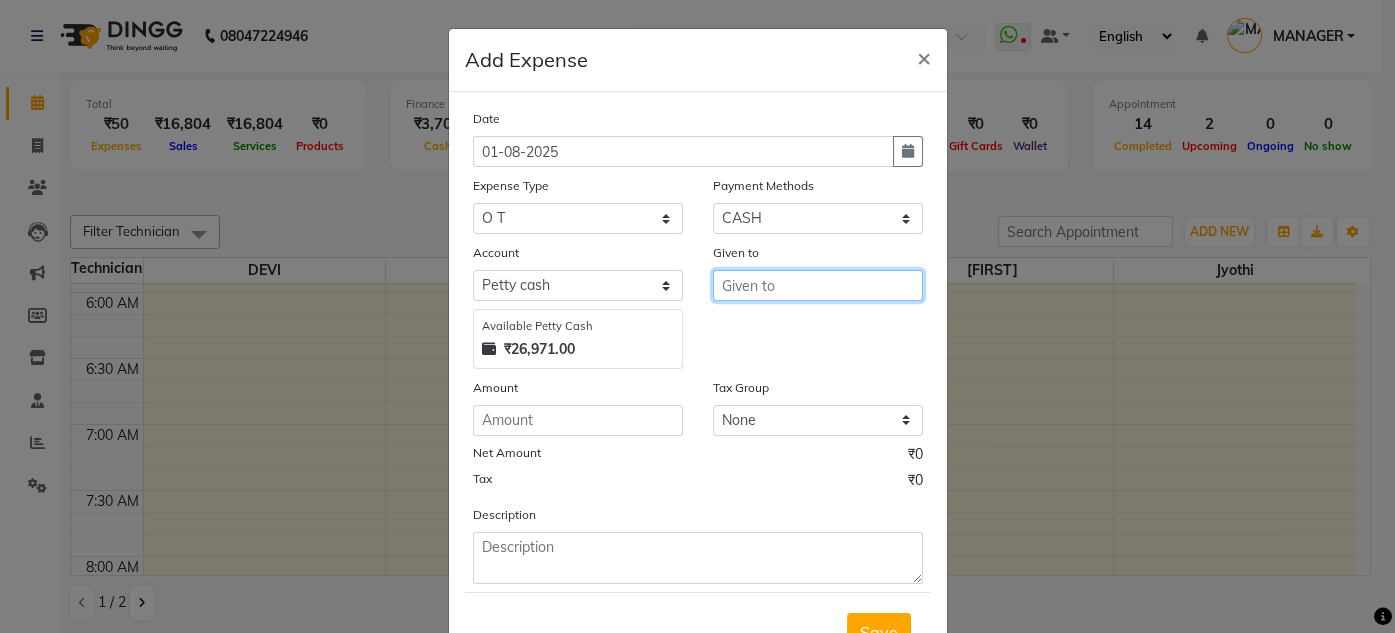 click at bounding box center (818, 285) 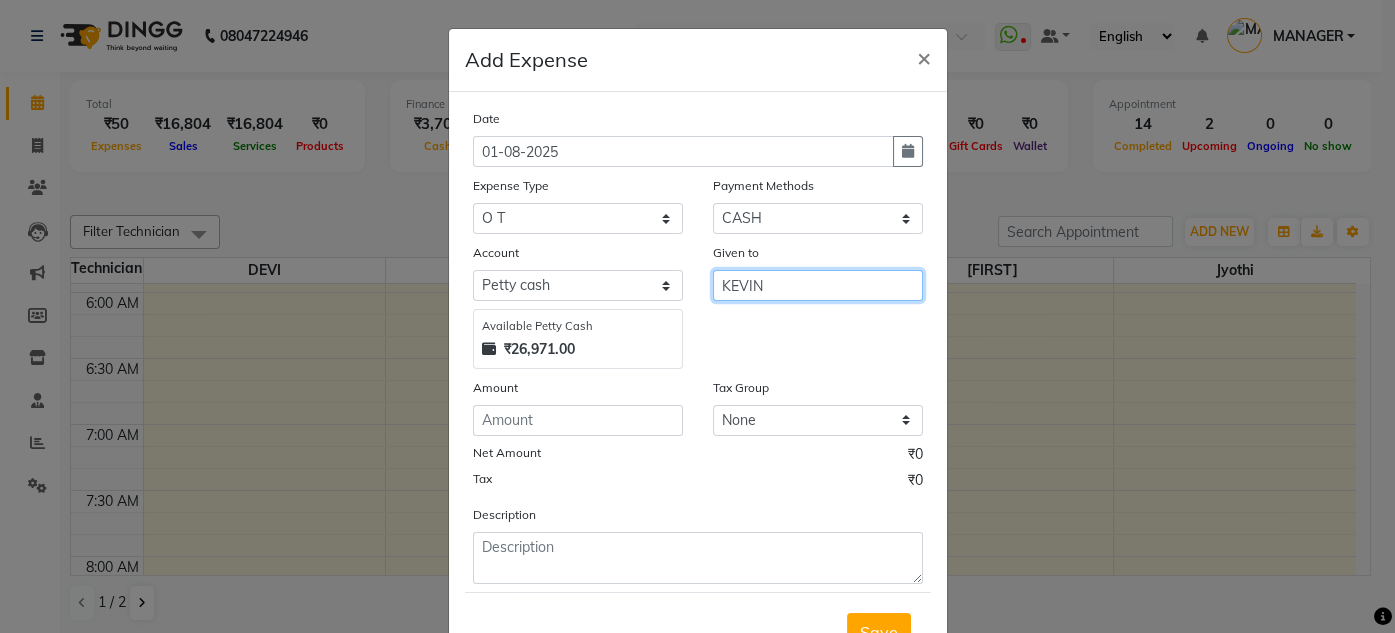 type on "KEVIN" 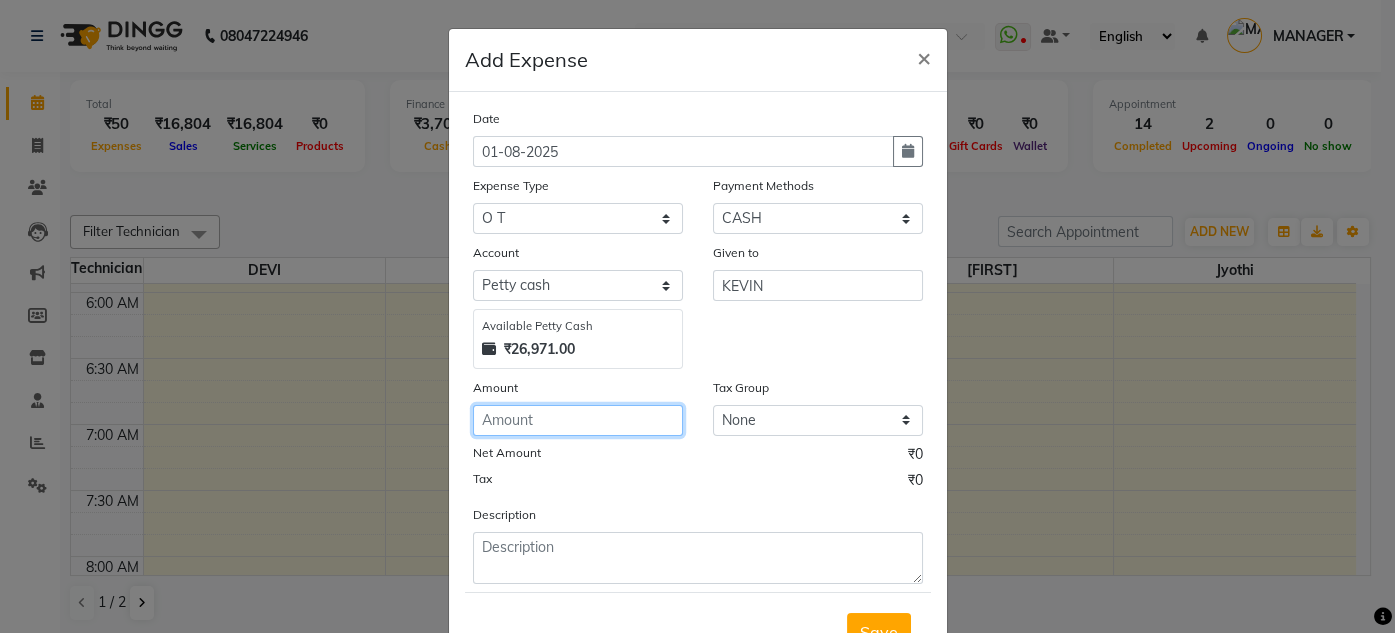 click 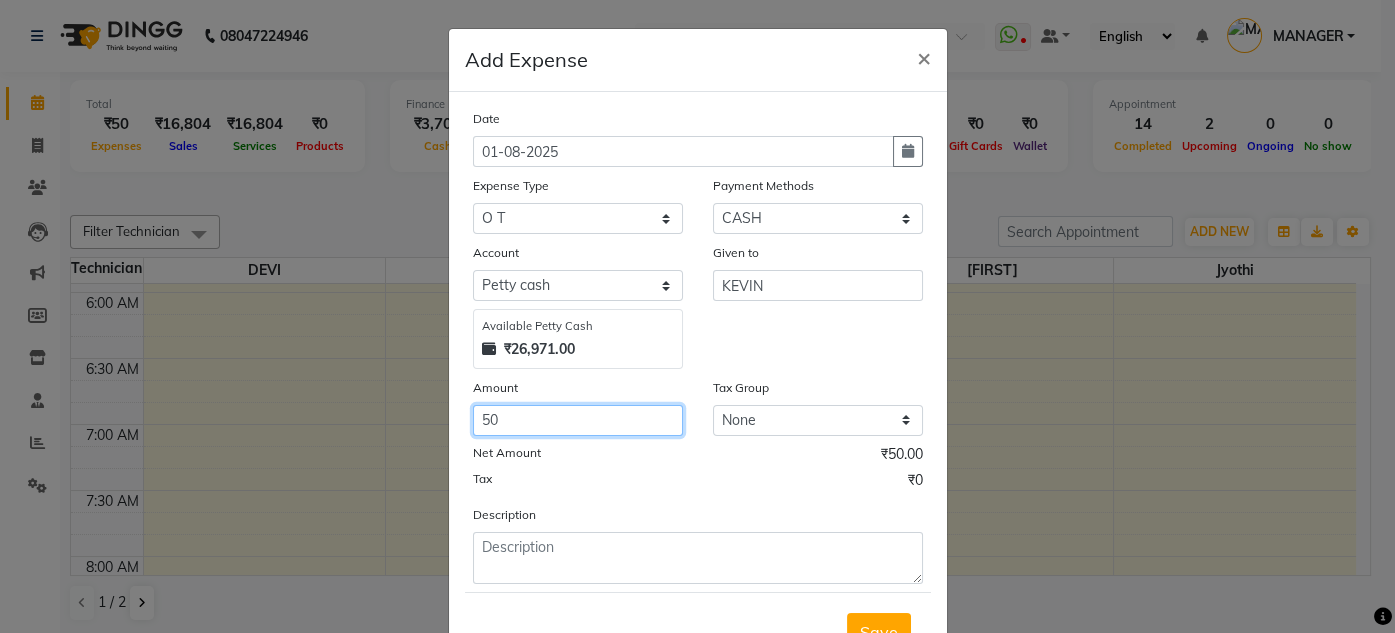 type on "50" 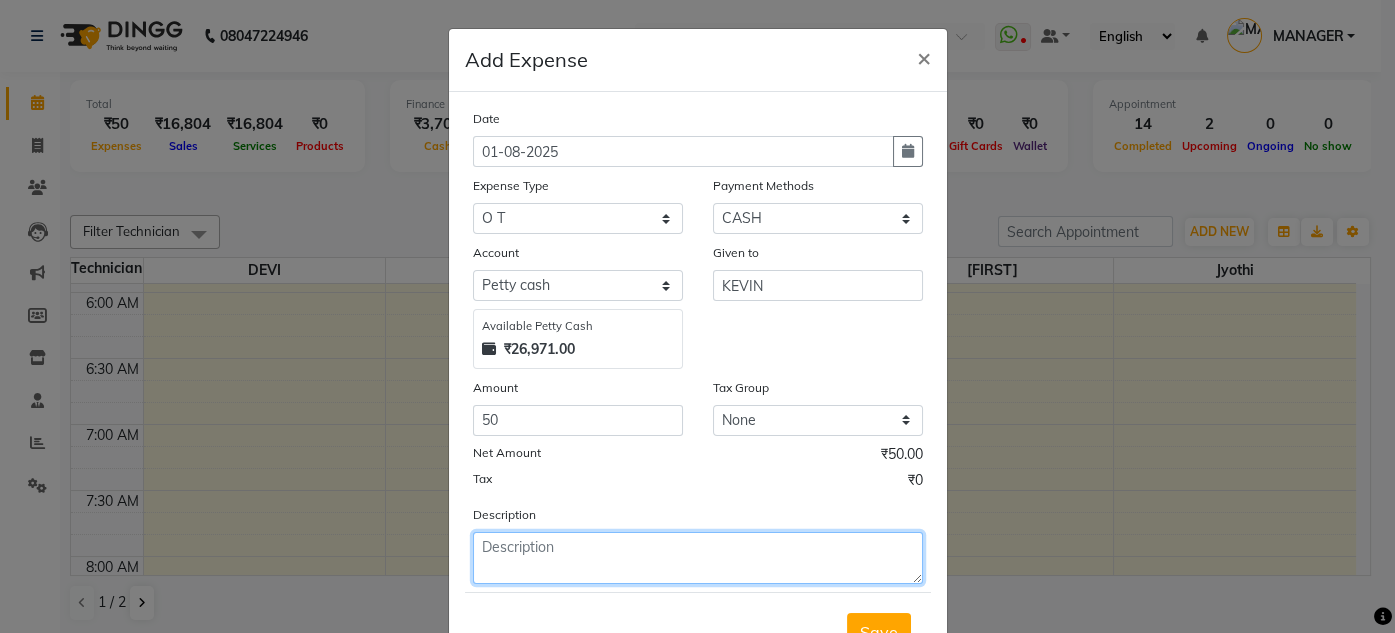 click 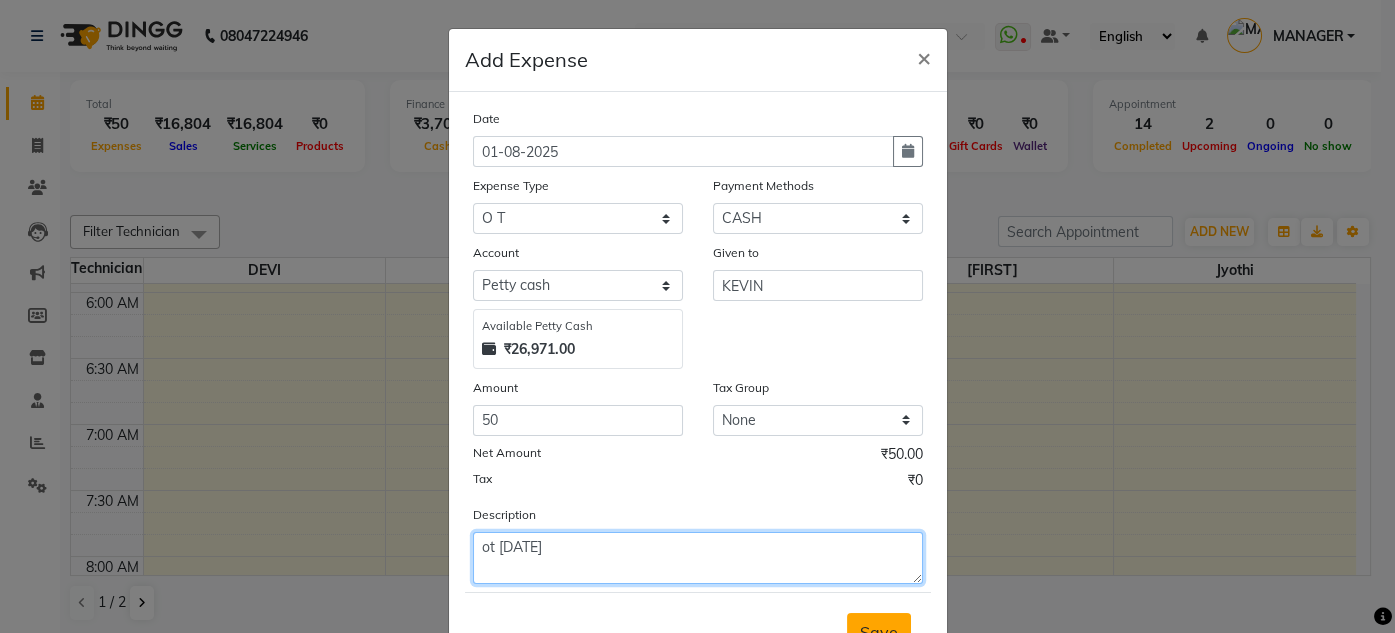 type on "ot 31/08/2025" 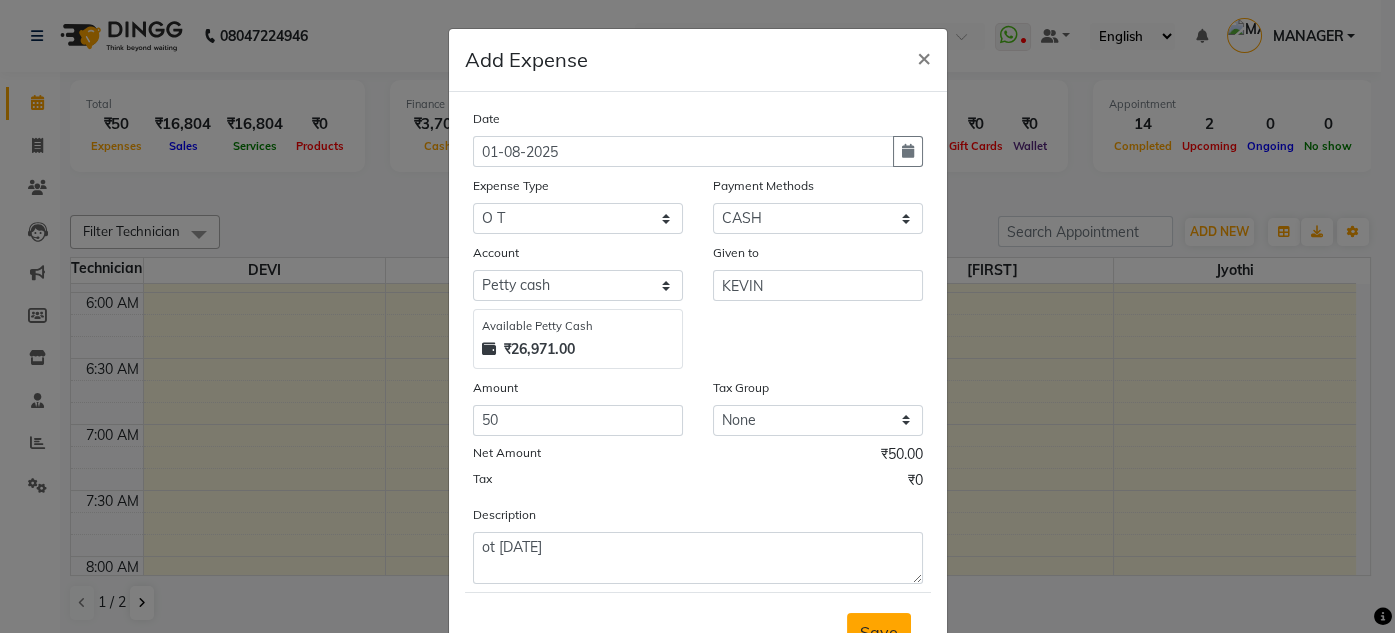 click on "Save" at bounding box center (879, 632) 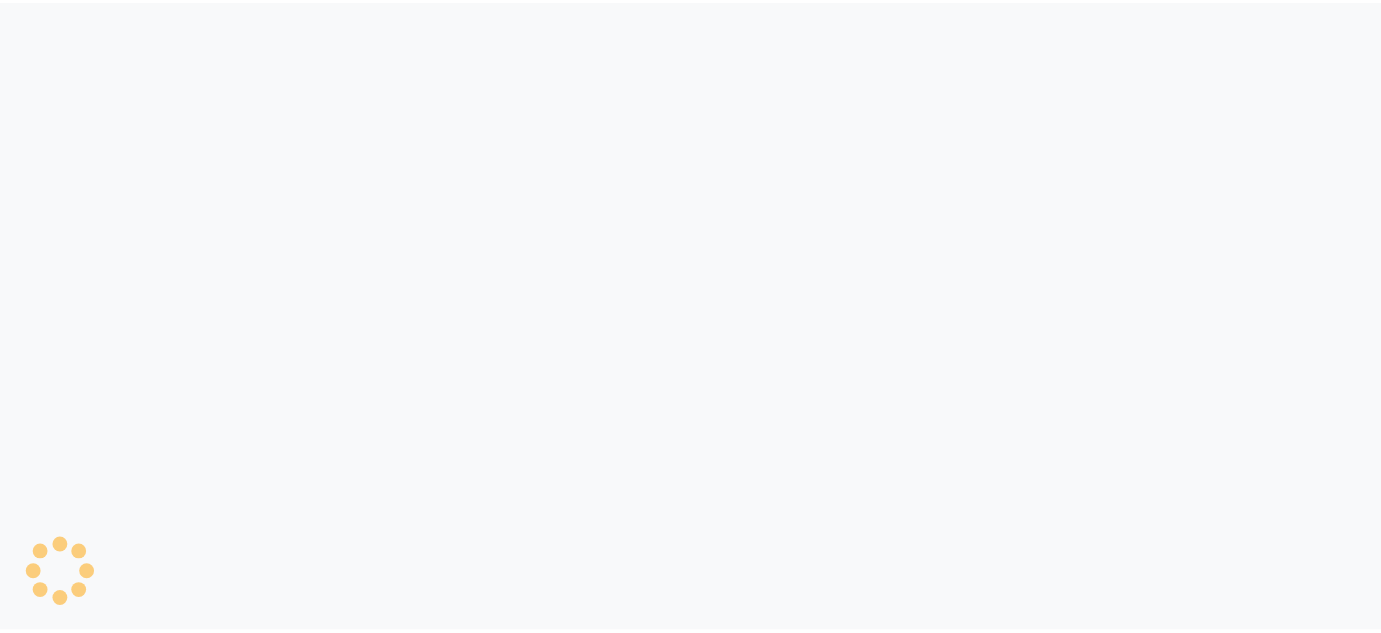 scroll, scrollTop: 0, scrollLeft: 0, axis: both 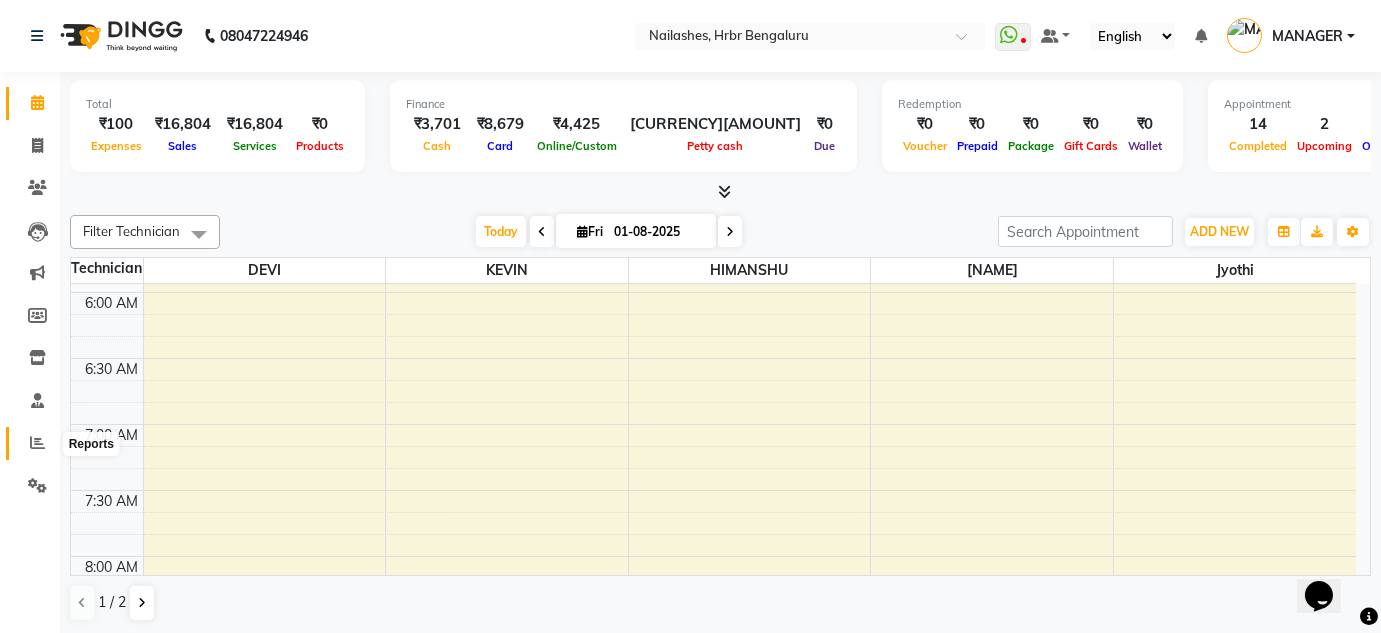 click 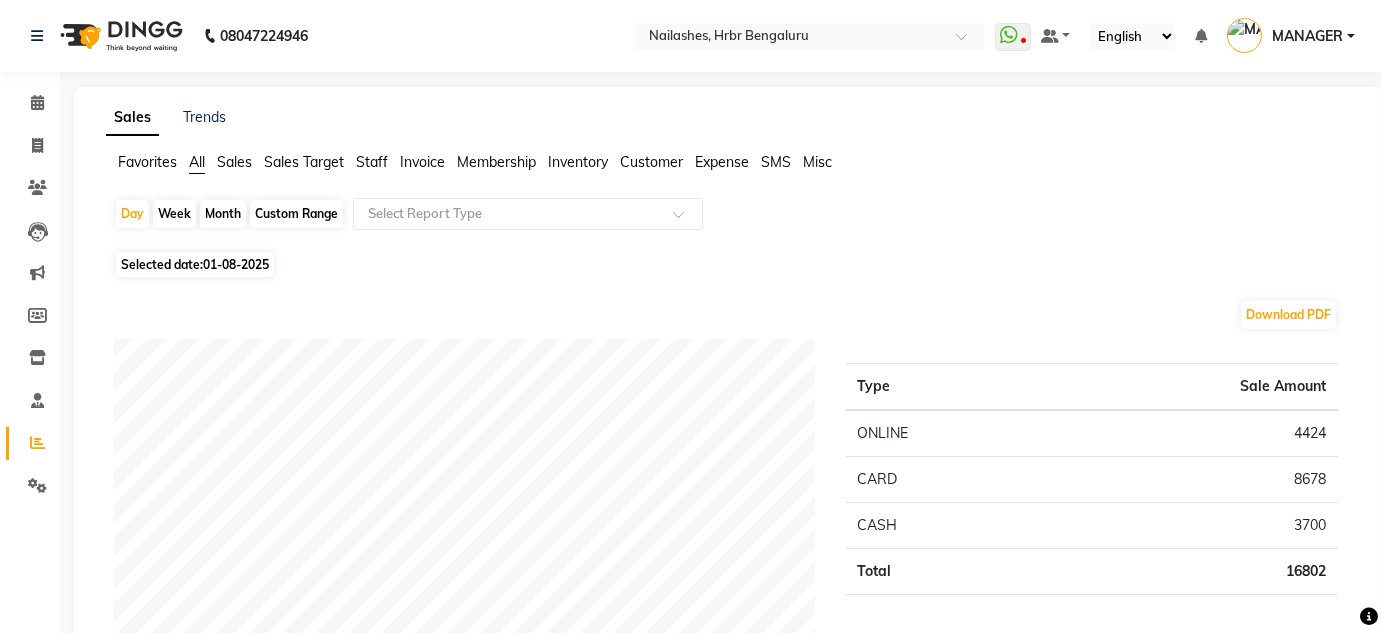 click on "Staff" 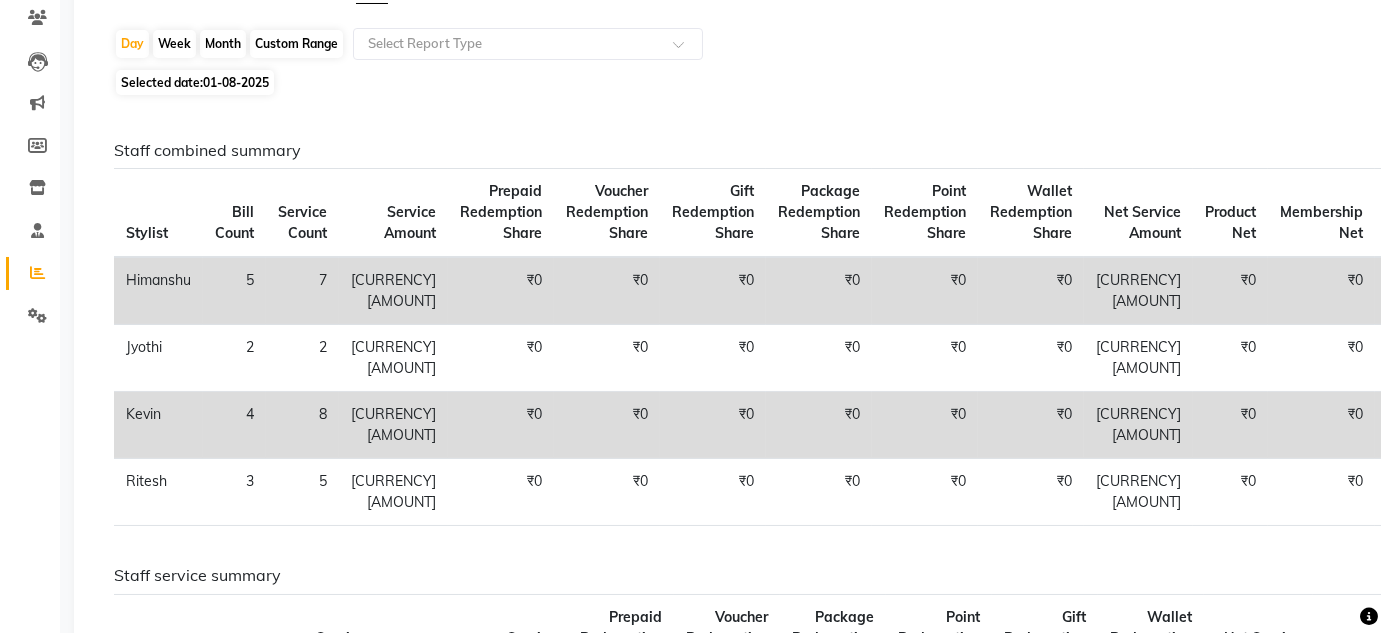 scroll, scrollTop: 168, scrollLeft: 0, axis: vertical 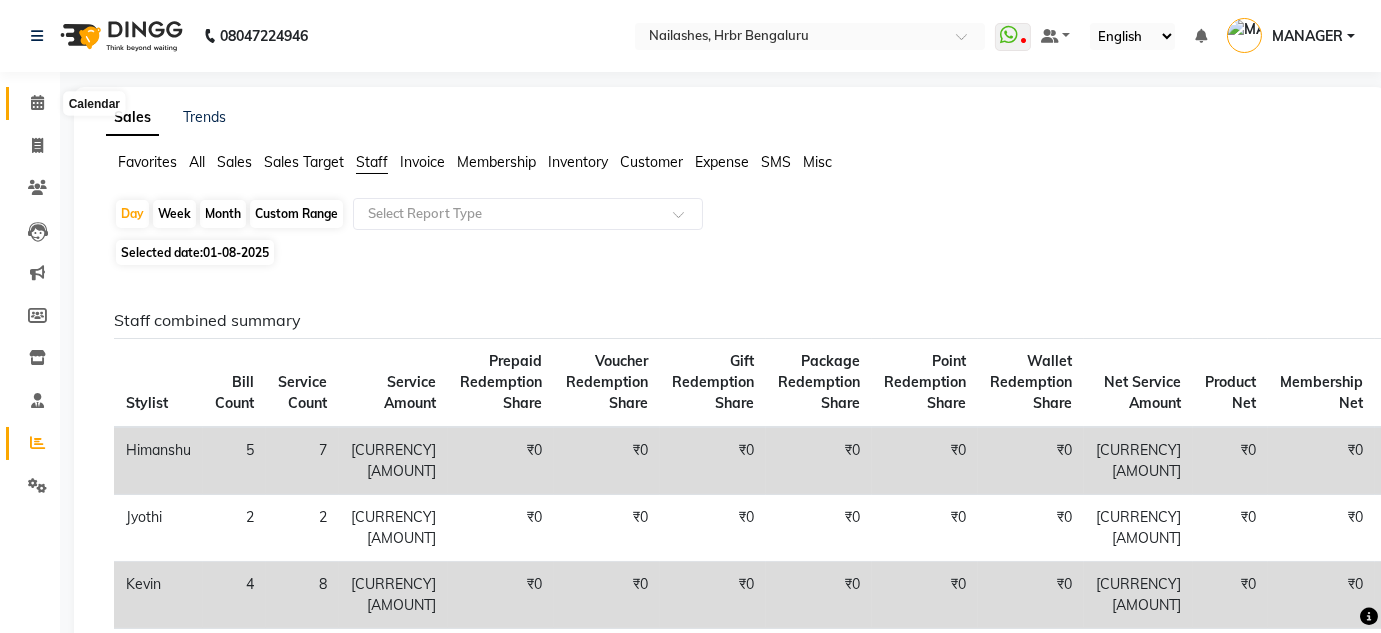 click 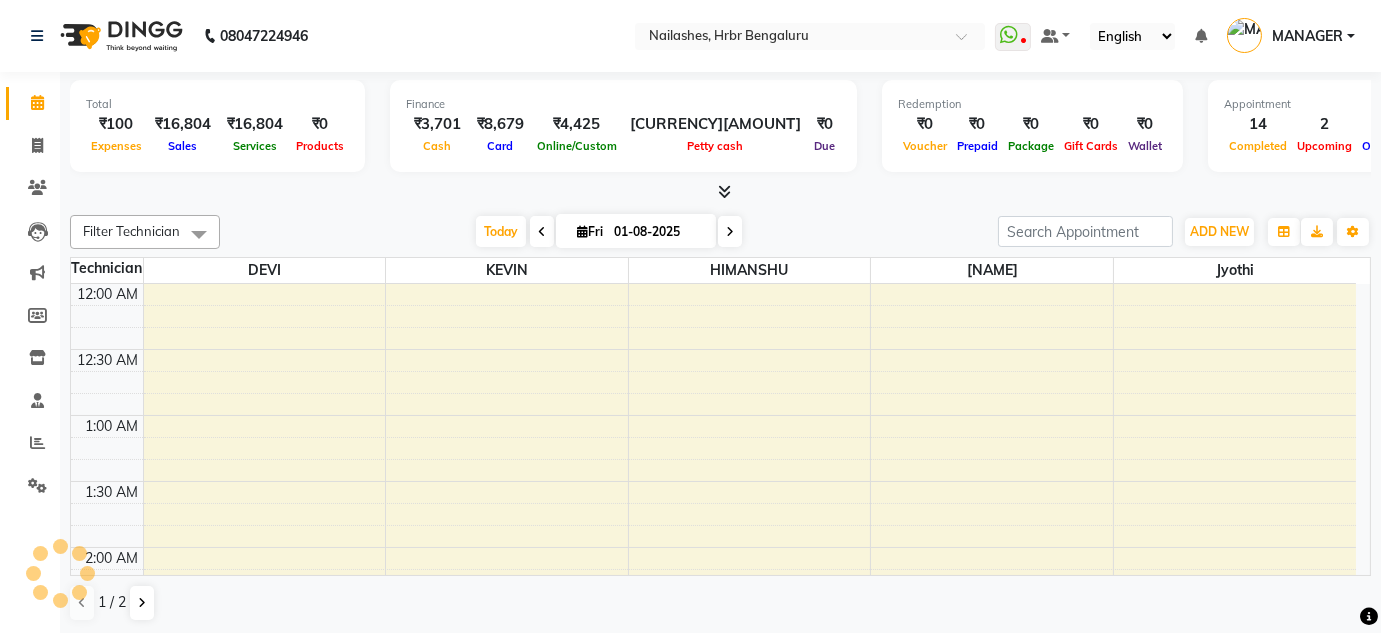 scroll, scrollTop: 783, scrollLeft: 0, axis: vertical 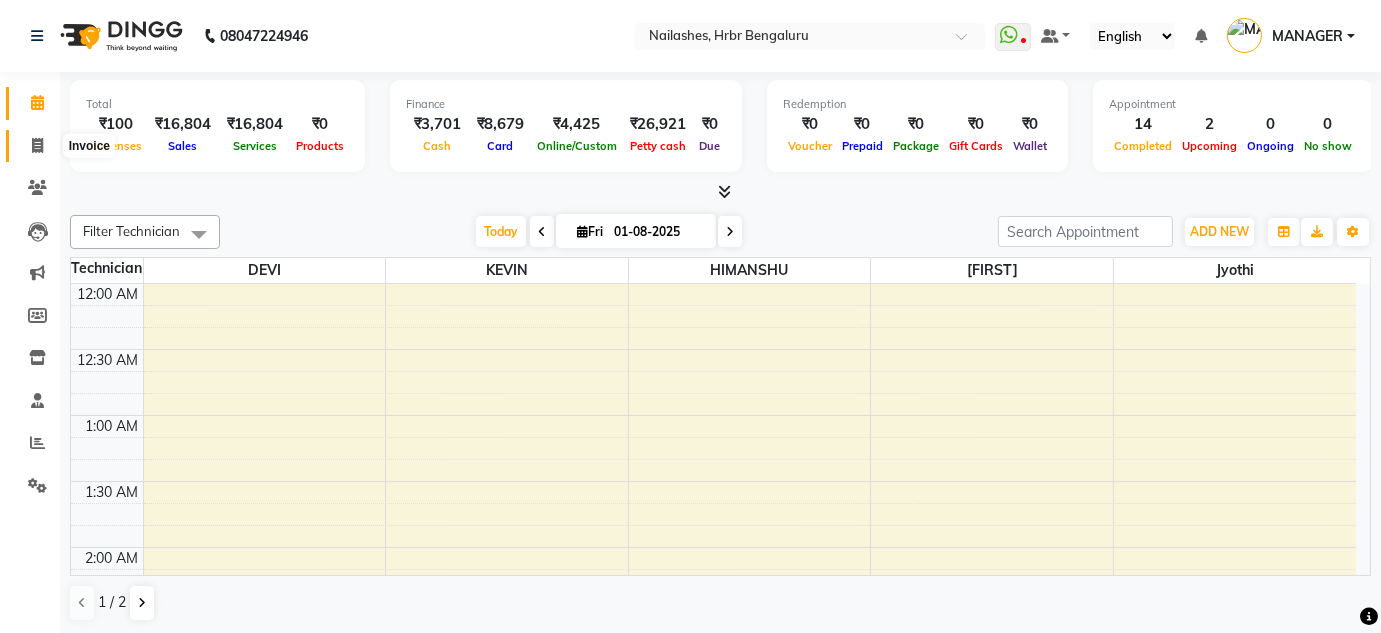 click 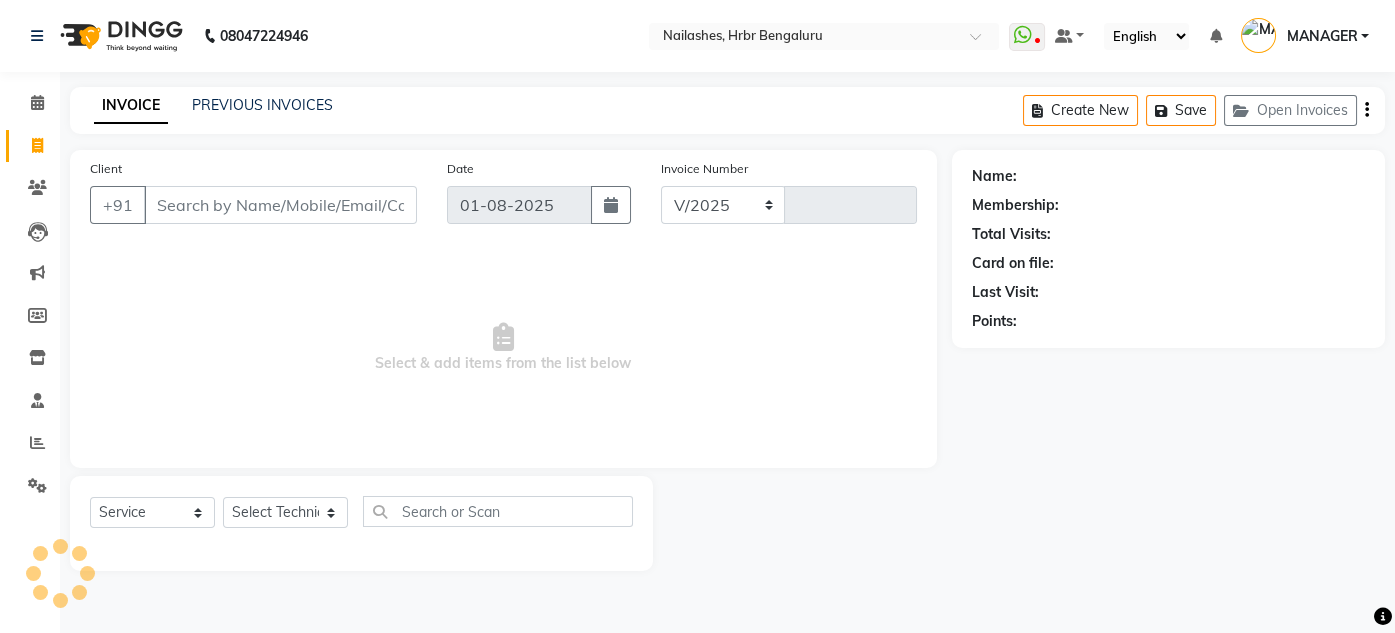 select on "3771" 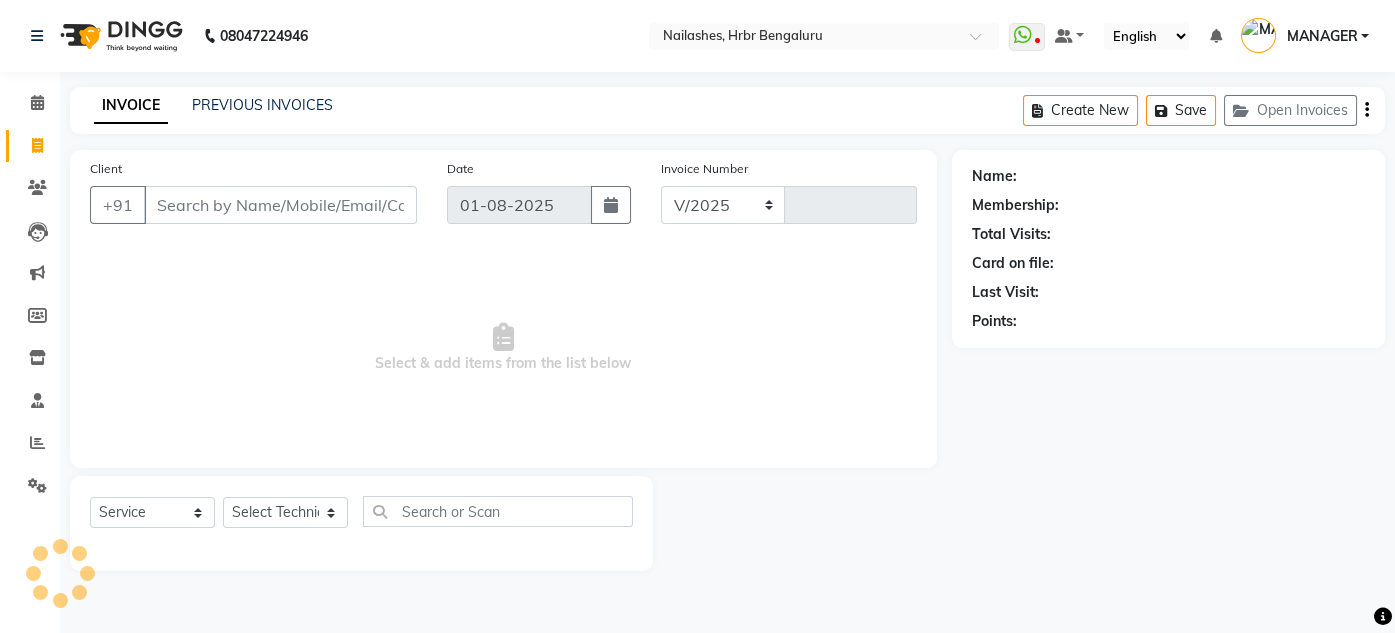 type on "0814" 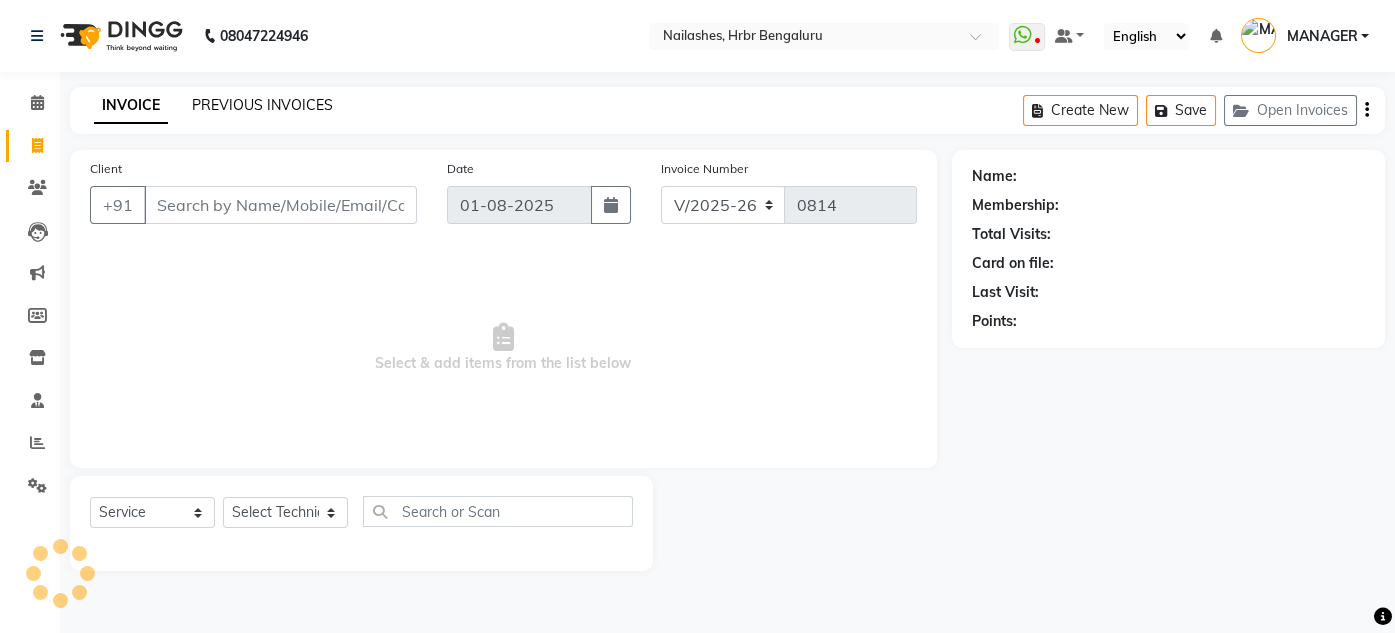 click on "PREVIOUS INVOICES" 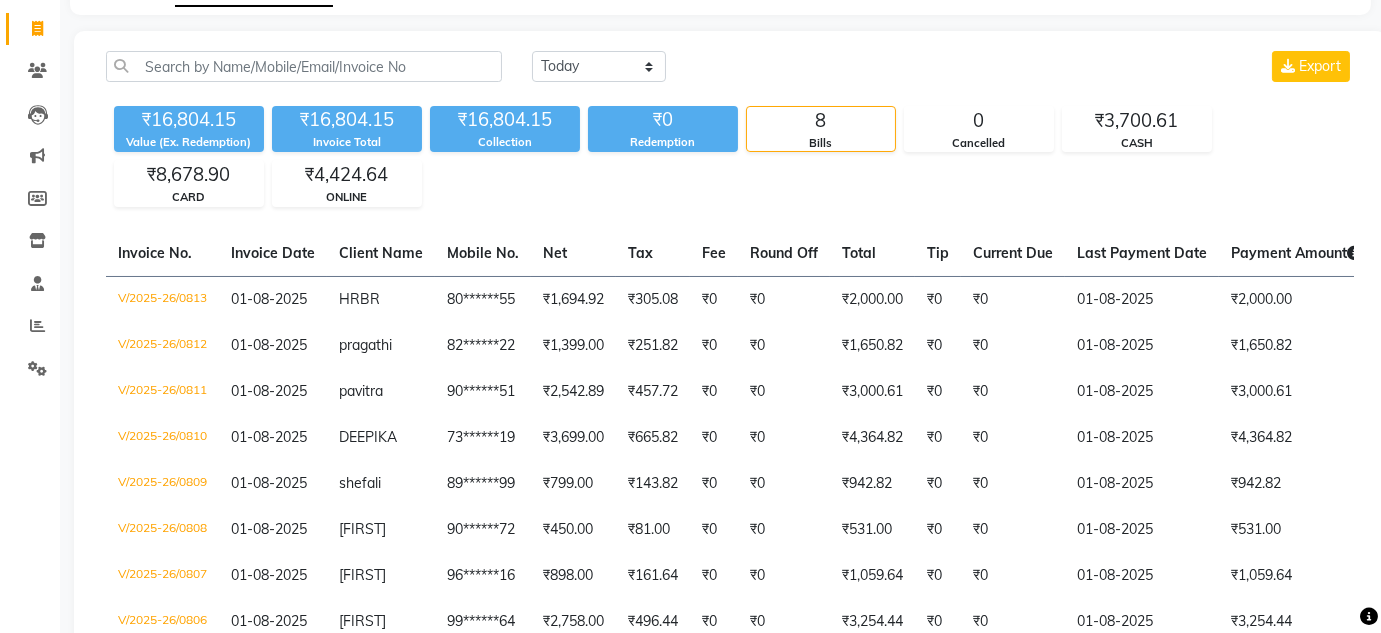 scroll, scrollTop: 122, scrollLeft: 0, axis: vertical 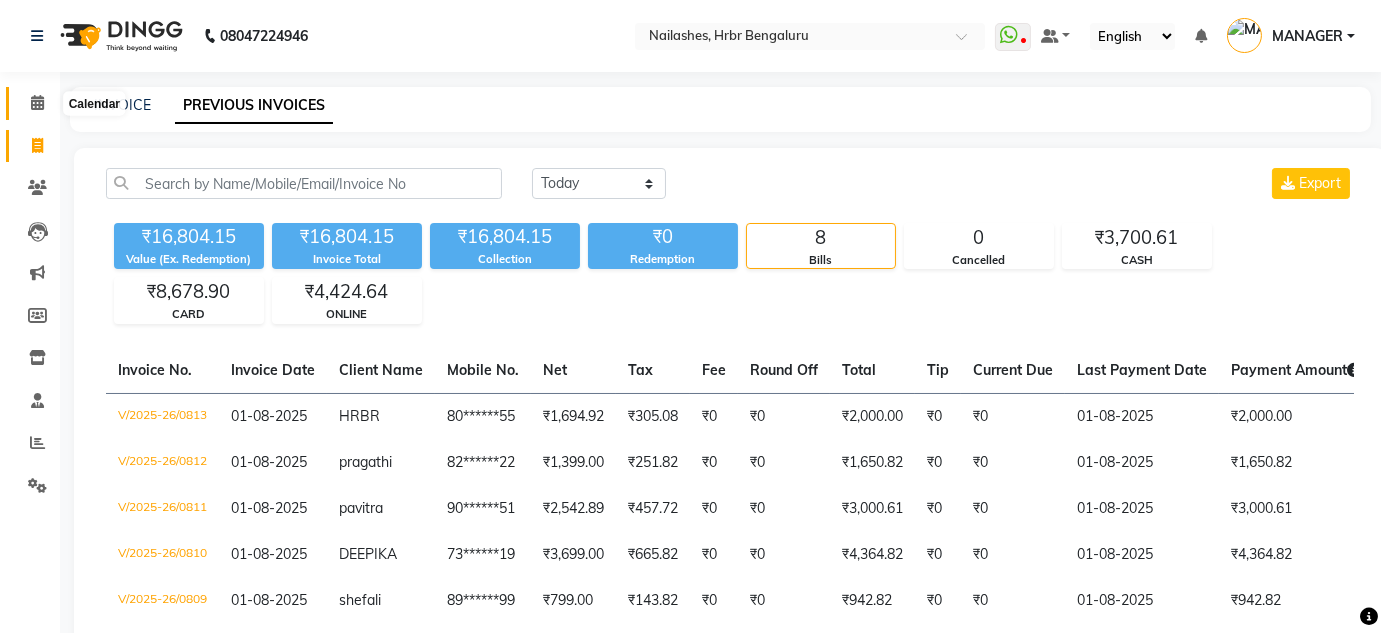 click 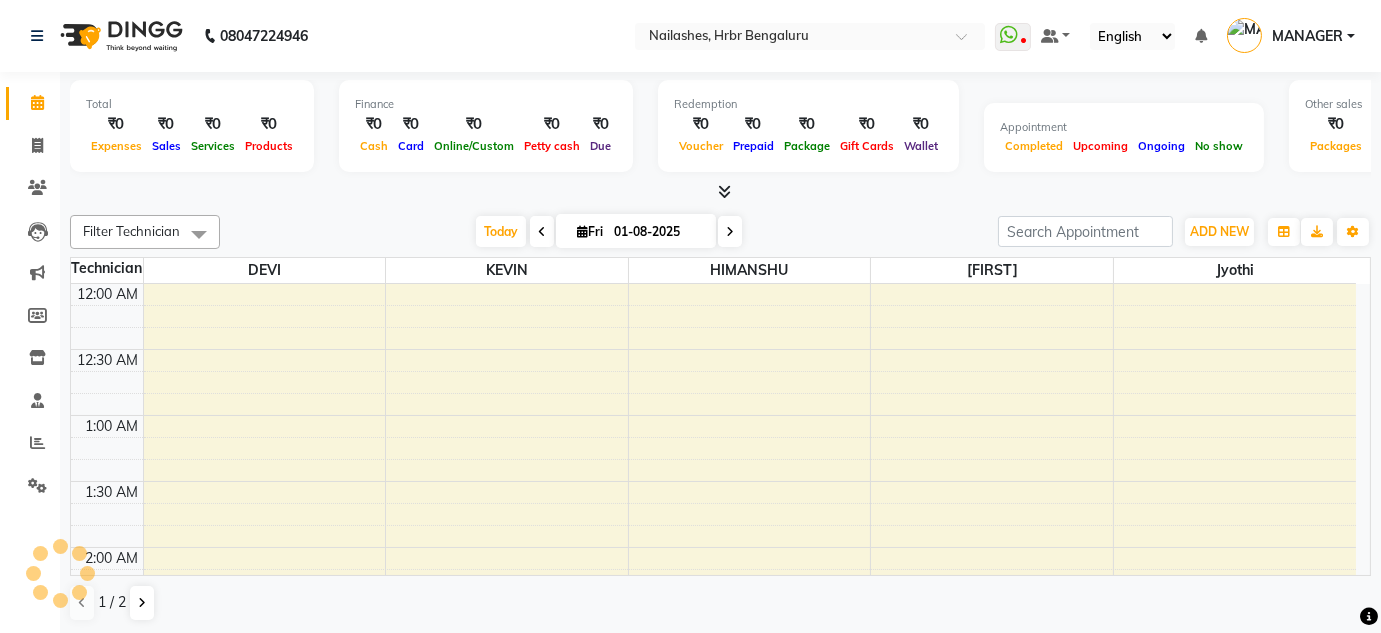 scroll, scrollTop: 2538, scrollLeft: 0, axis: vertical 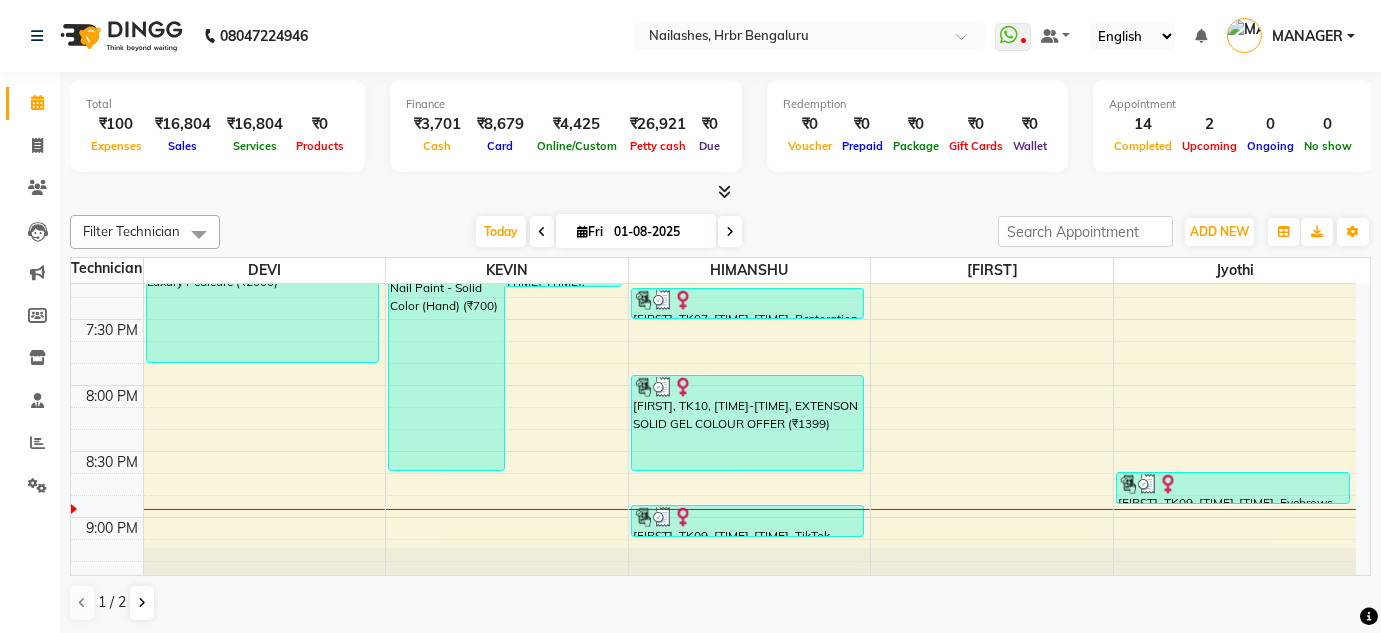 click at bounding box center (720, 192) 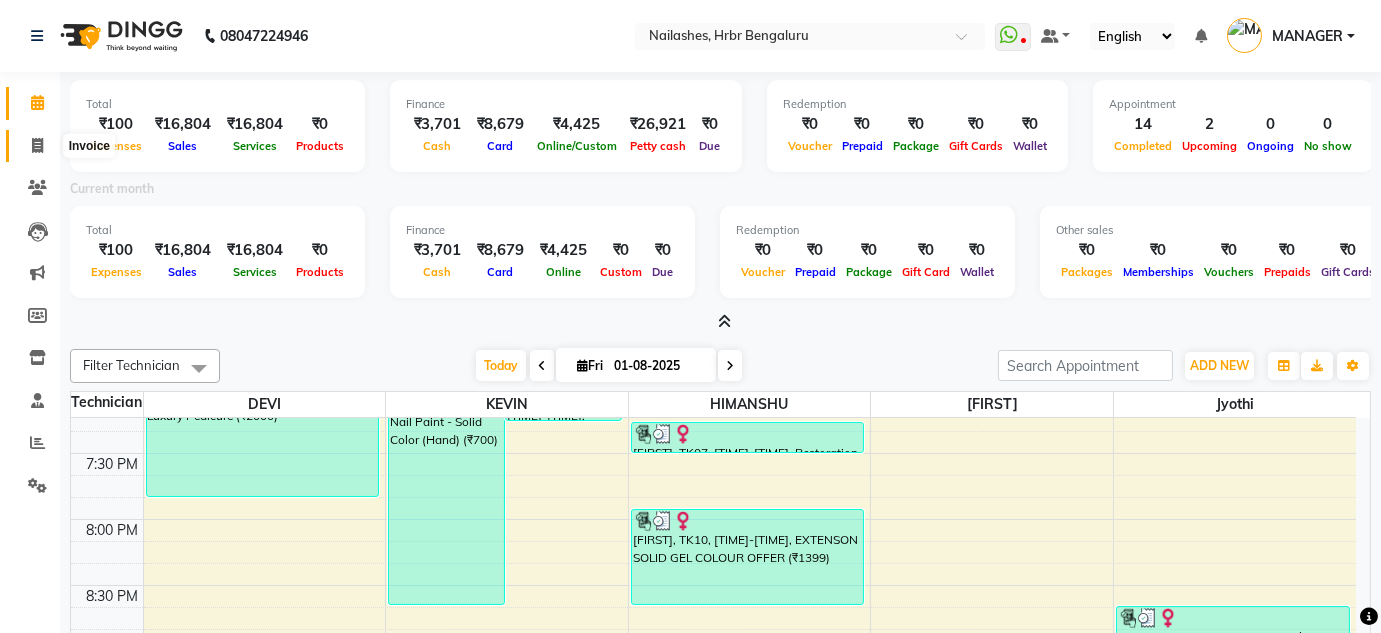 click 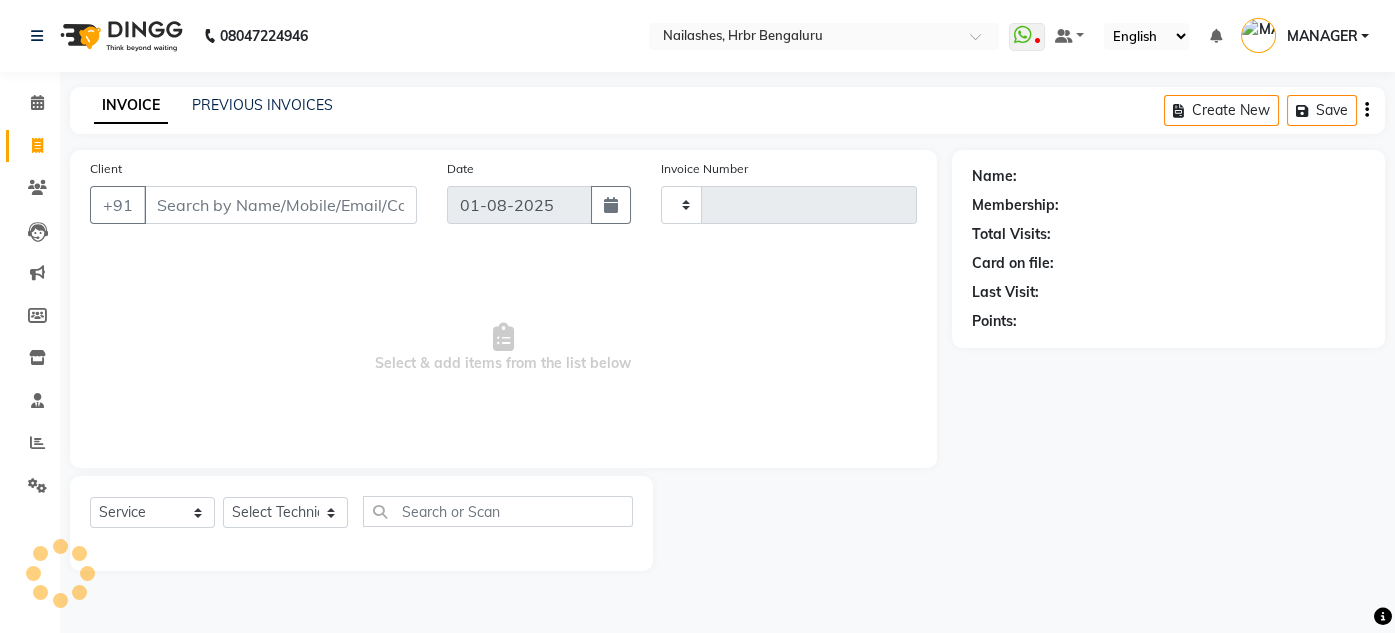 type on "0814" 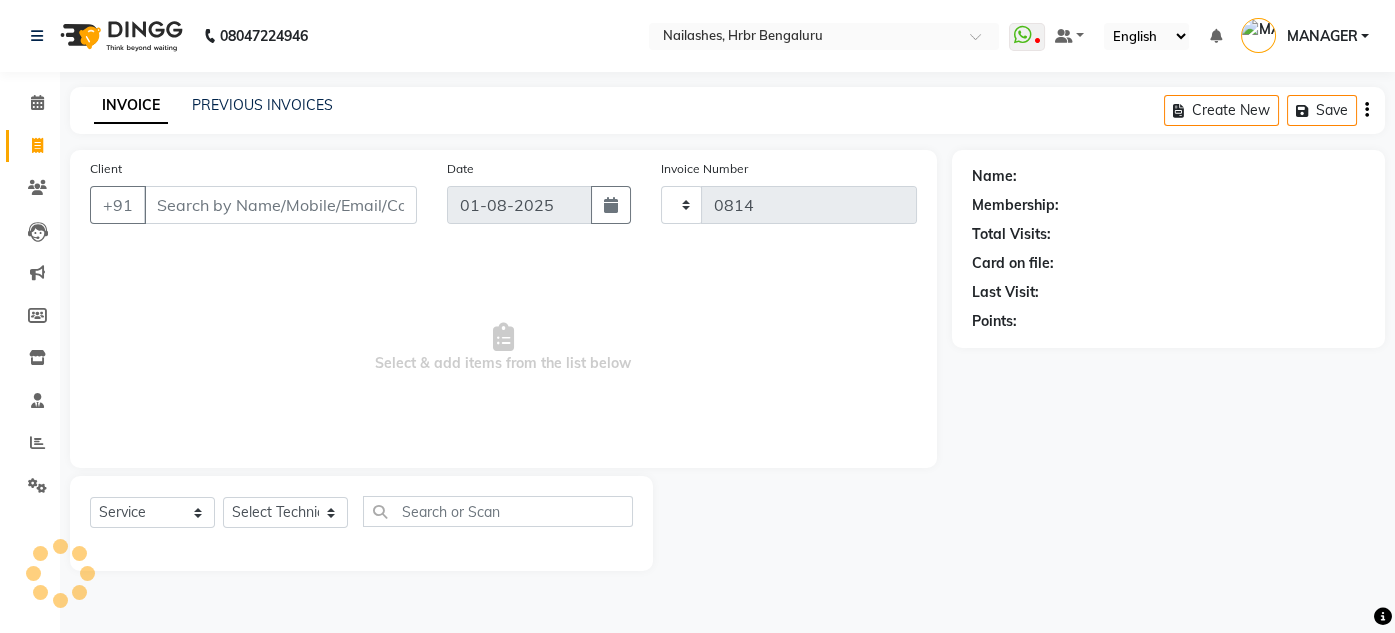 select on "3771" 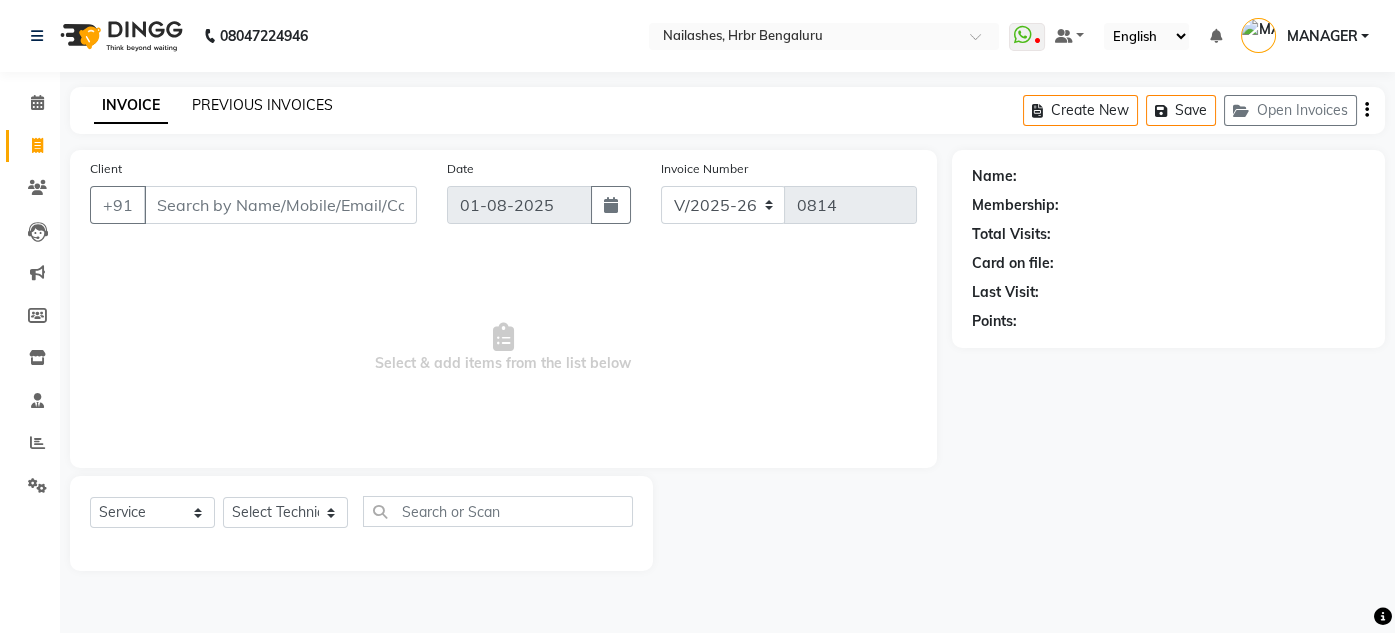 click on "PREVIOUS INVOICES" 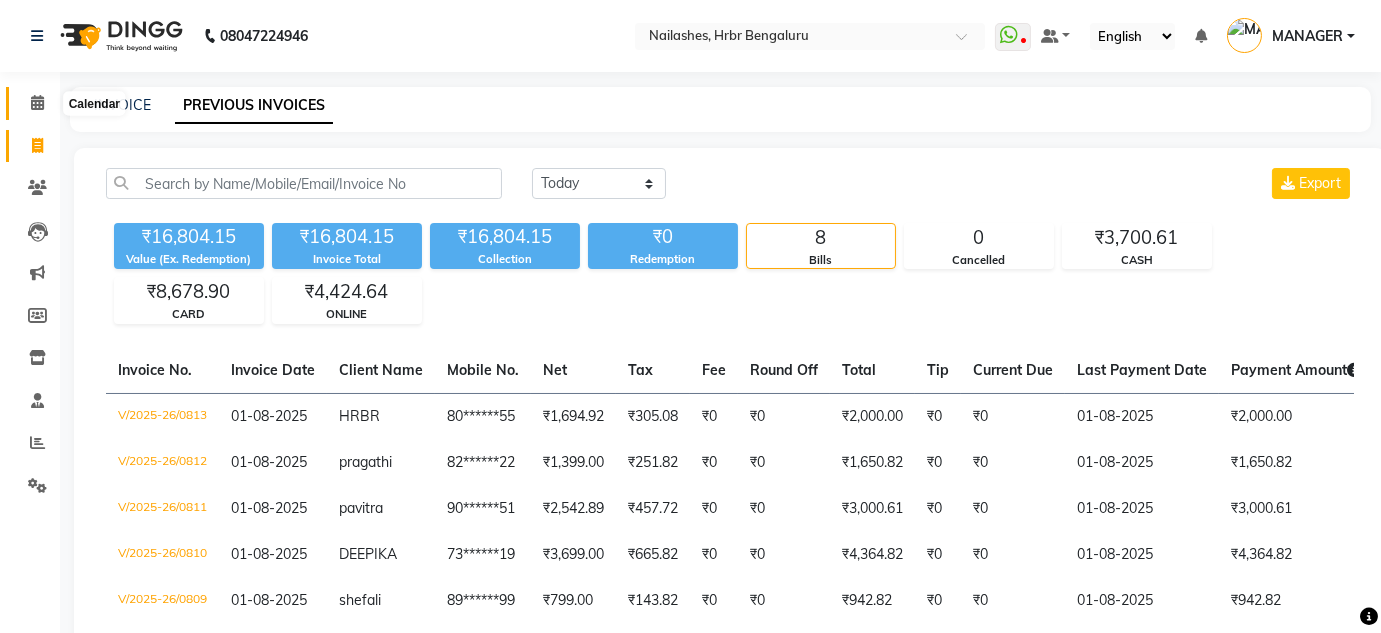click 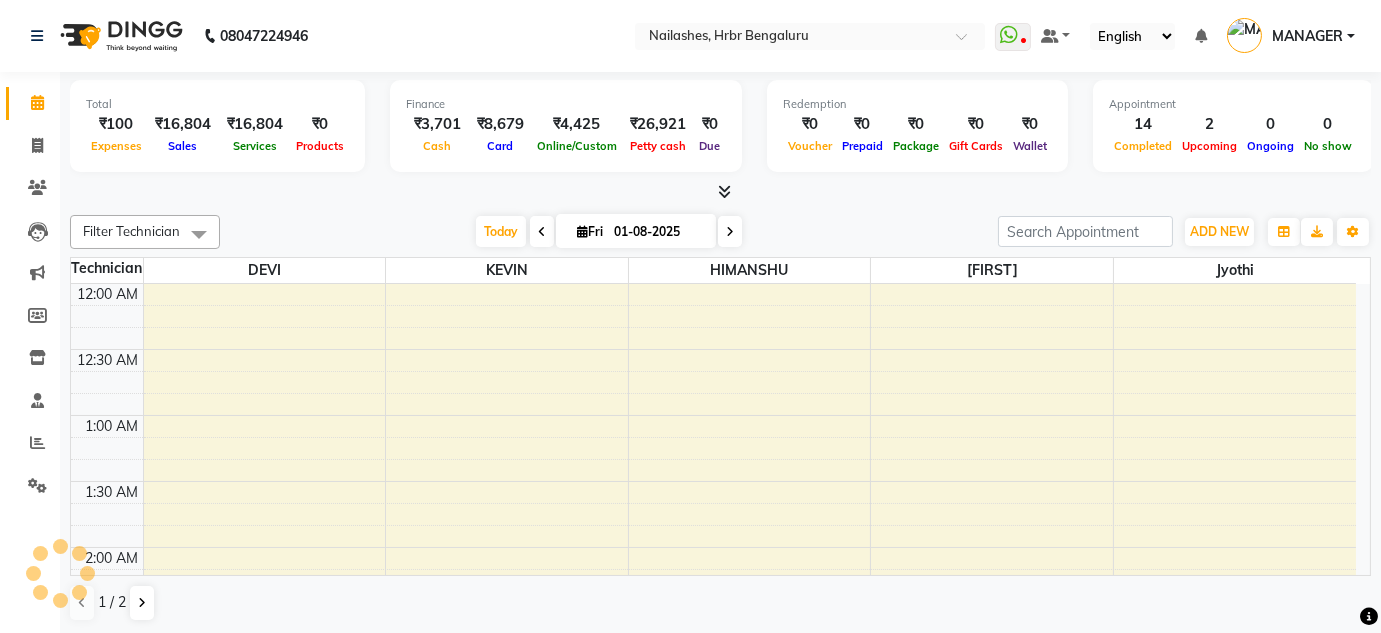 scroll, scrollTop: 2576, scrollLeft: 0, axis: vertical 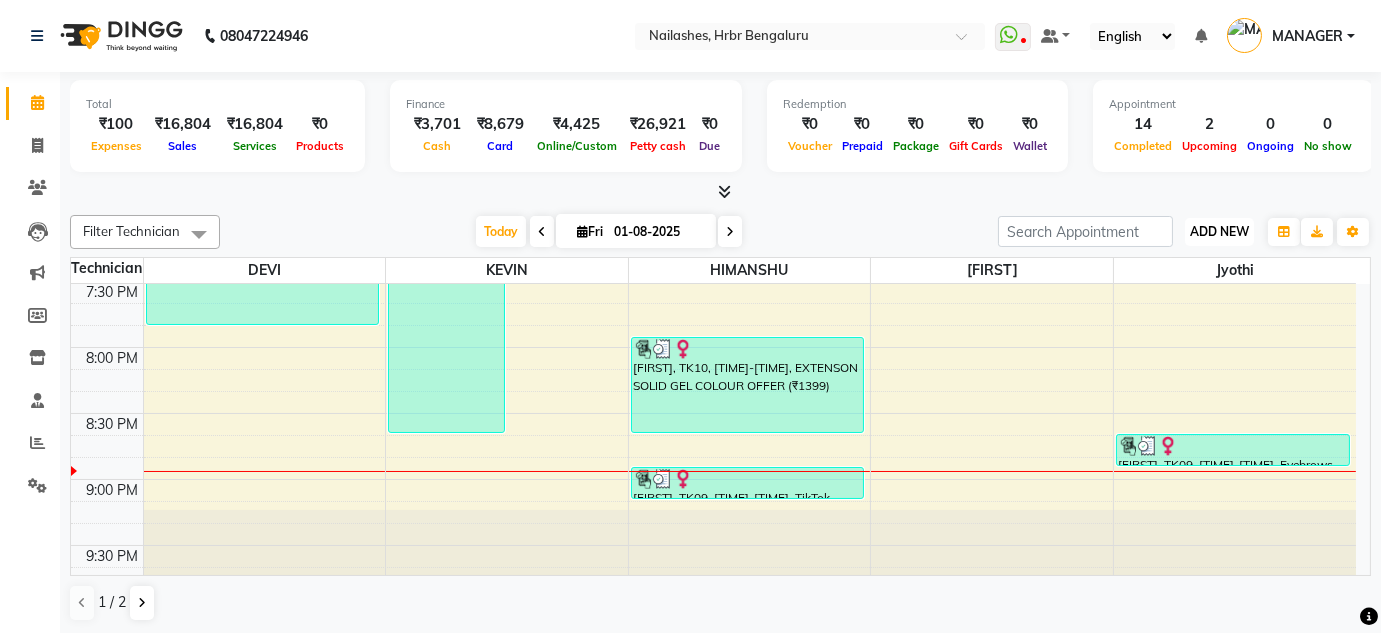 click on "ADD NEW Toggle Dropdown" at bounding box center (1219, 232) 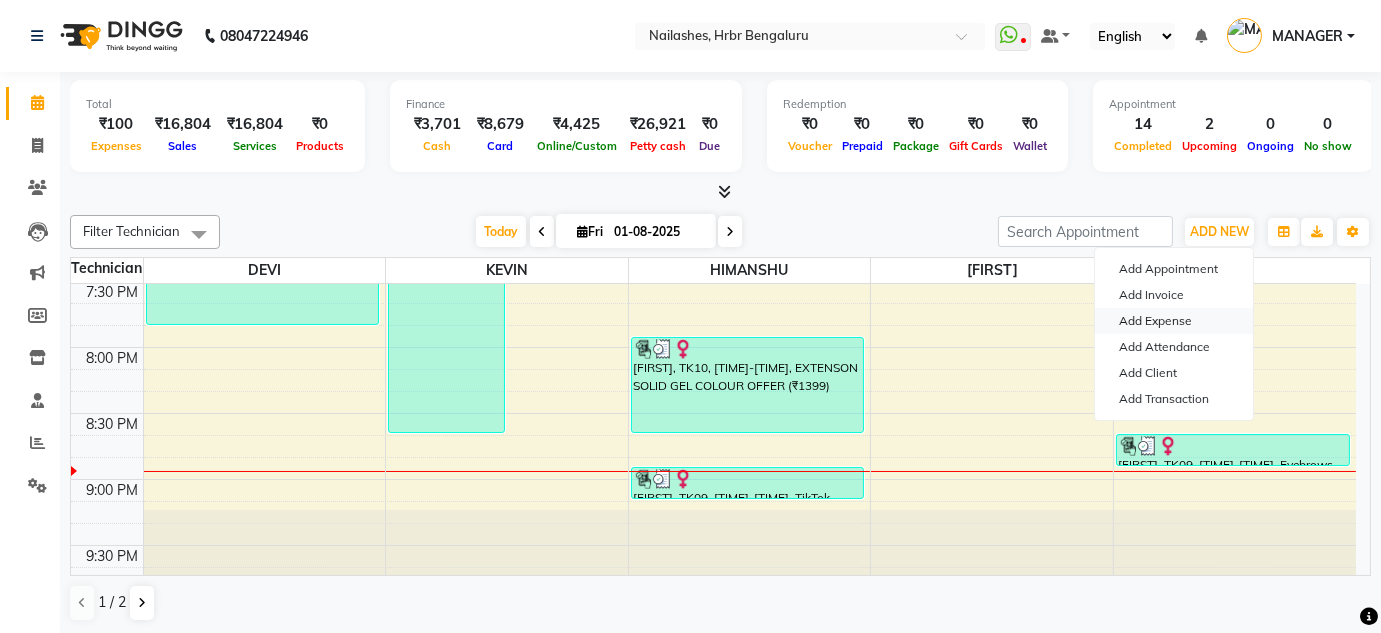 click on "Add Expense" at bounding box center (1174, 321) 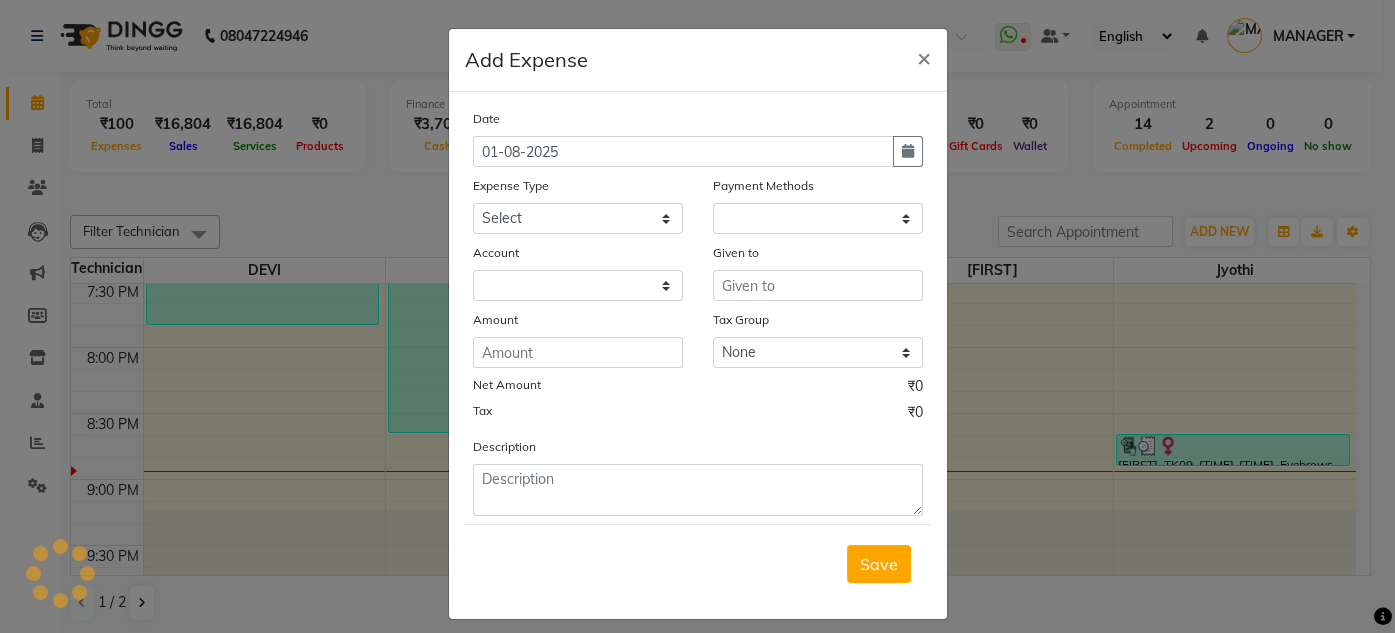 select on "1" 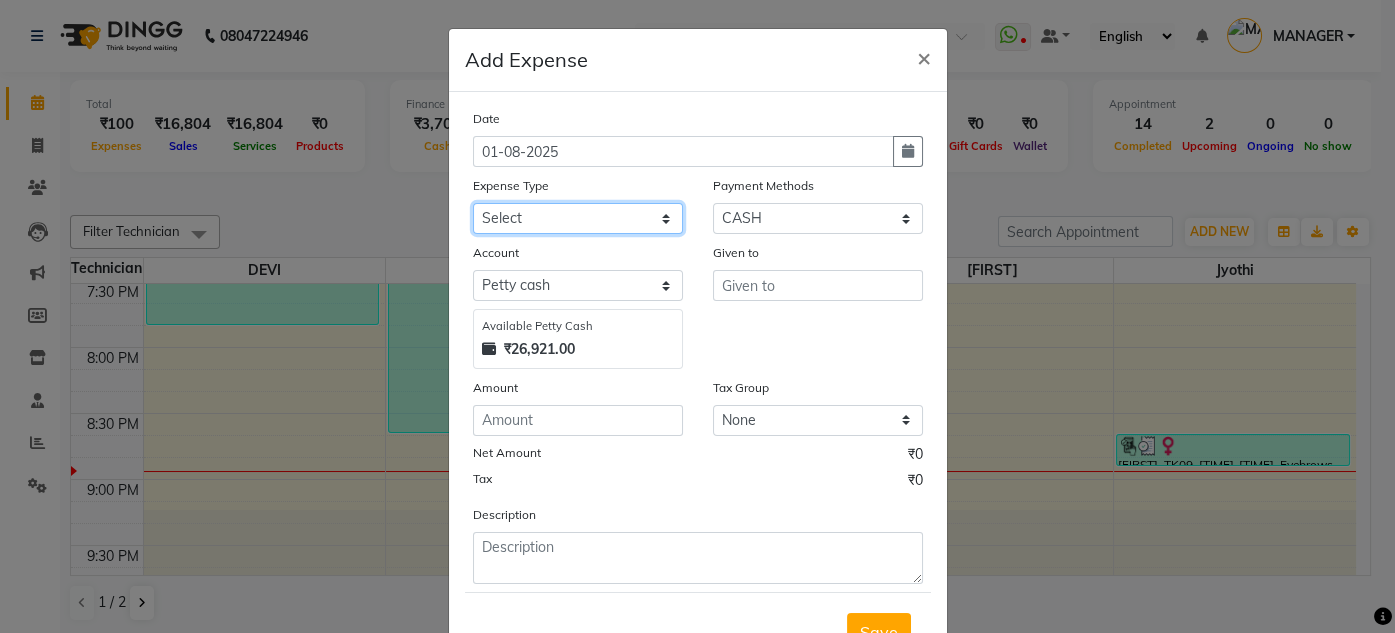 click on "Select acetone Advance Salary bank deposite BBMP Beauty products Bed charges BIRTHDAY CAKE Bonus Carpenter CASH EXPENSE VOUCHER Cash handover chocolate for store cleaning things Client Refreshment coconut water for clients COFFEE coffee cup coffee powder Commission Conveyance Cotton Courier decoration Diesel for generator Donation Drinking Water Electricity Eyelashes return Face mask floor cleaner flowers daily garbage generator diesel green tea GST handover HANDWASH House Keeping Material House keeping Salary Incentive Internet Bill juice LAUNDRY Maintainance Marketing Medical Membership Milk Milk miscelleneous Naturals salon NEWSPAPER O T Other Pantry PETROL Phone Bill Plants plumber pooja items Porter priest Product Purchase product return Product sale puja items RAPIDO Refund Rent Shop Rent Staff Accommodation Royalty Salary Staff cab charges Staff dinner Staff Flight Ticket Staff  Hiring from another Branch Staff Snacks Stationary STORE OPENING CHARGE sugar sweets TEAM DINNER TIPS Tissue Transgender" 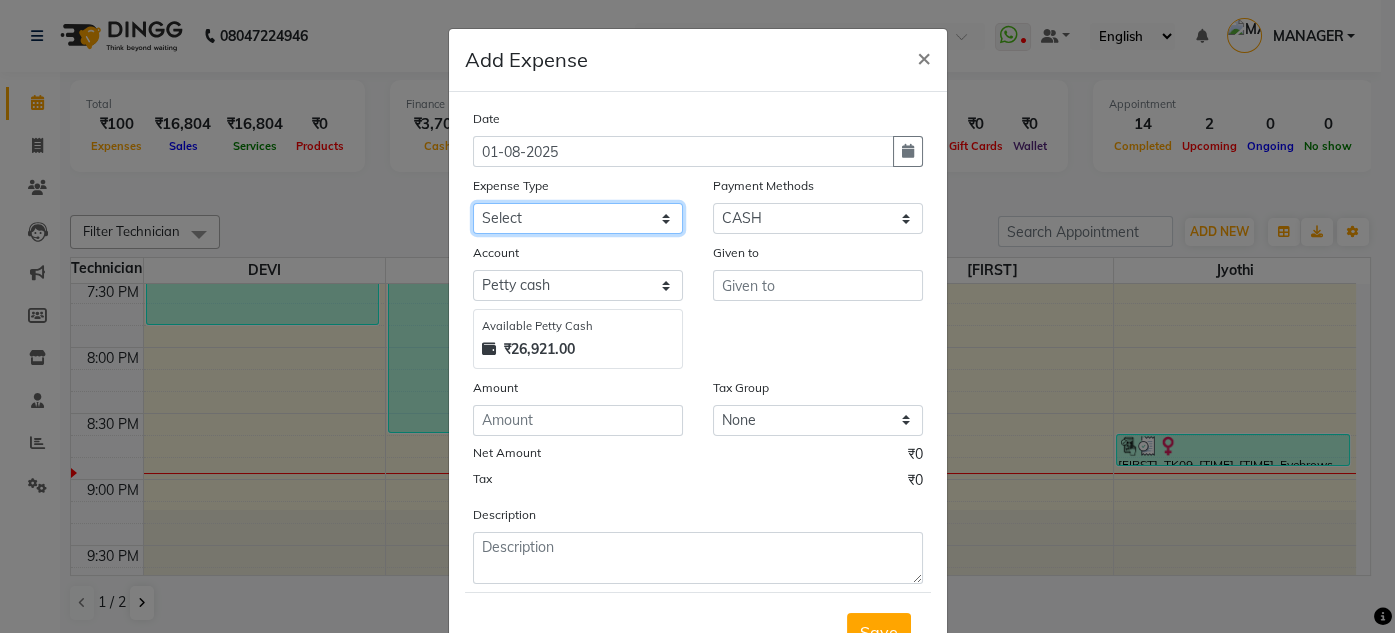 select on "16261" 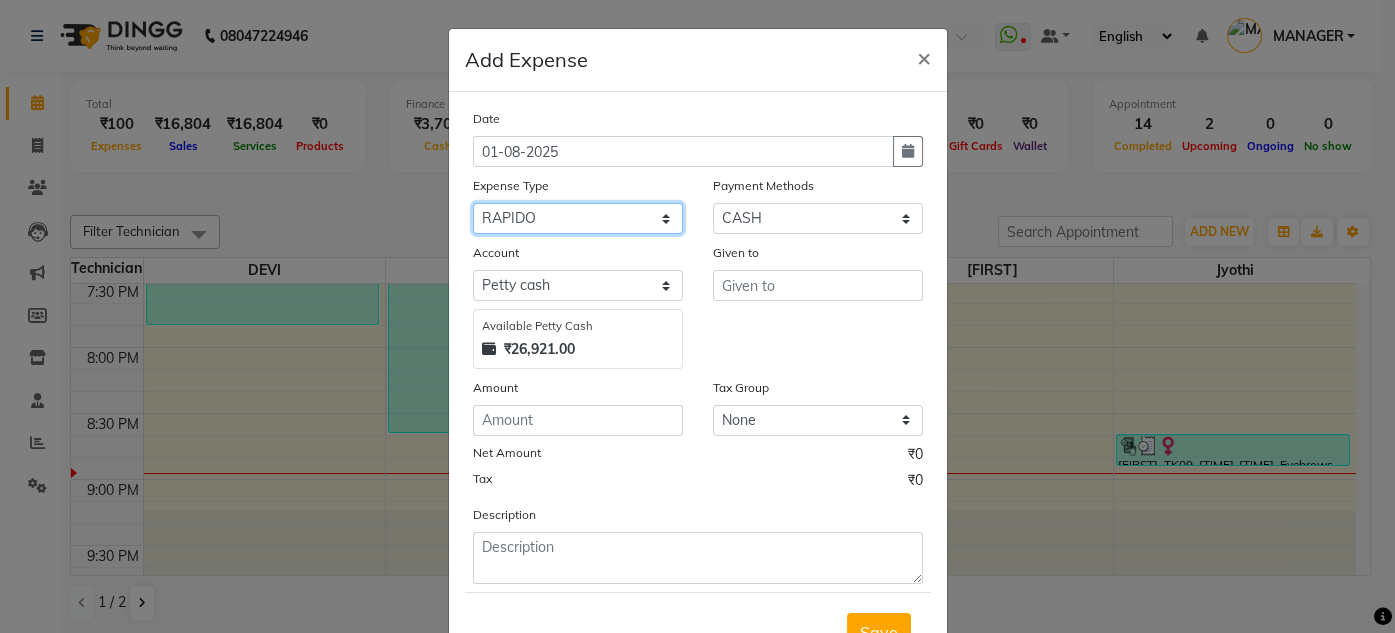 click on "Select acetone Advance Salary bank deposite BBMP Beauty products Bed charges BIRTHDAY CAKE Bonus Carpenter CASH EXPENSE VOUCHER Cash handover chocolate for store cleaning things Client Refreshment coconut water for clients COFFEE coffee cup coffee powder Commission Conveyance Cotton Courier decoration Diesel for generator Donation Drinking Water Electricity Eyelashes return Face mask floor cleaner flowers daily garbage generator diesel green tea GST handover HANDWASH House Keeping Material House keeping Salary Incentive Internet Bill juice LAUNDRY Maintainance Marketing Medical Membership Milk Milk miscelleneous Naturals salon NEWSPAPER O T Other Pantry PETROL Phone Bill Plants plumber pooja items Porter priest Product Purchase product return Product sale puja items RAPIDO Refund Rent Shop Rent Staff Accommodation Royalty Salary Staff cab charges Staff dinner Staff Flight Ticket Staff  Hiring from another Branch Staff Snacks Stationary STORE OPENING CHARGE sugar sweets TEAM DINNER TIPS Tissue Transgender" 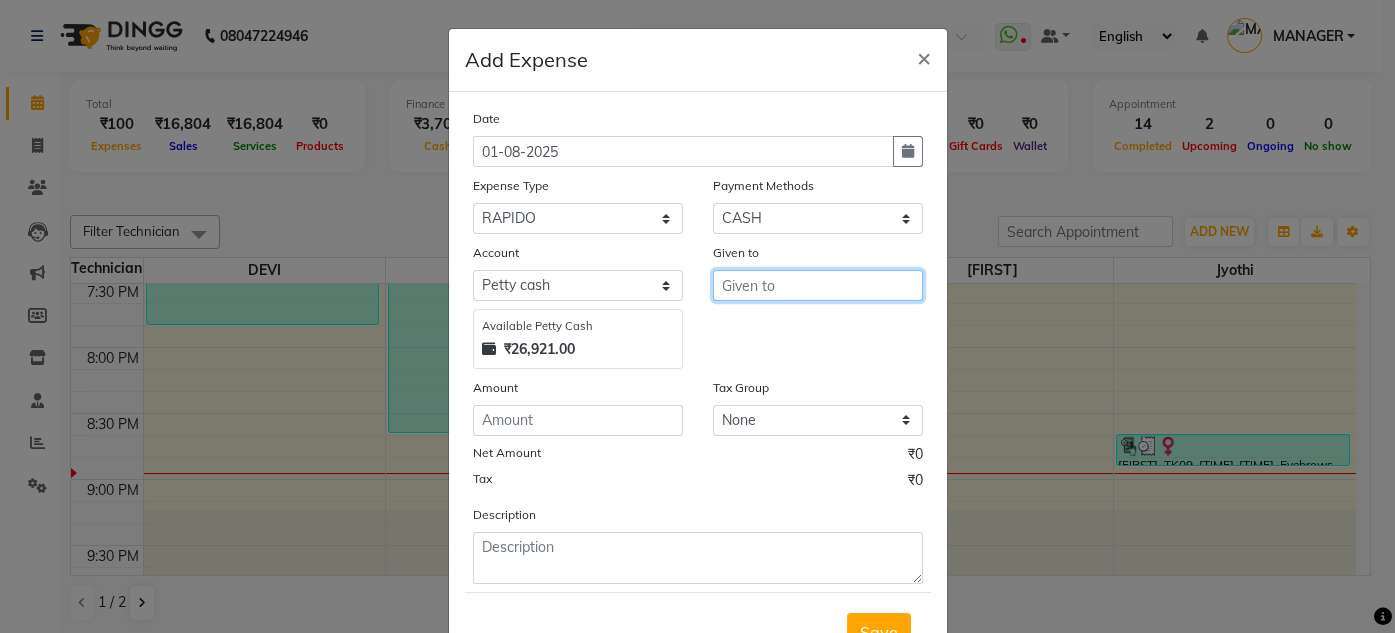 click at bounding box center [818, 285] 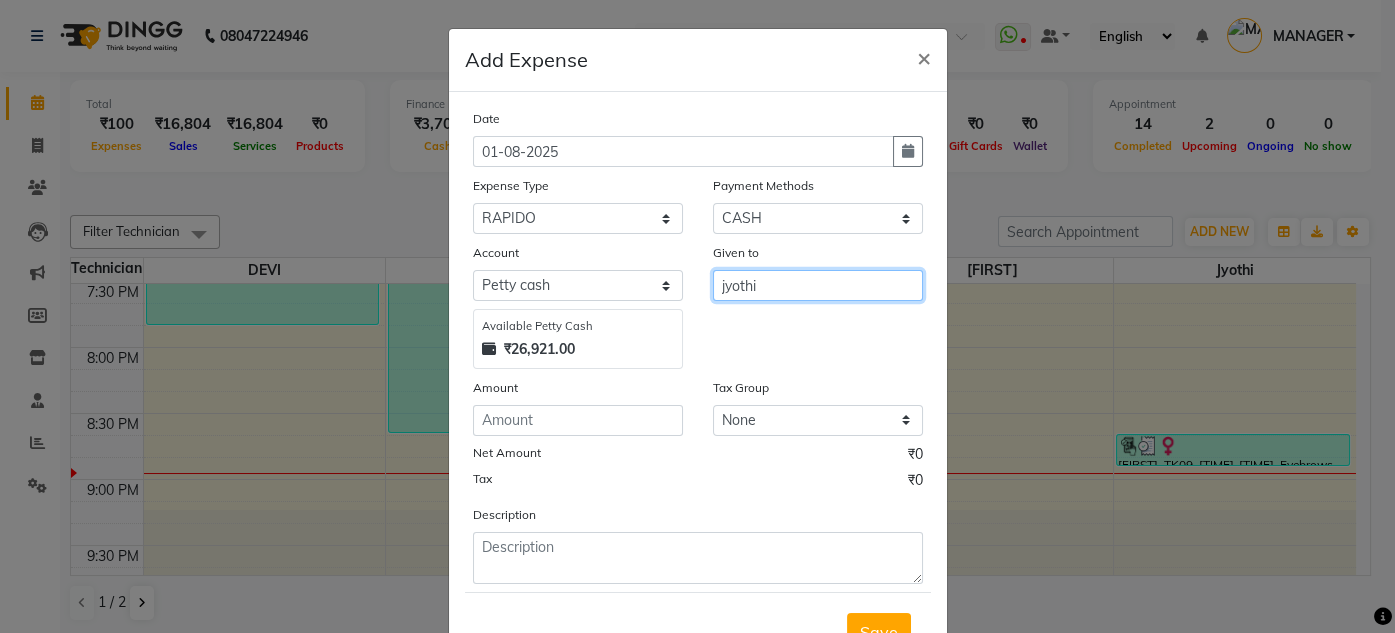 type on "jyothi" 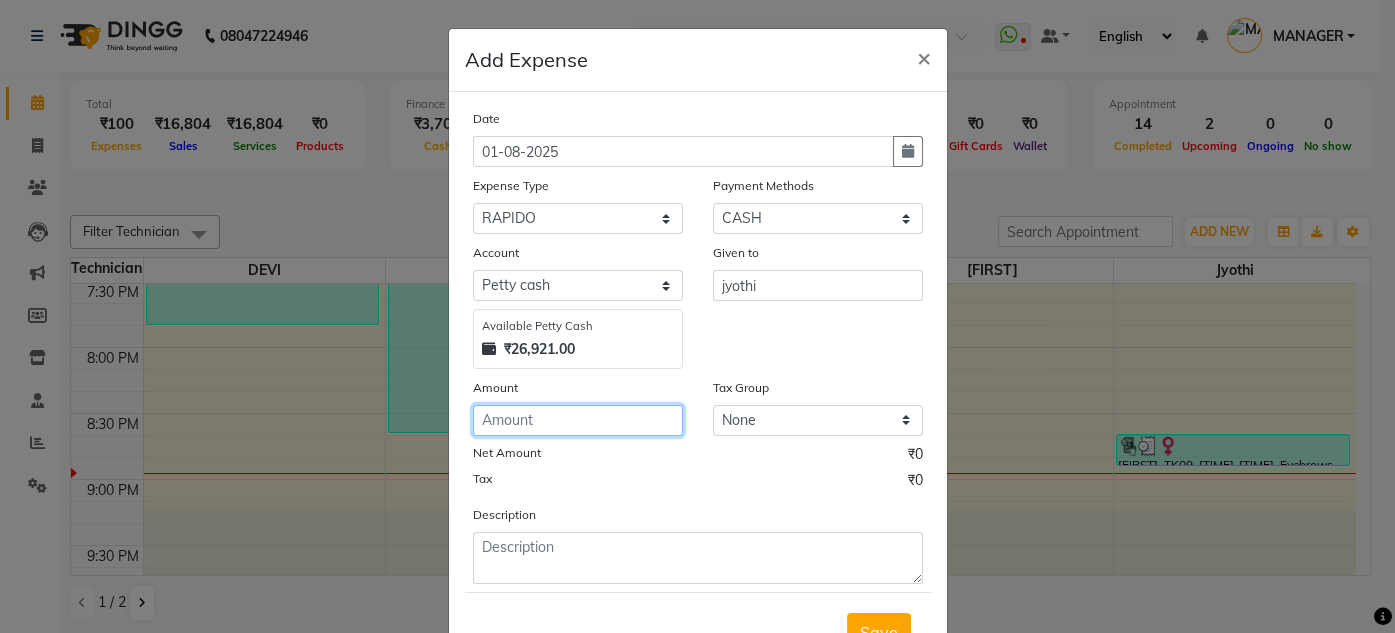 click 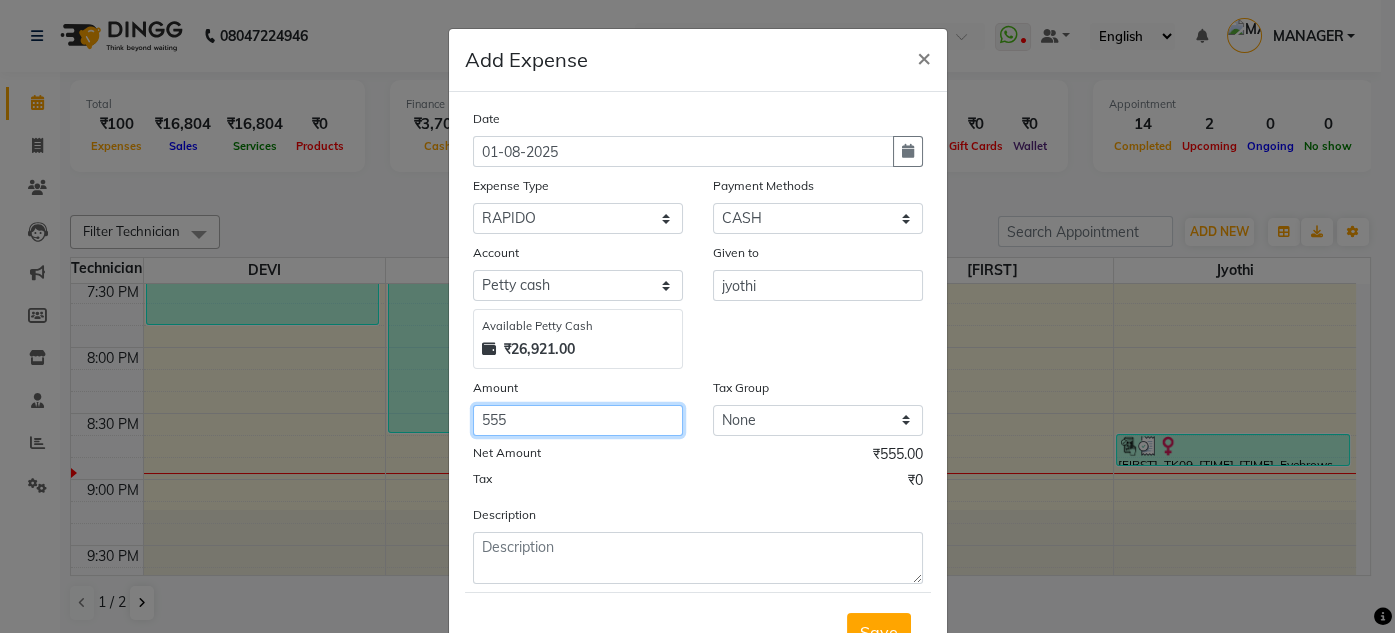 type on "555" 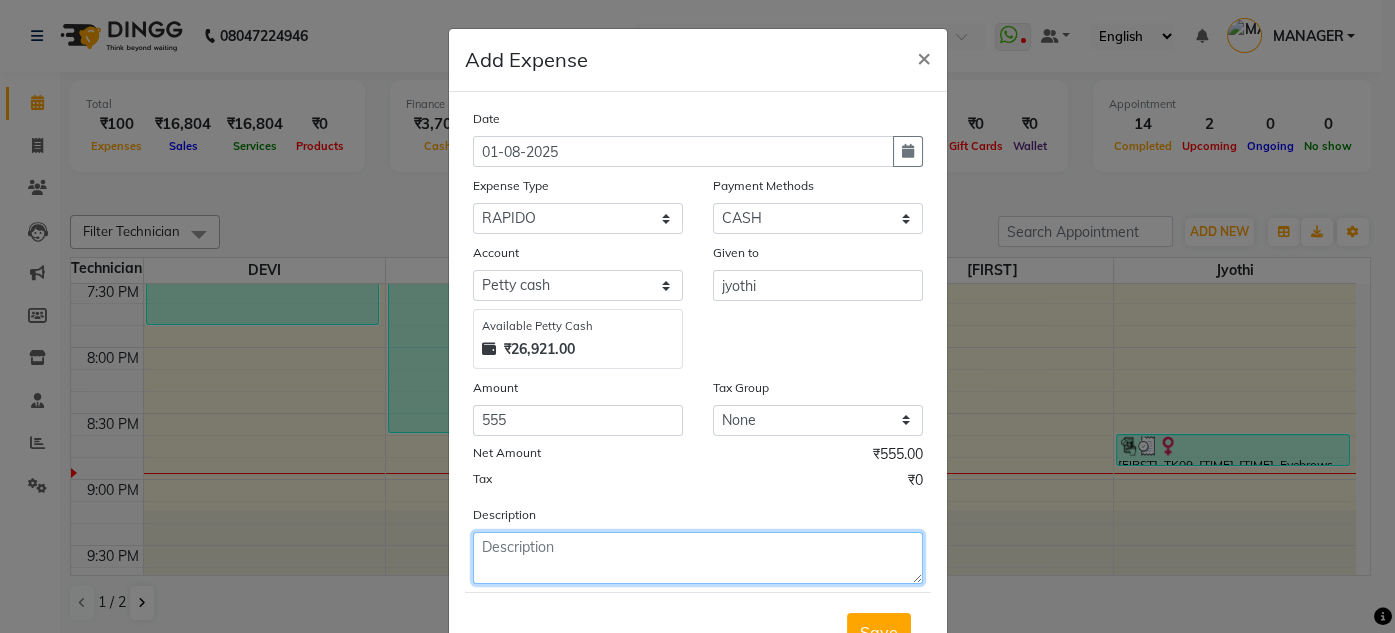 click 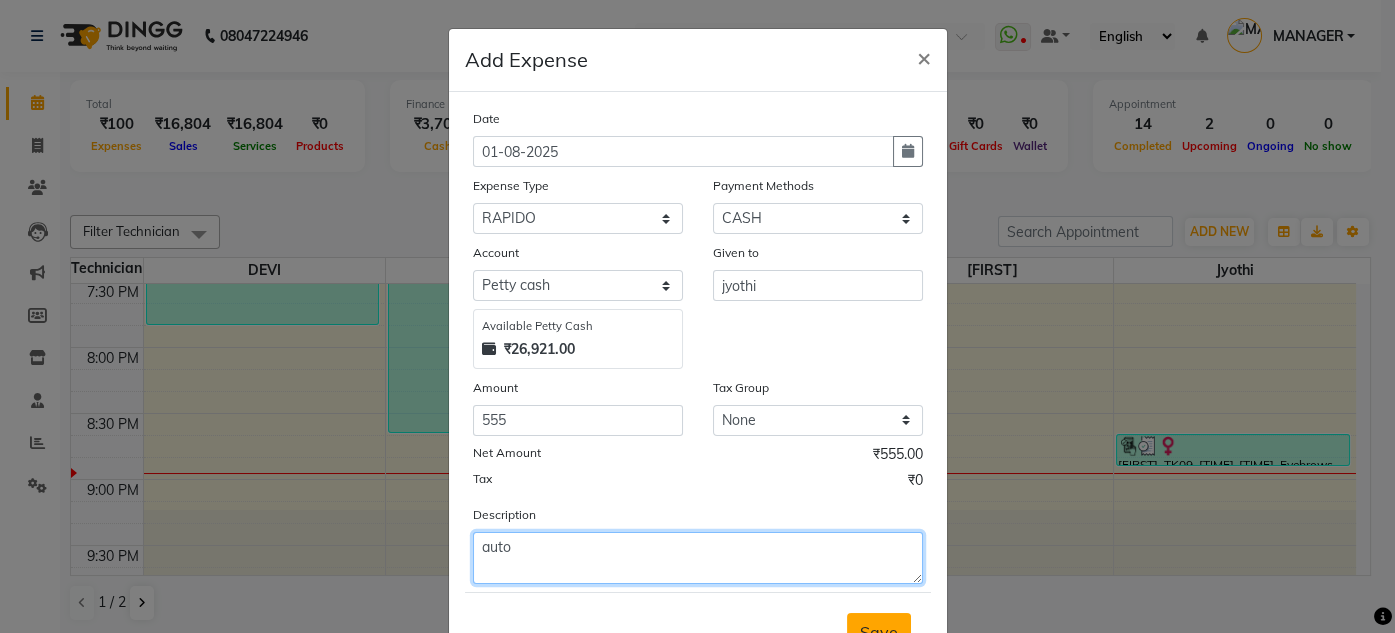 type on "auto" 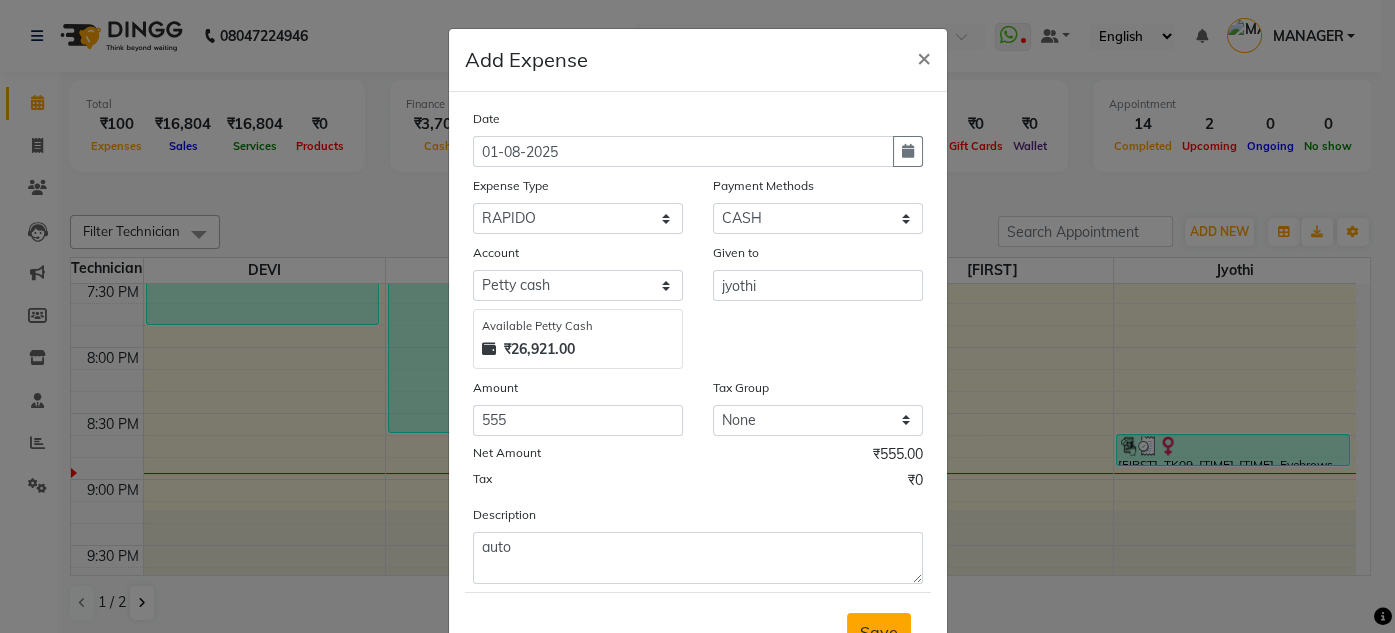 click on "Save" at bounding box center (879, 632) 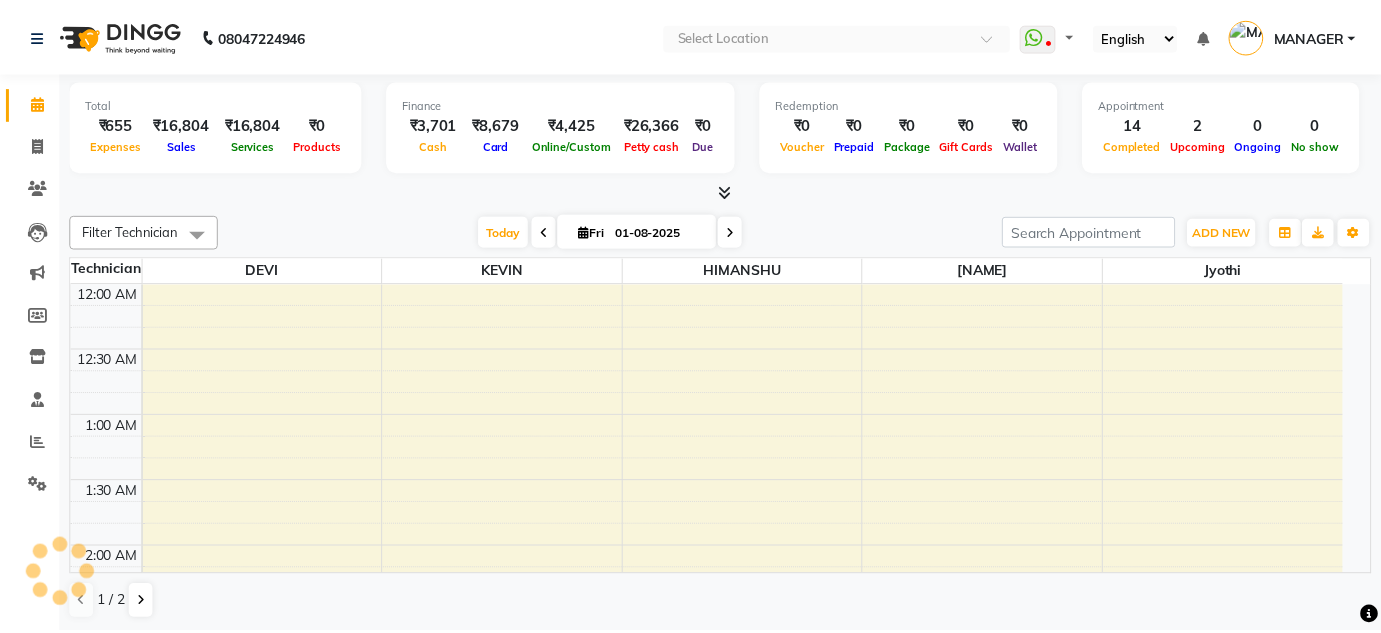 scroll, scrollTop: 0, scrollLeft: 0, axis: both 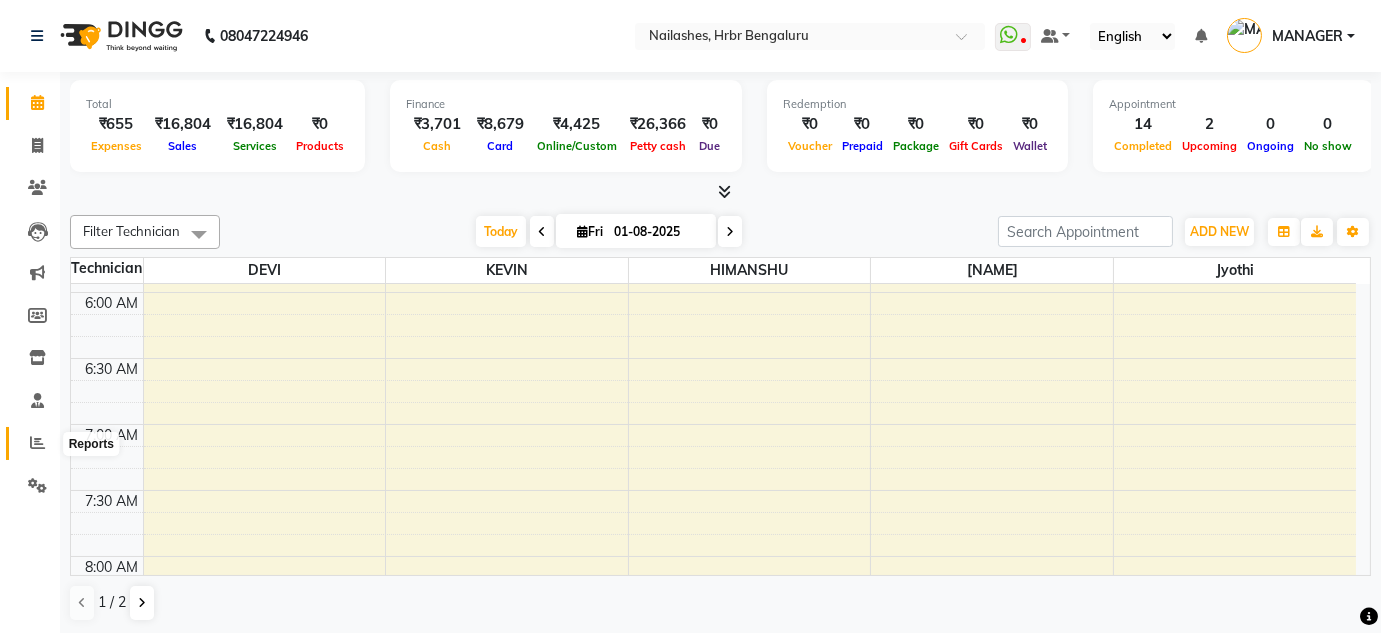 click 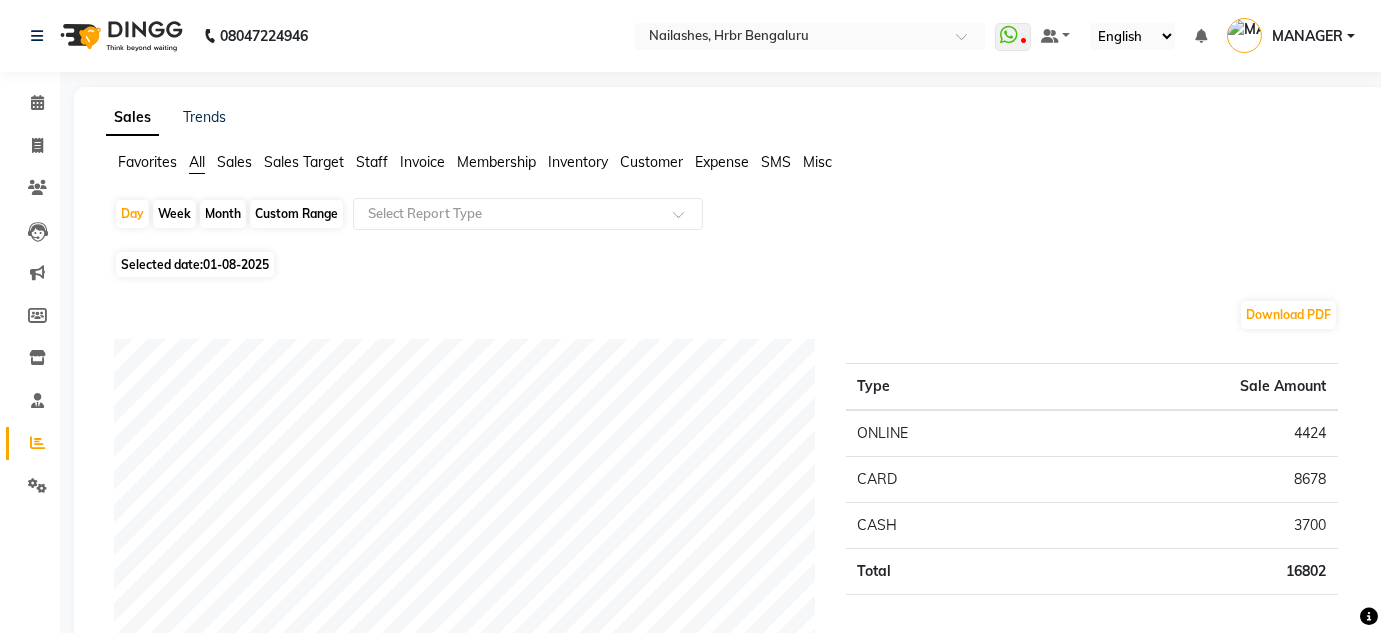 click on "Customer" 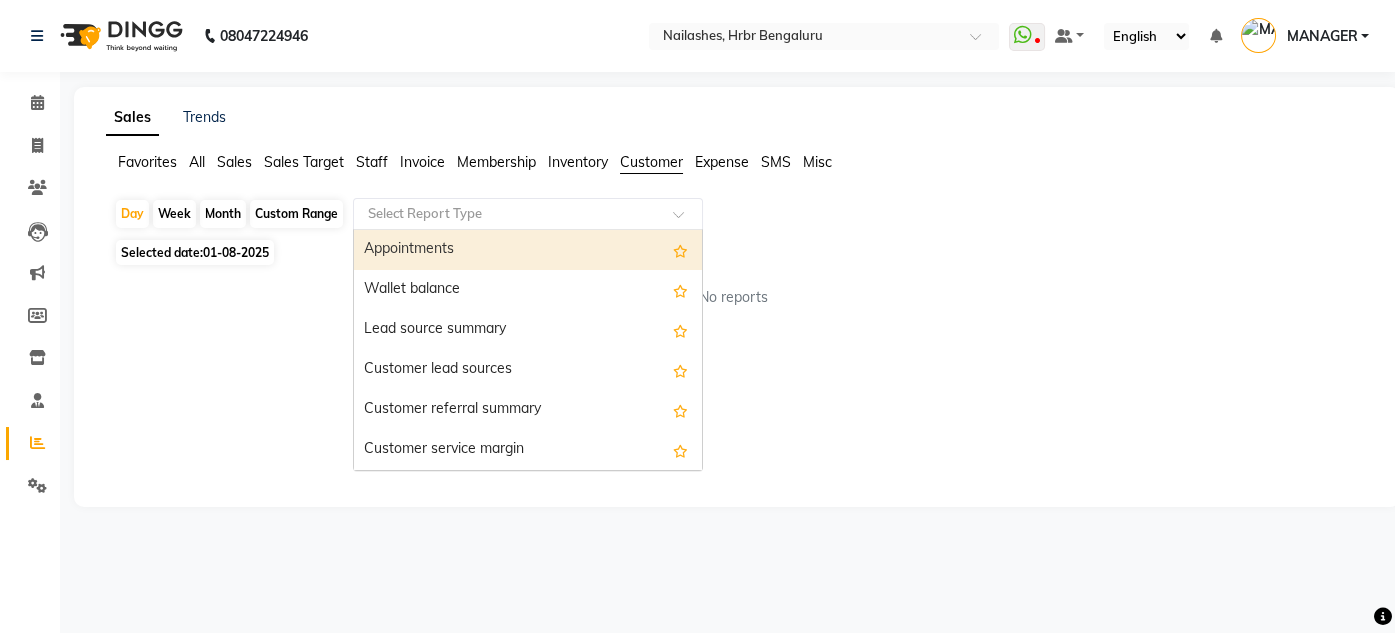 click 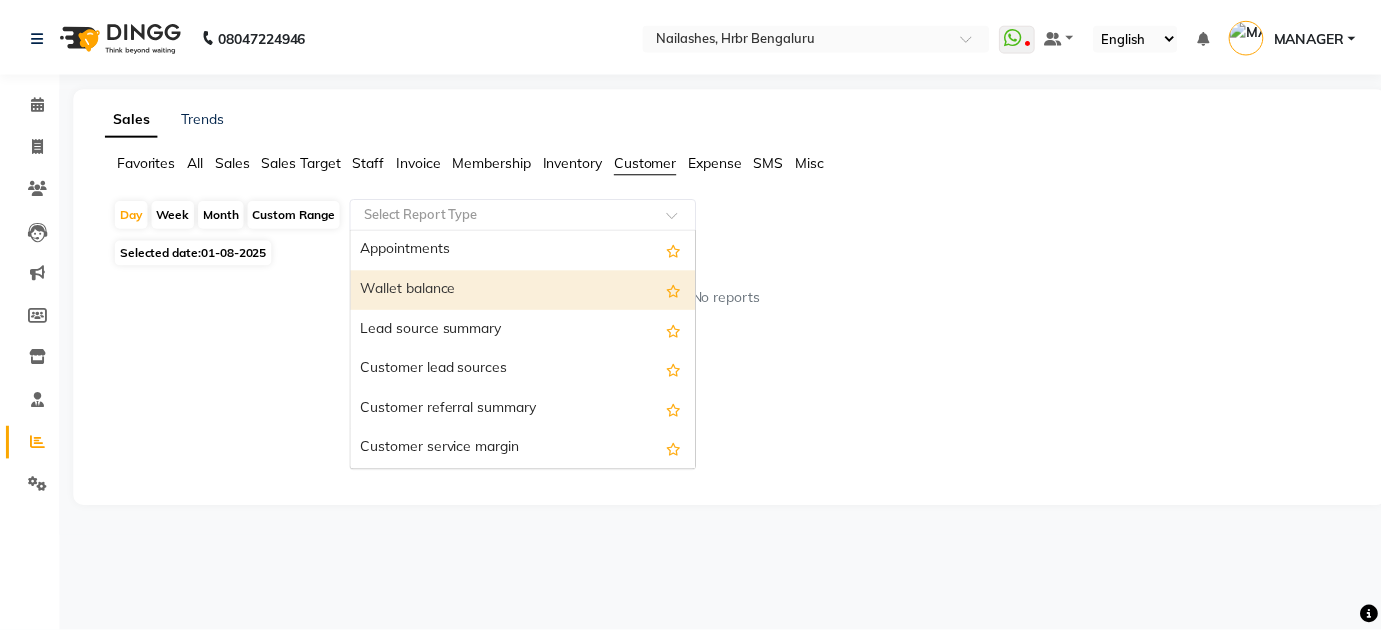 scroll, scrollTop: 200, scrollLeft: 0, axis: vertical 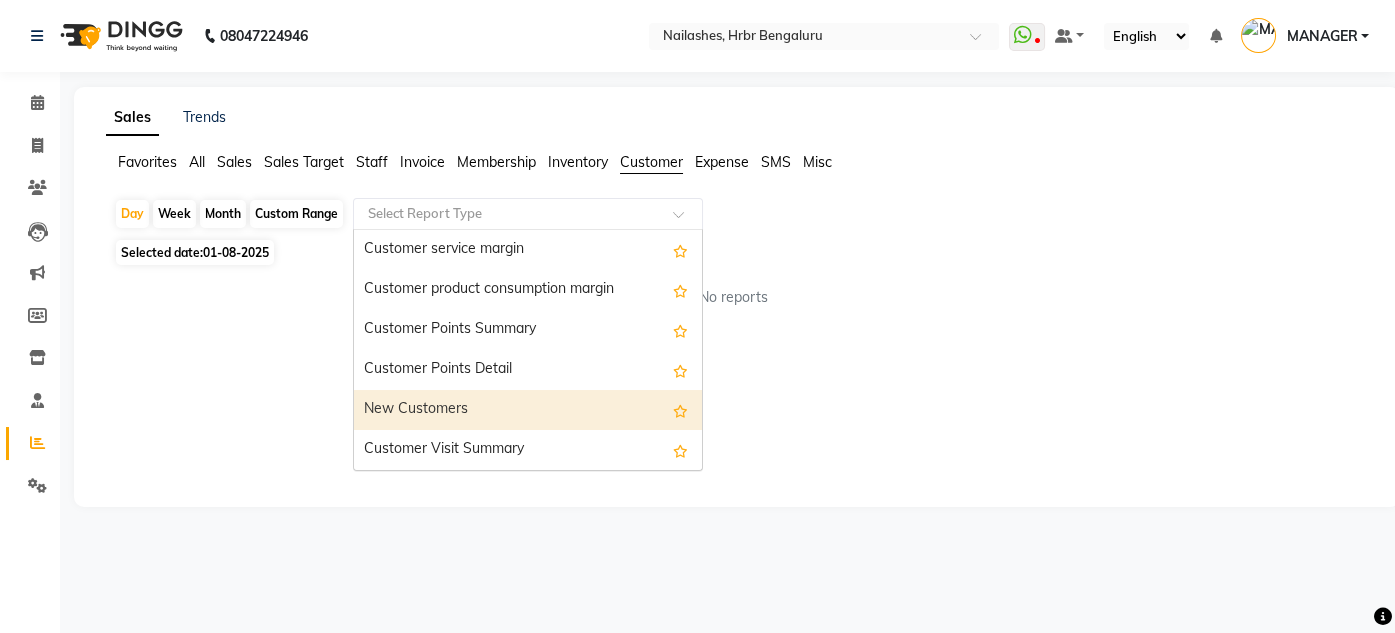 click on "New Customers" at bounding box center [528, 410] 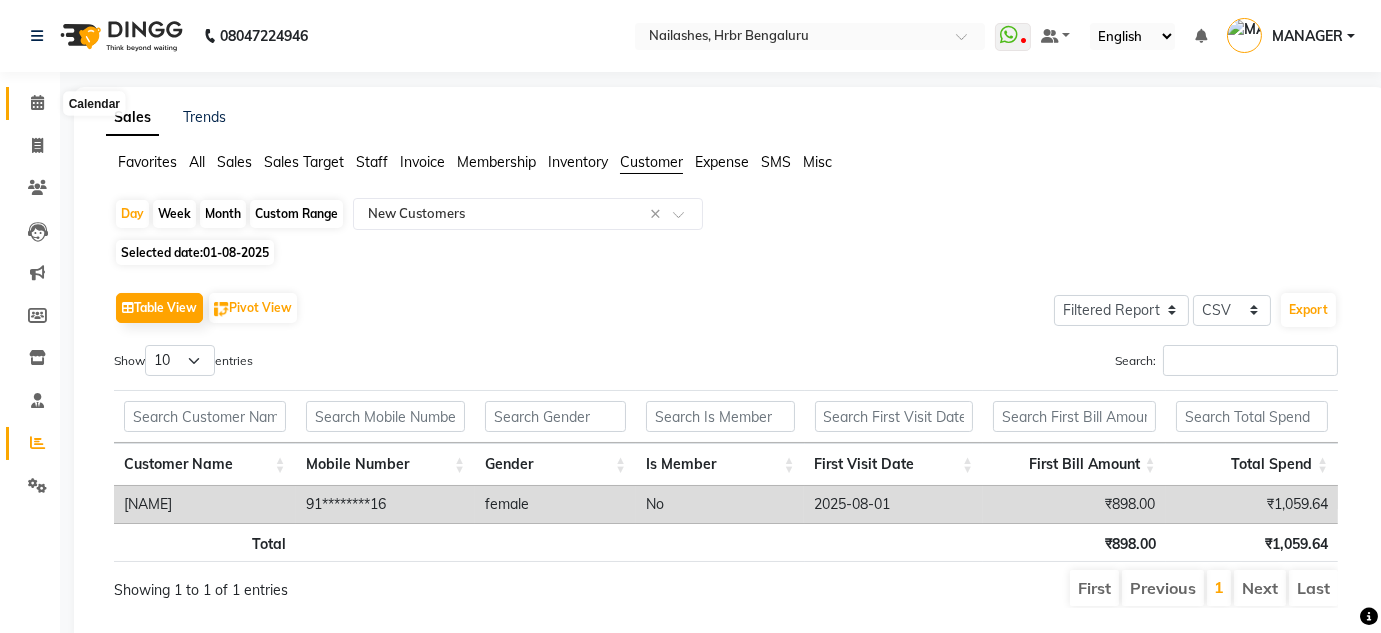 click 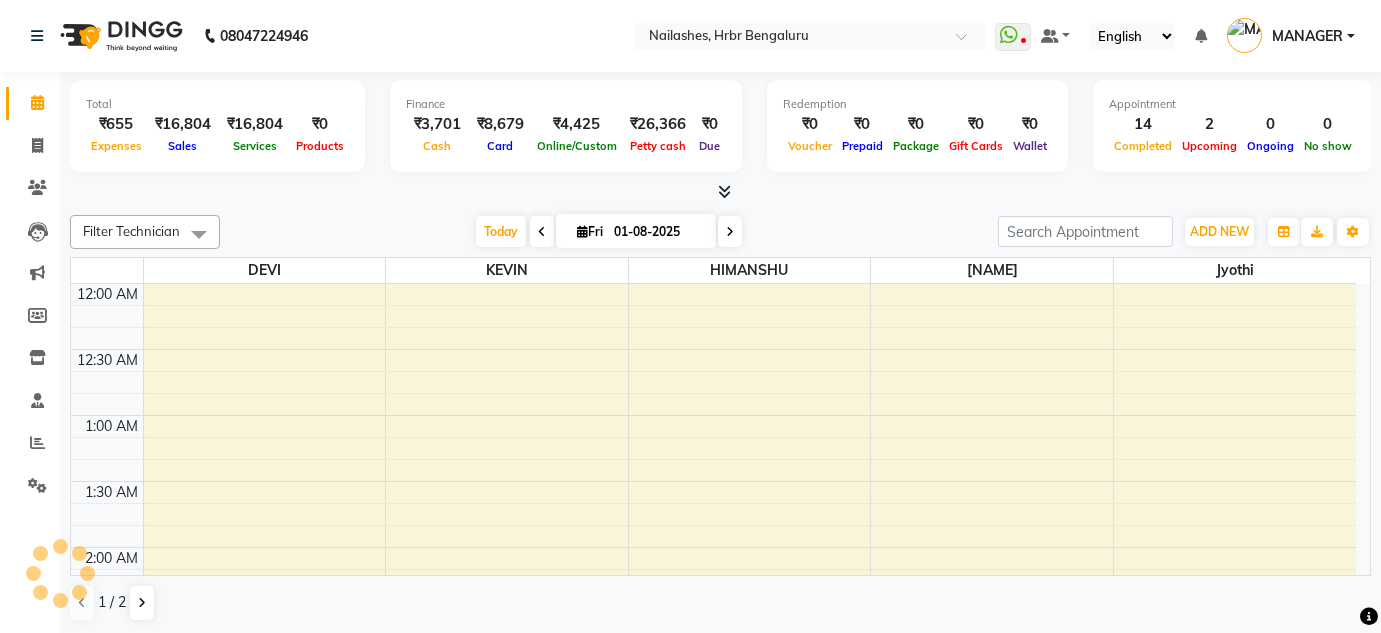 scroll, scrollTop: 783, scrollLeft: 0, axis: vertical 